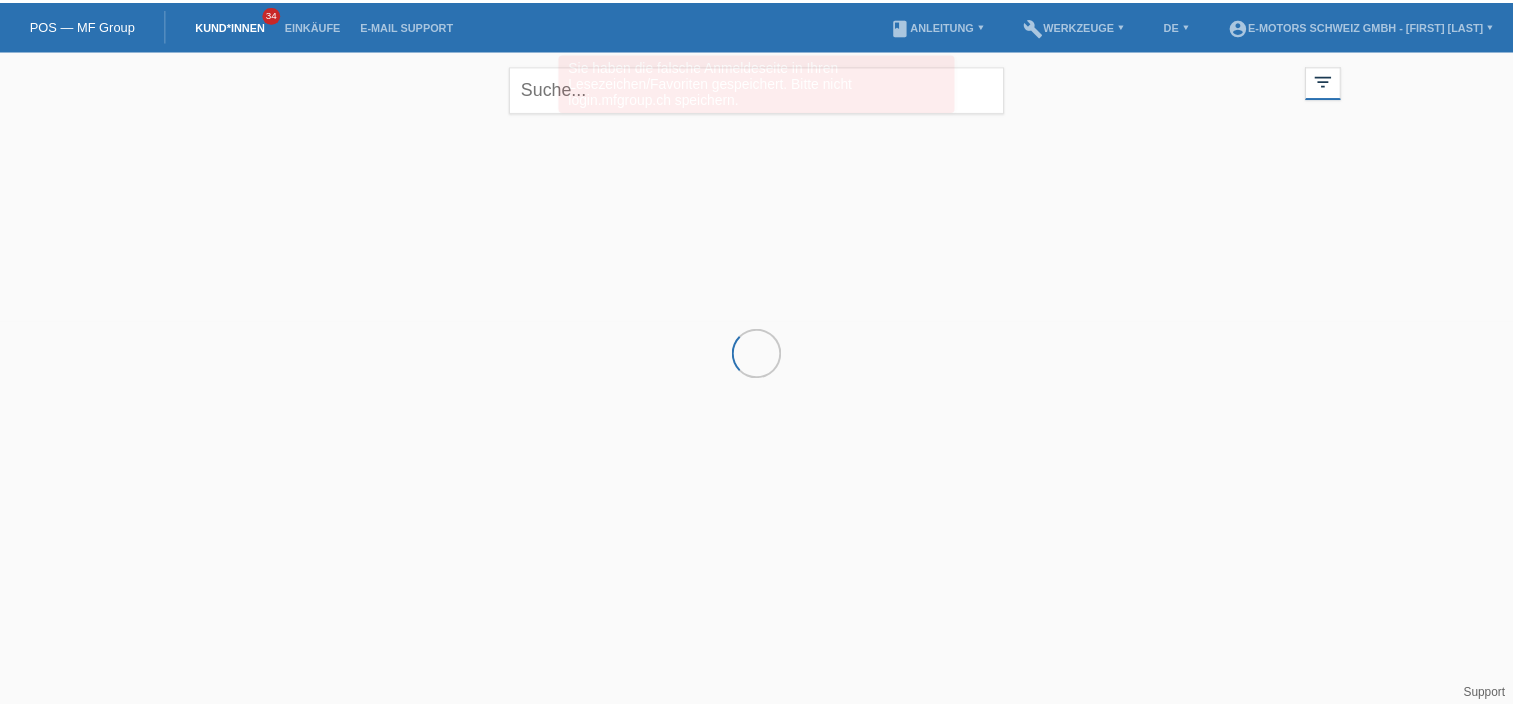 scroll, scrollTop: 0, scrollLeft: 0, axis: both 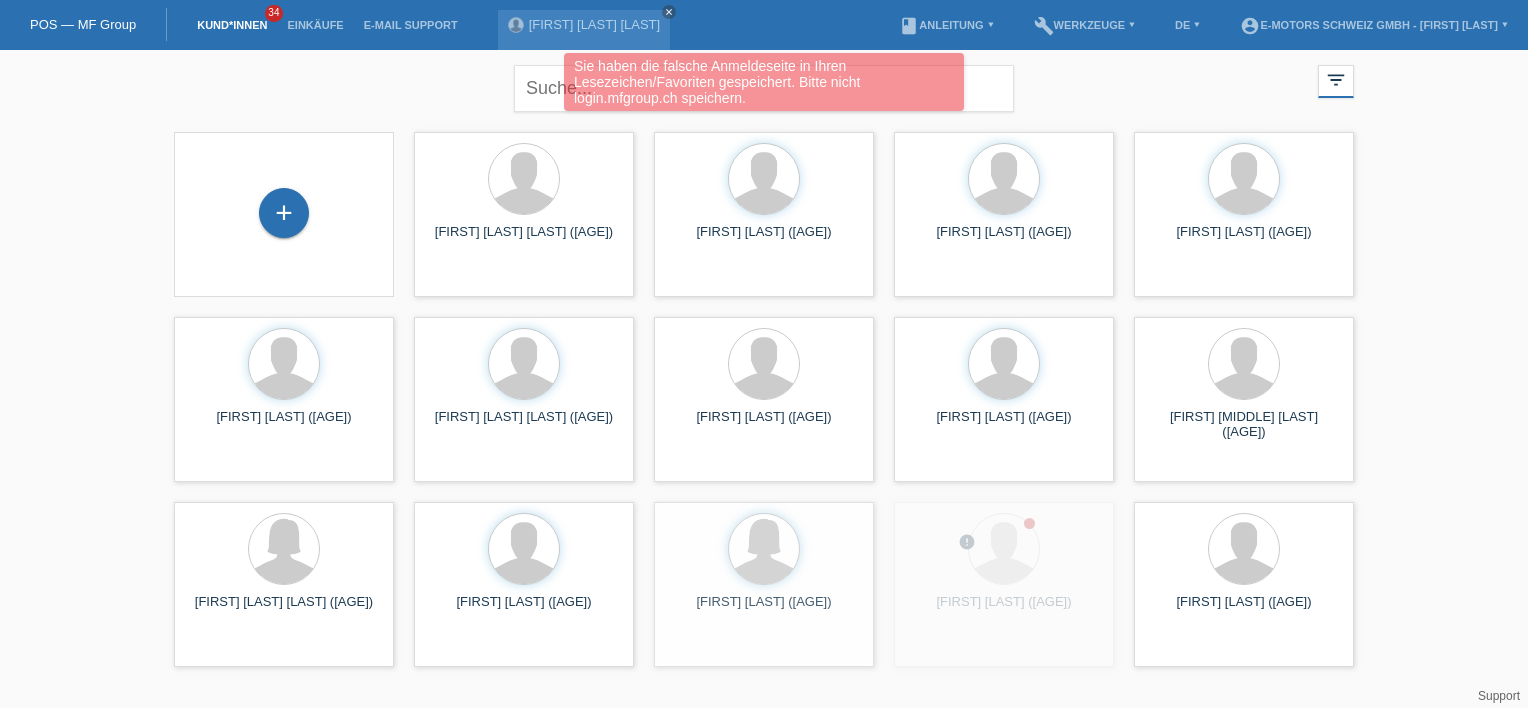 click on "+" at bounding box center [284, 214] 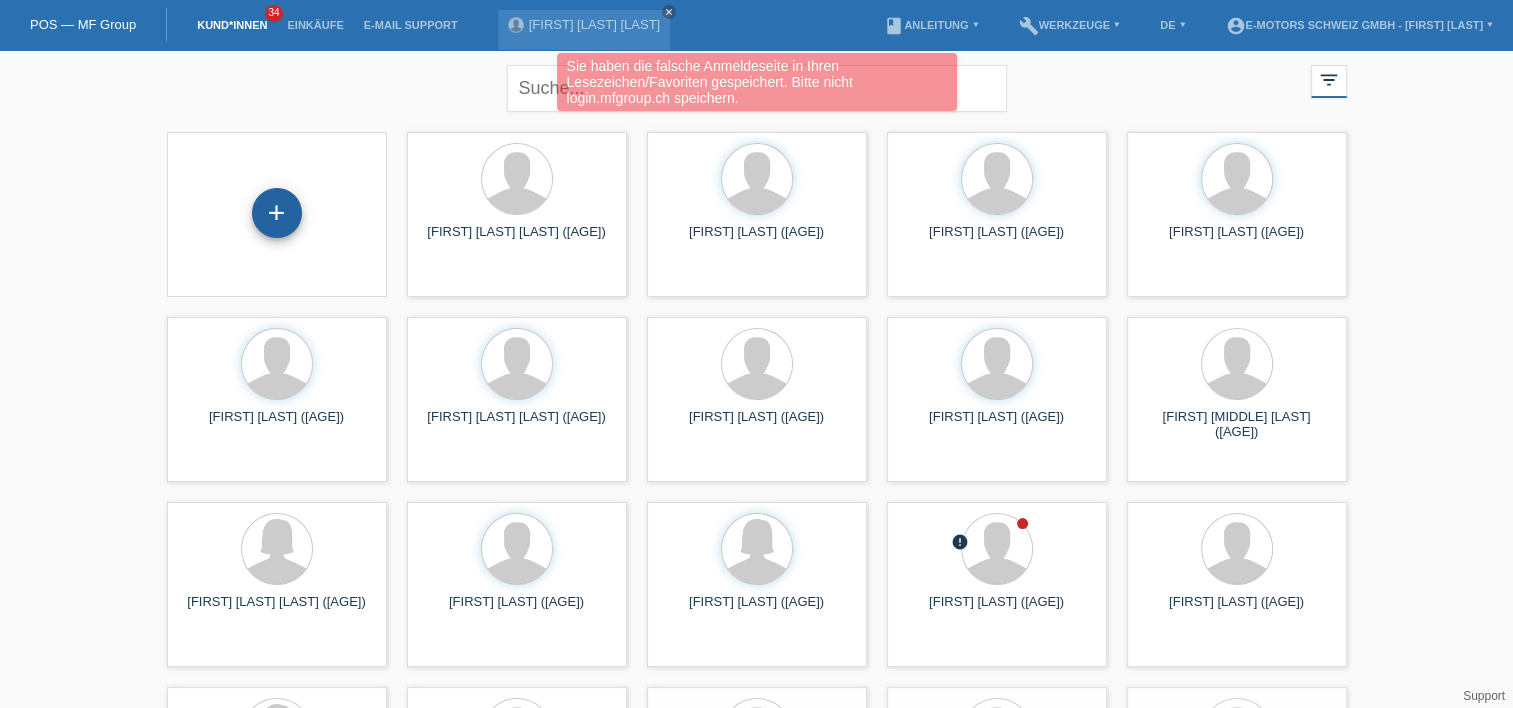 click on "+" at bounding box center [277, 213] 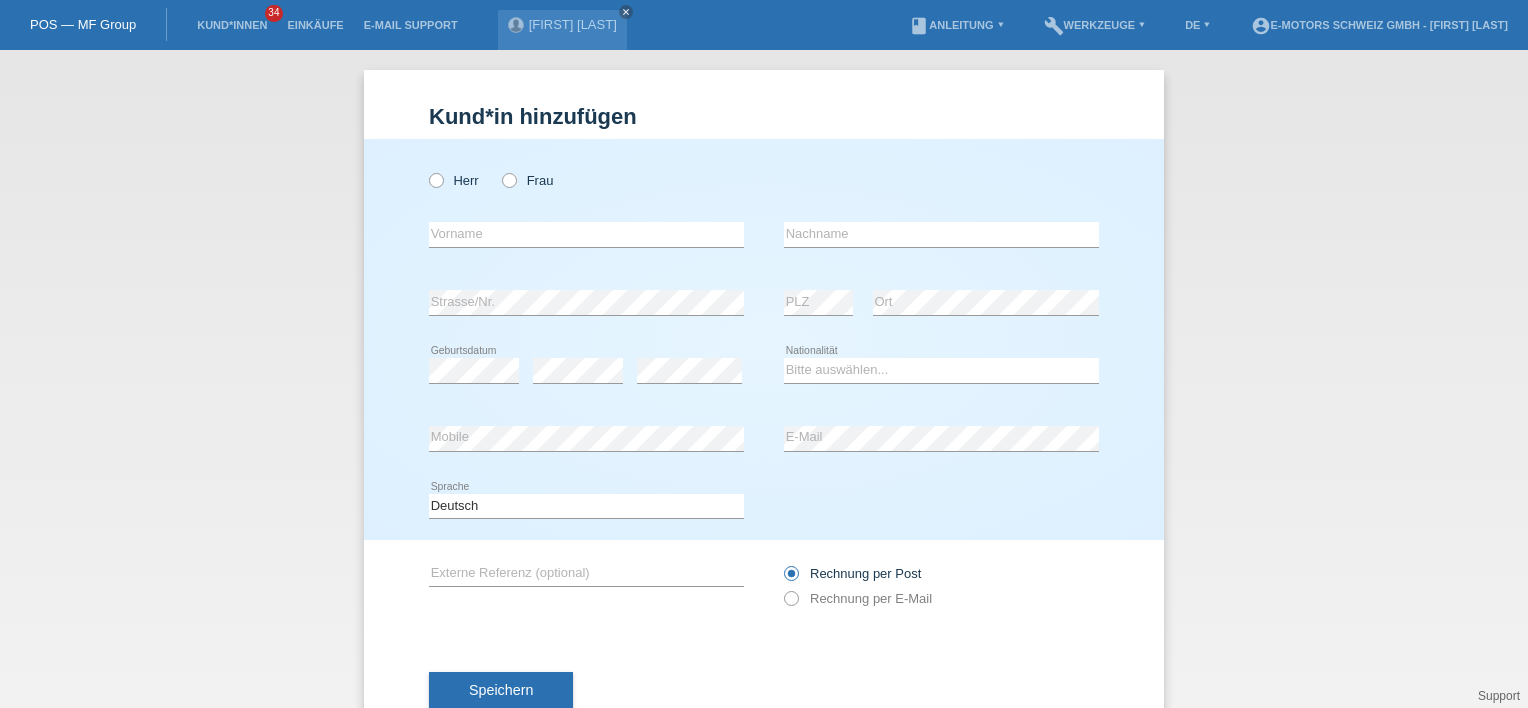 scroll, scrollTop: 0, scrollLeft: 0, axis: both 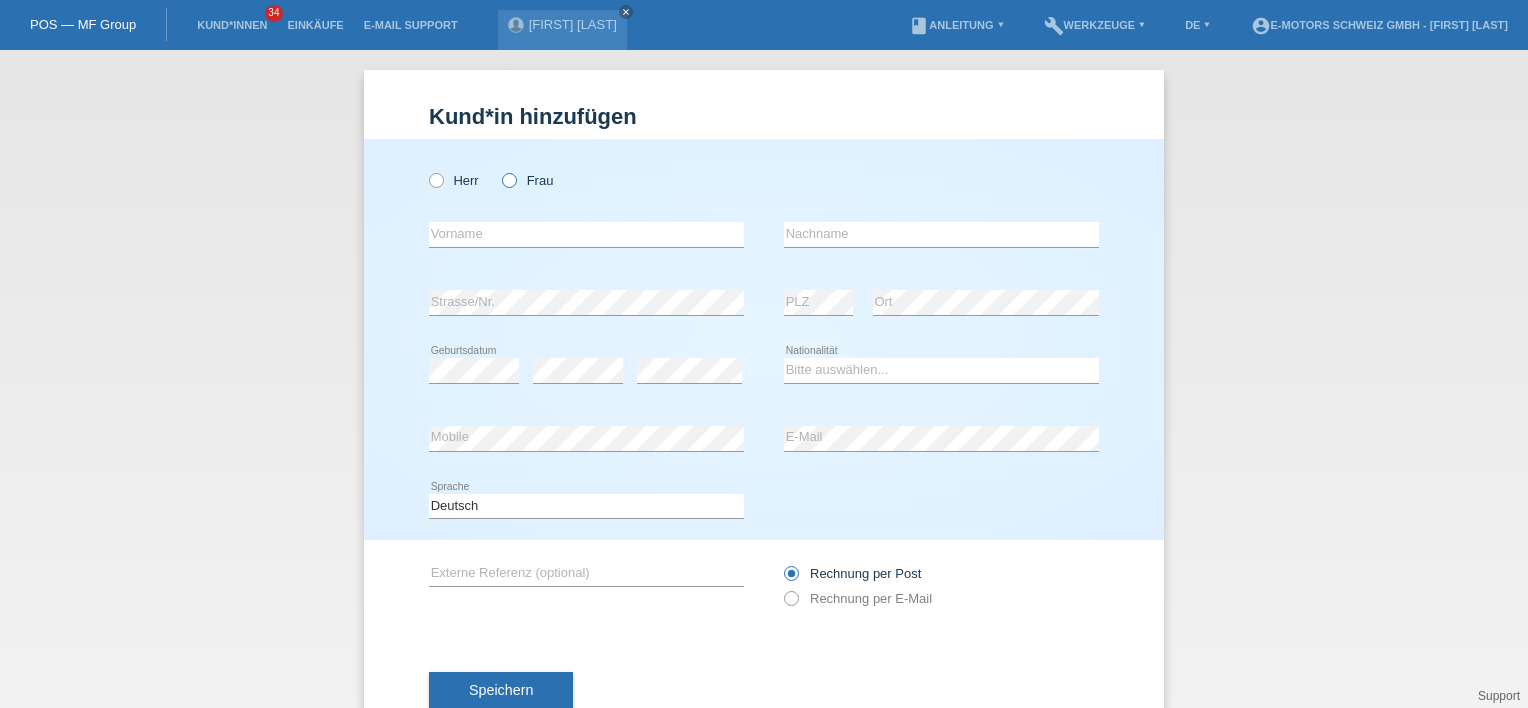 click at bounding box center [499, 170] 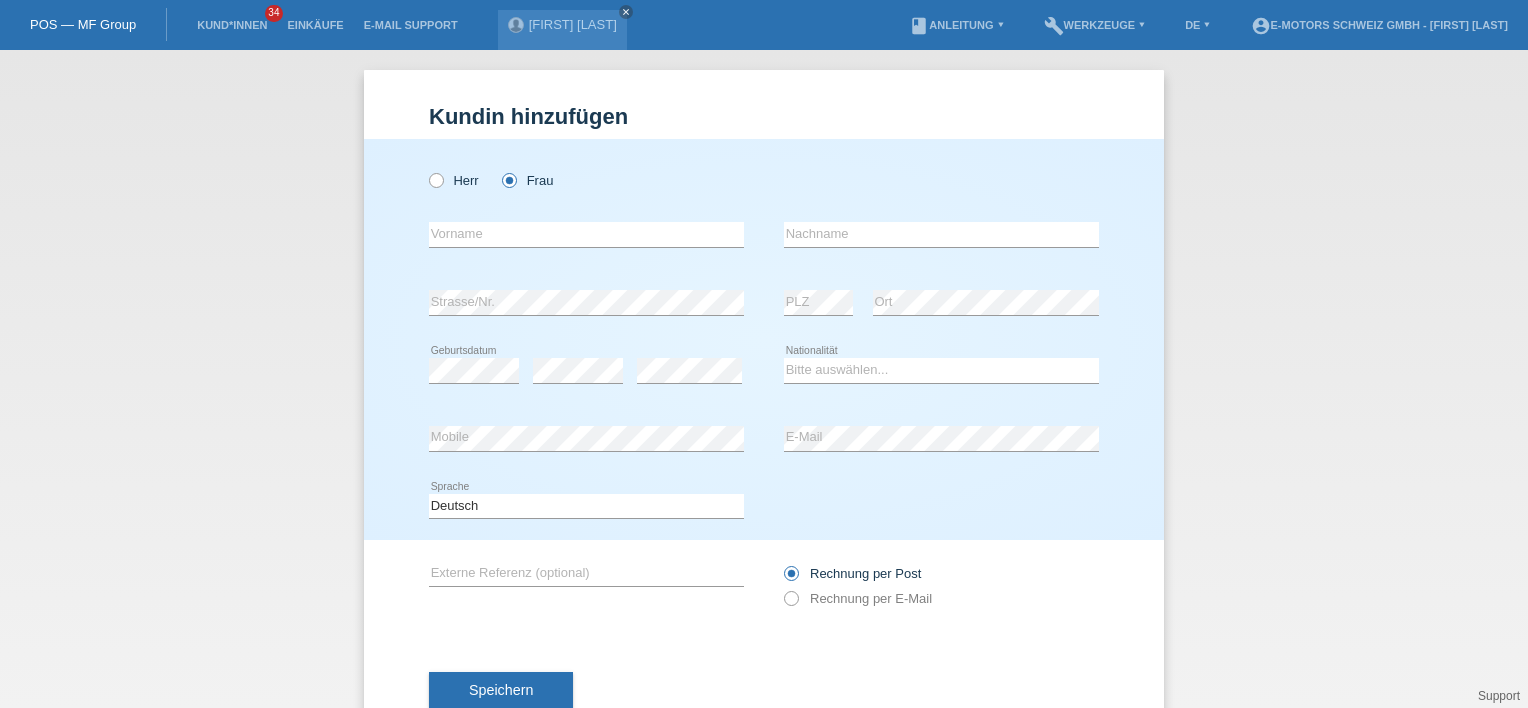 click at bounding box center [586, 247] 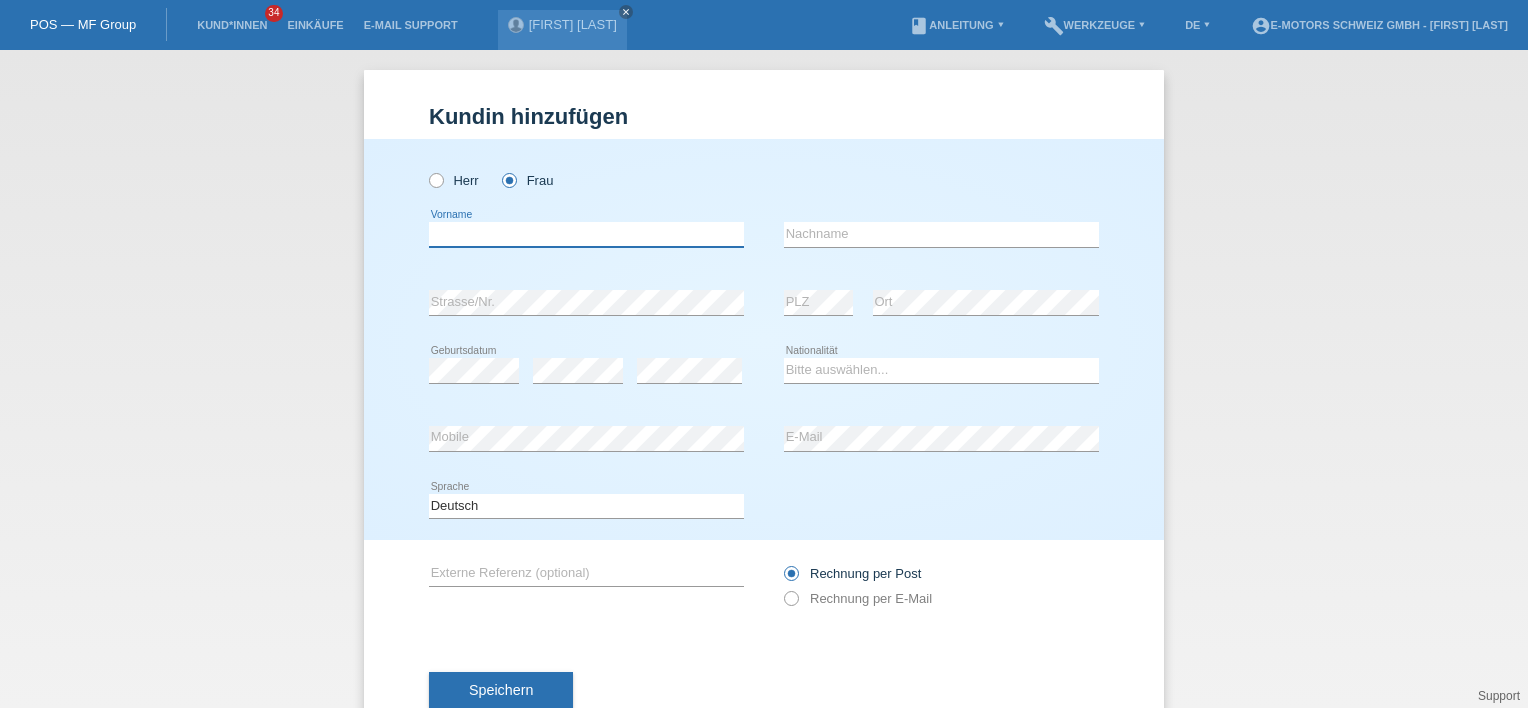 click at bounding box center (586, 234) 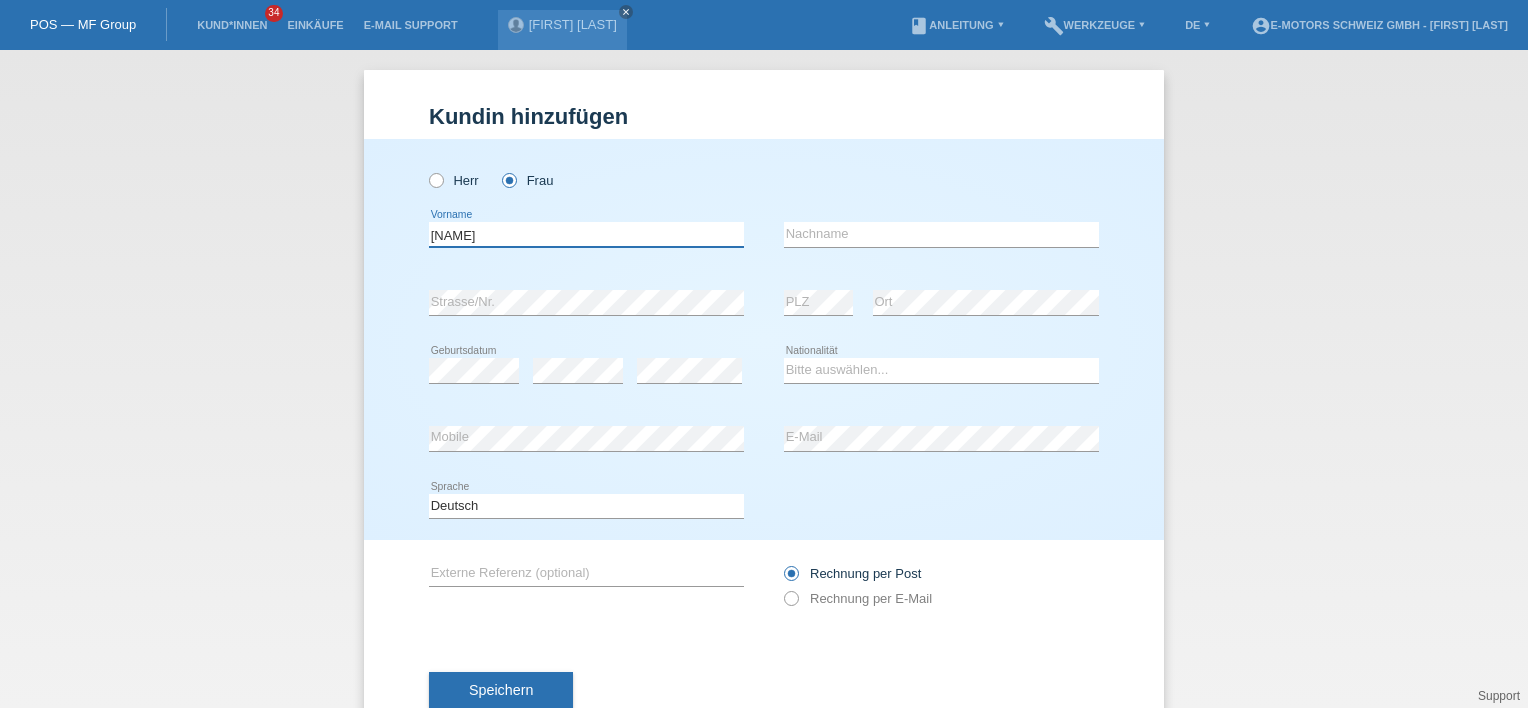 type on "Ramona" 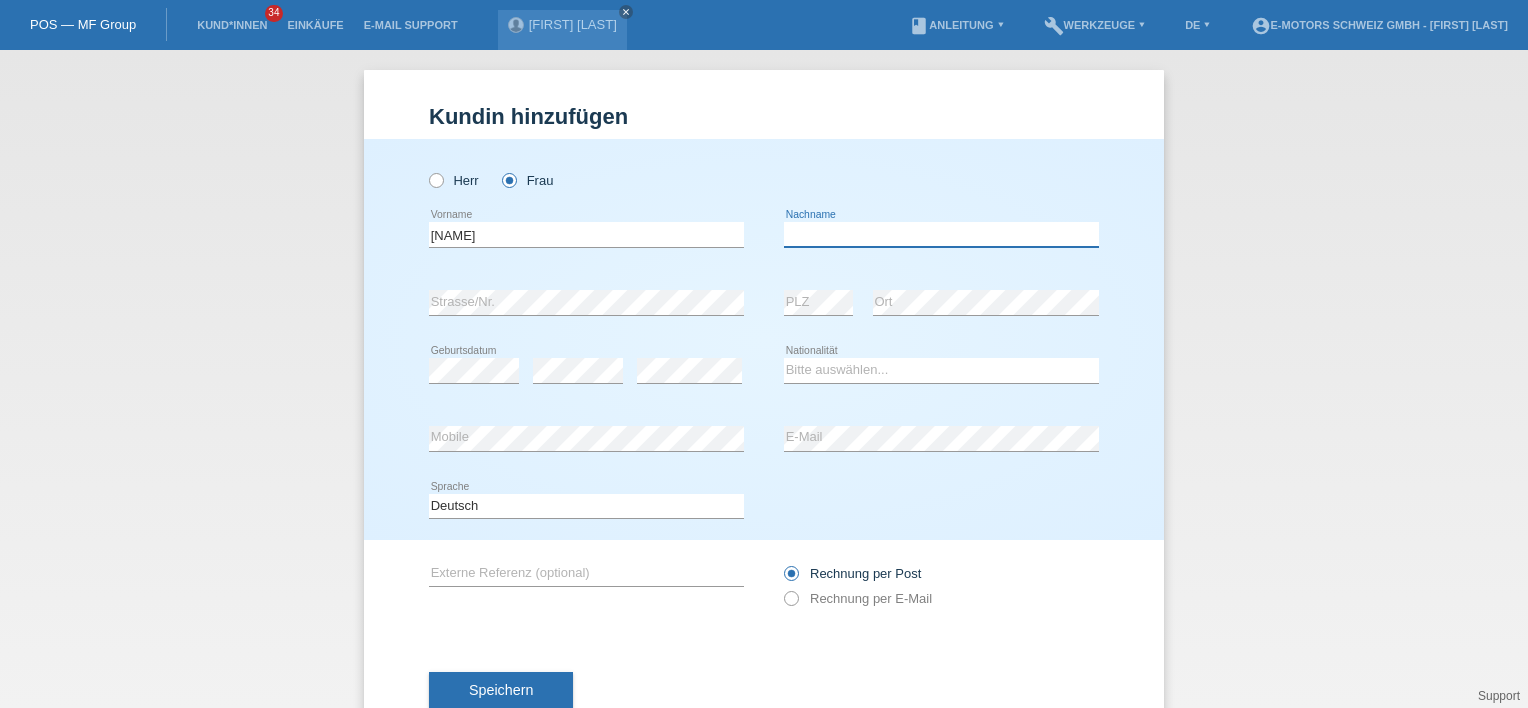 click at bounding box center (941, 234) 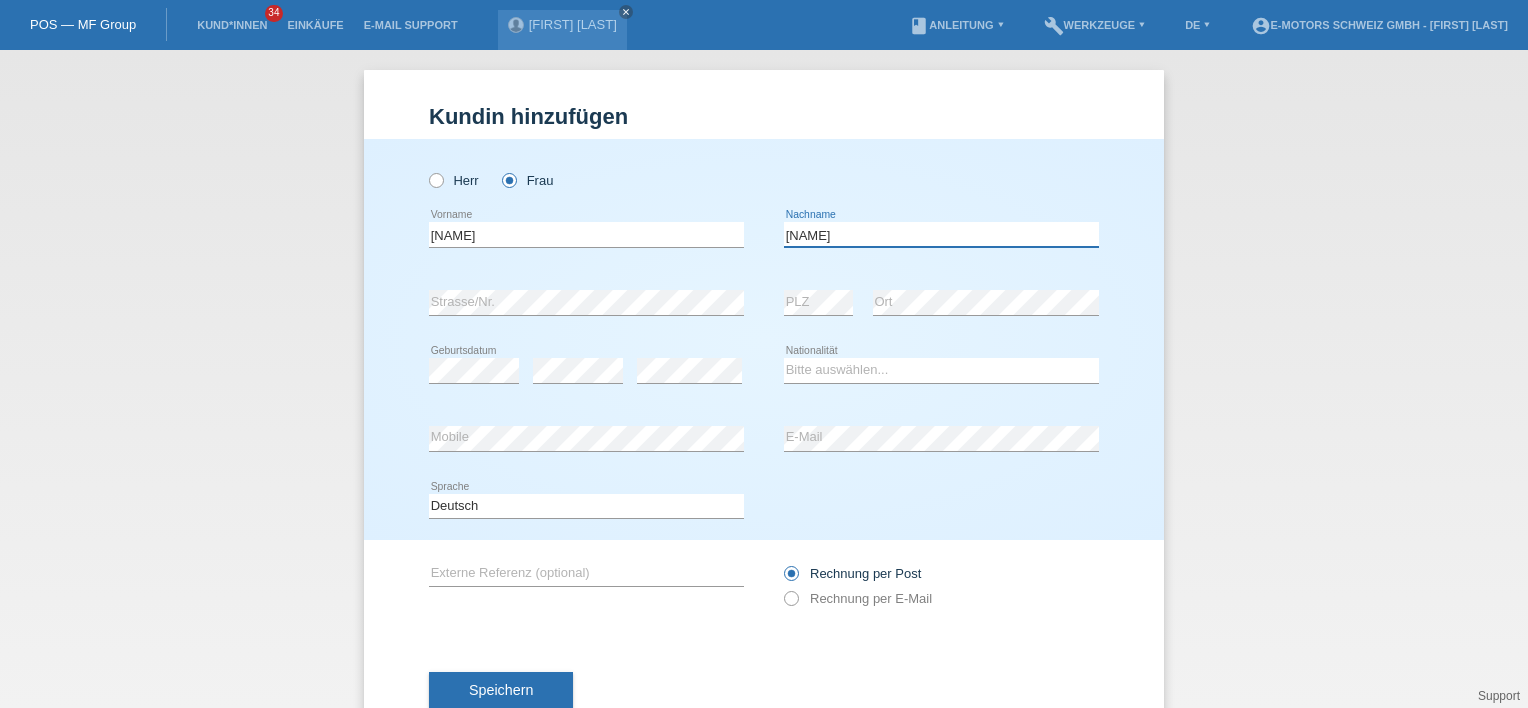 type on "Arifasic" 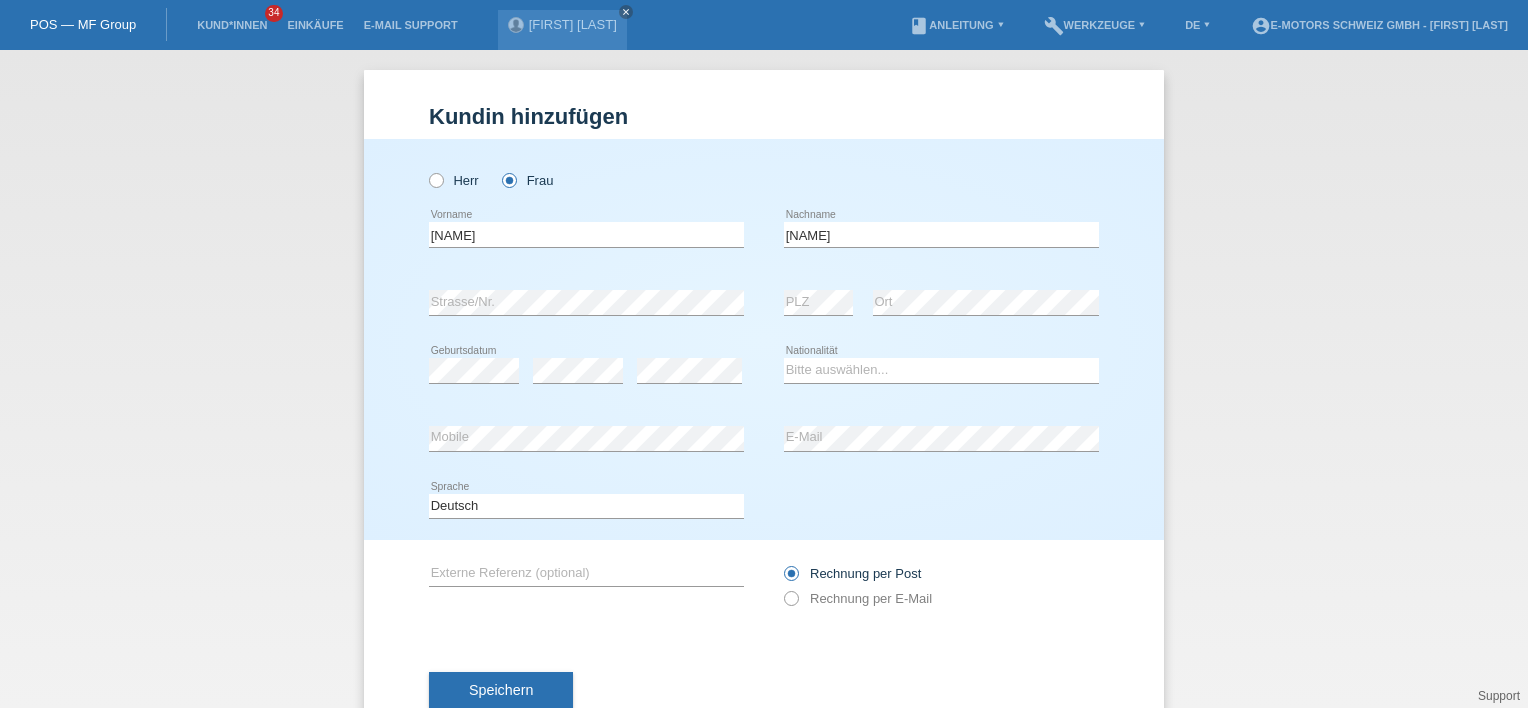 click on "error
Strasse/Nr." at bounding box center [586, 303] 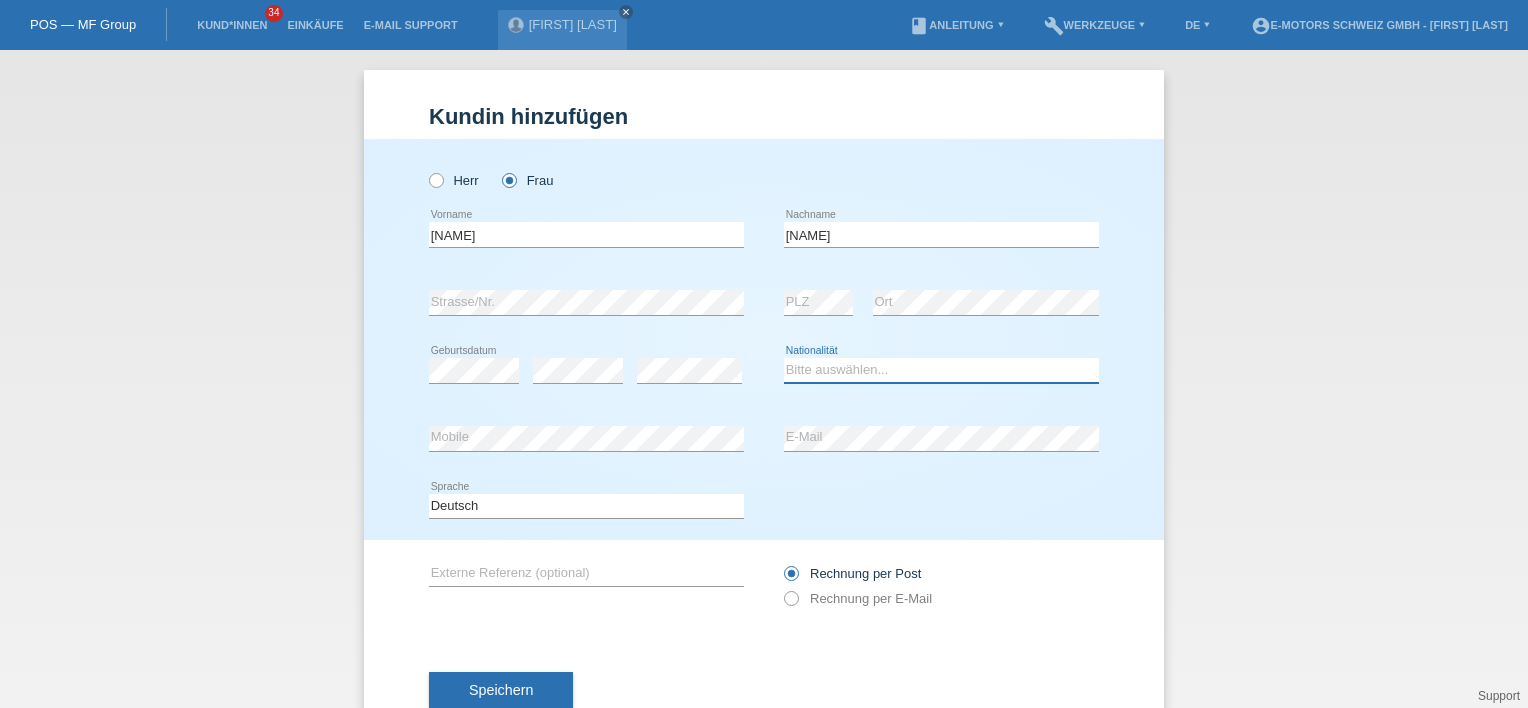 click on "Bitte auswählen...
Schweiz
Deutschland
Liechtenstein
Österreich
------------
Afghanistan
Ägypten
Åland
Albanien
Algerien" at bounding box center (941, 370) 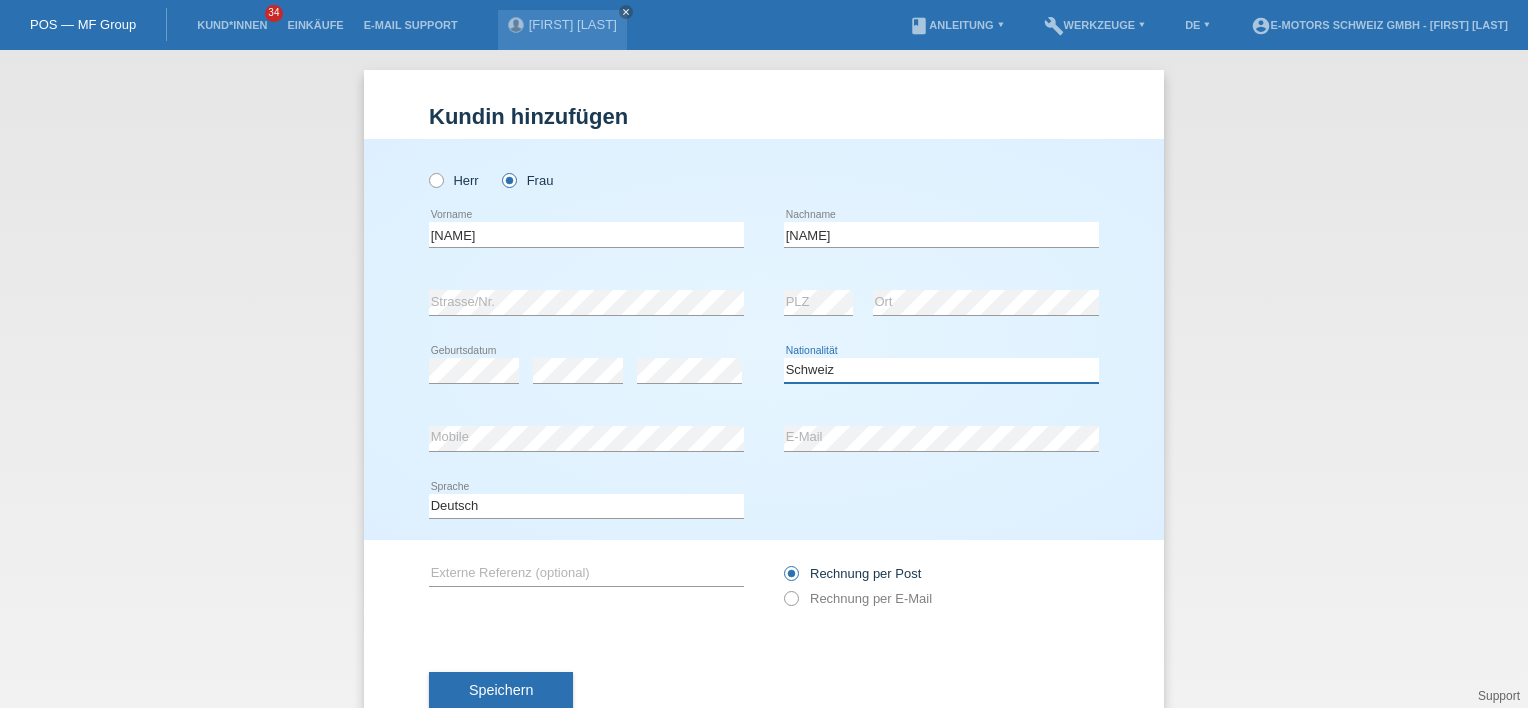 click on "Bitte auswählen...
Schweiz
Deutschland
Liechtenstein
Österreich
------------
Afghanistan
Ägypten
Åland
Albanien
Algerien" at bounding box center [941, 370] 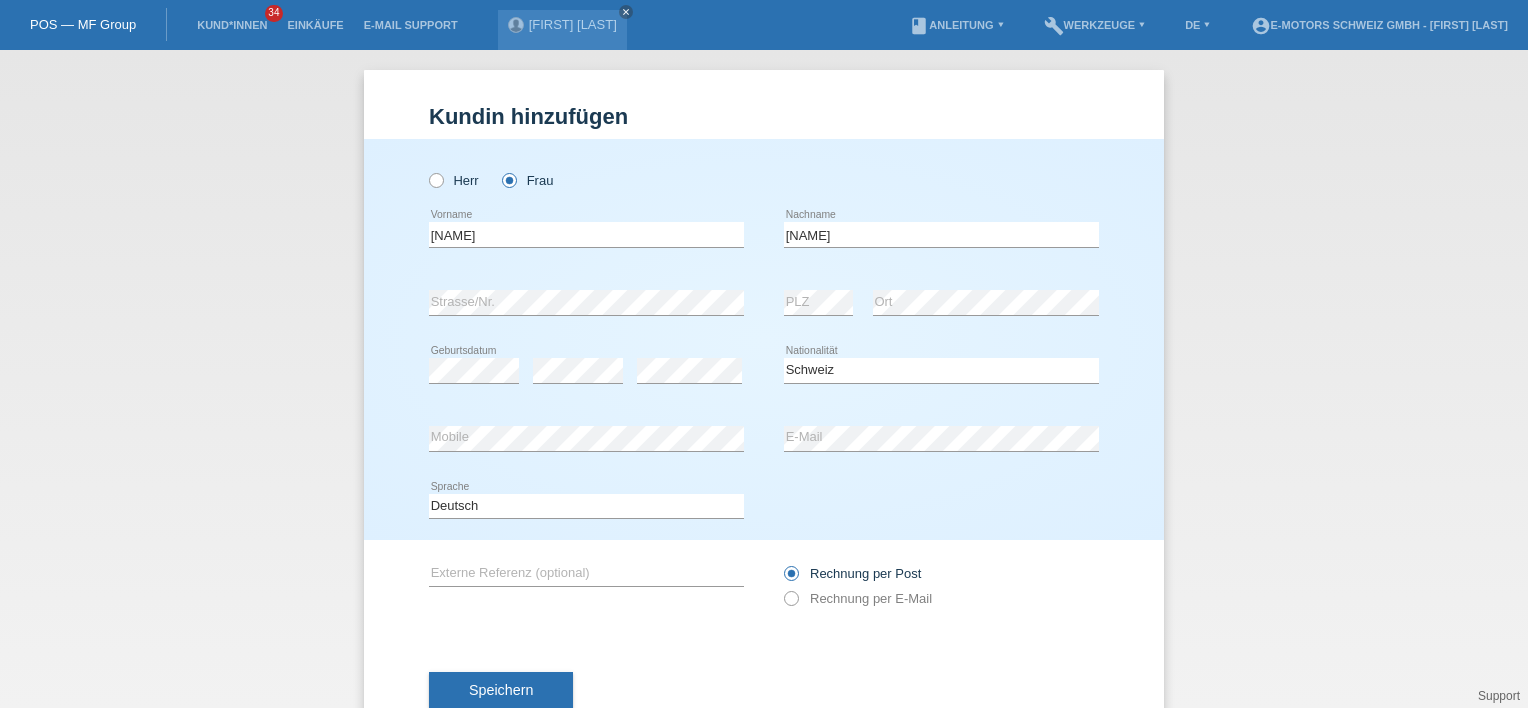 click on "Deutsch
Français
Italiano
English
error
Sprache" at bounding box center (764, 507) 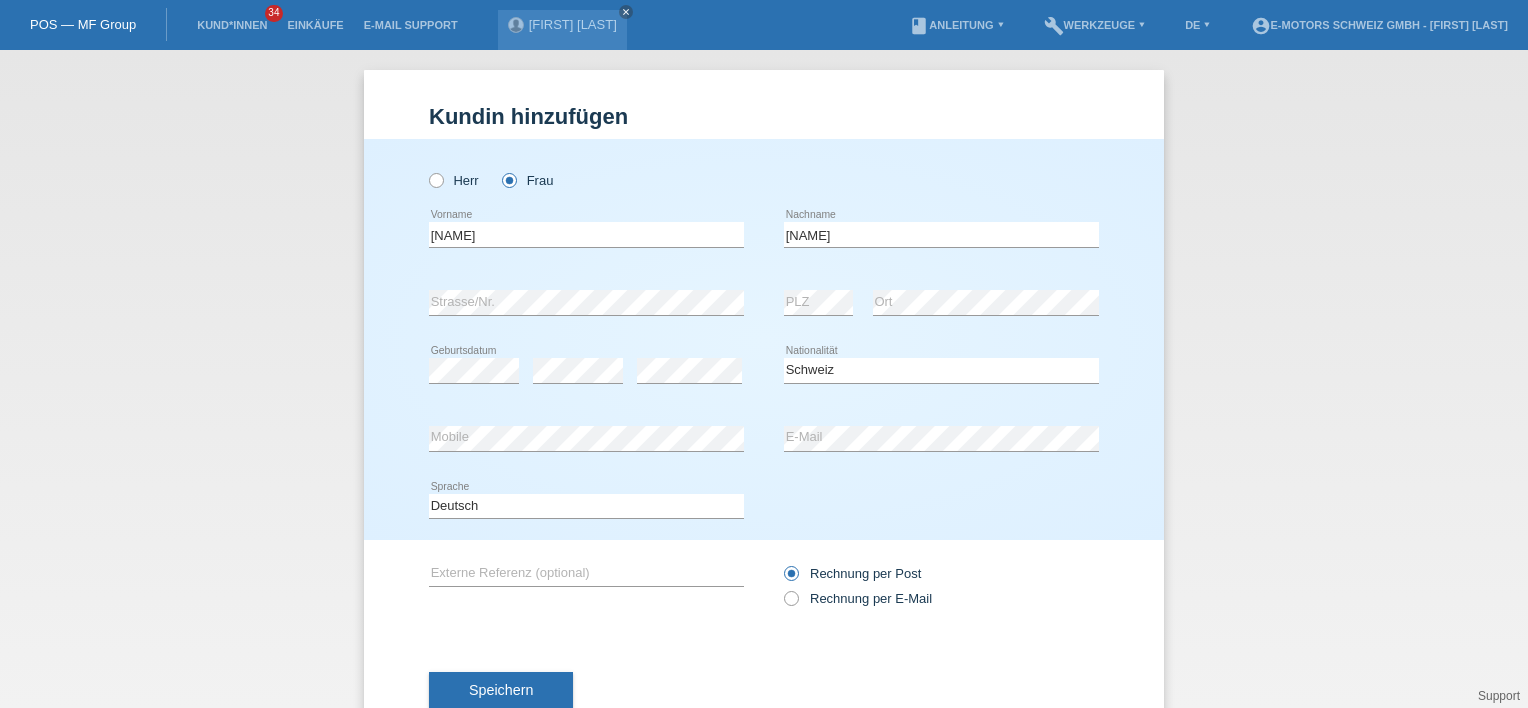 click on "Herr
Frau
Ramona
error
Vorname
C" at bounding box center [764, 339] 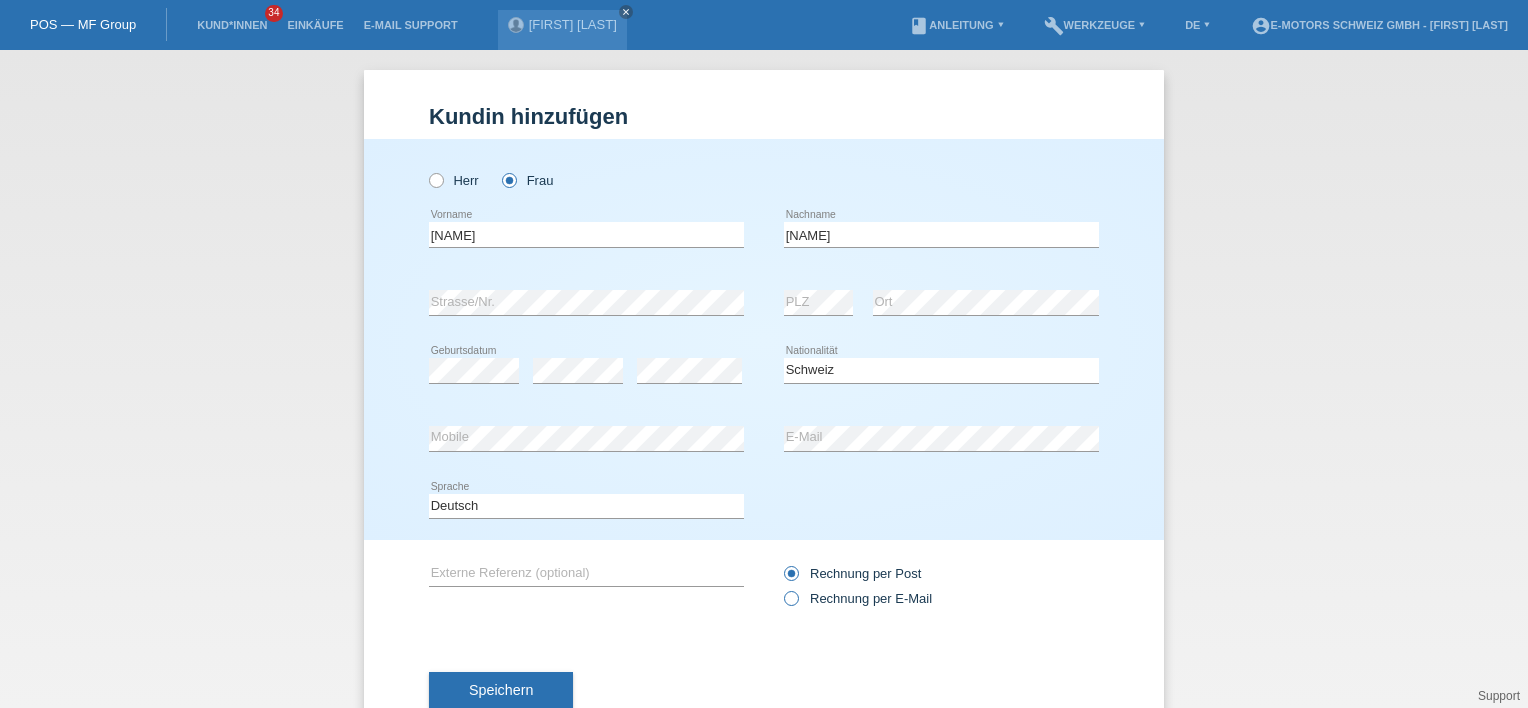 click at bounding box center [781, 588] 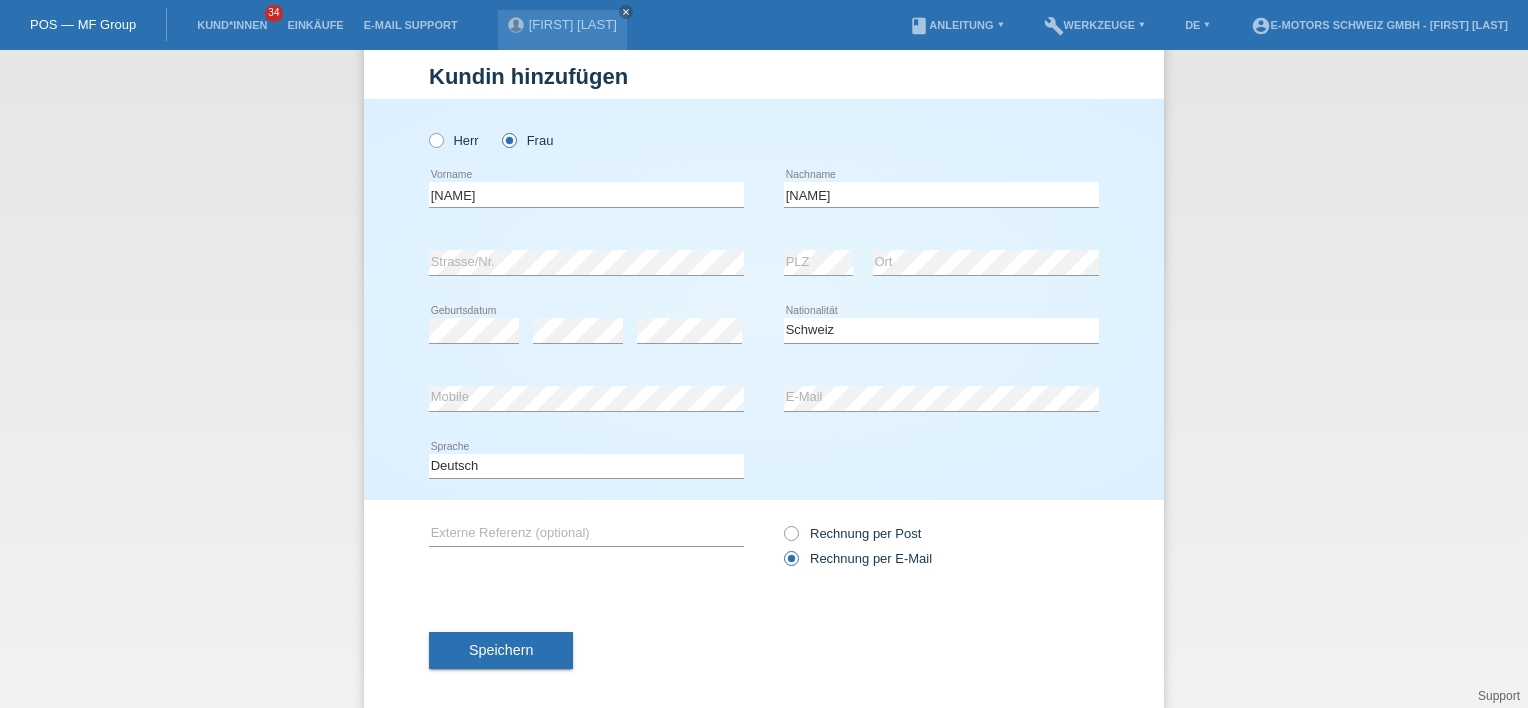 scroll, scrollTop: 60, scrollLeft: 0, axis: vertical 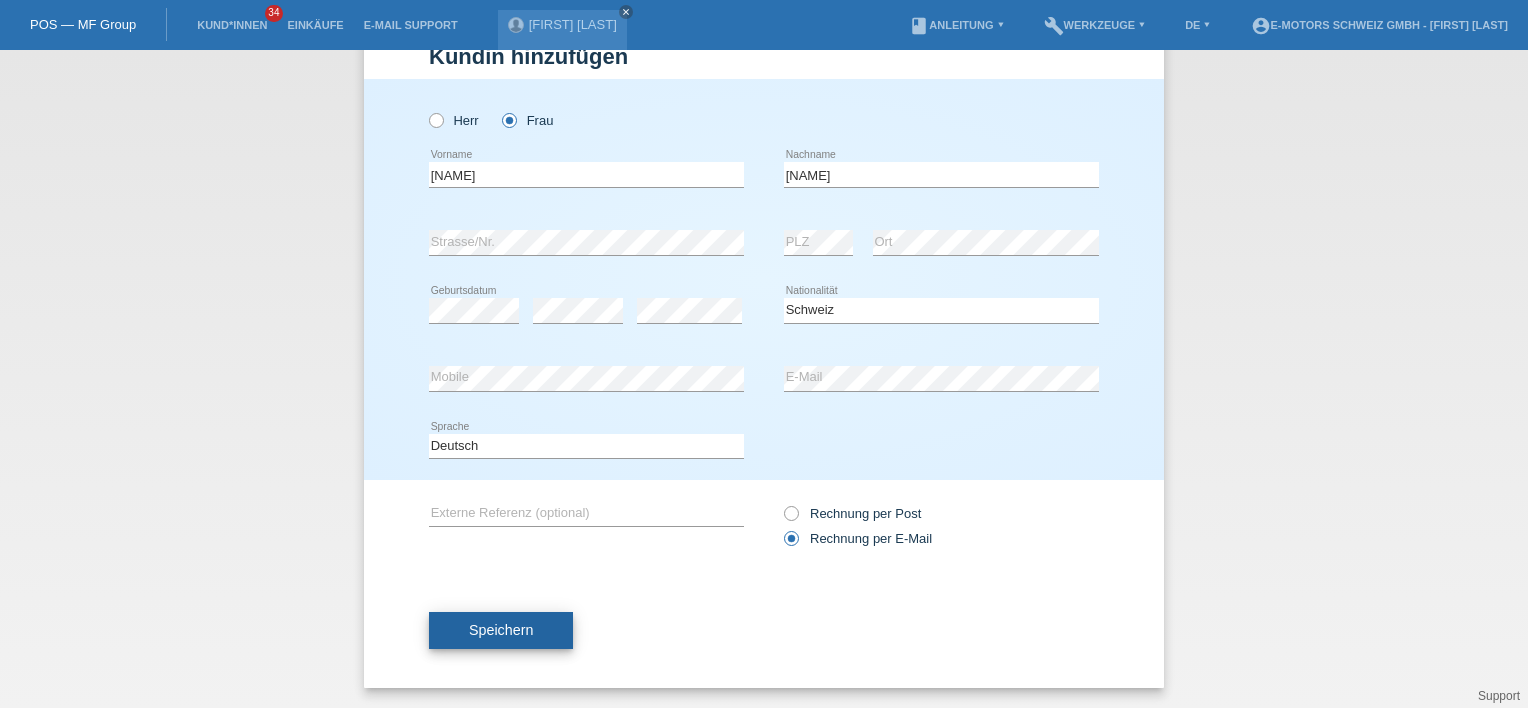 click on "Speichern" at bounding box center (764, 631) 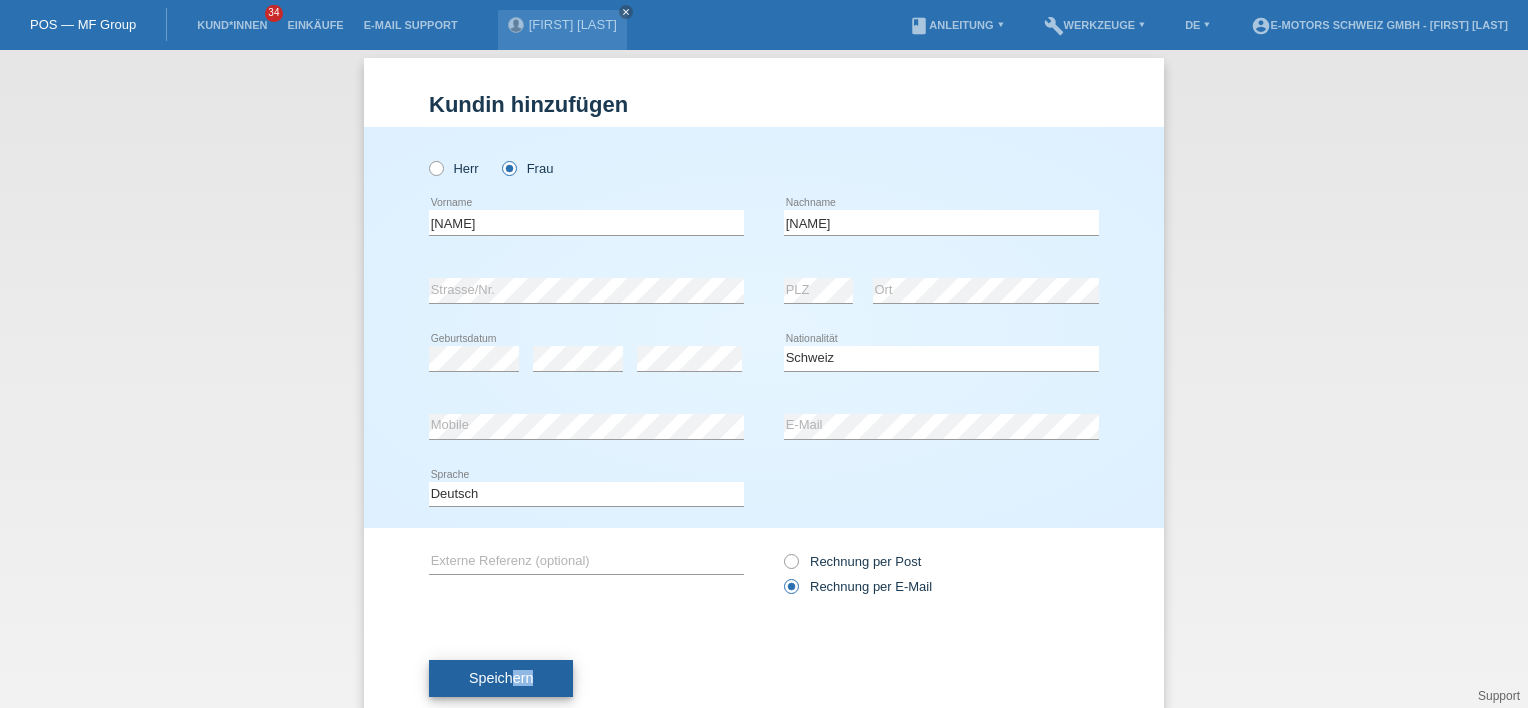scroll, scrollTop: 0, scrollLeft: 0, axis: both 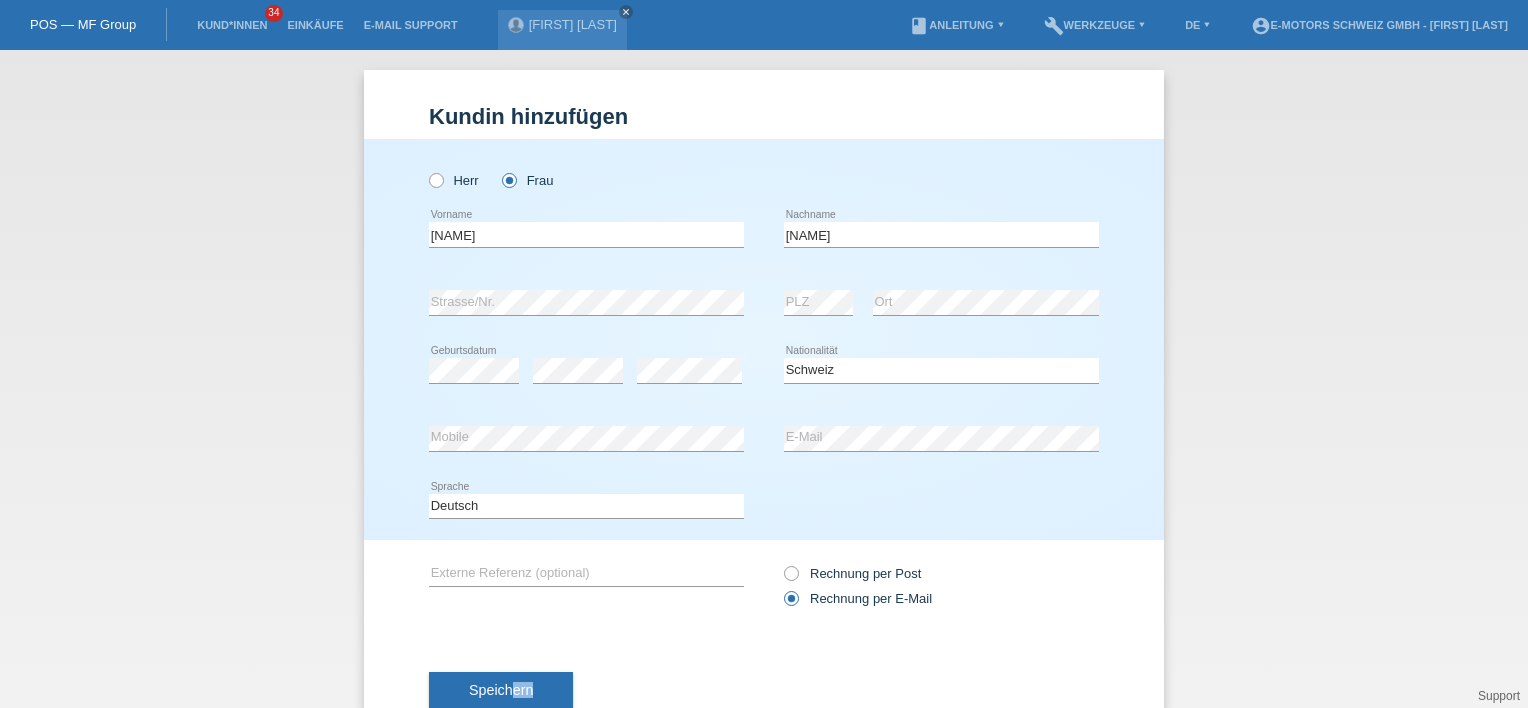 drag, startPoint x: 508, startPoint y: 685, endPoint x: 524, endPoint y: 688, distance: 16.27882 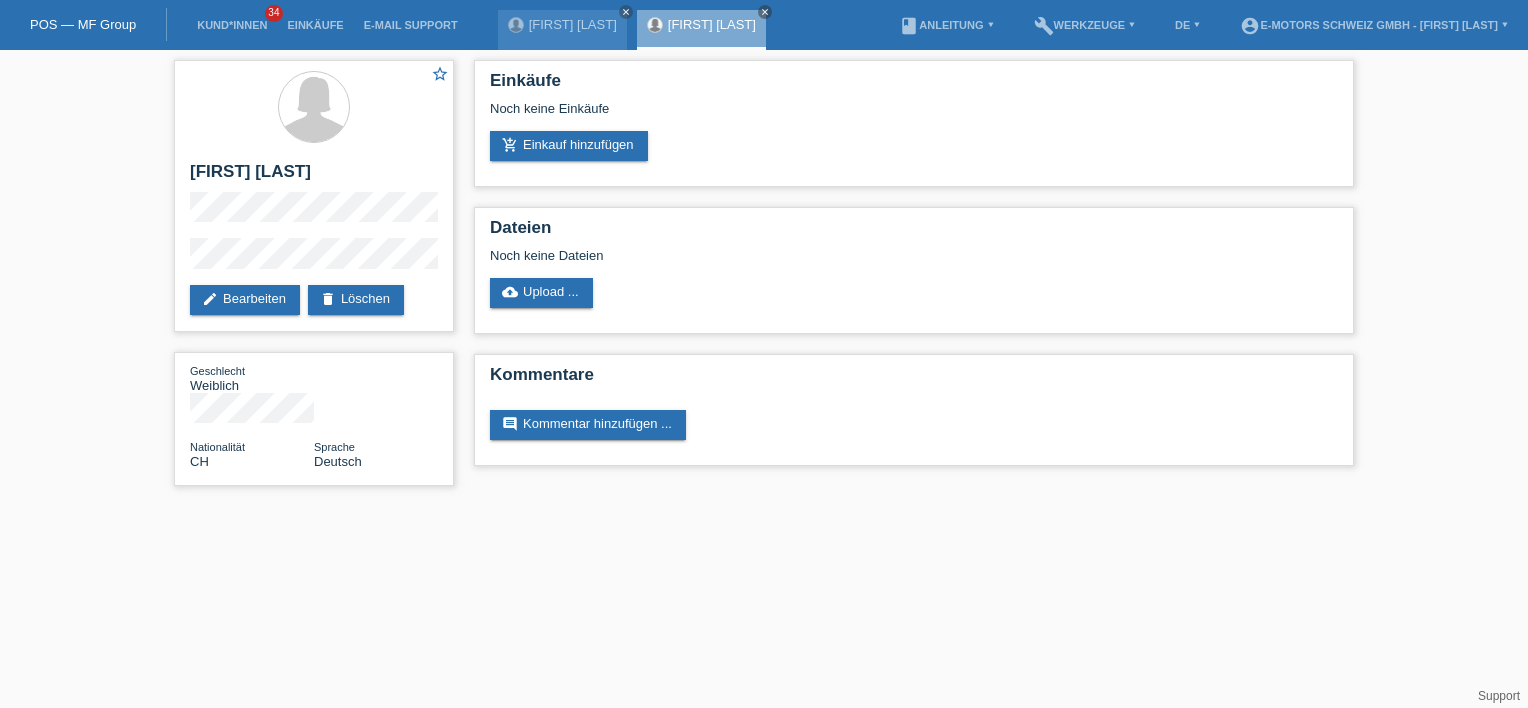 scroll, scrollTop: 0, scrollLeft: 0, axis: both 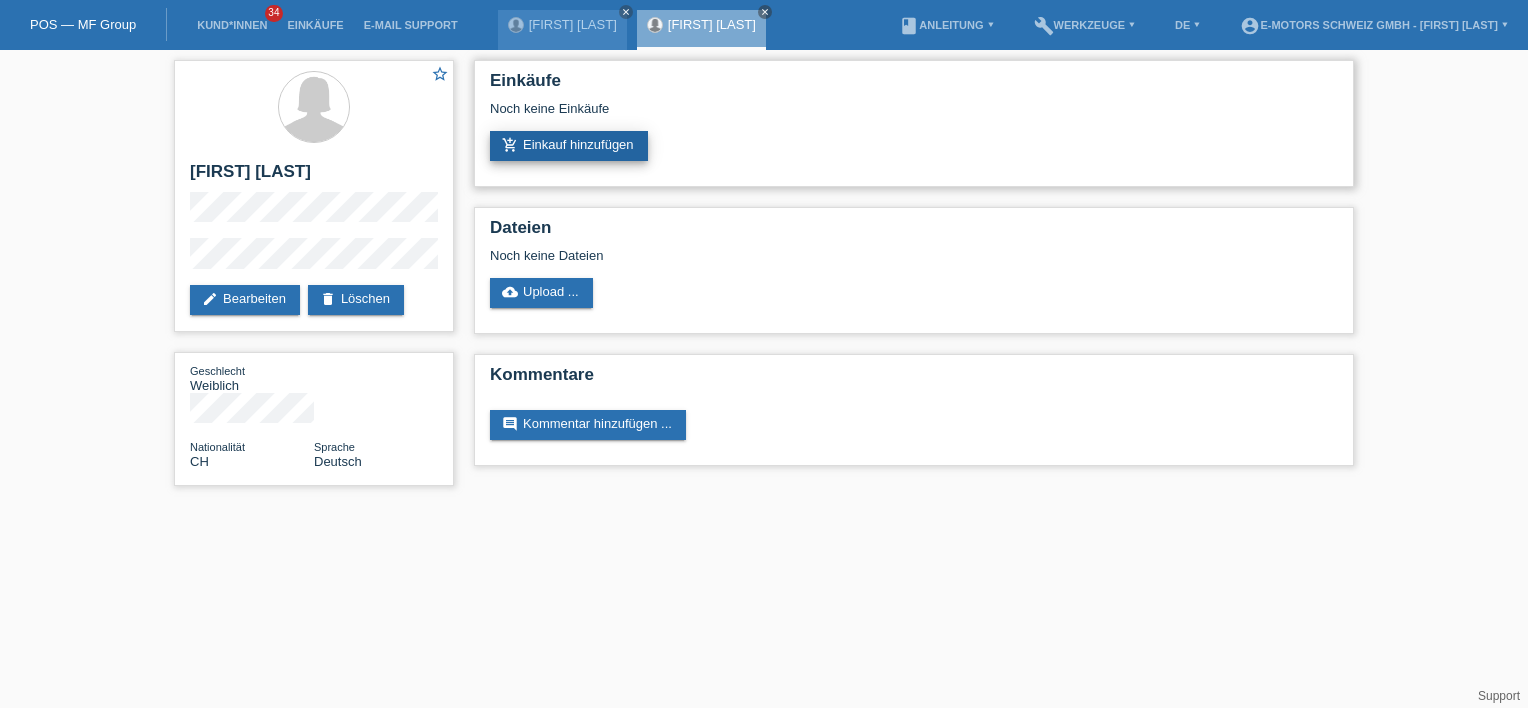 click on "add_shopping_cart  Einkauf hinzufügen" at bounding box center (569, 146) 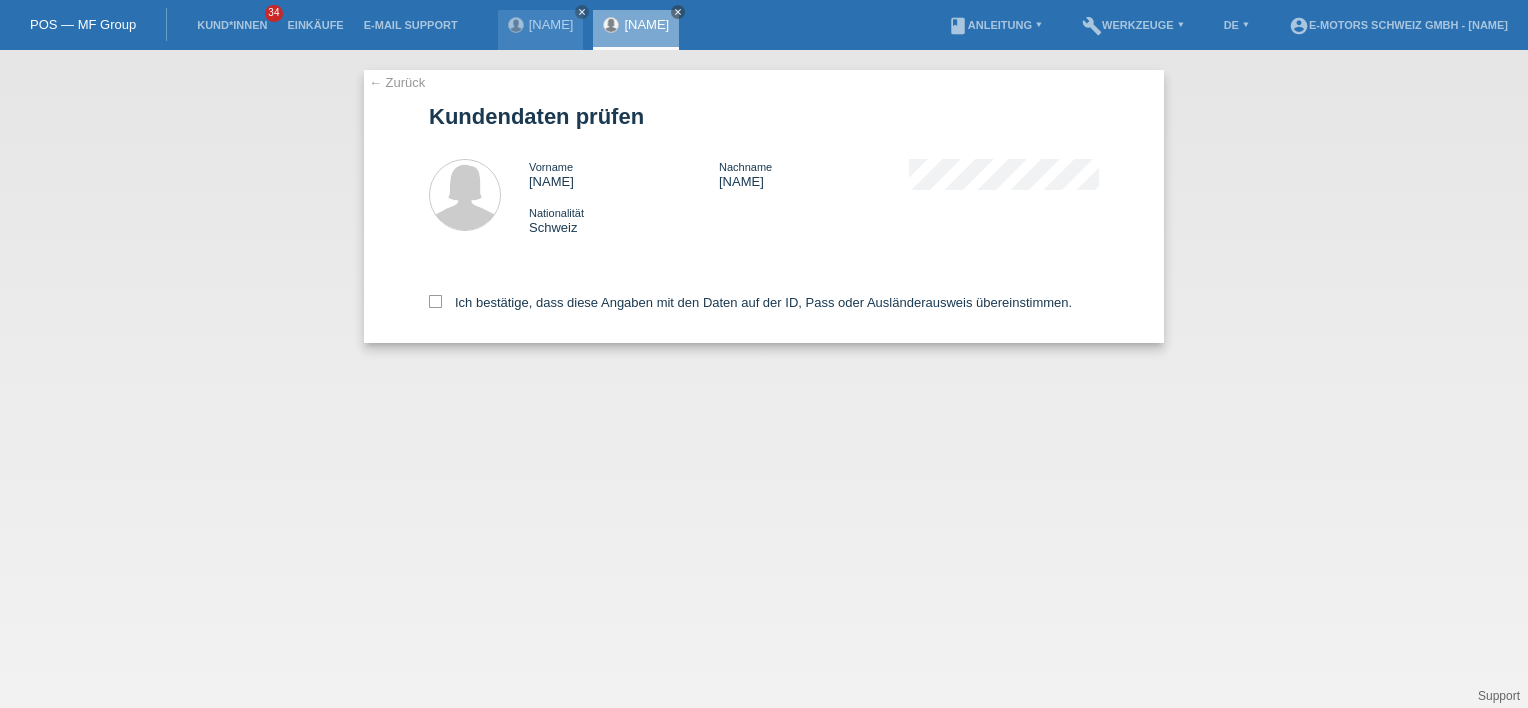scroll, scrollTop: 0, scrollLeft: 0, axis: both 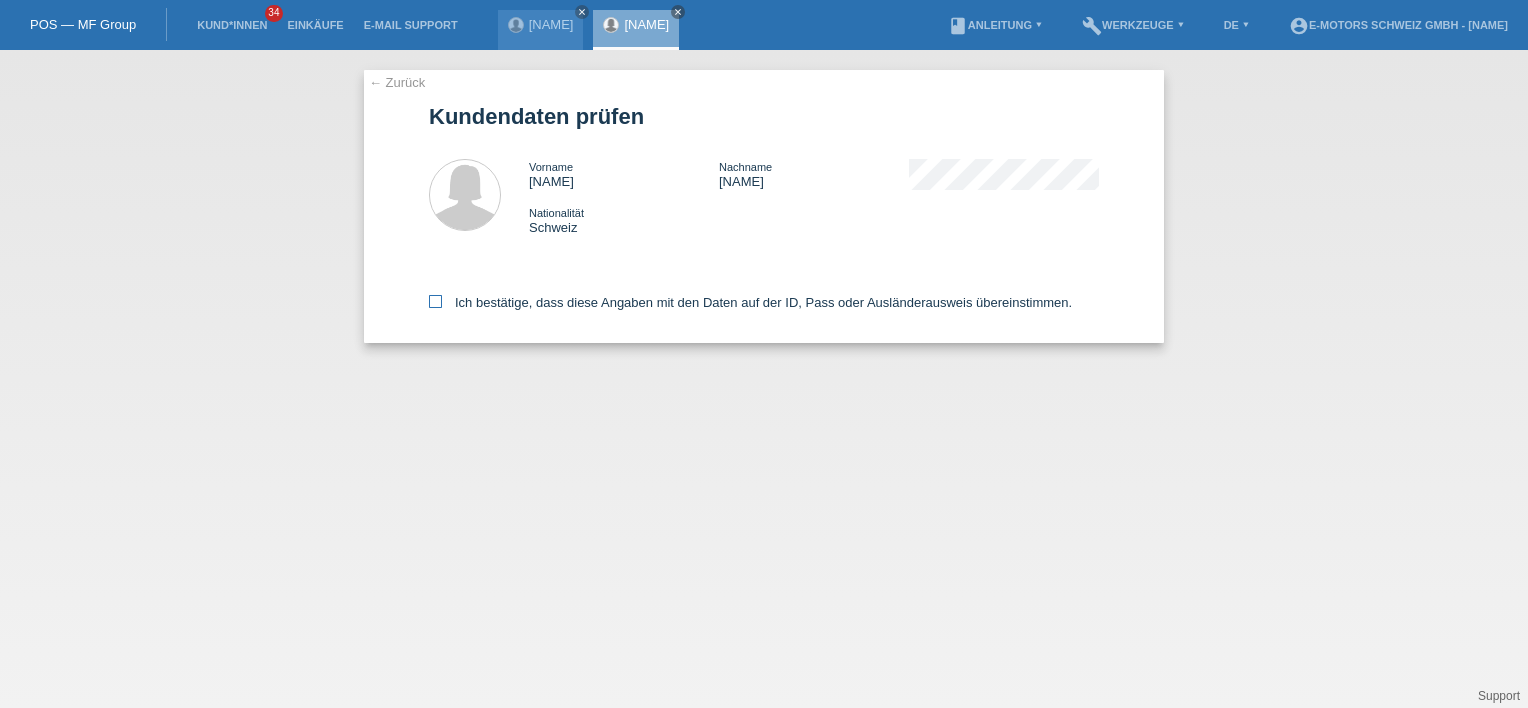 click on "Ich bestätige, dass diese Angaben mit den Daten auf der ID, Pass oder Ausländerausweis übereinstimmen." at bounding box center (750, 302) 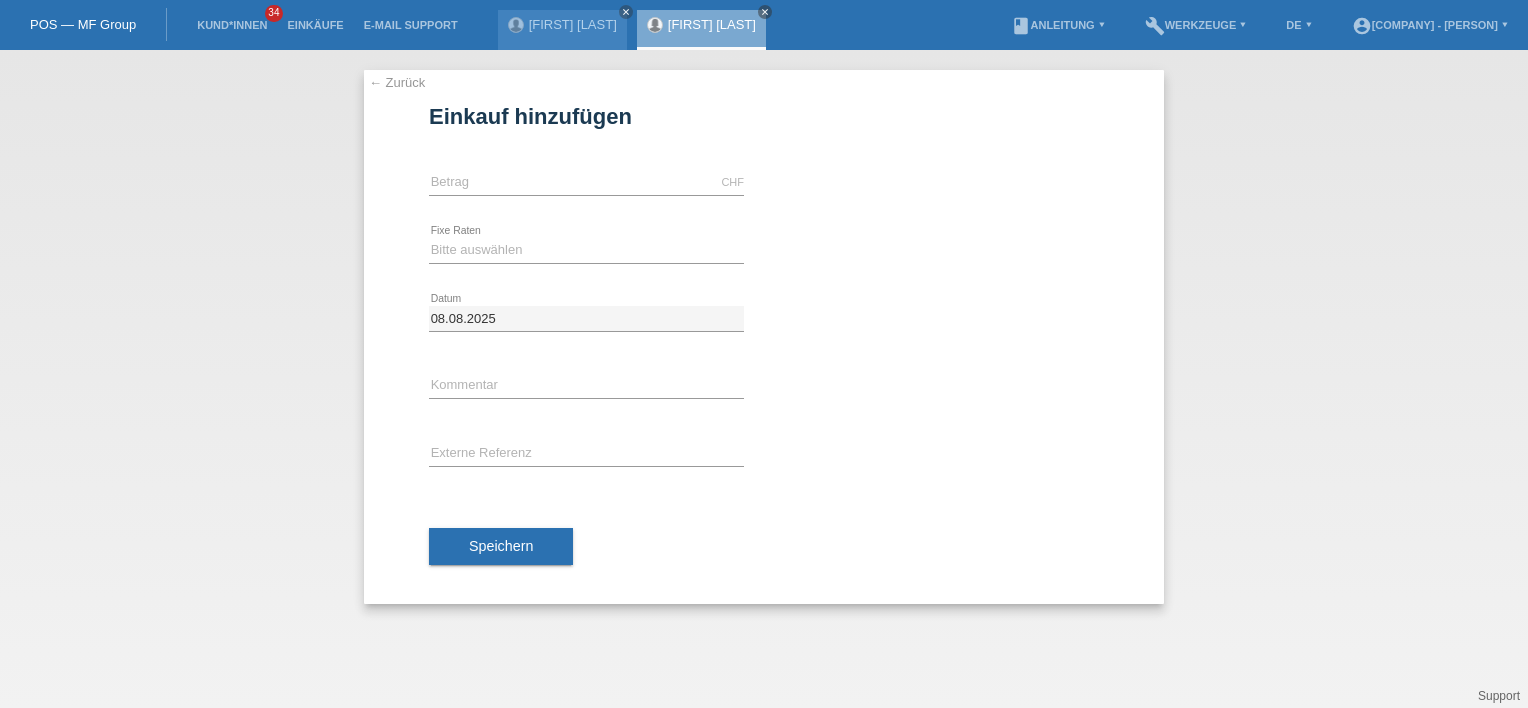 scroll, scrollTop: 0, scrollLeft: 0, axis: both 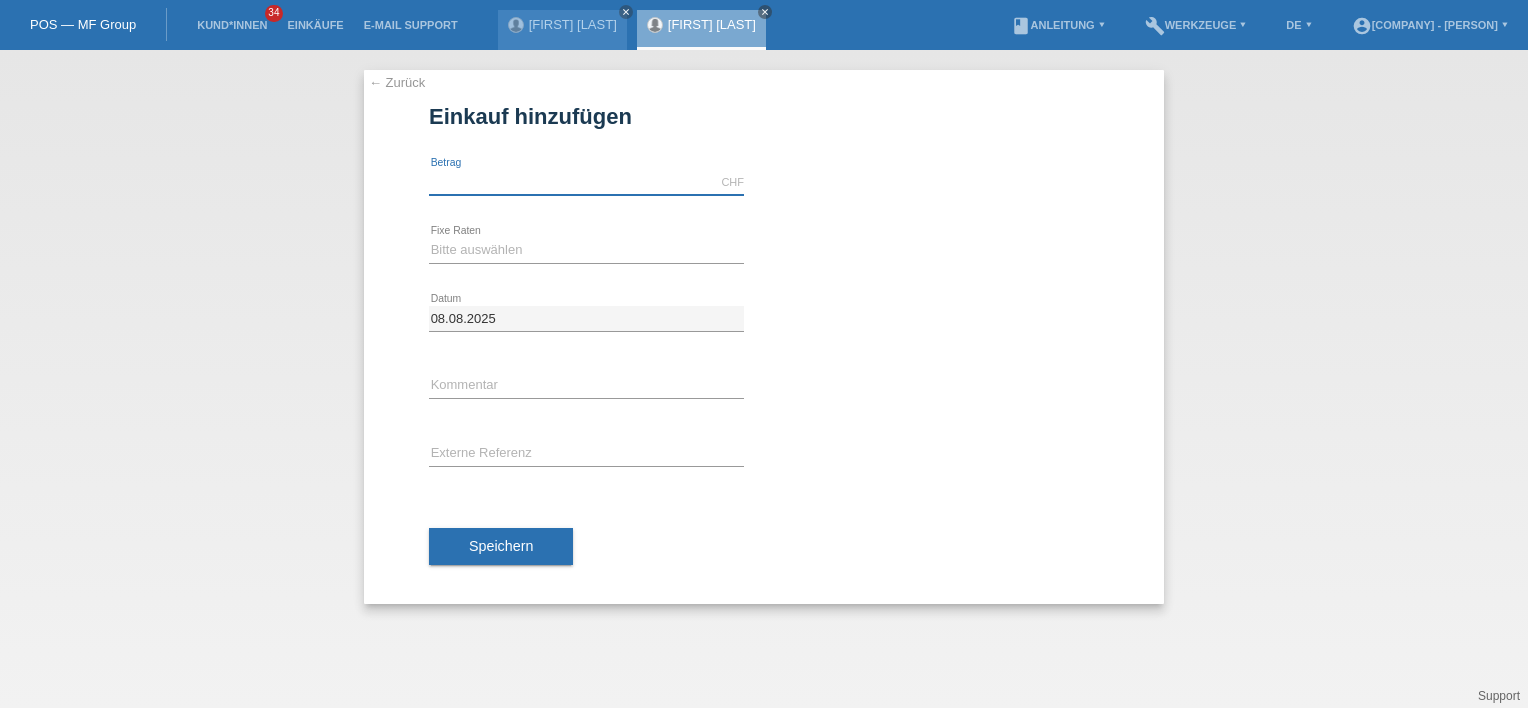 click at bounding box center [586, 182] 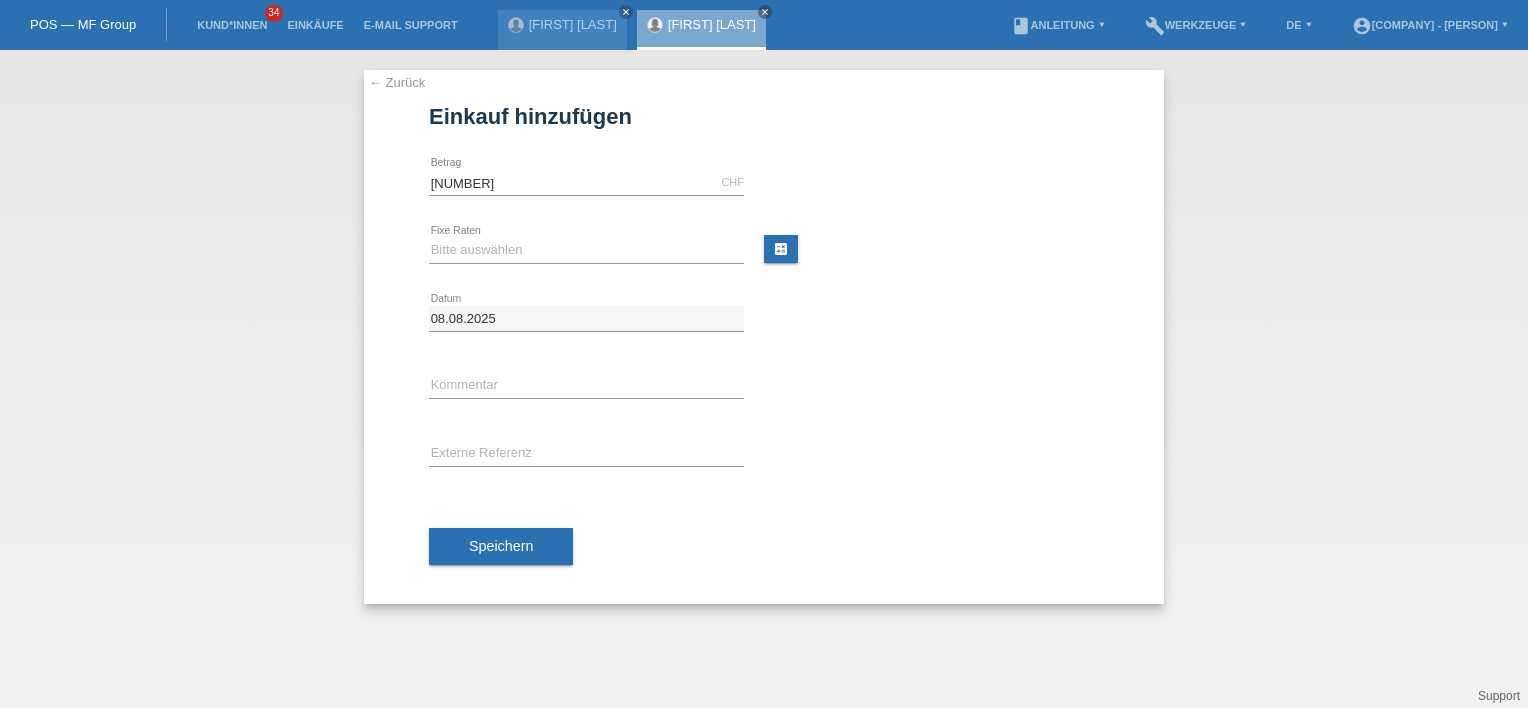 type on "[NUMBER]" 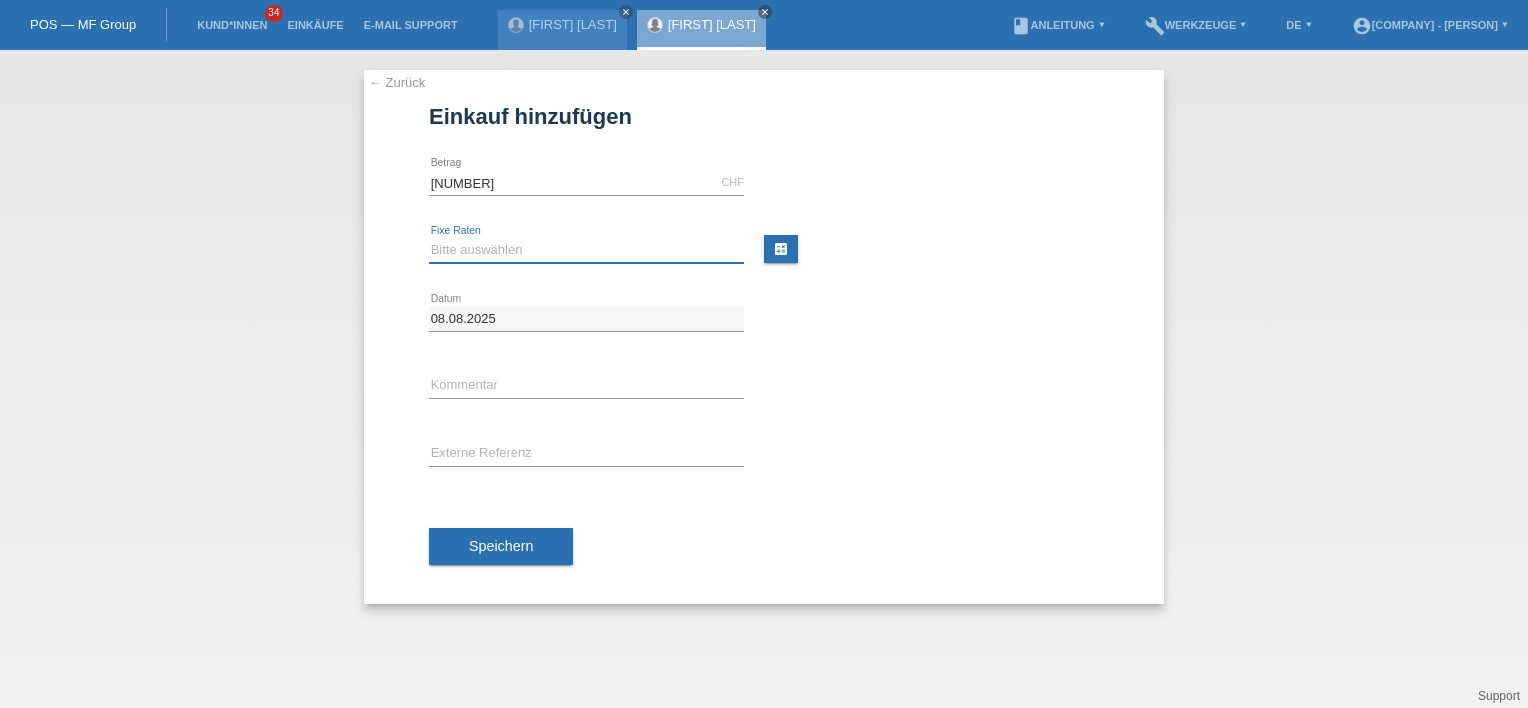 click on "Bitte auswählen
12 Raten
24 Raten
36 Raten
48 Raten" at bounding box center [586, 250] 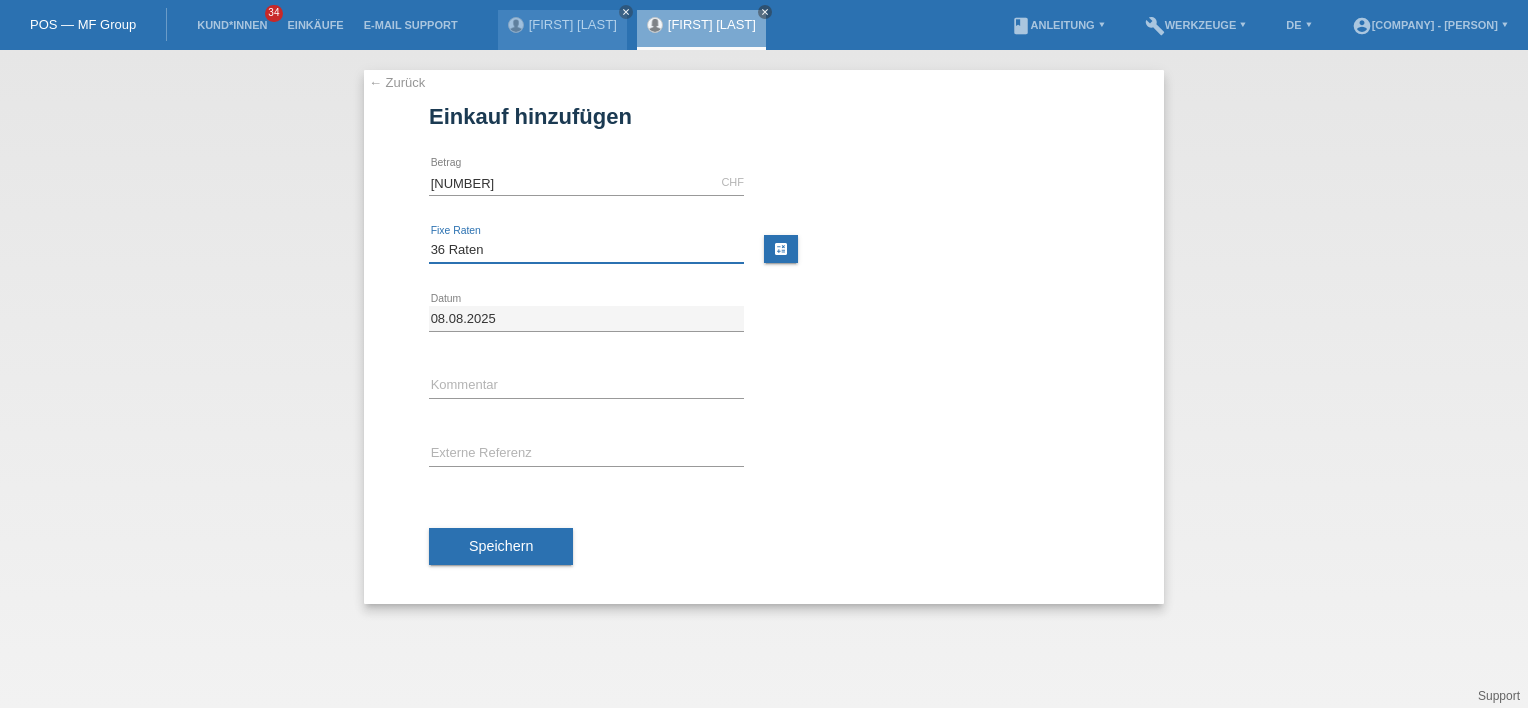 click on "Bitte auswählen
12 Raten
24 Raten
36 Raten
48 Raten" at bounding box center (586, 250) 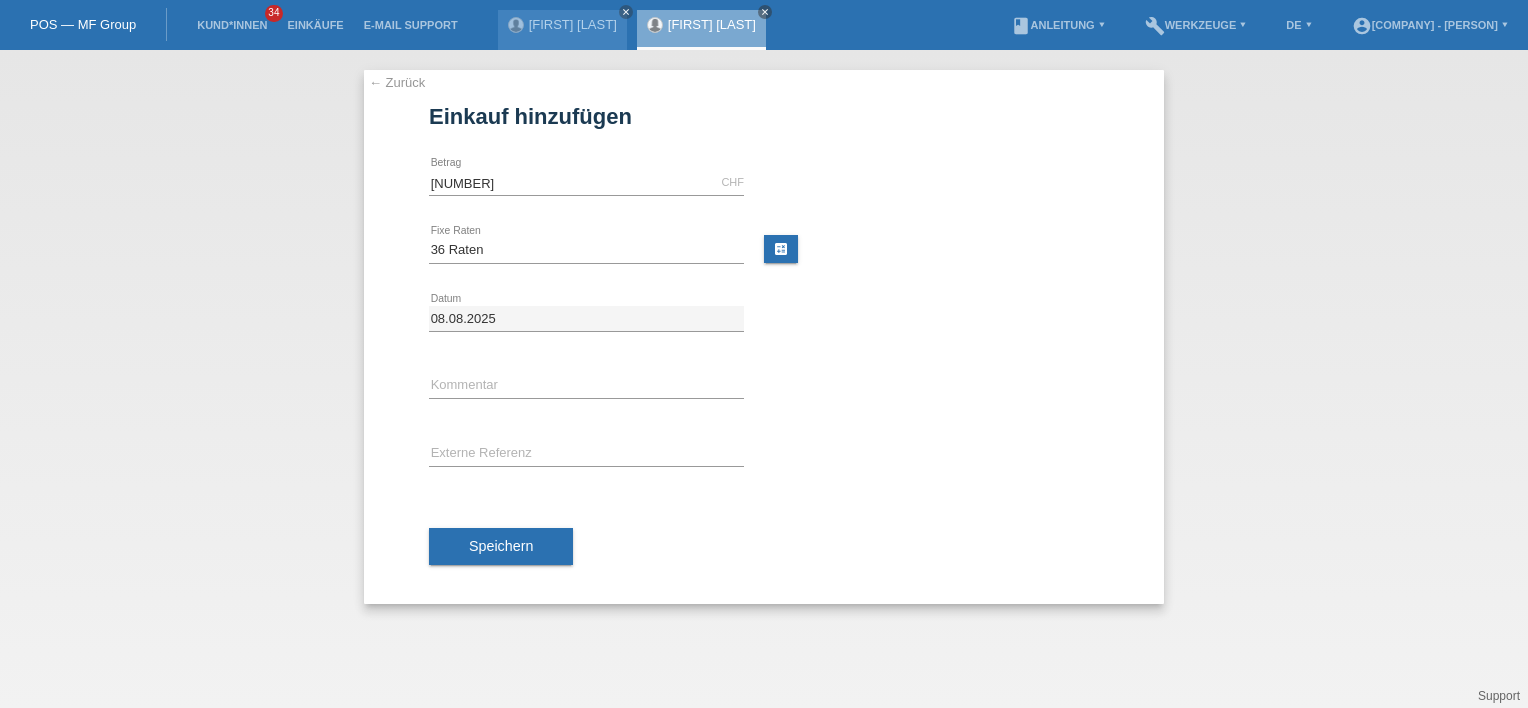 click on "08.08.2025
error
Datum" at bounding box center [586, 319] 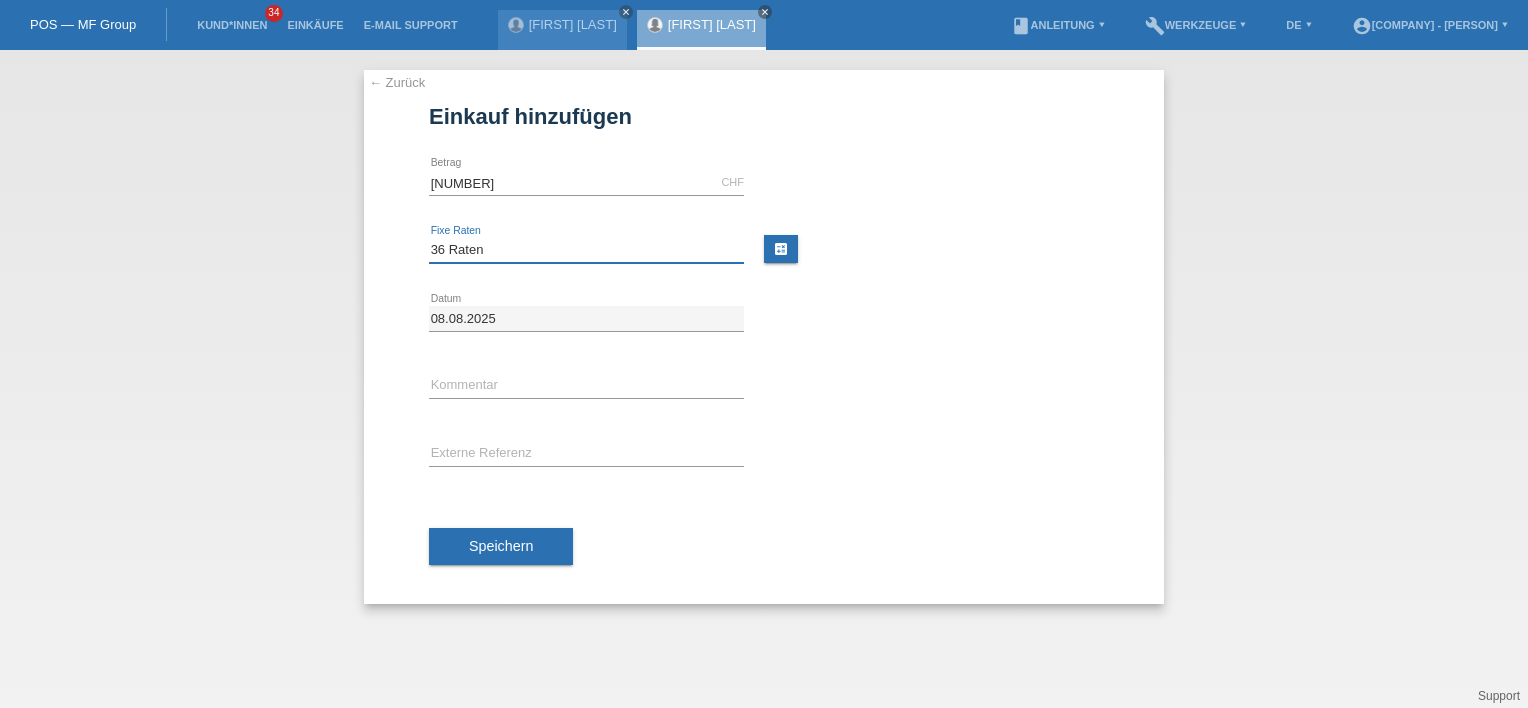 click on "Bitte auswählen
12 Raten
24 Raten
36 Raten
48 Raten" at bounding box center [586, 250] 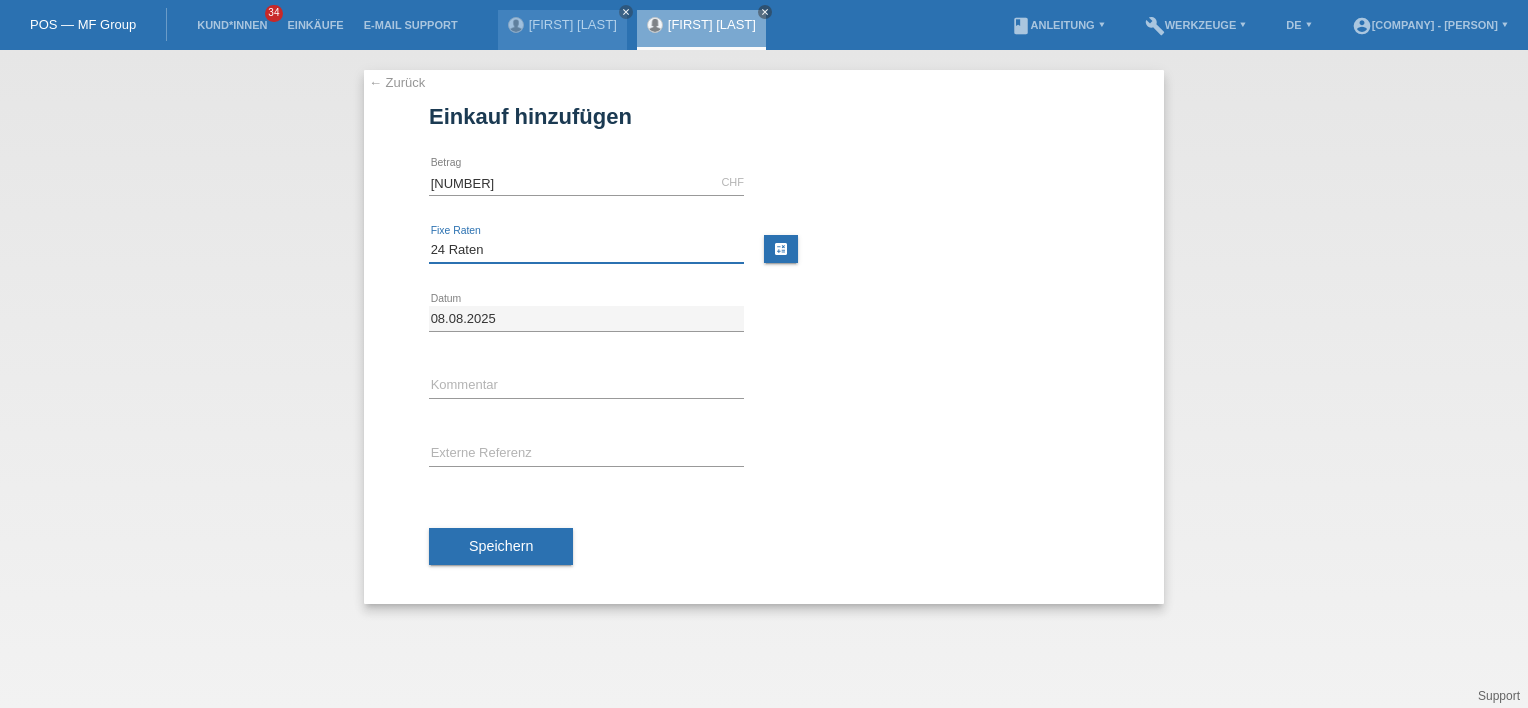 click on "Bitte auswählen
12 Raten
24 Raten
36 Raten
48 Raten" at bounding box center (586, 250) 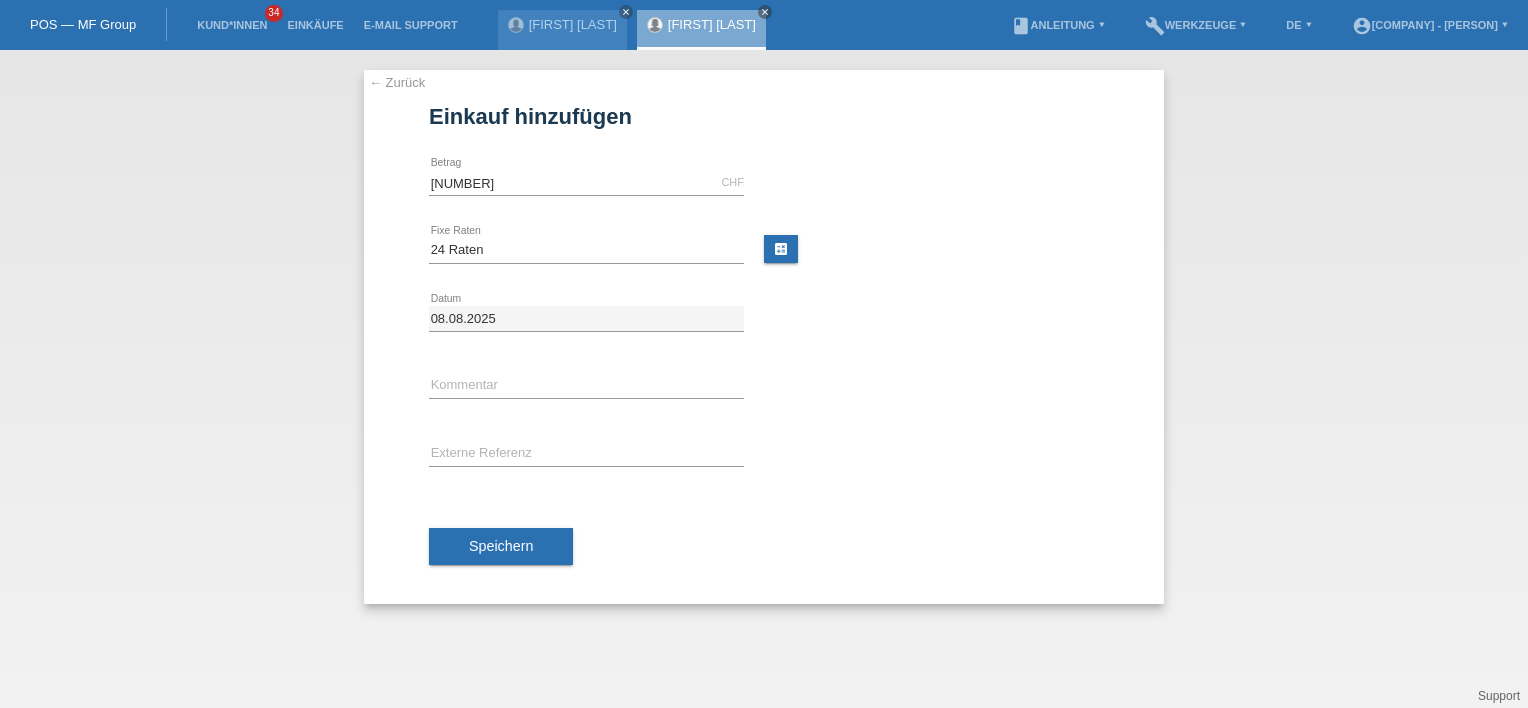 click on "error
Kommentar" at bounding box center (764, 387) 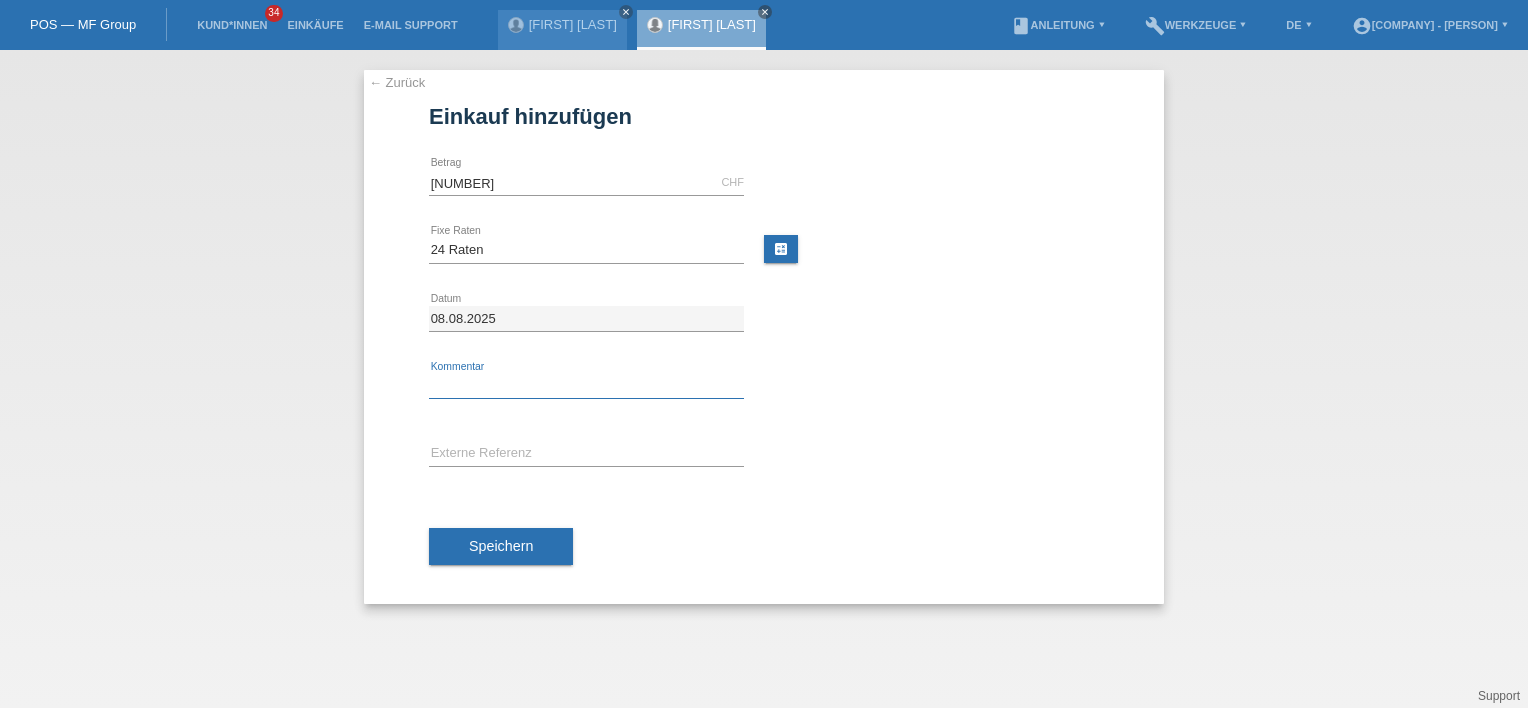 click at bounding box center (586, 386) 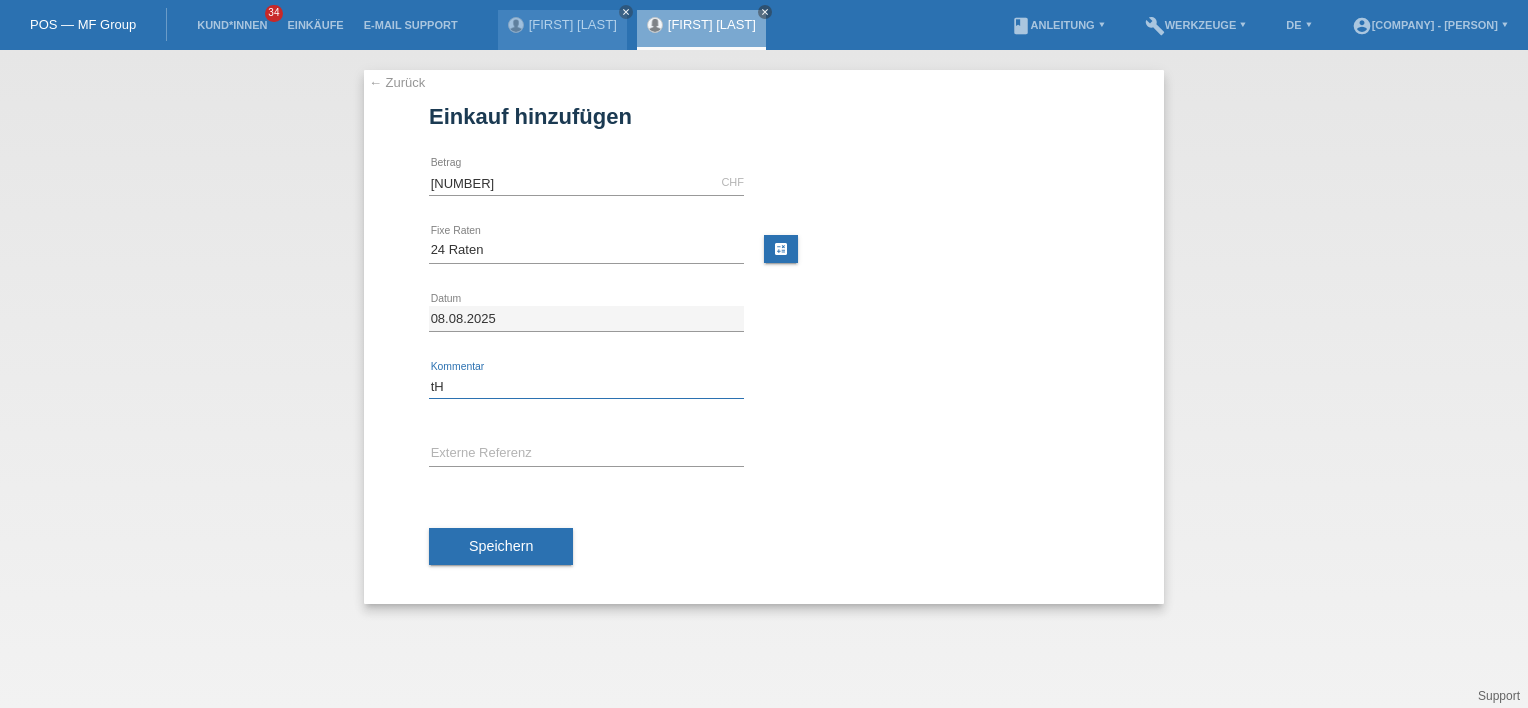 type on "t" 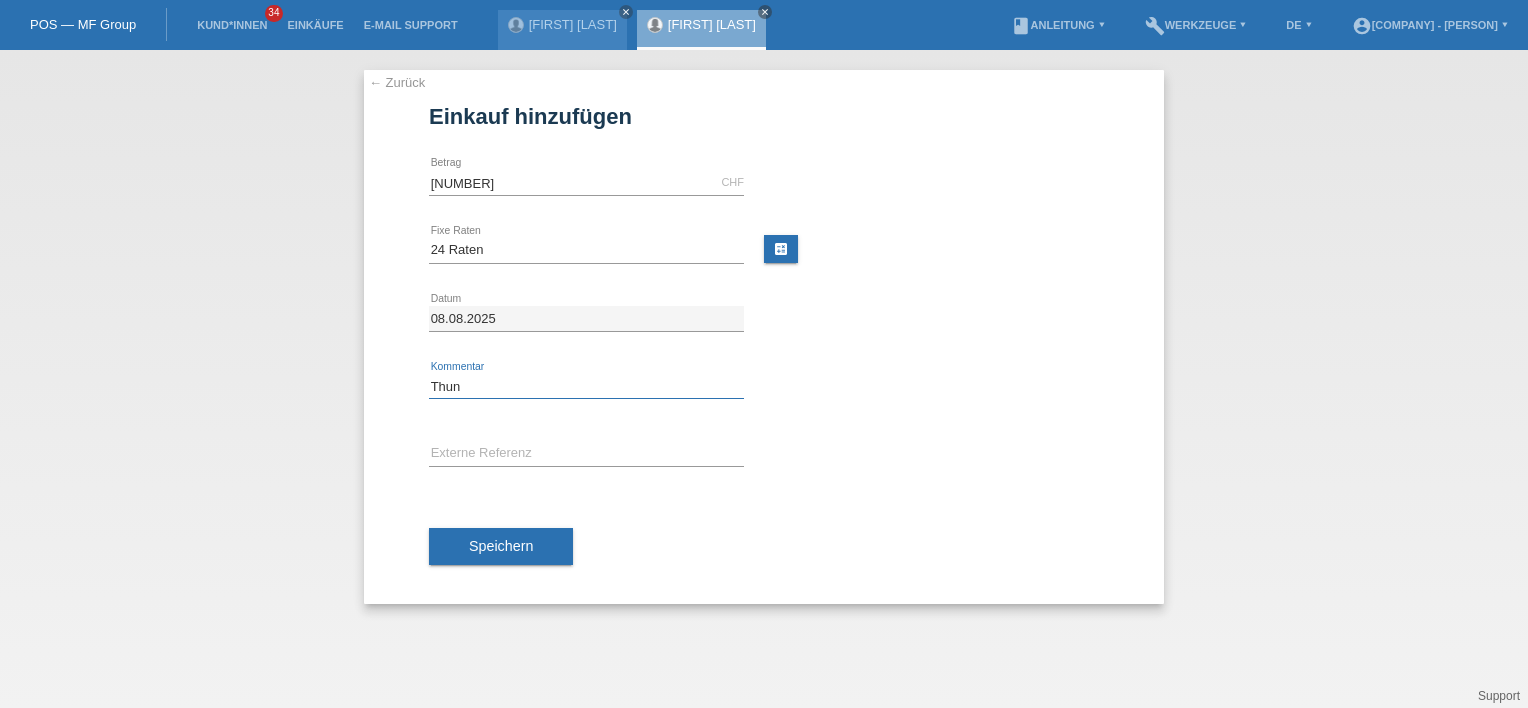 type on "Thun" 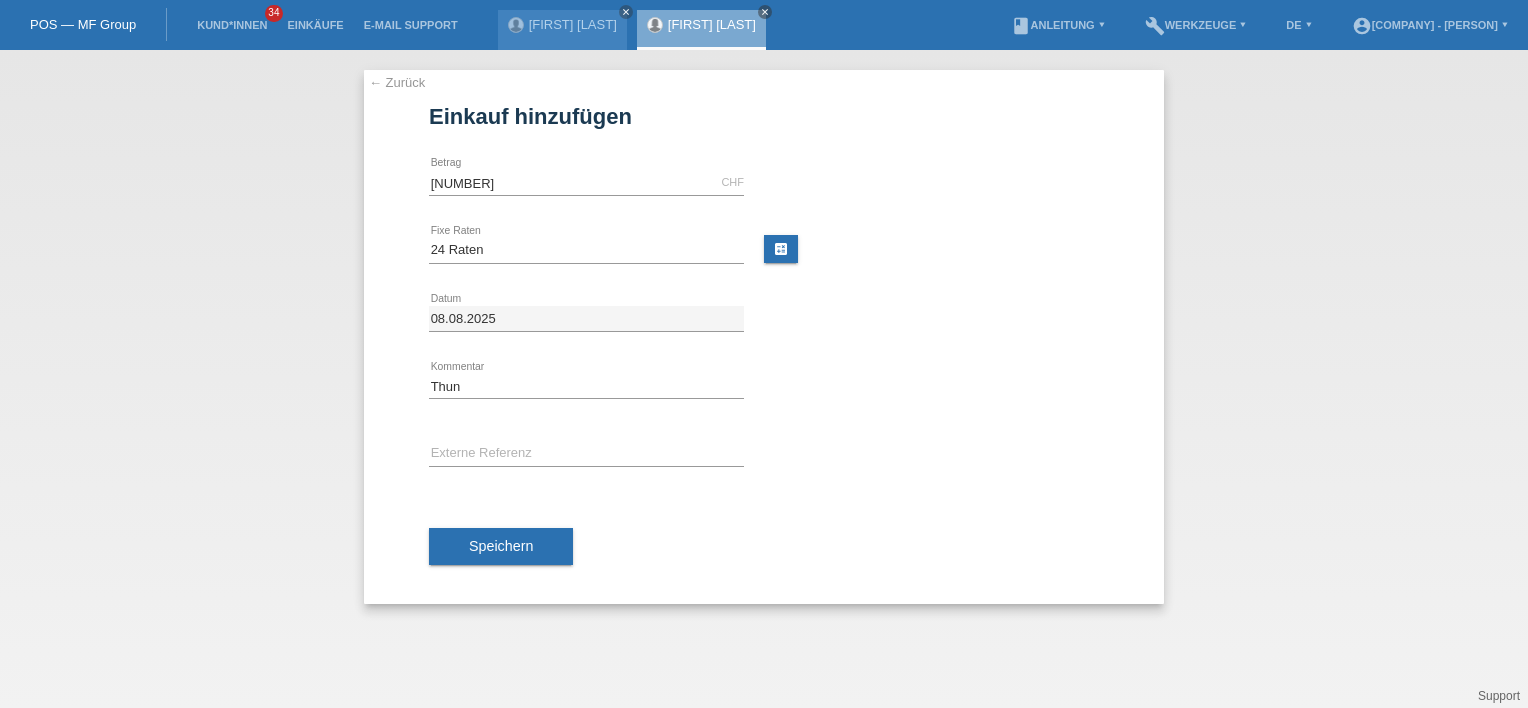 click at bounding box center [941, 428] 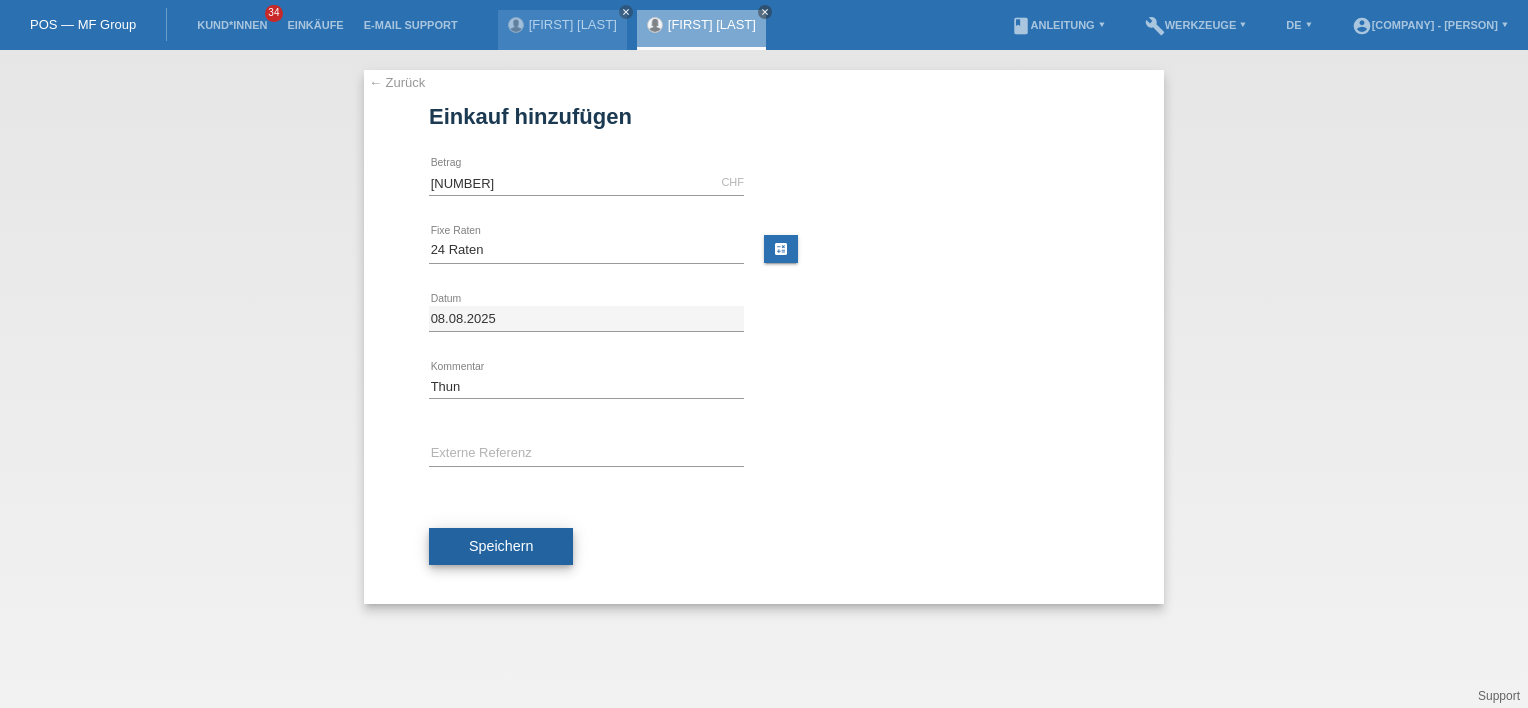 click on "Speichern" at bounding box center [501, 546] 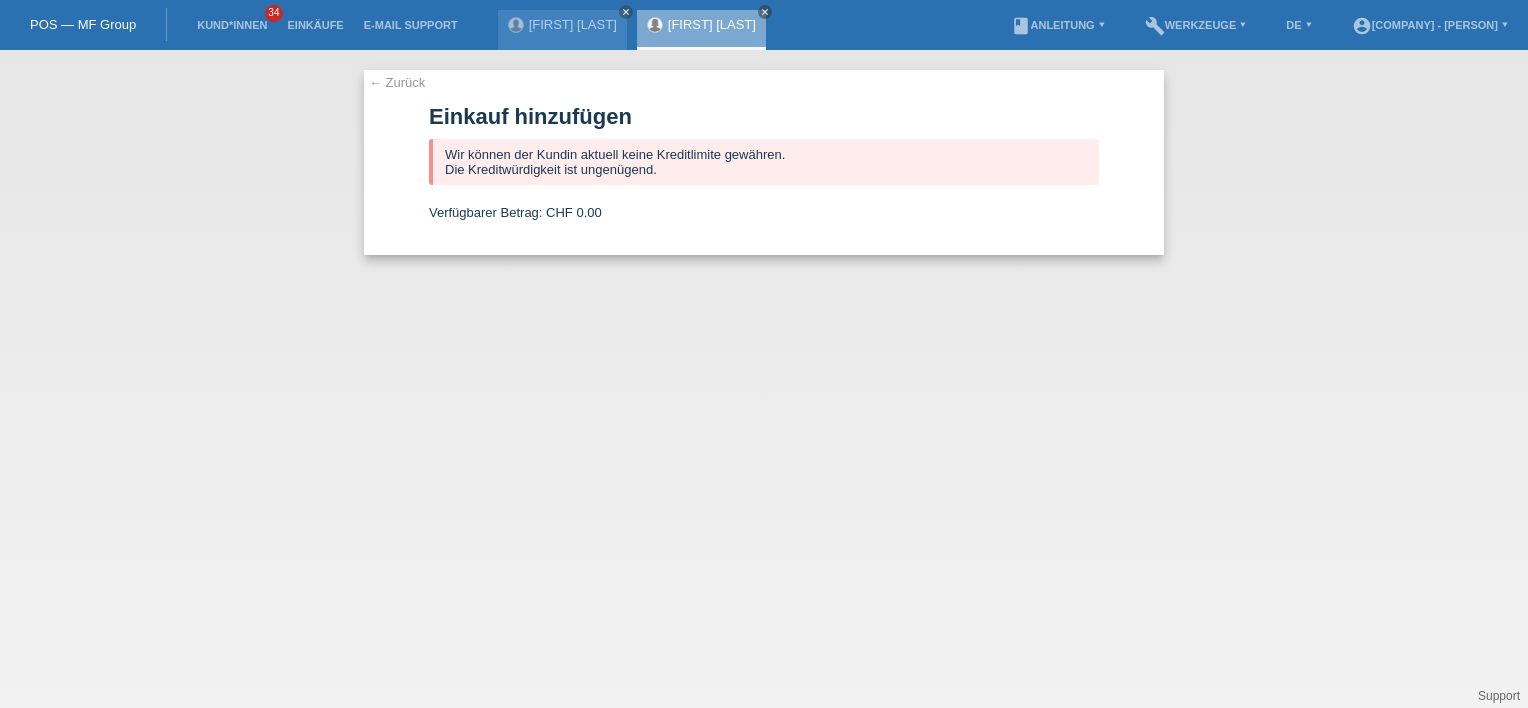click on "← Zurück" at bounding box center (397, 82) 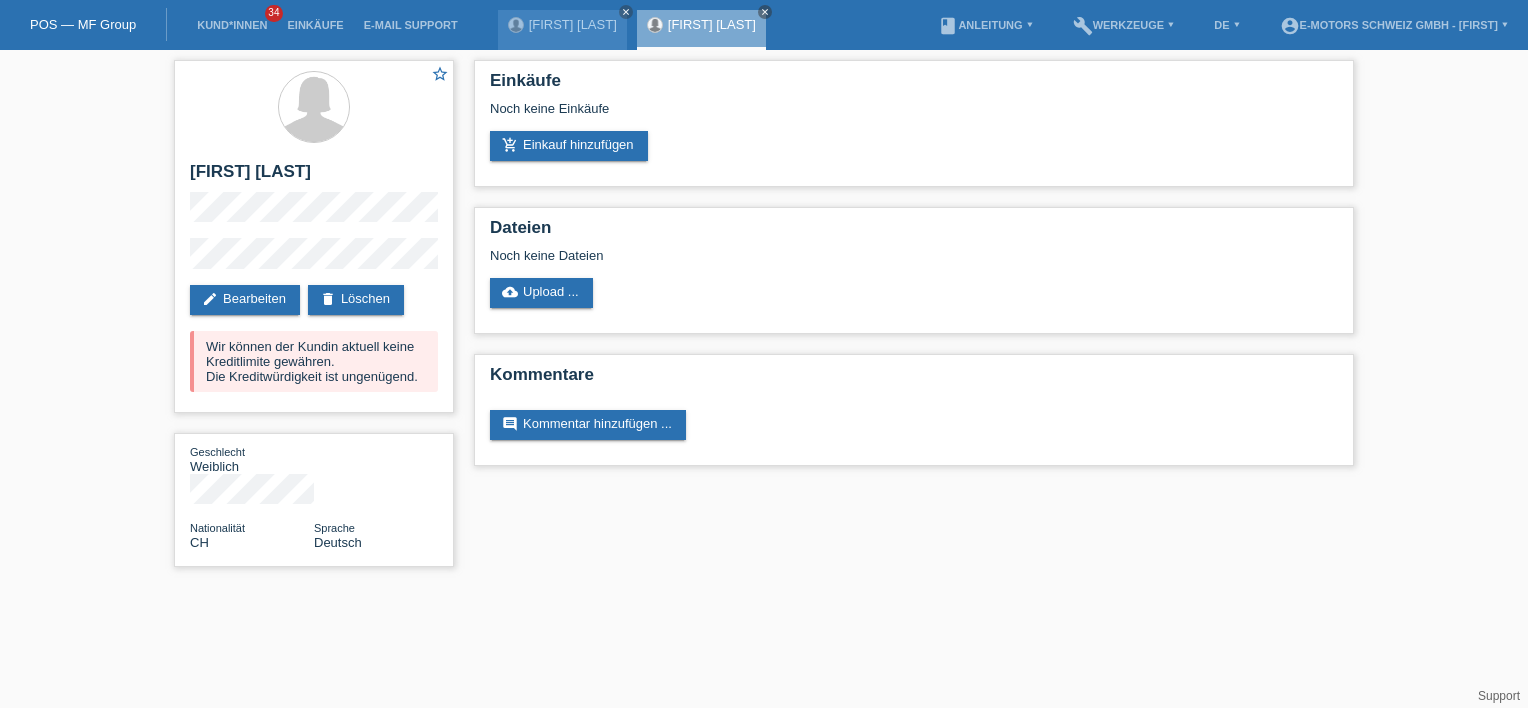 scroll, scrollTop: 0, scrollLeft: 0, axis: both 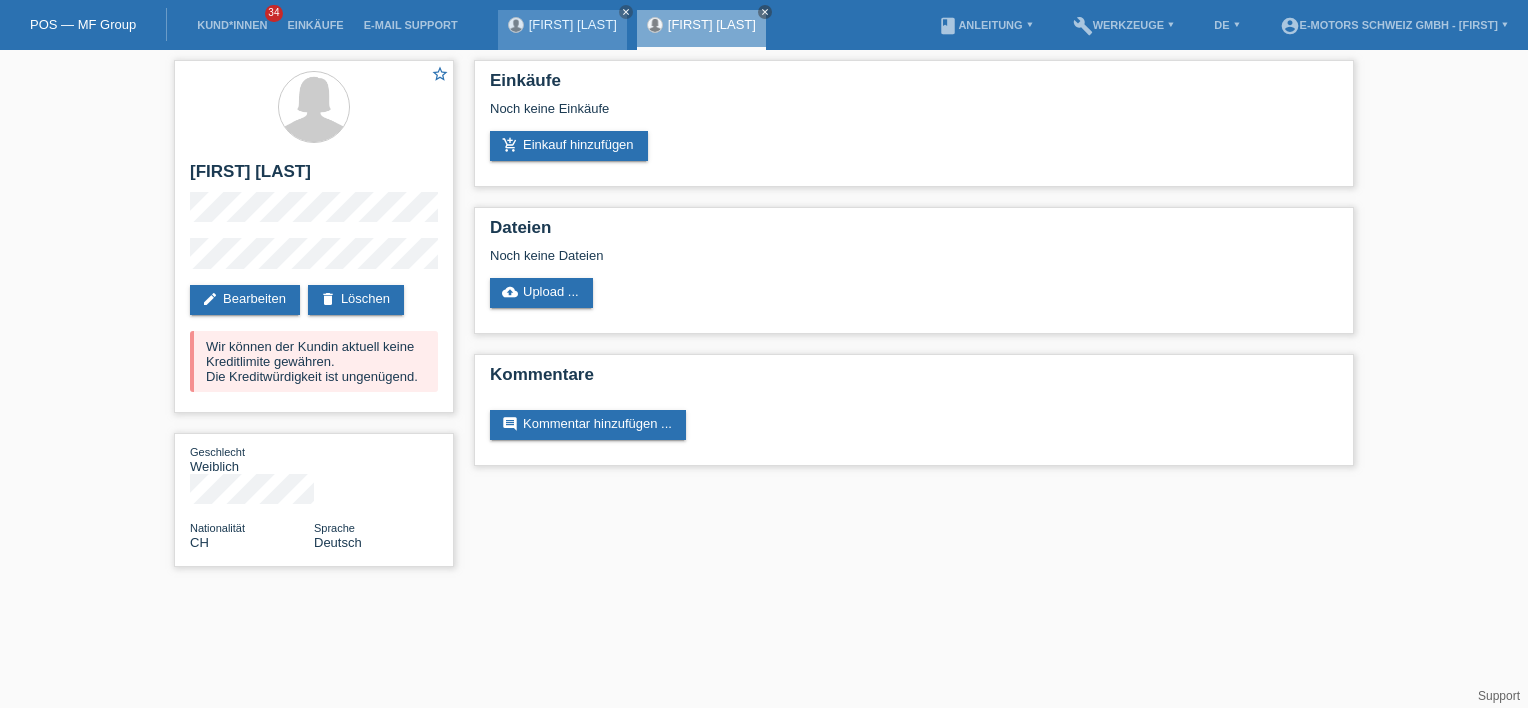click on "[FIRST] [LAST]
close" at bounding box center (562, 30) 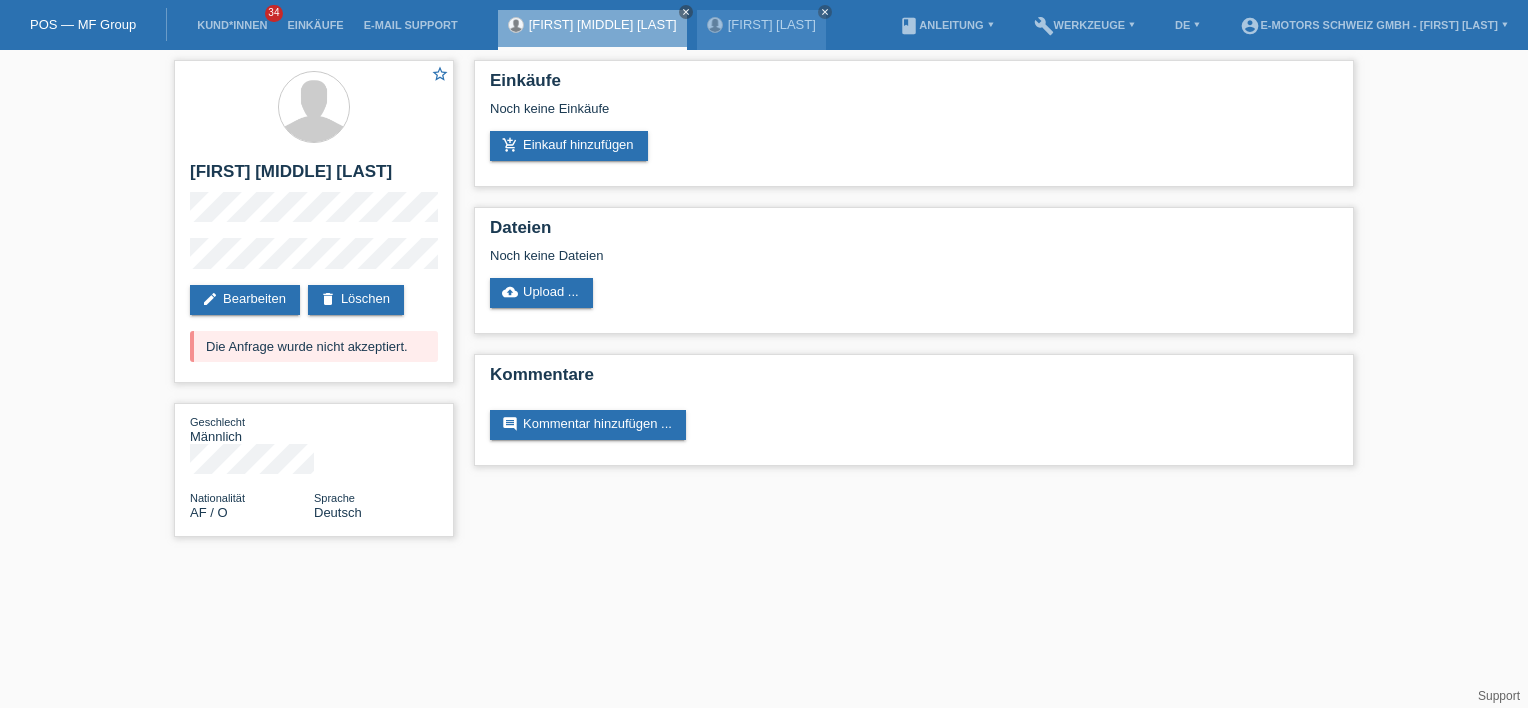 scroll, scrollTop: 0, scrollLeft: 0, axis: both 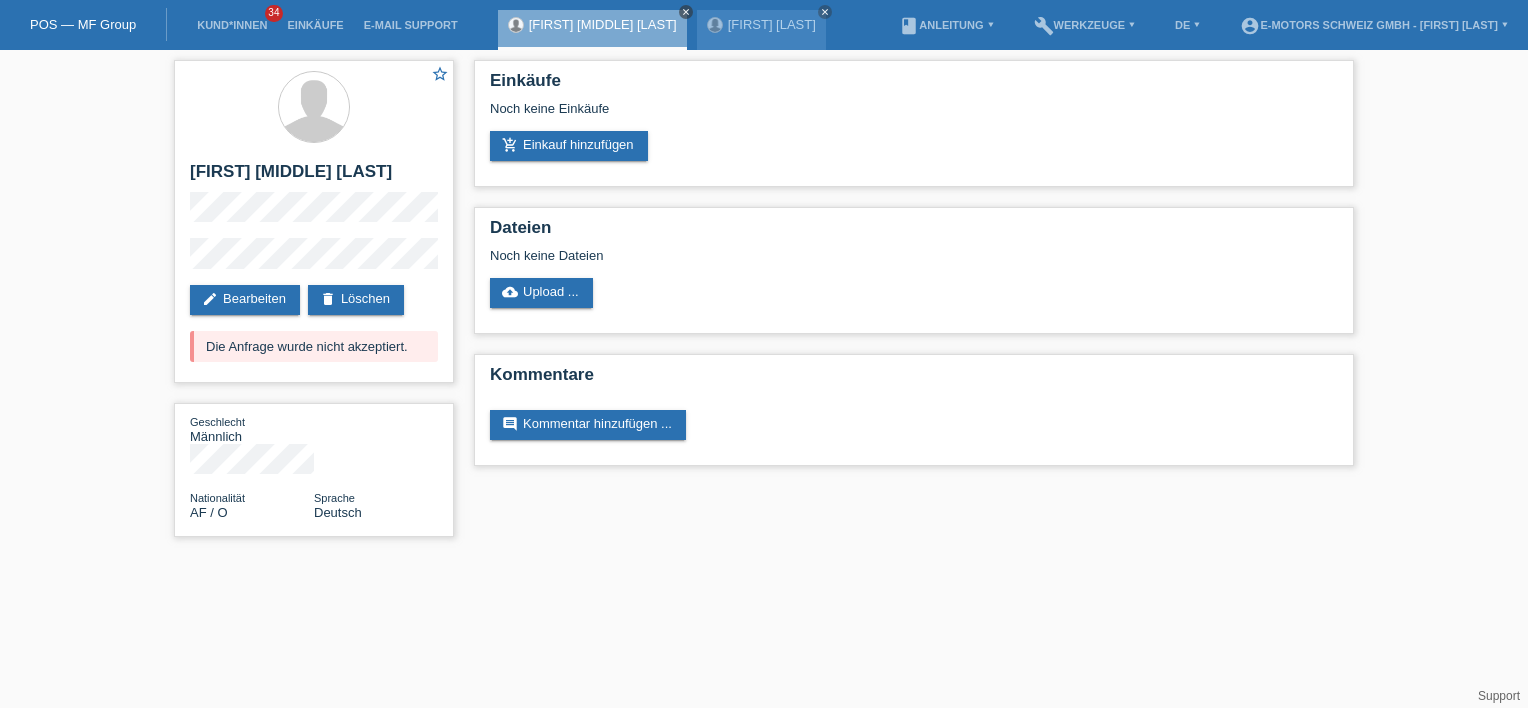 click on "close" at bounding box center (686, 12) 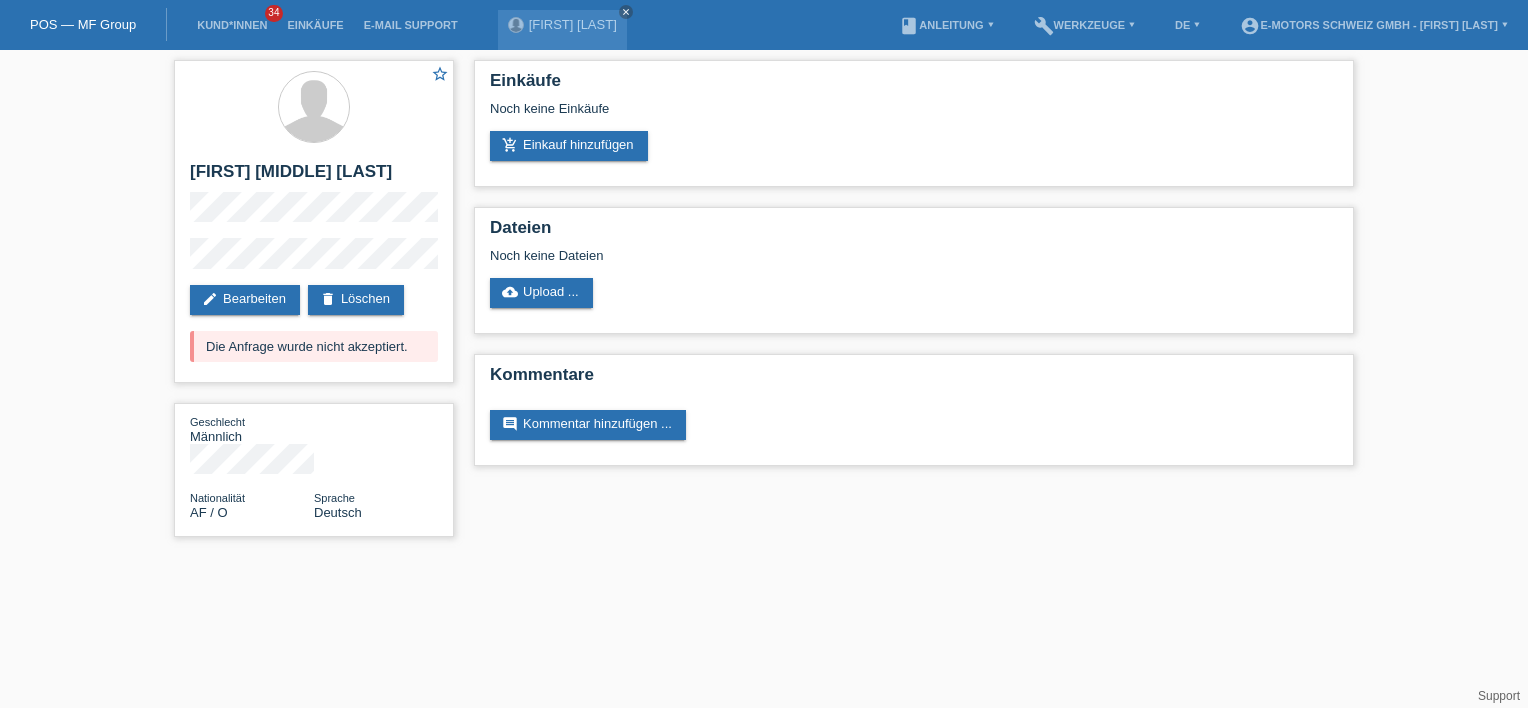 drag, startPoint x: 660, startPoint y: 40, endPoint x: 637, endPoint y: 44, distance: 23.345236 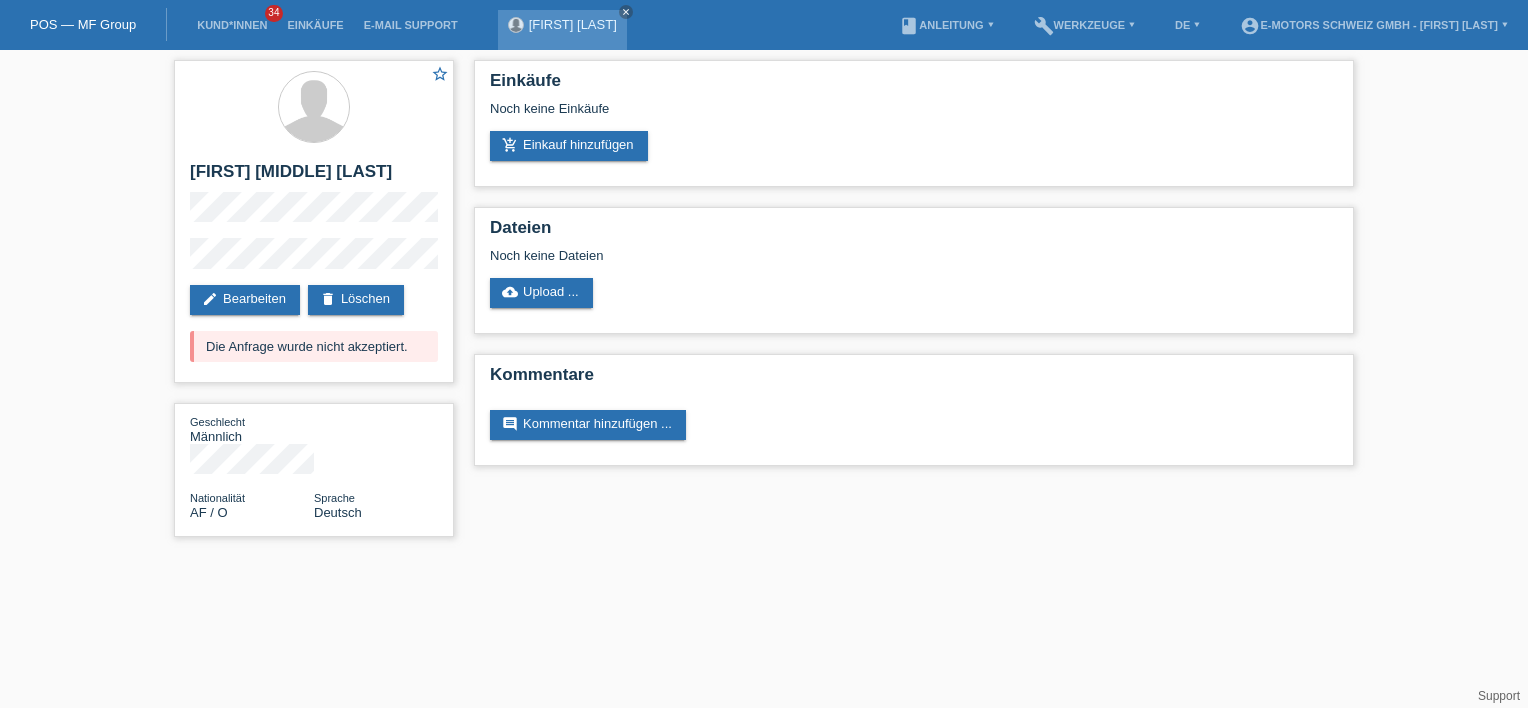 click on "[FIRST] [LAST]
close" at bounding box center [562, 30] 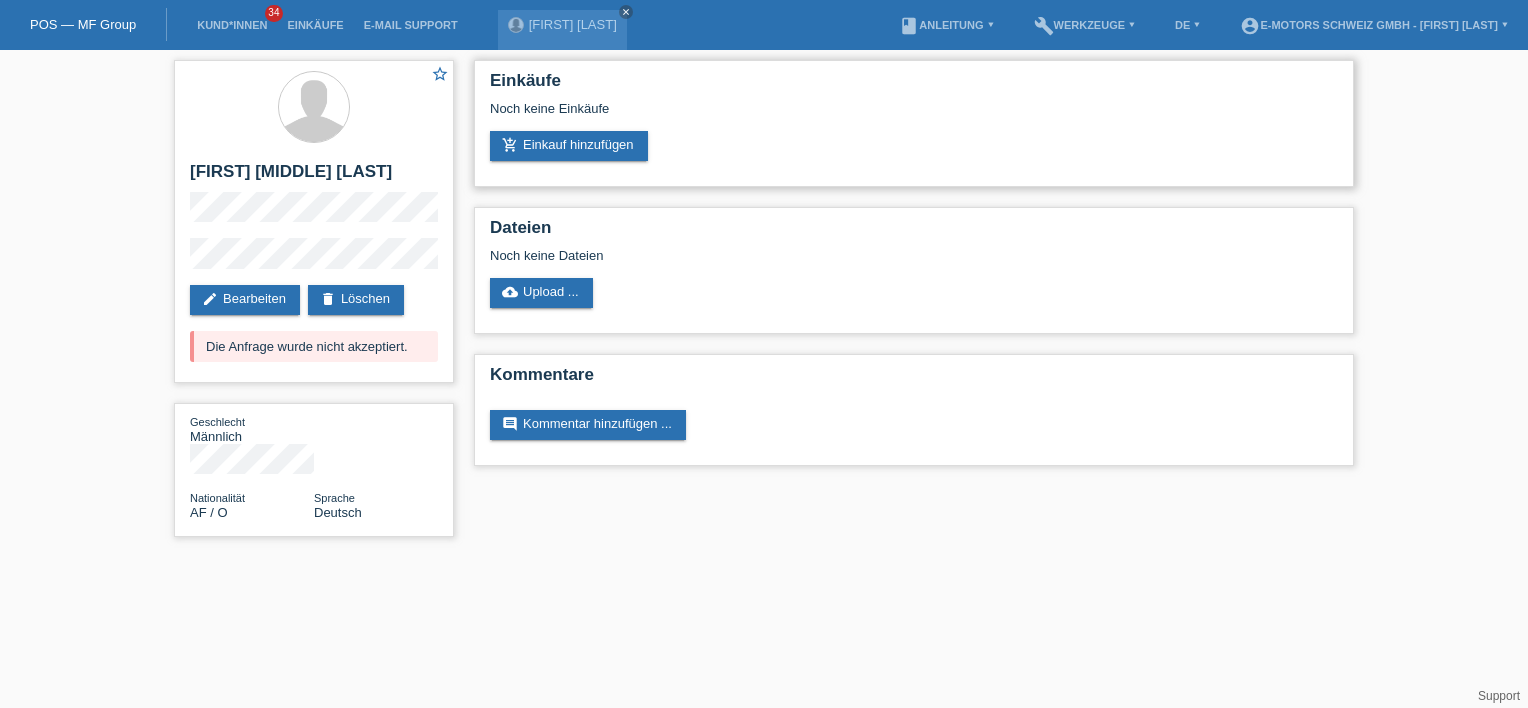 click on "add_shopping_cart  Einkauf hinzufügen" at bounding box center (914, 146) 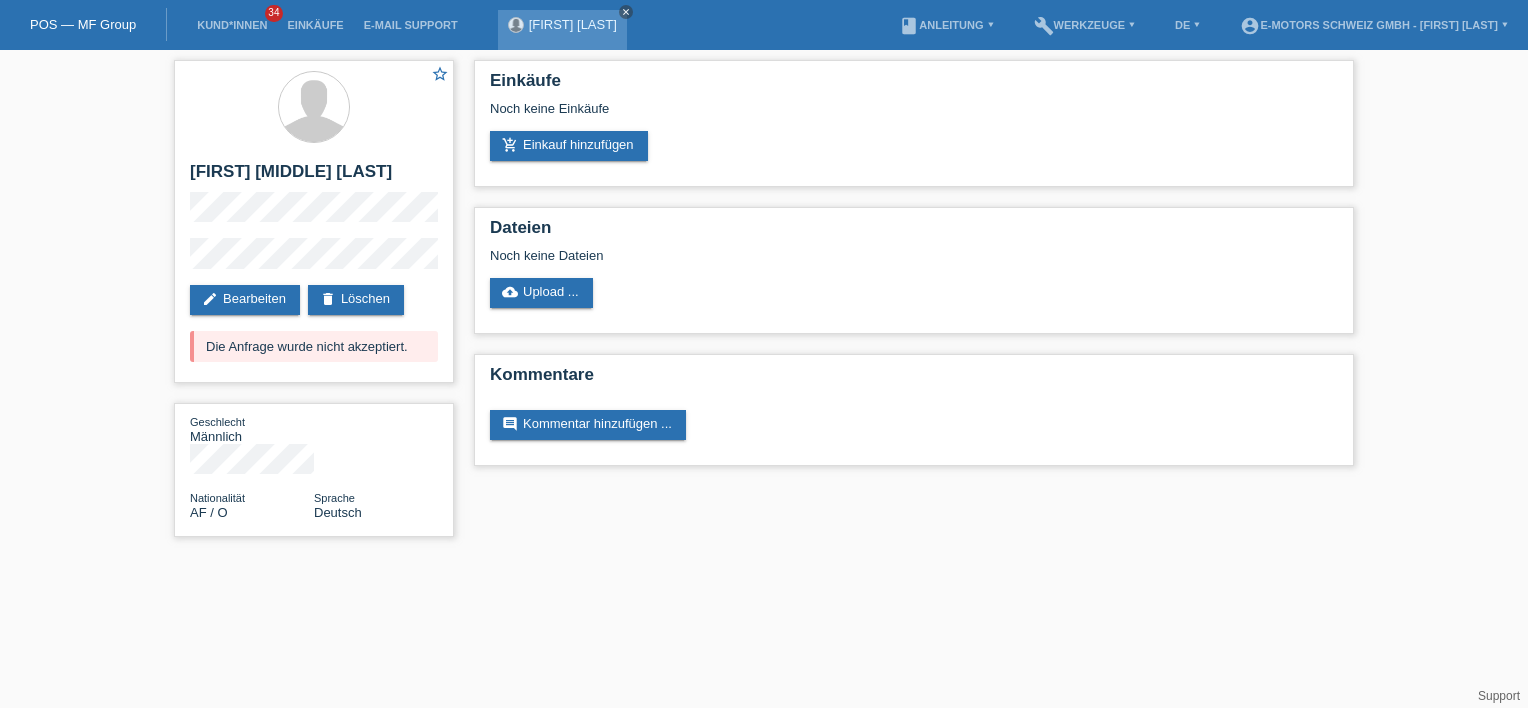 click on "close" at bounding box center [626, 12] 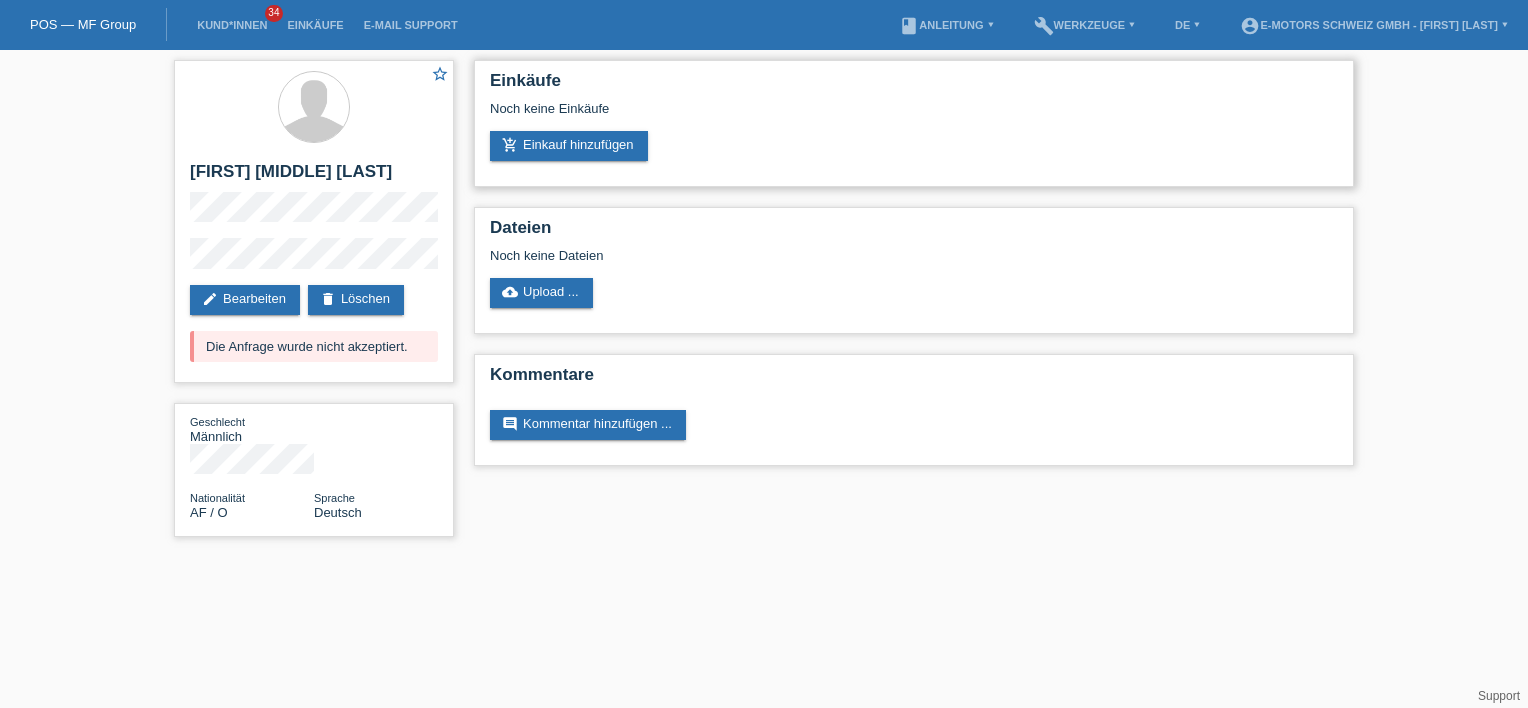click on "Noch keine Einkäufe" at bounding box center [914, 116] 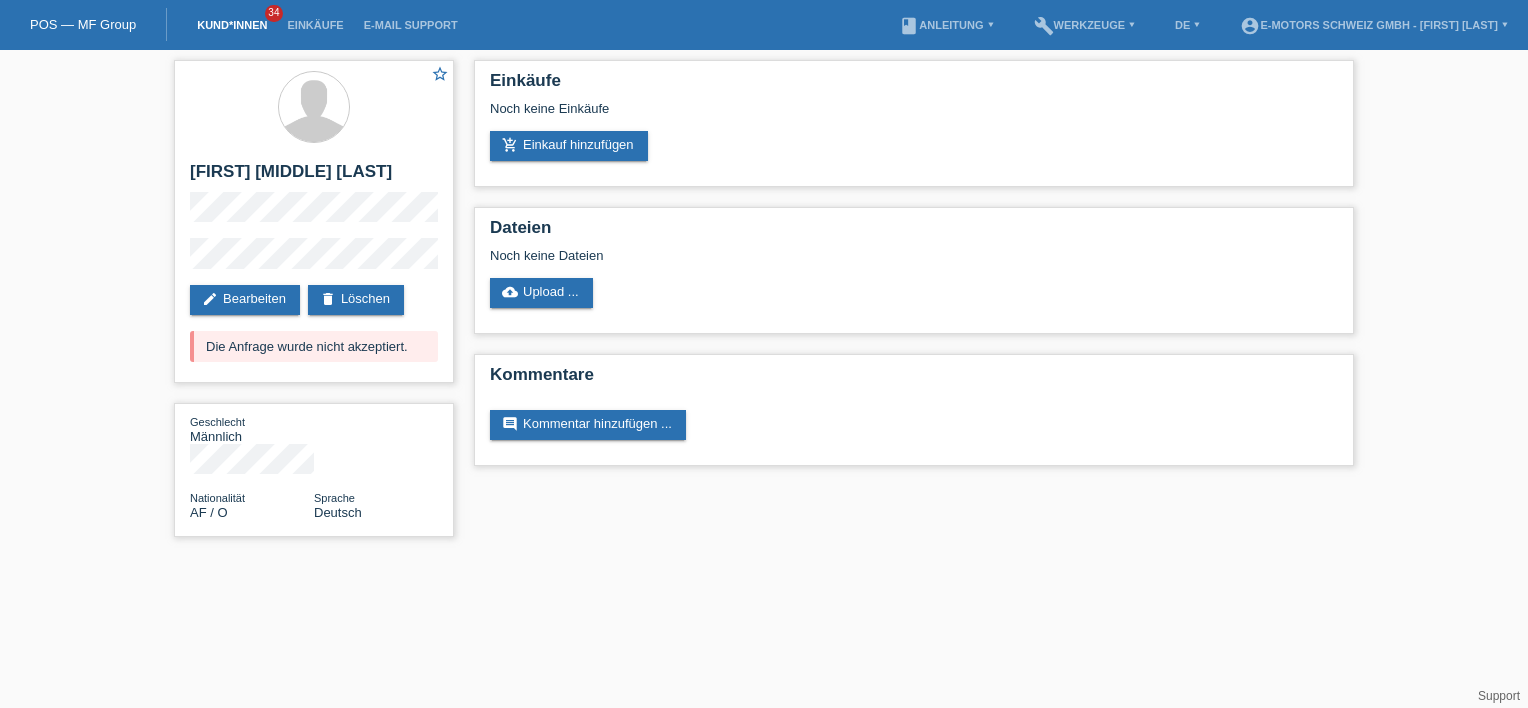click on "Kund*innen" at bounding box center (232, 25) 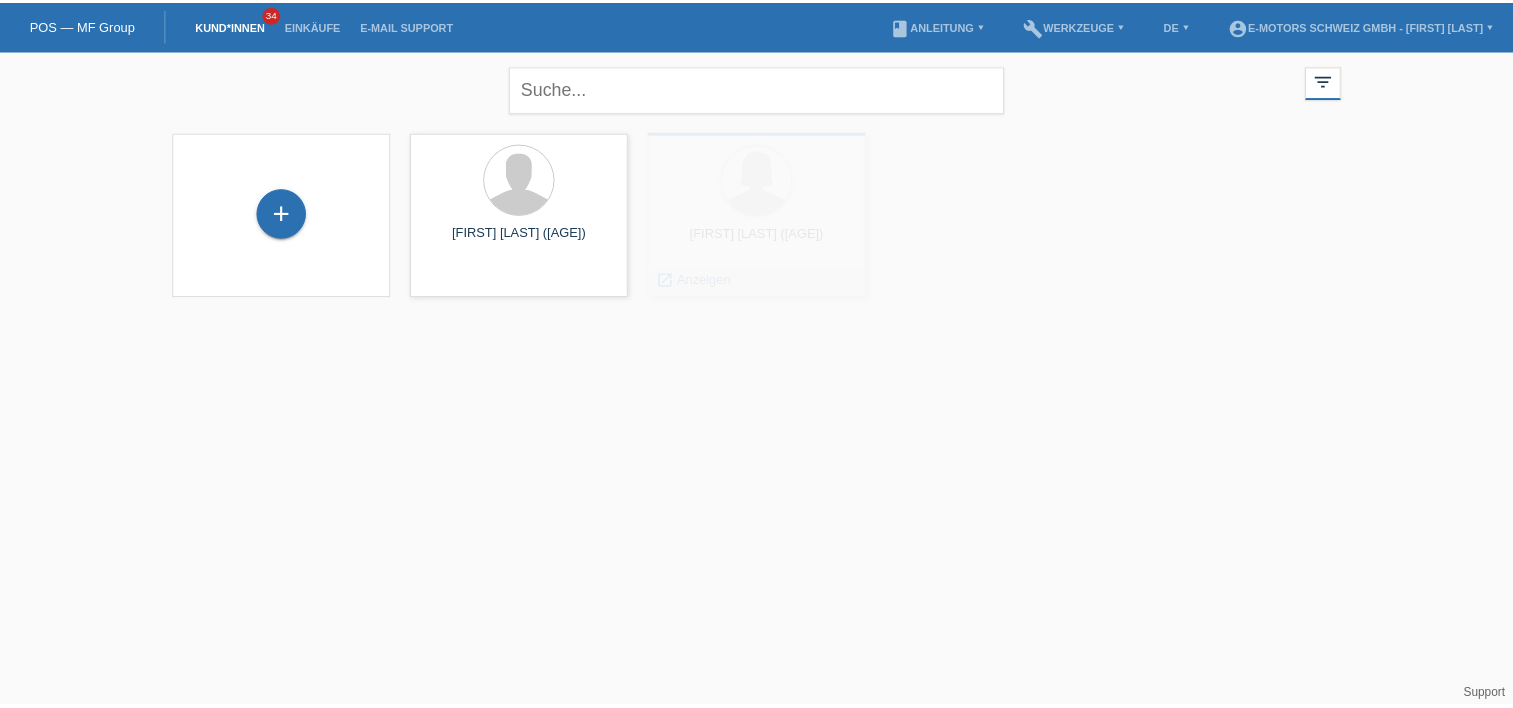 scroll, scrollTop: 0, scrollLeft: 0, axis: both 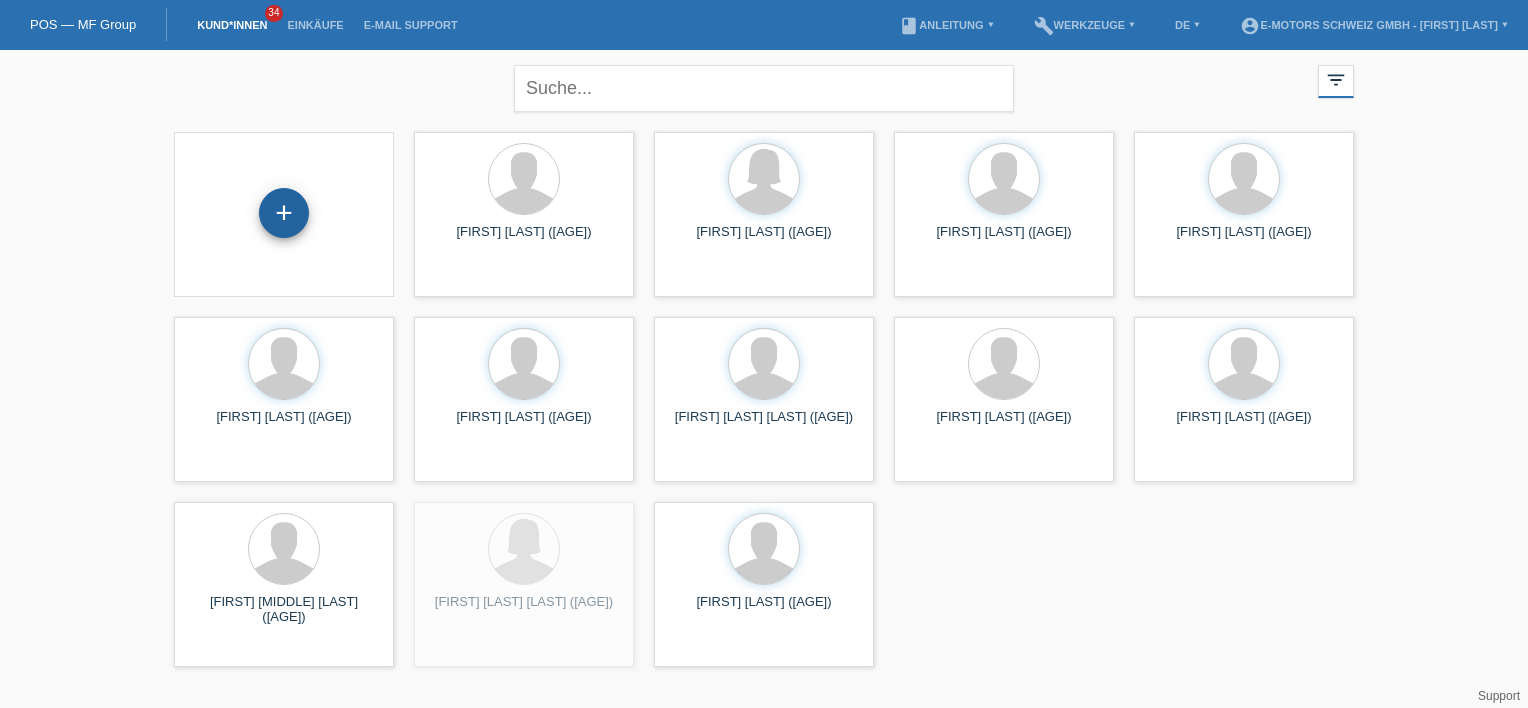 click on "+" at bounding box center [284, 213] 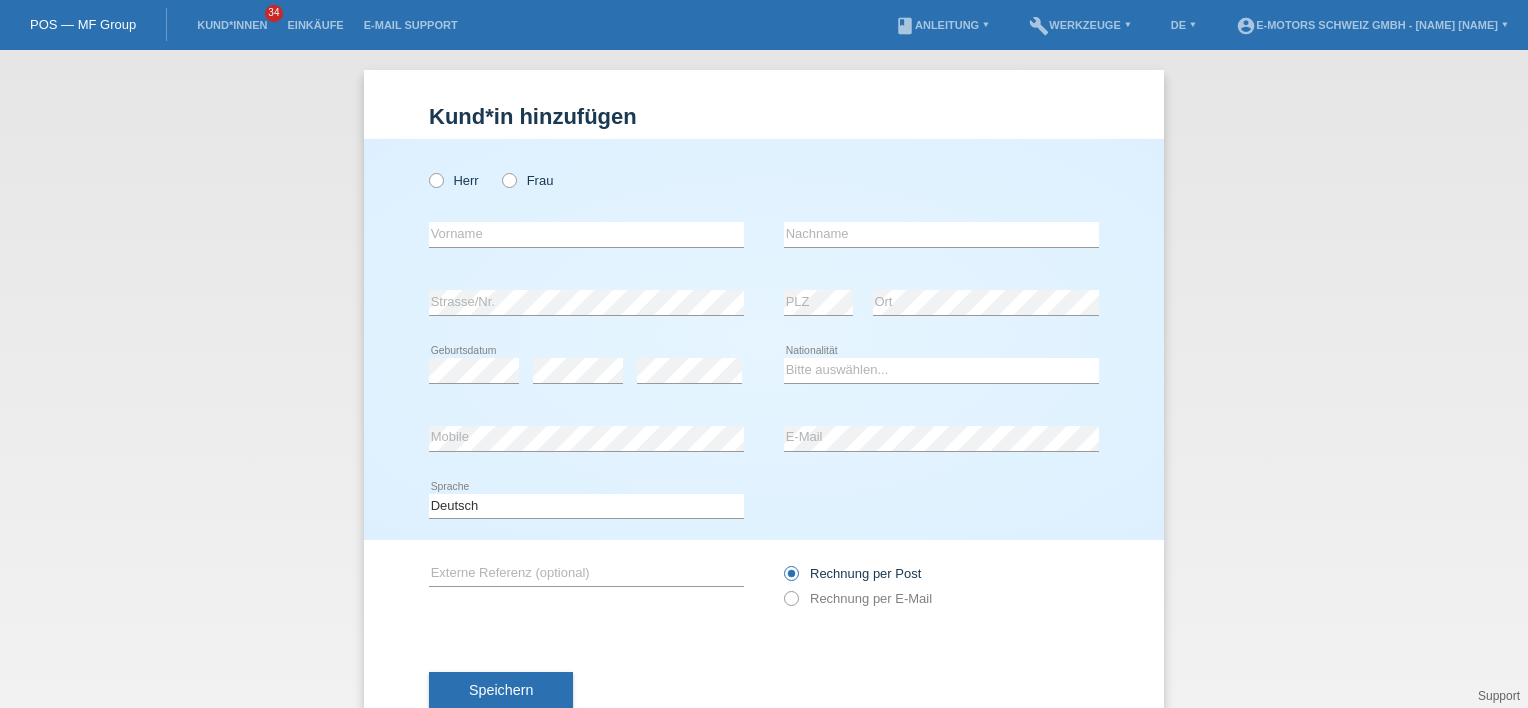 scroll, scrollTop: 0, scrollLeft: 0, axis: both 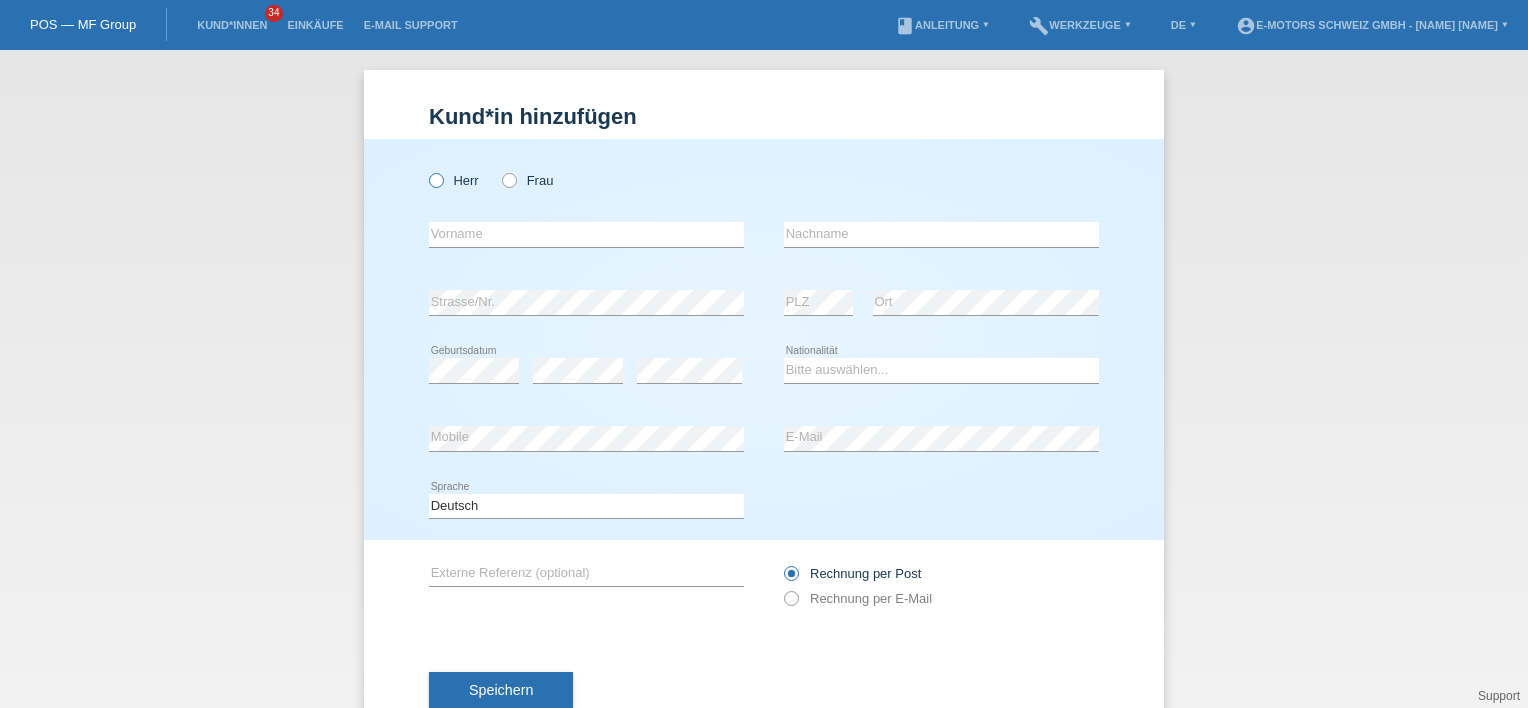 click at bounding box center (426, 170) 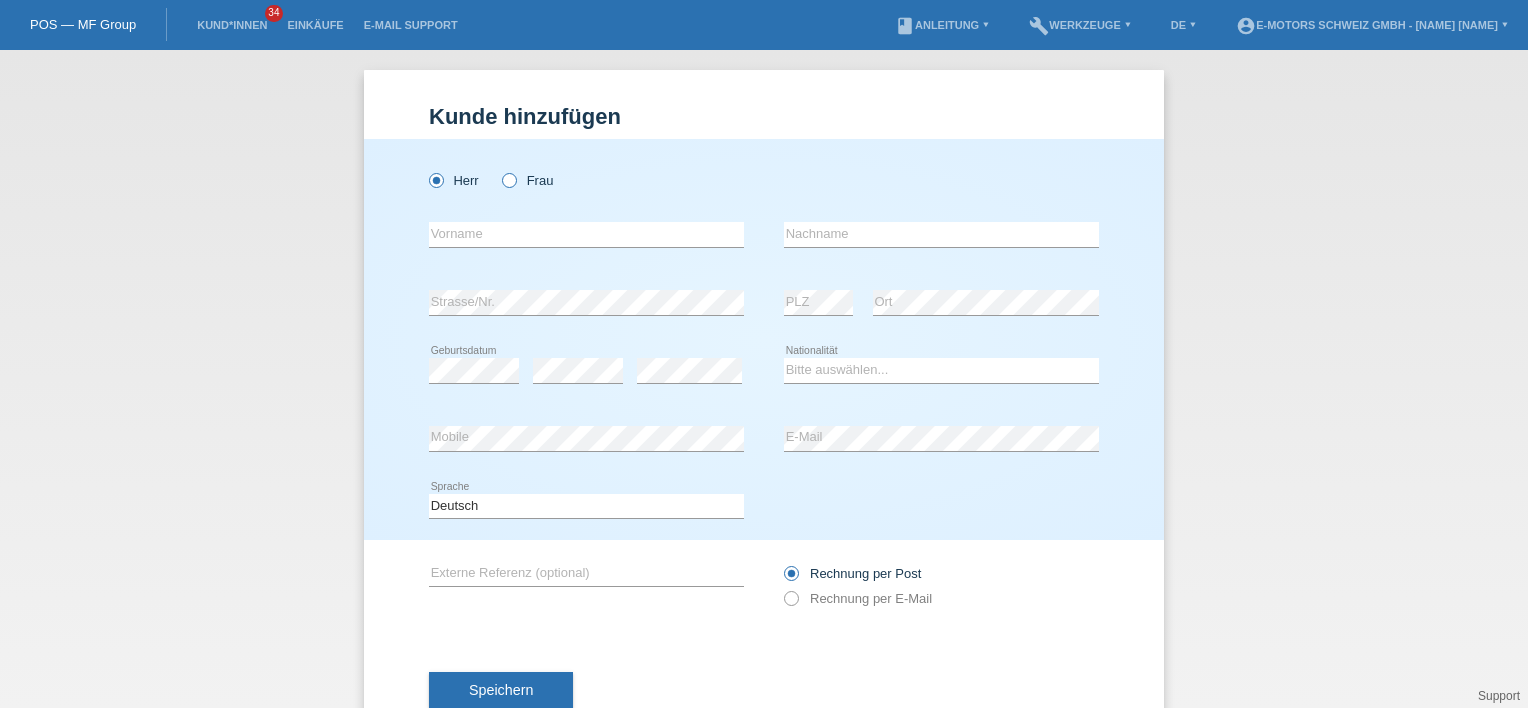 click on "Frau" at bounding box center (527, 180) 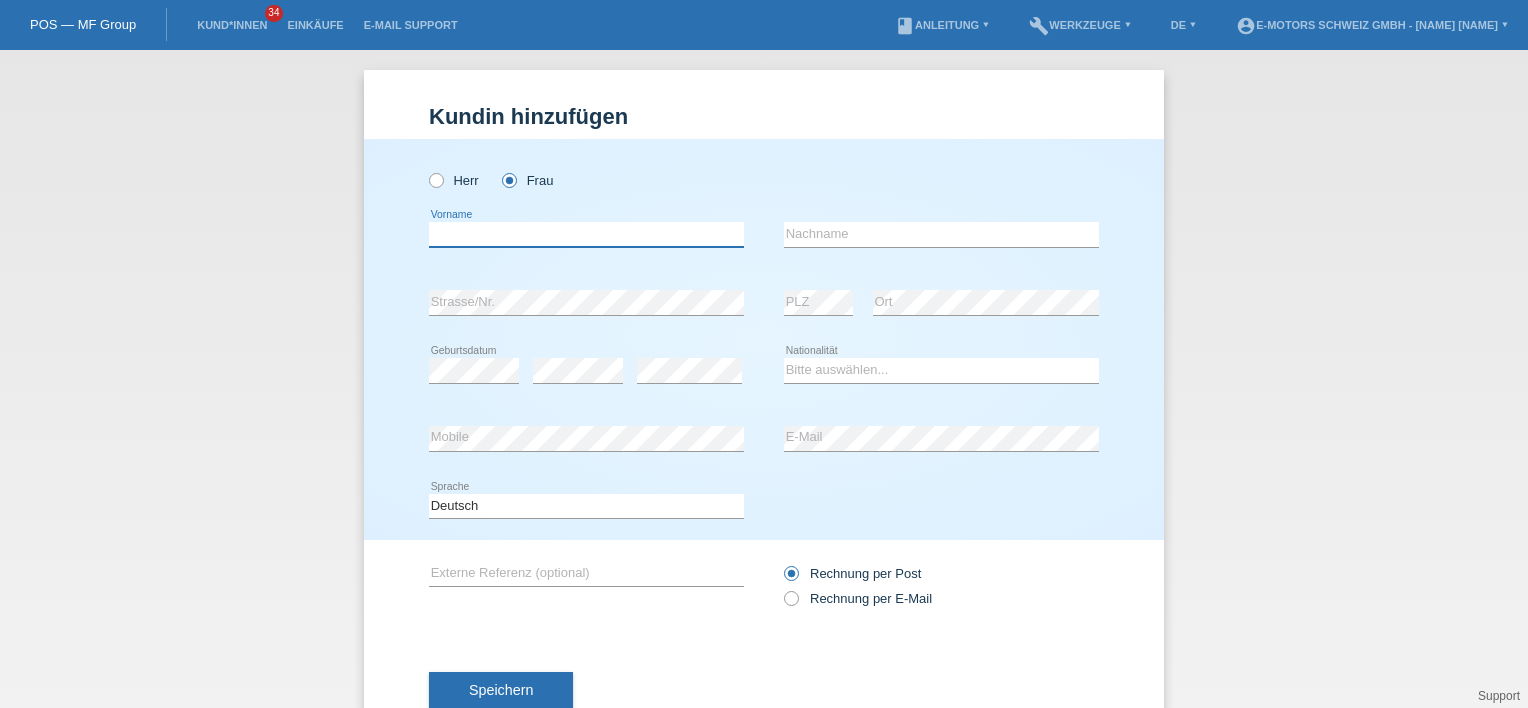 click at bounding box center [586, 234] 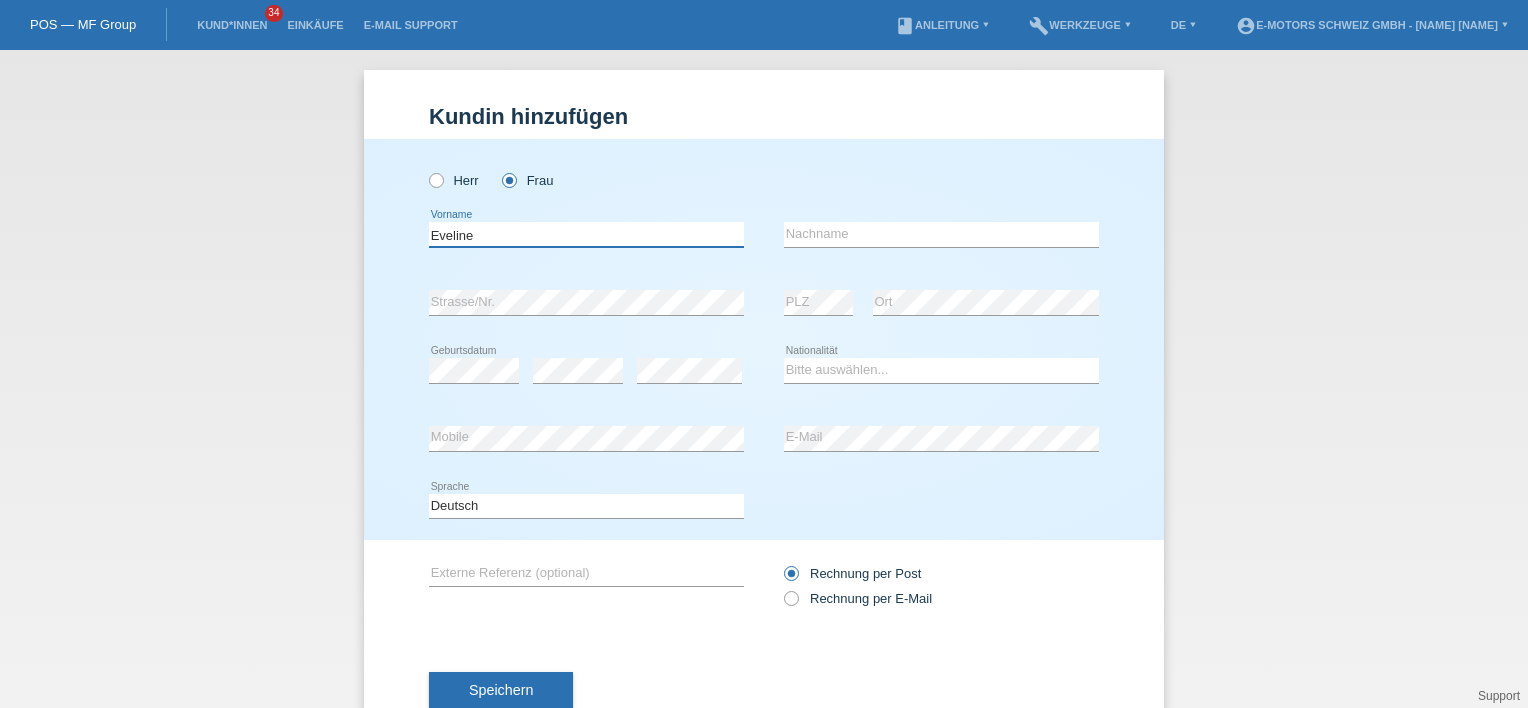 type on "Eveline" 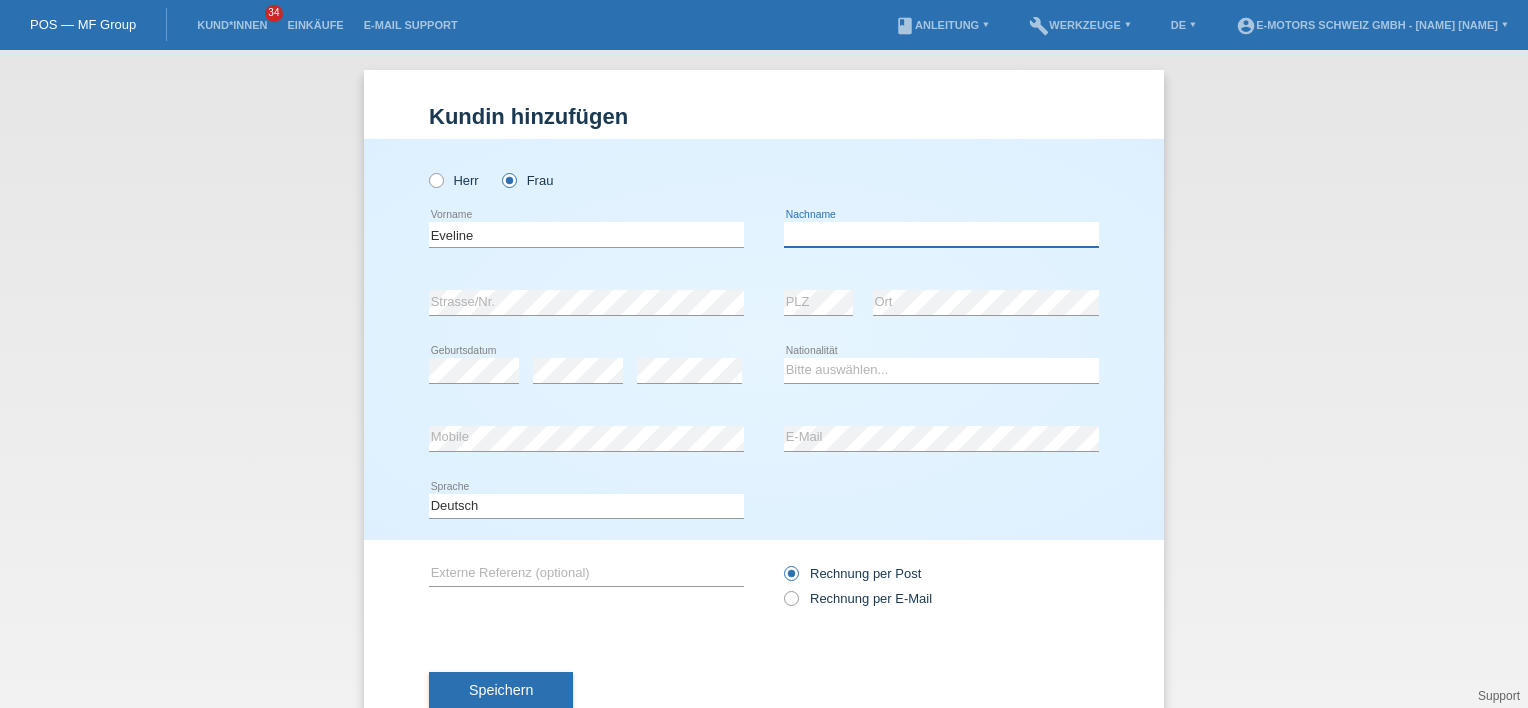 click at bounding box center (941, 234) 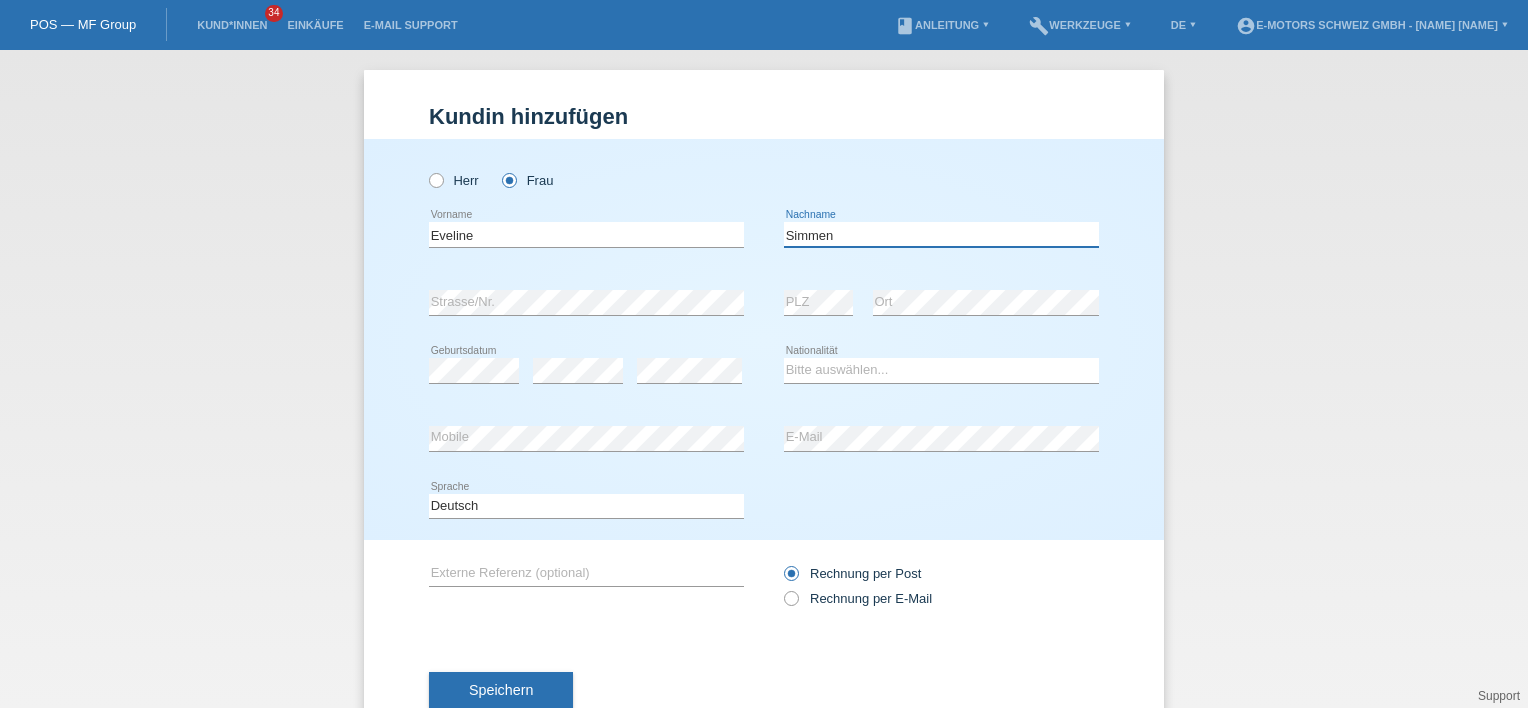 type on "Simmen" 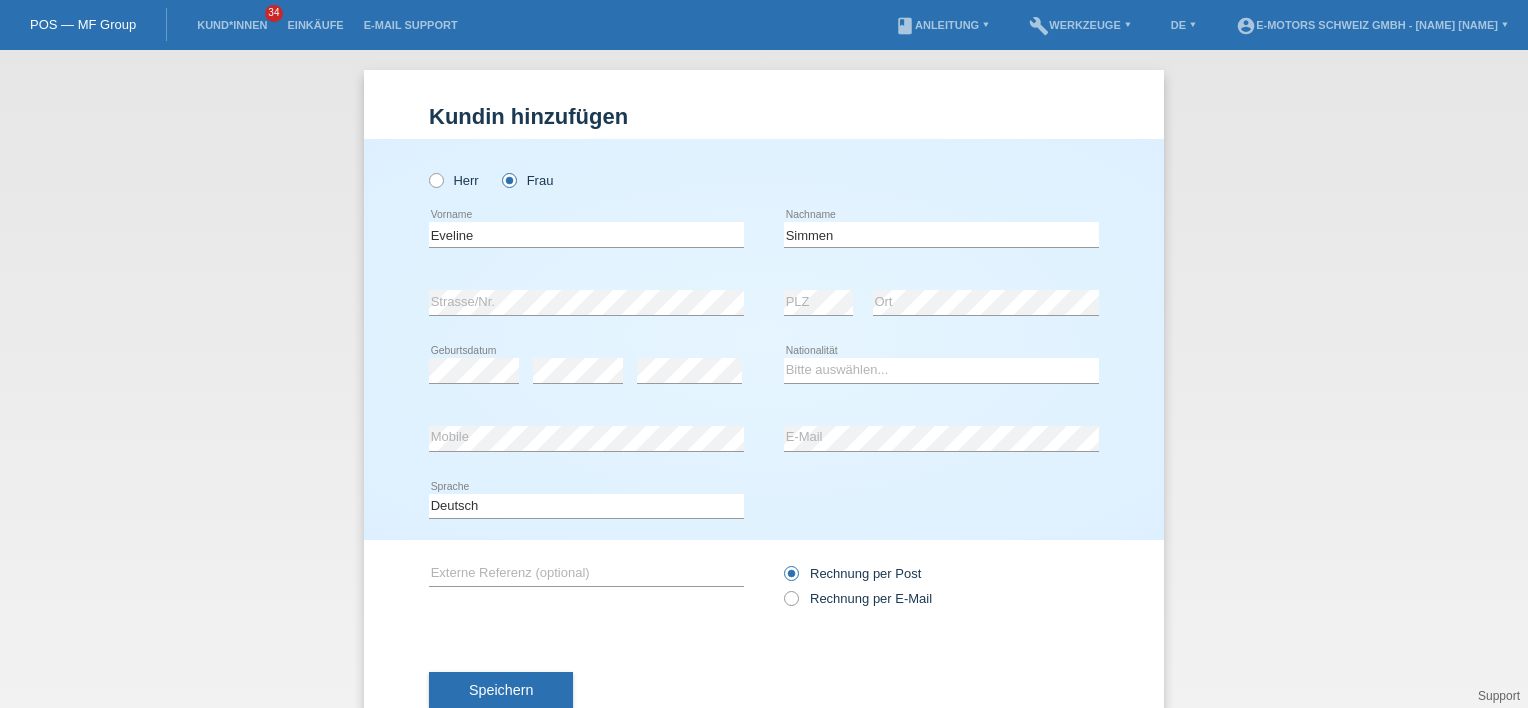 click on "Herr
Frau" at bounding box center (764, 170) 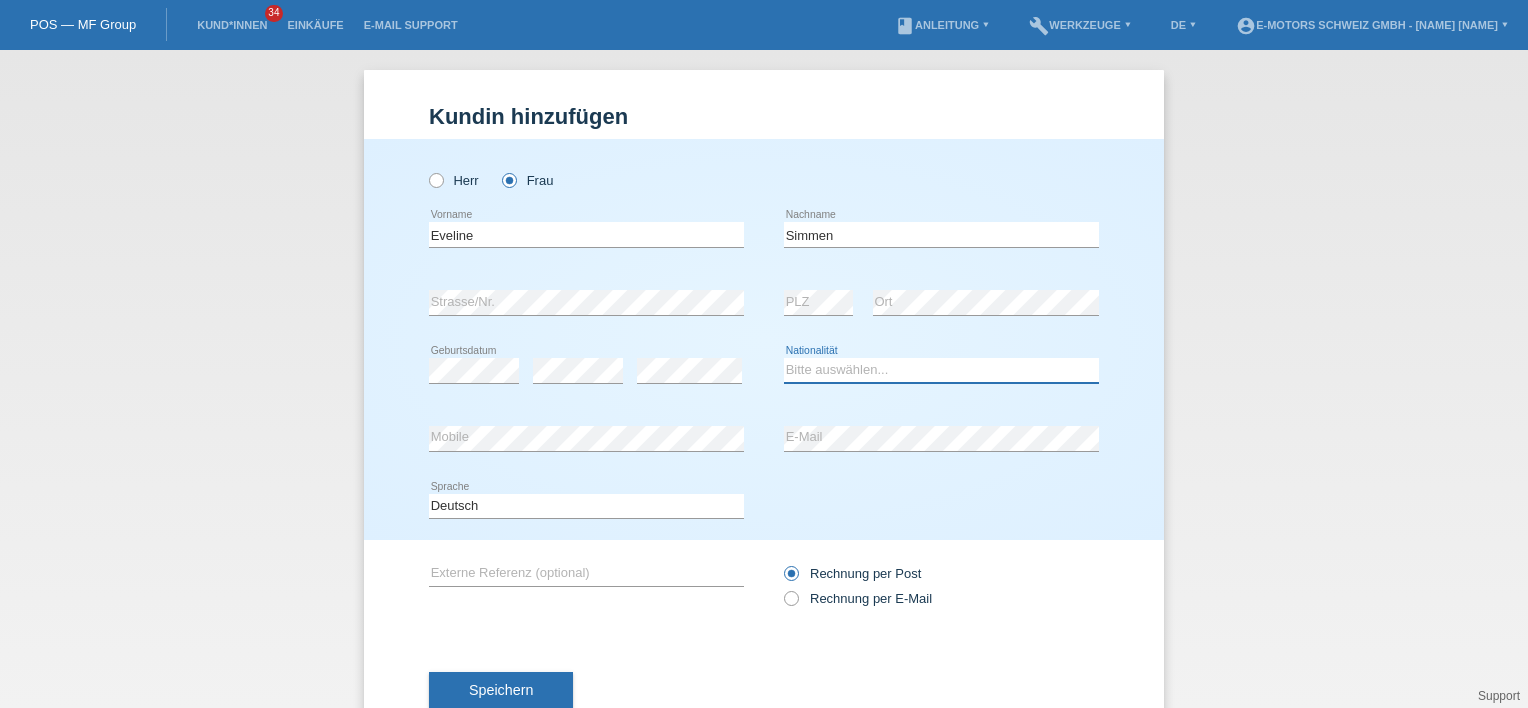 click on "Bitte auswählen...
Schweiz
Deutschland
Liechtenstein
Österreich
------------
Afghanistan
Ägypten
Åland
Albanien
Algerien" at bounding box center [941, 370] 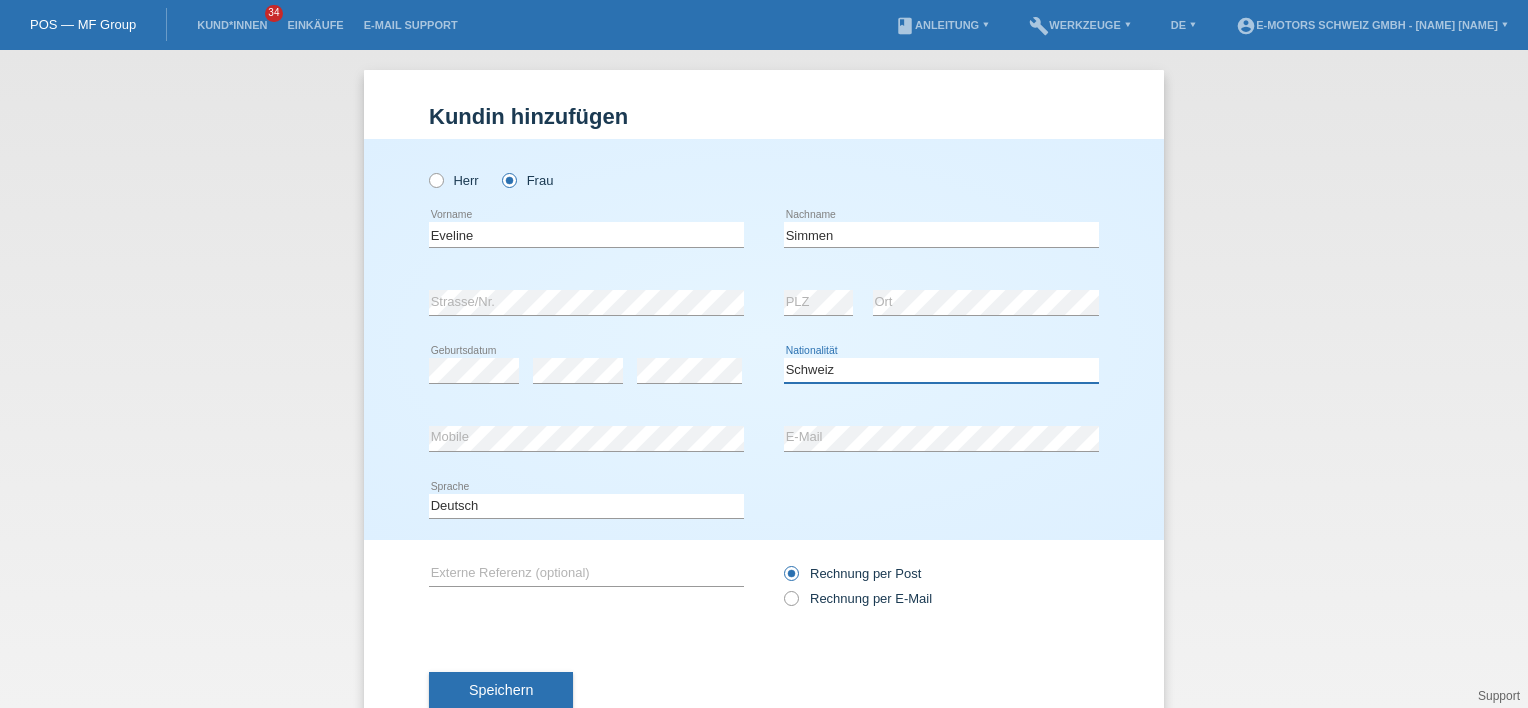 click on "Bitte auswählen...
Schweiz
Deutschland
Liechtenstein
Österreich
------------
Afghanistan
Ägypten
Åland
Albanien
Algerien" at bounding box center (941, 370) 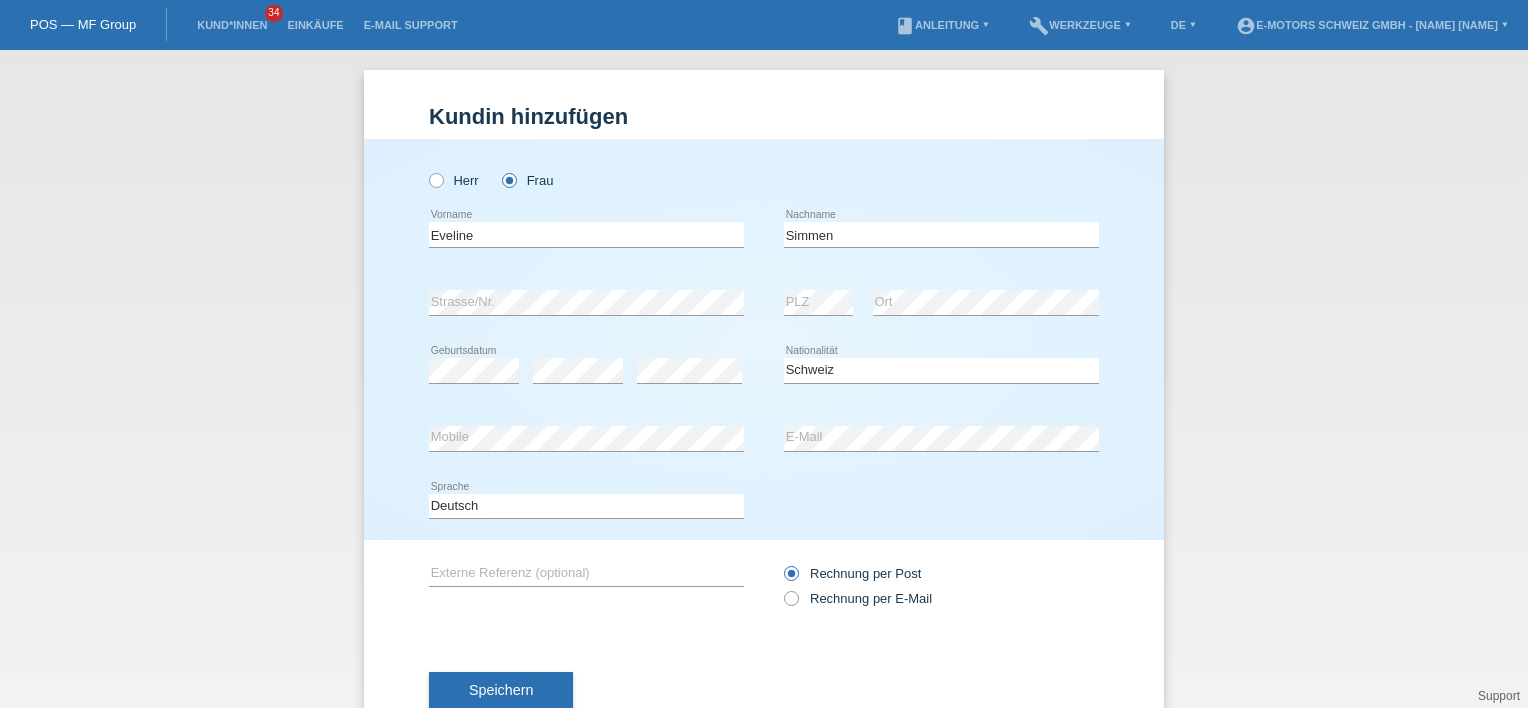 click on "error
Mobile" at bounding box center (586, 439) 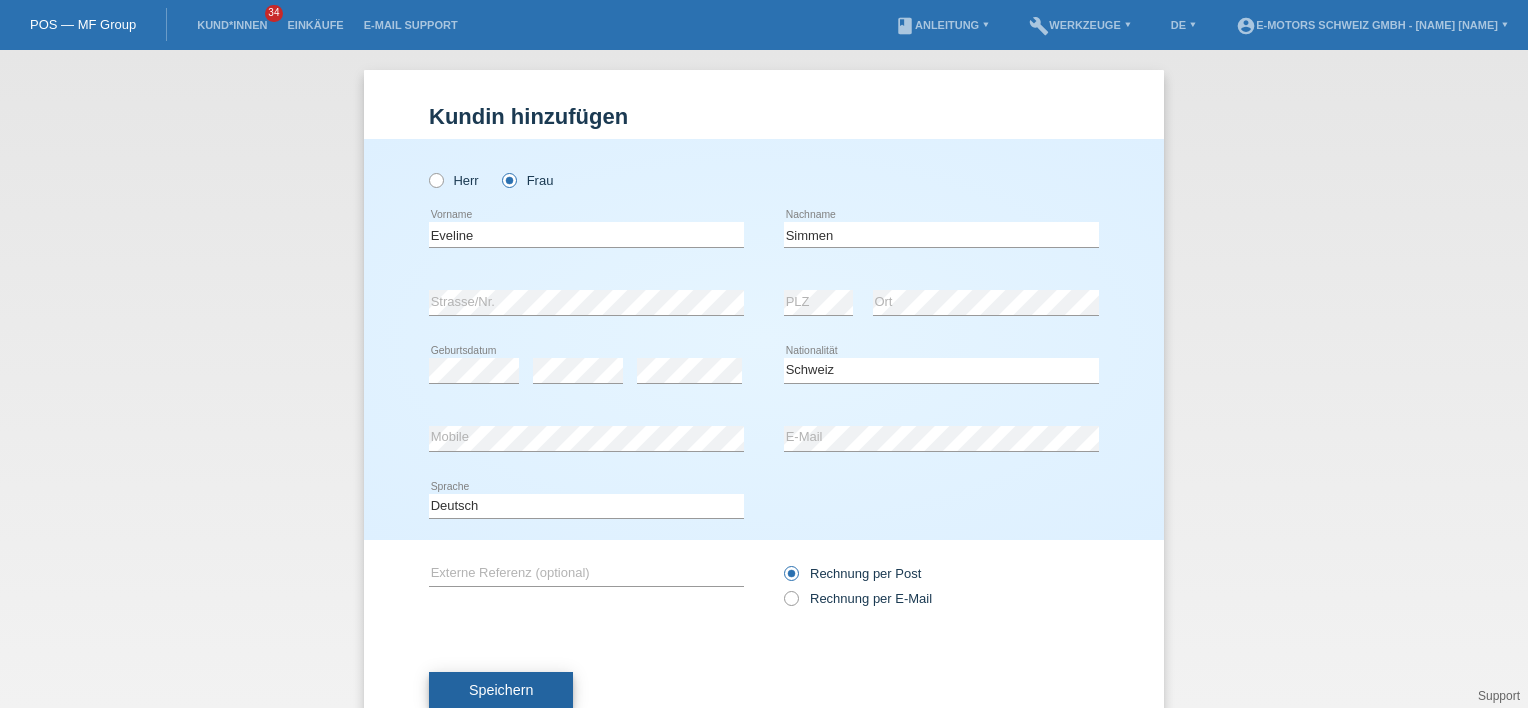 click on "Speichern" at bounding box center (501, 691) 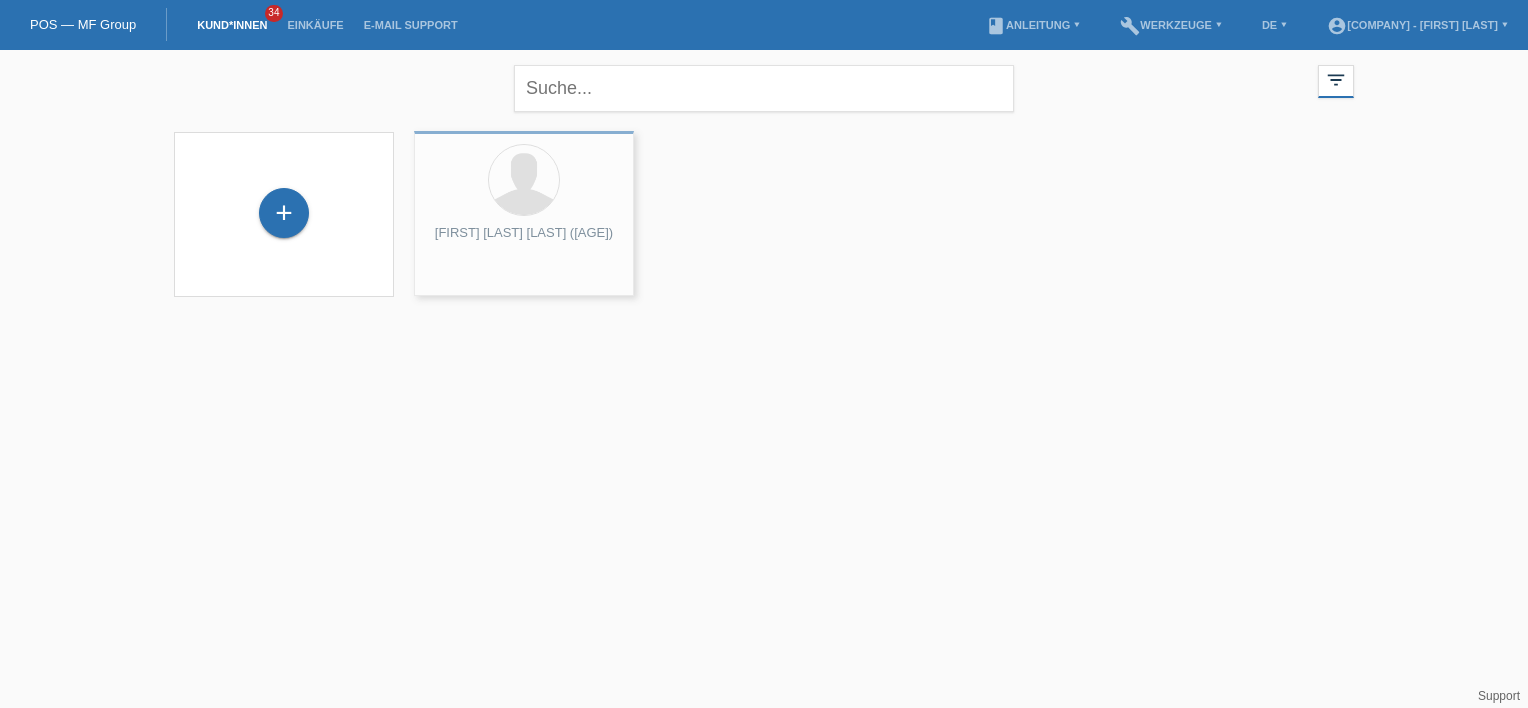 scroll, scrollTop: 0, scrollLeft: 0, axis: both 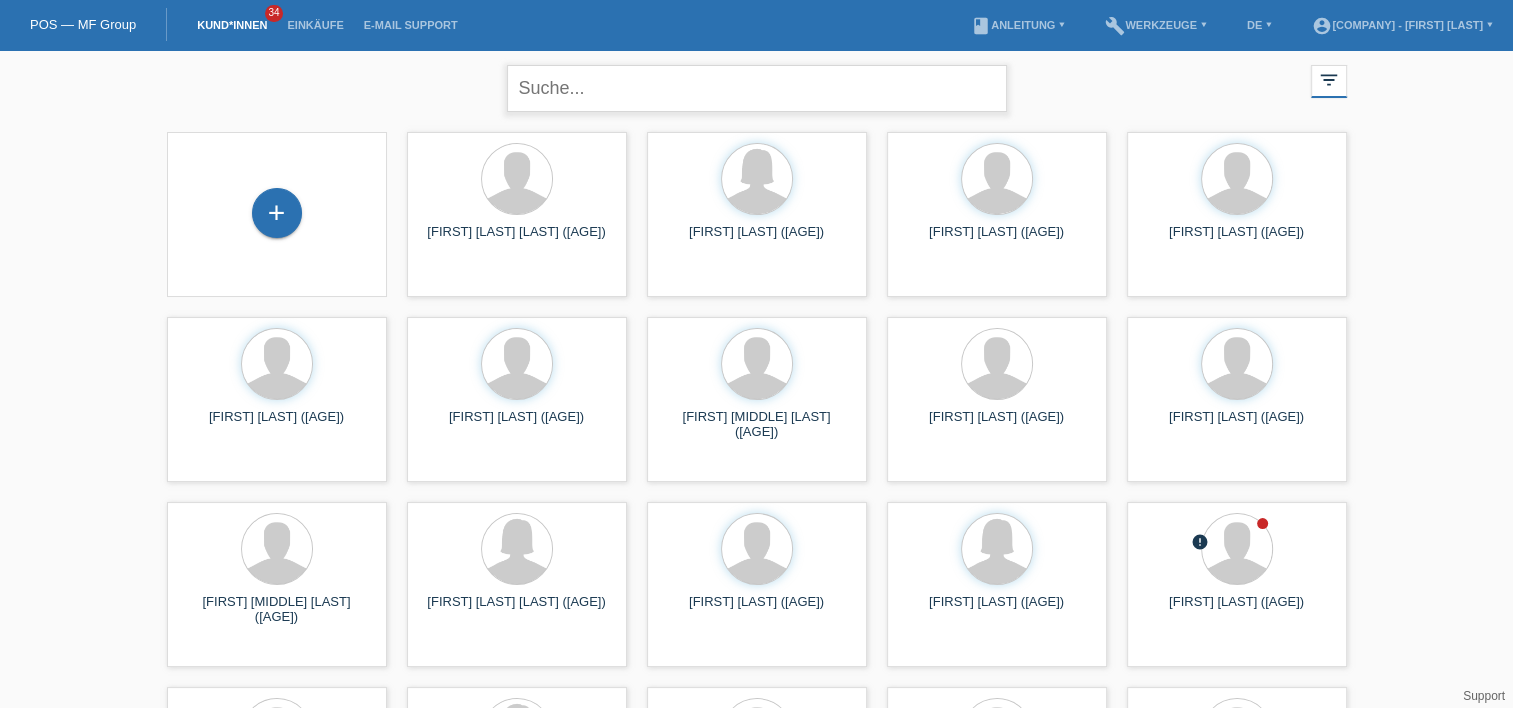 click at bounding box center (757, 88) 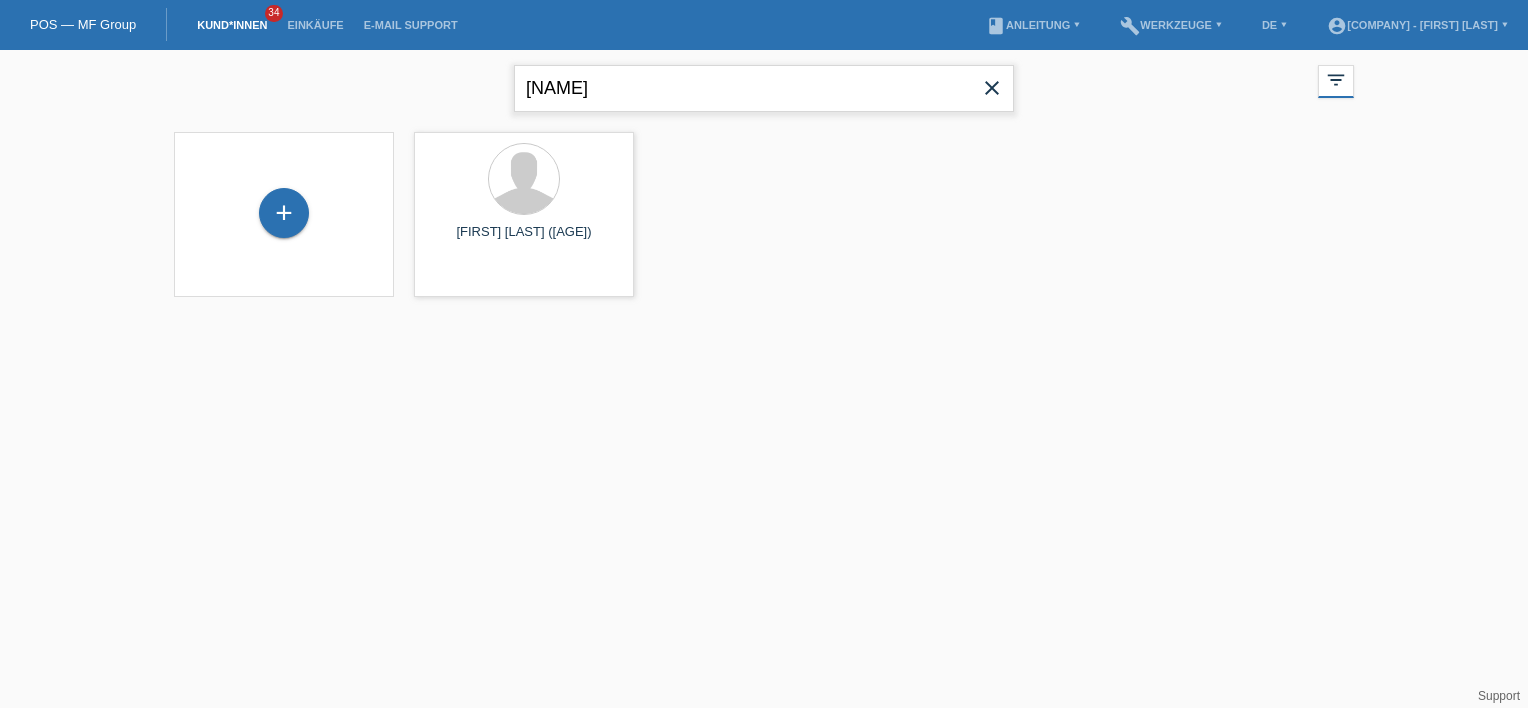 type on "ramon" 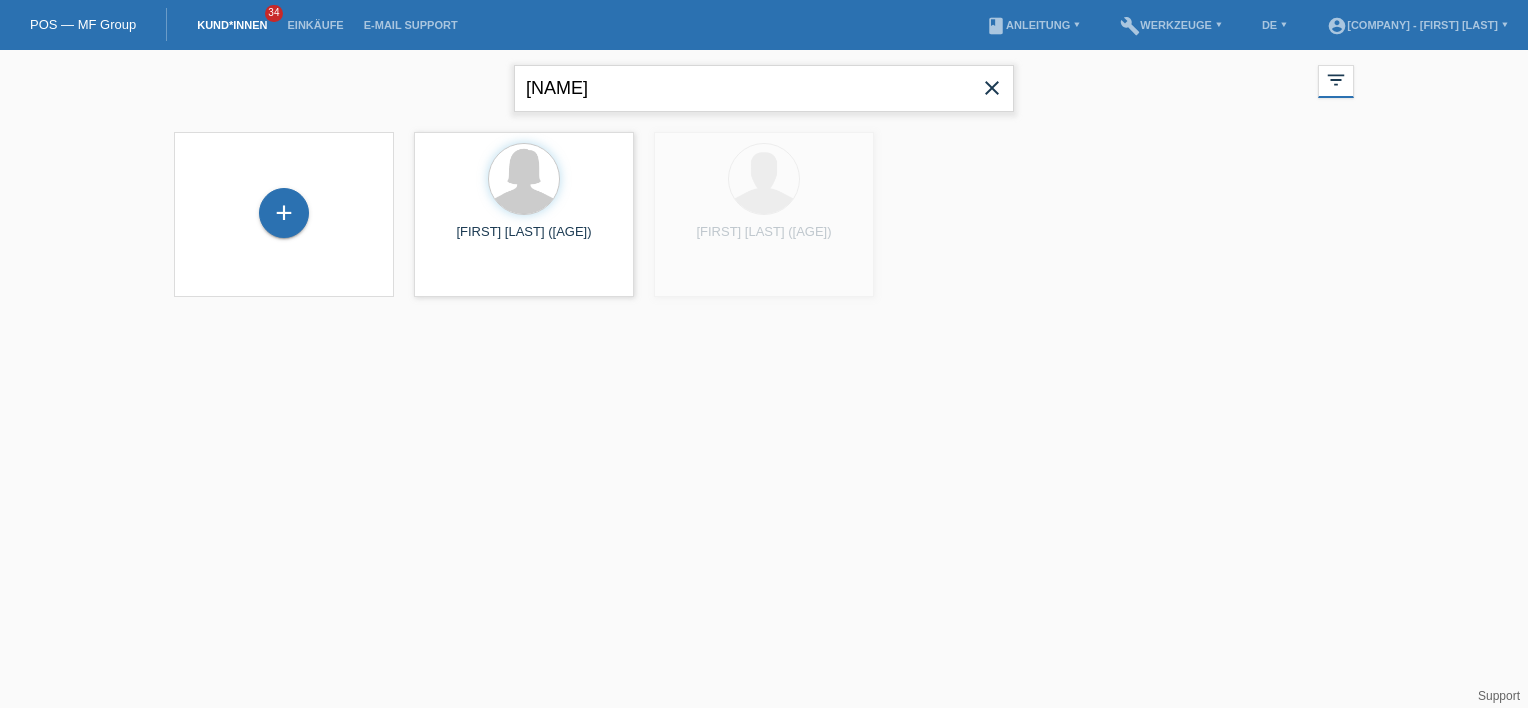 click on "ramon" at bounding box center [764, 88] 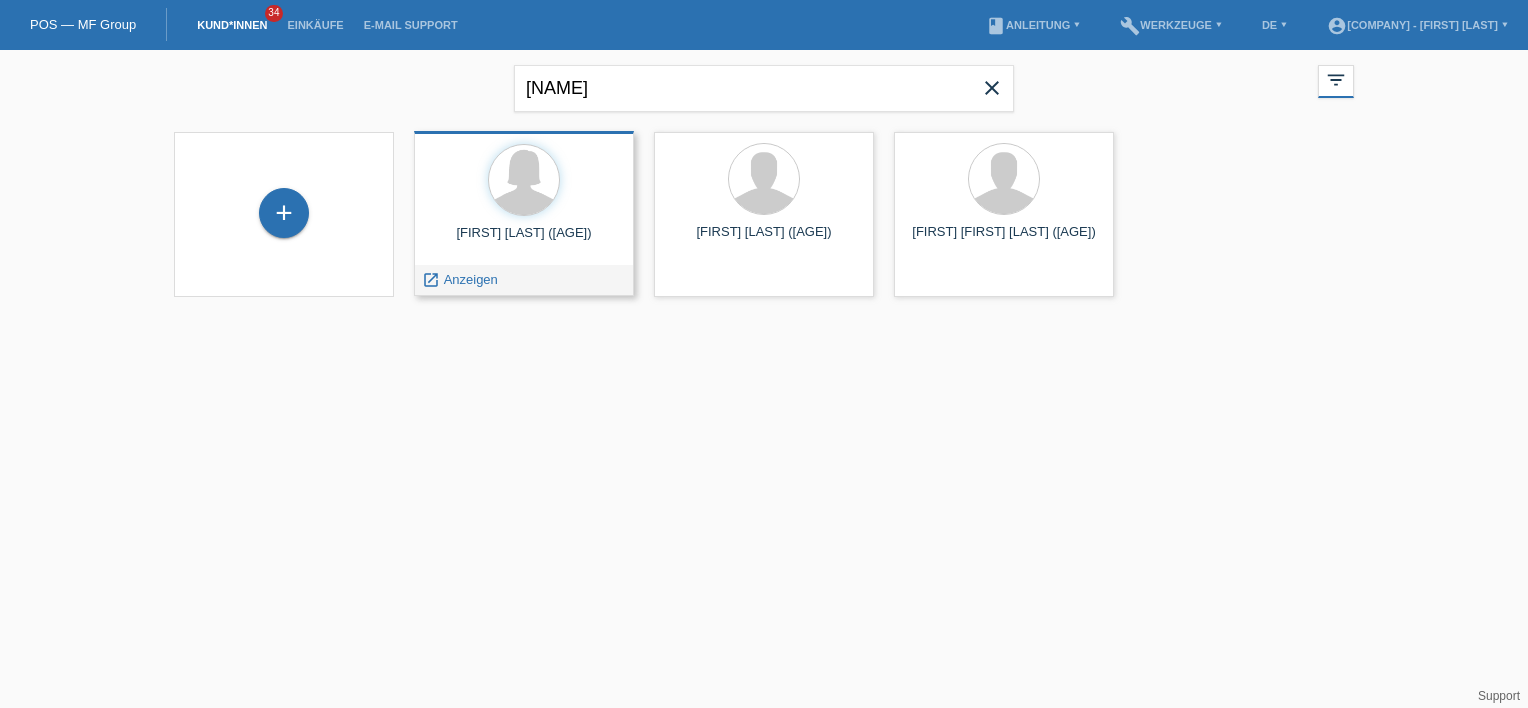 click at bounding box center [524, 181] 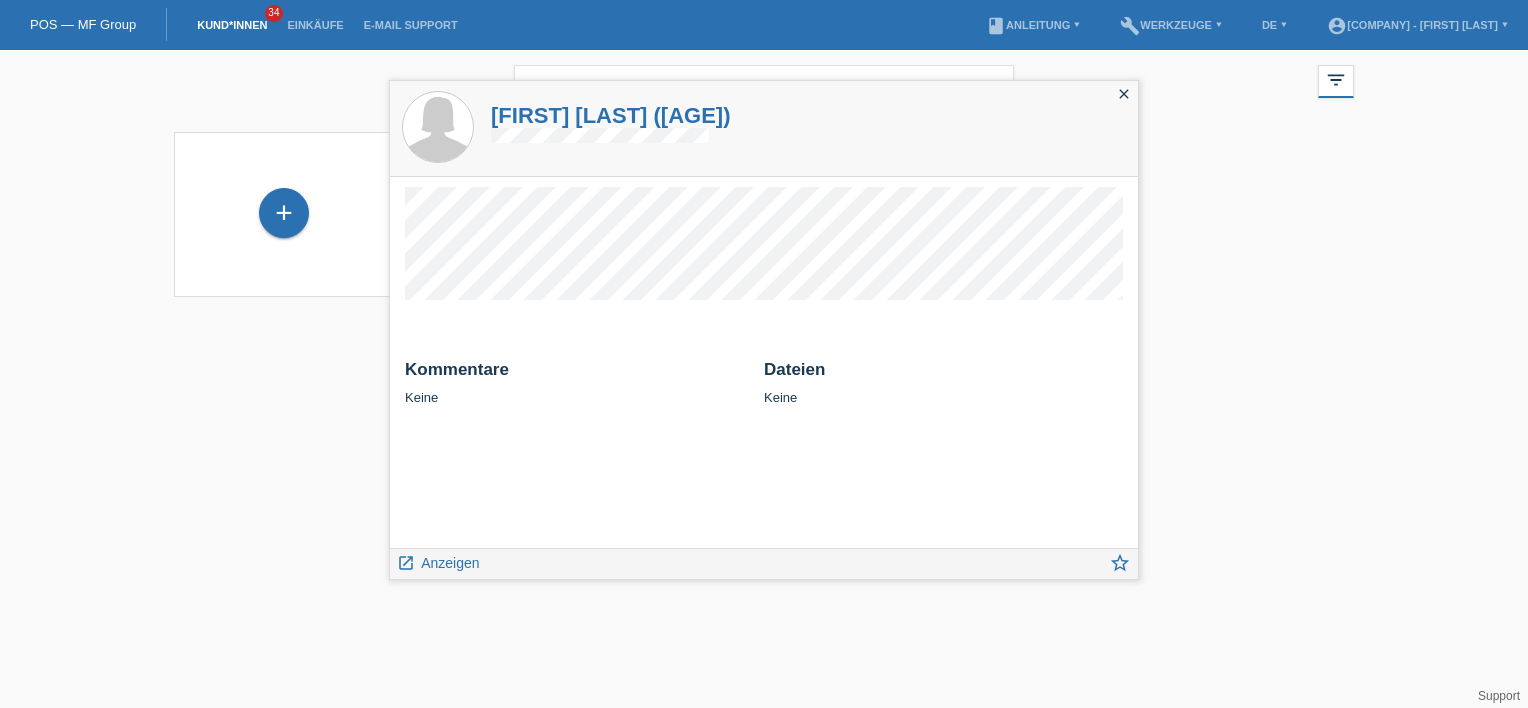 click on "POS — MF Group
Kund*innen
34
Einkäufe
E-Mail Support
menu
account_circle" at bounding box center (764, 161) 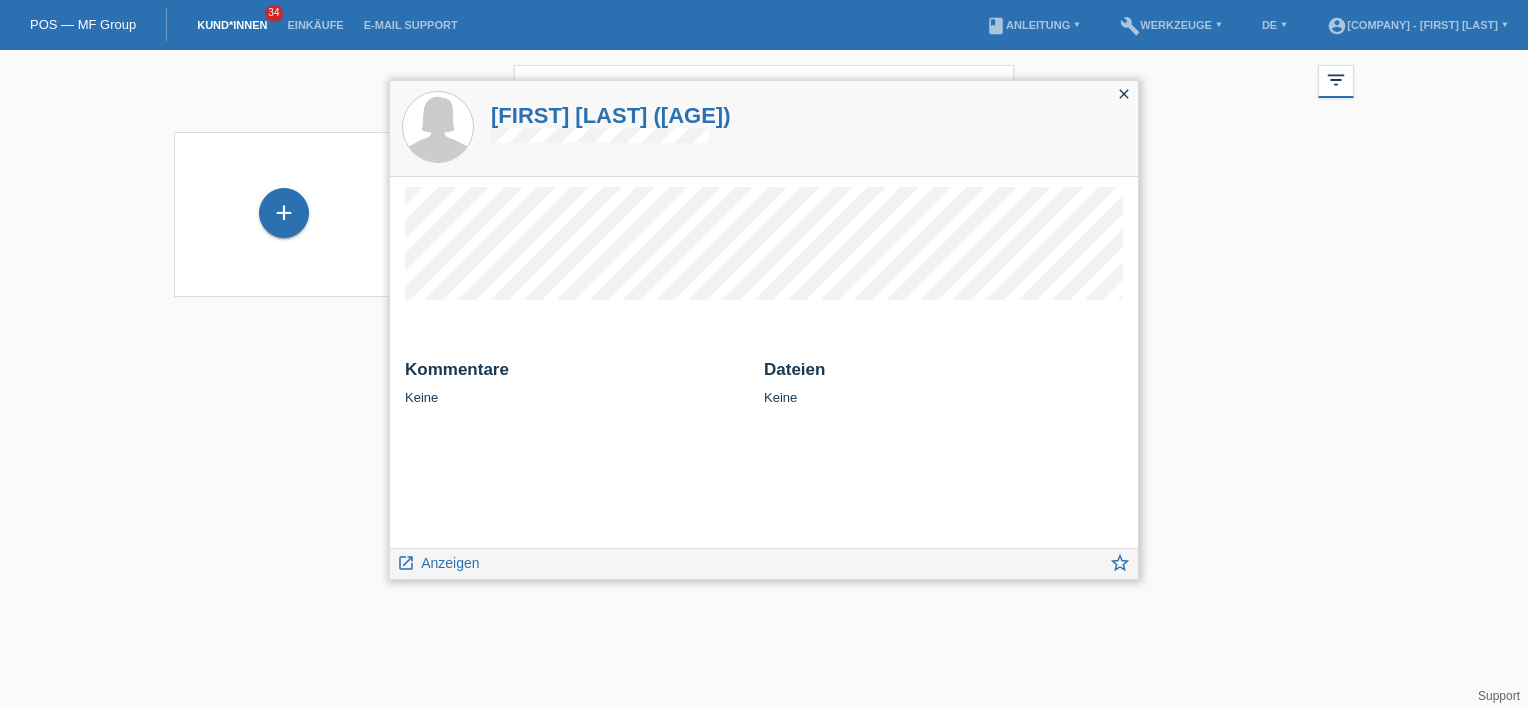 click on "close" at bounding box center [1124, 95] 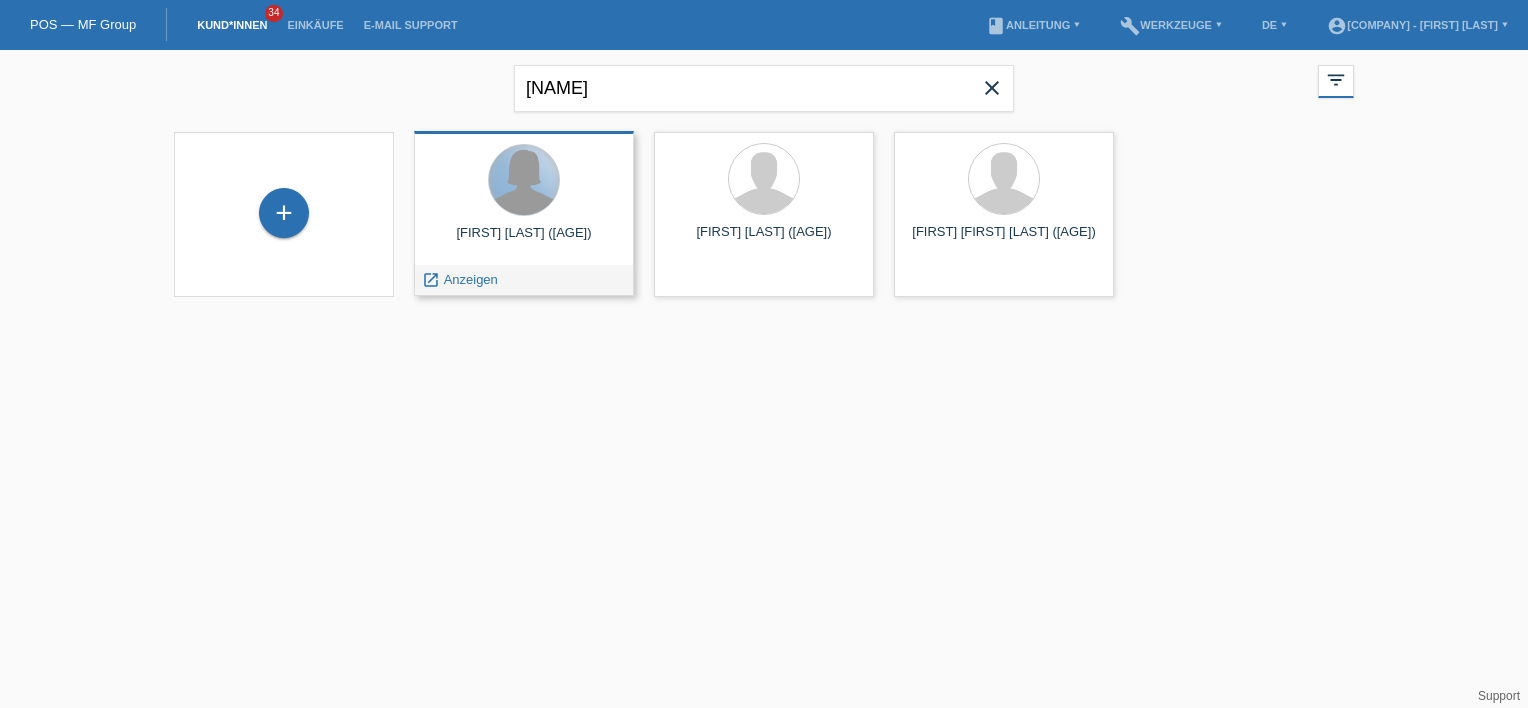 click at bounding box center (524, 180) 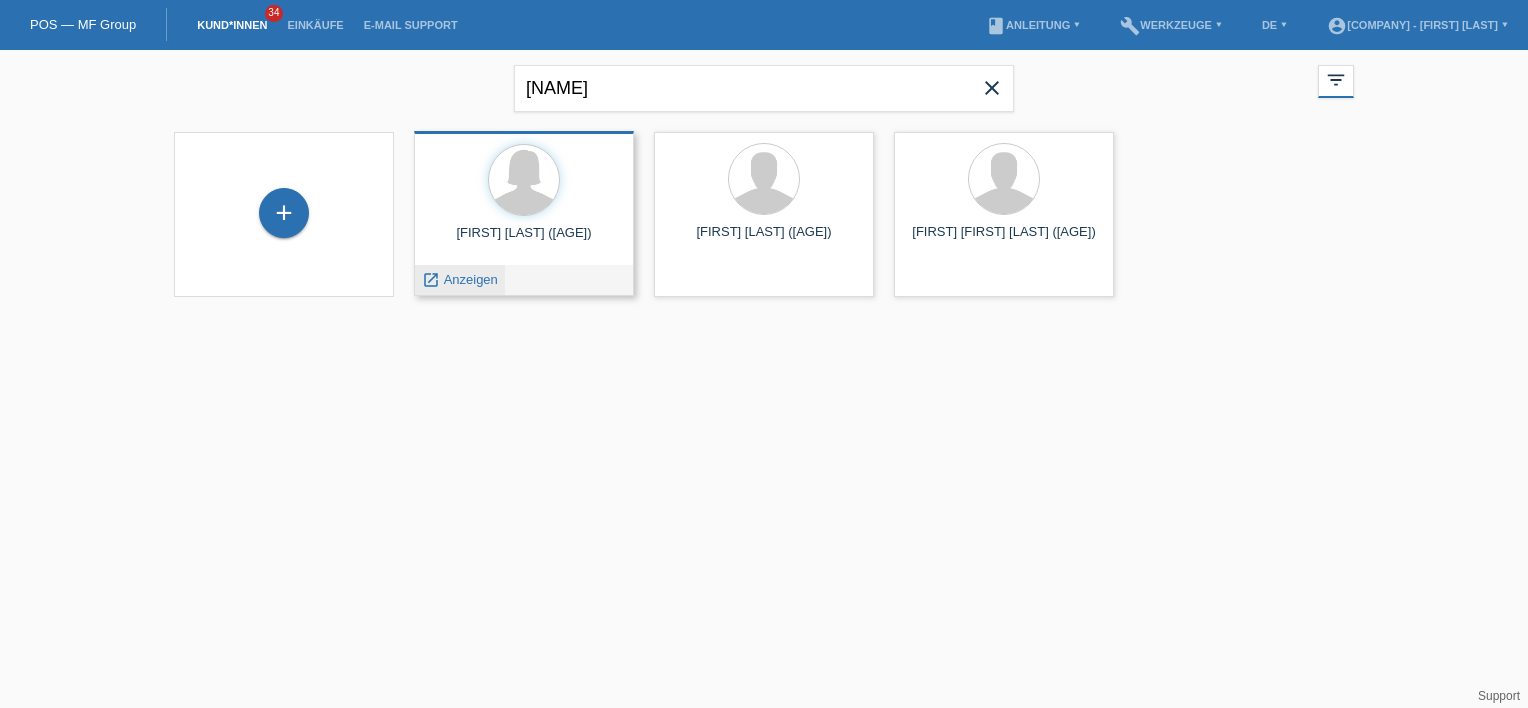 click on "Anzeigen" at bounding box center (471, 279) 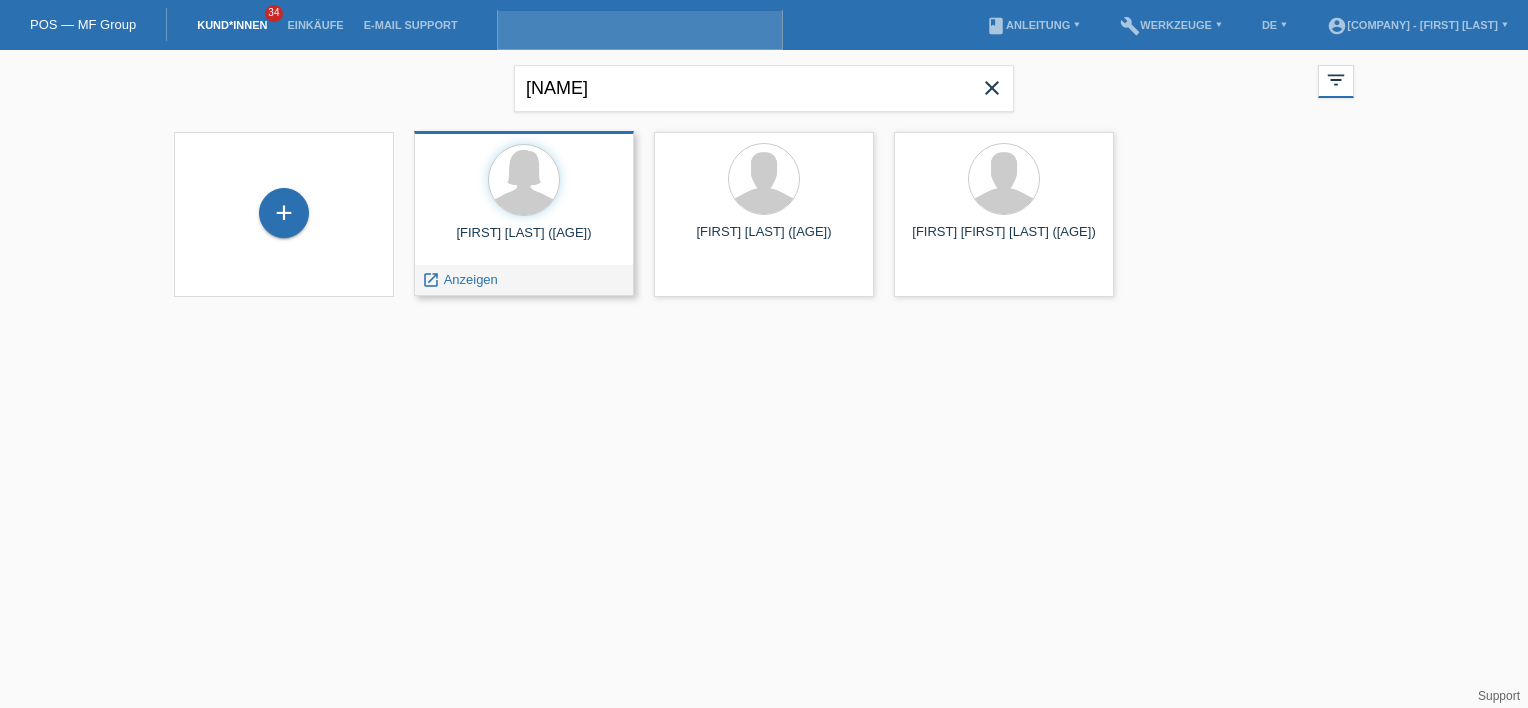 click on "Anzeigen" at bounding box center [471, 279] 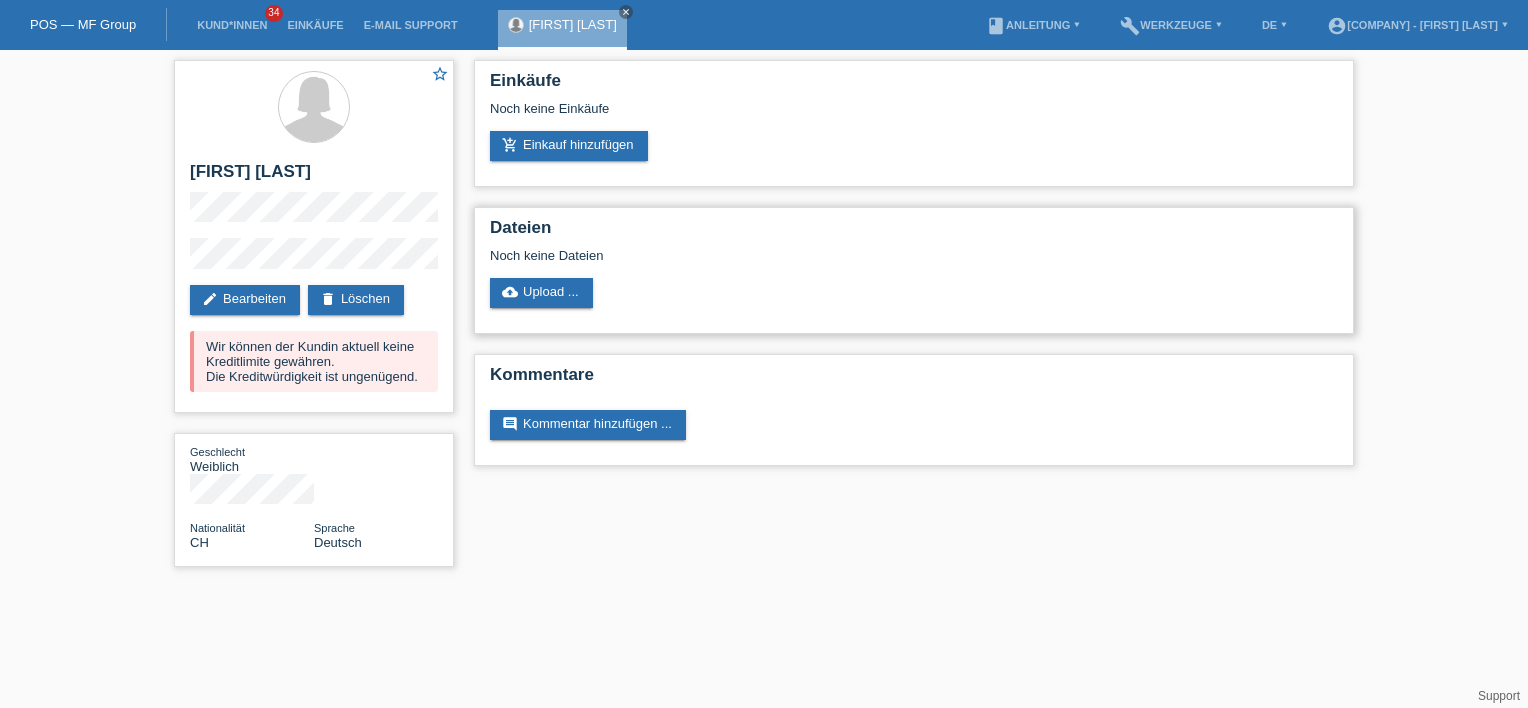 scroll, scrollTop: 0, scrollLeft: 0, axis: both 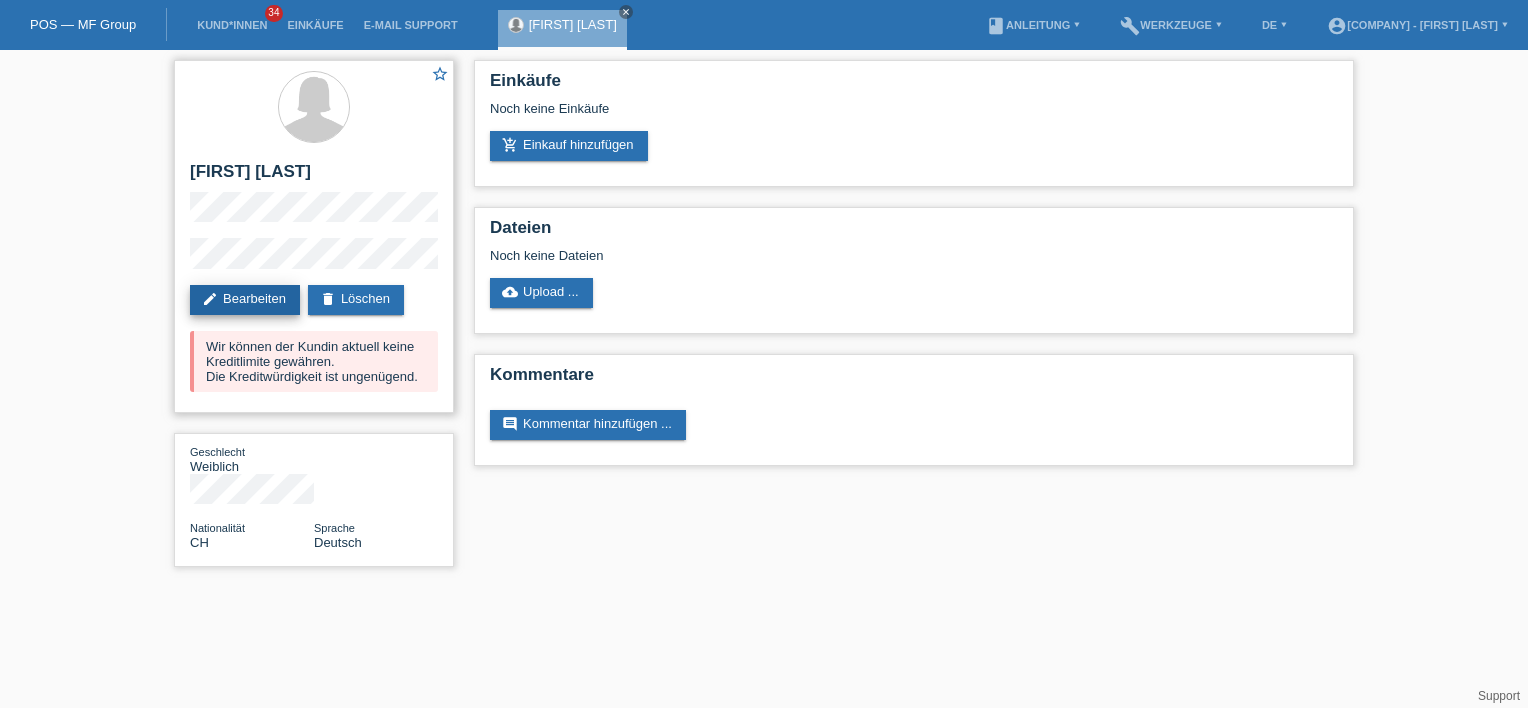 click on "edit  Bearbeiten" at bounding box center [245, 300] 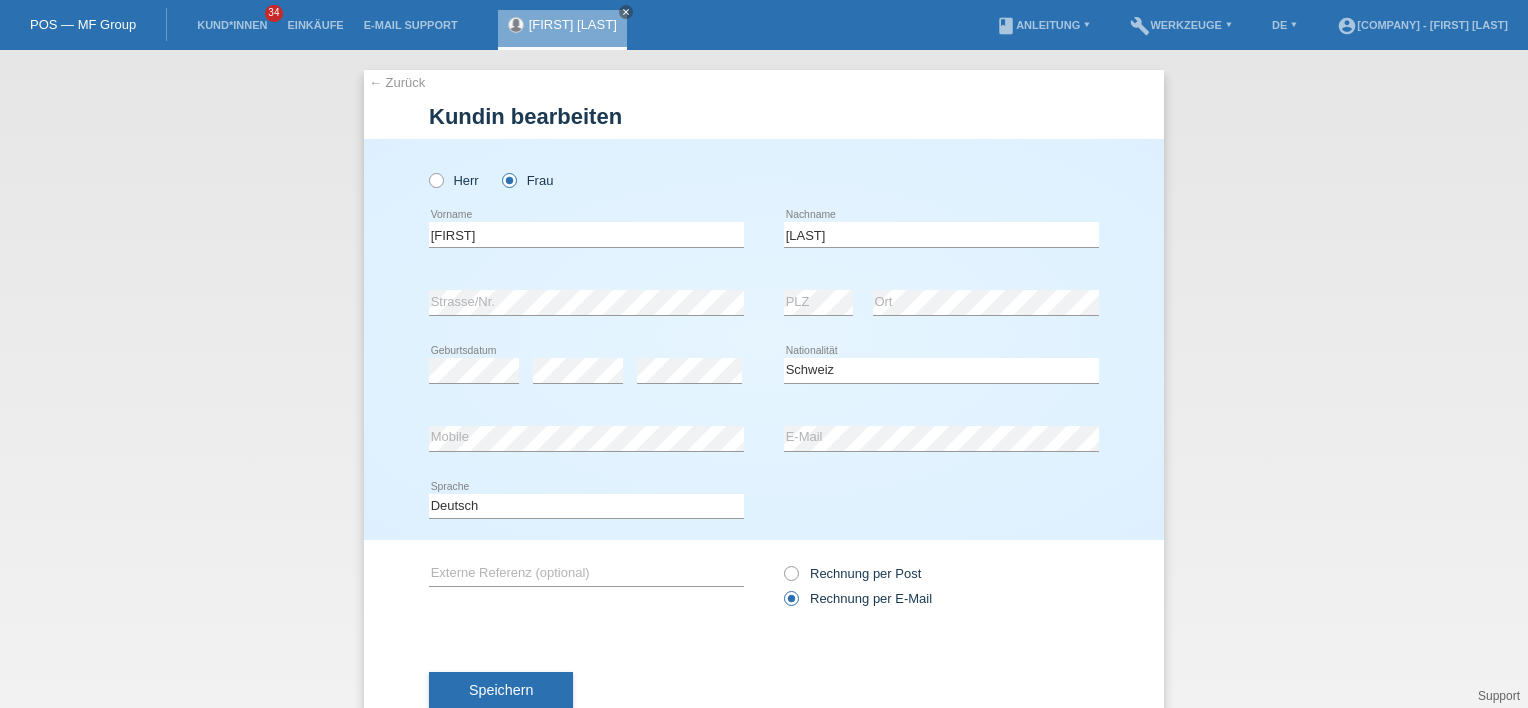 select on "CH" 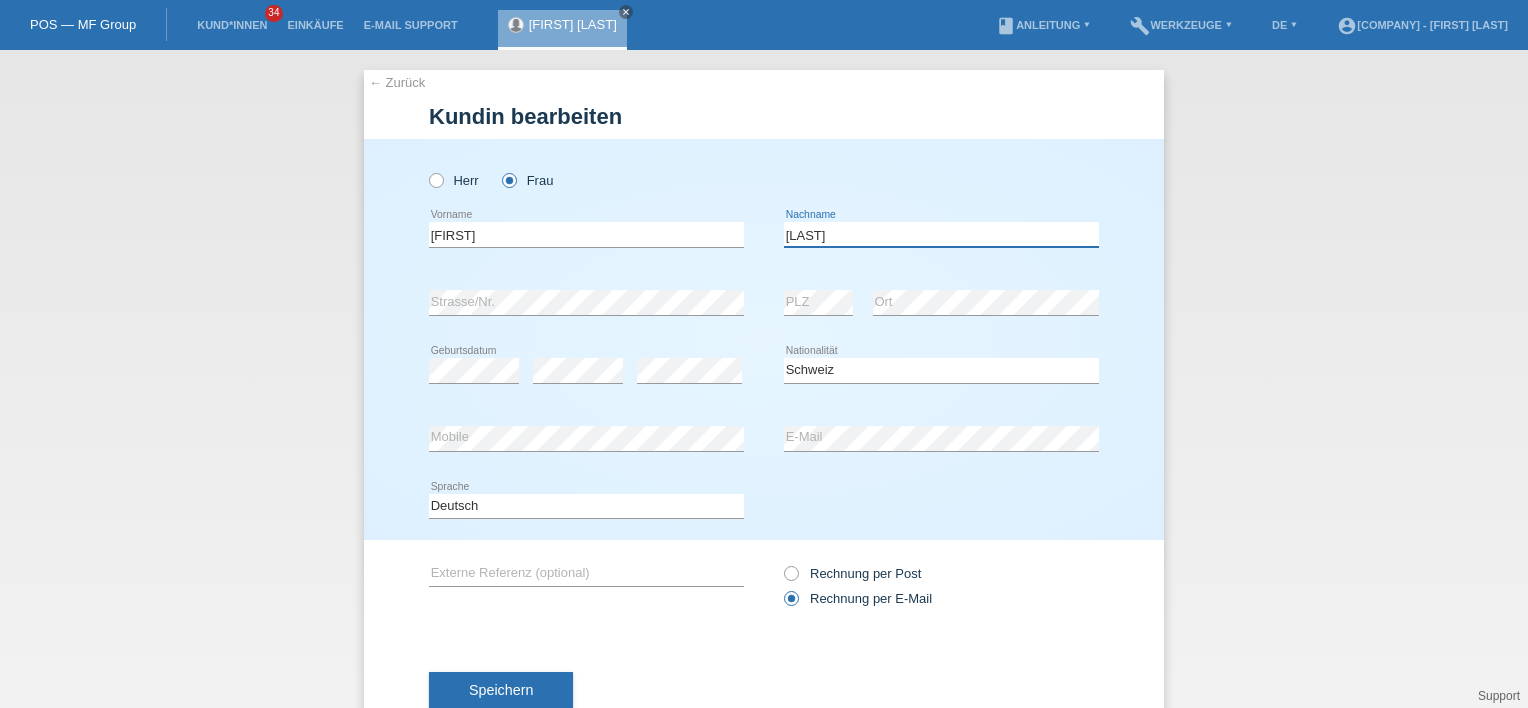 click on "Arifasic" at bounding box center [941, 234] 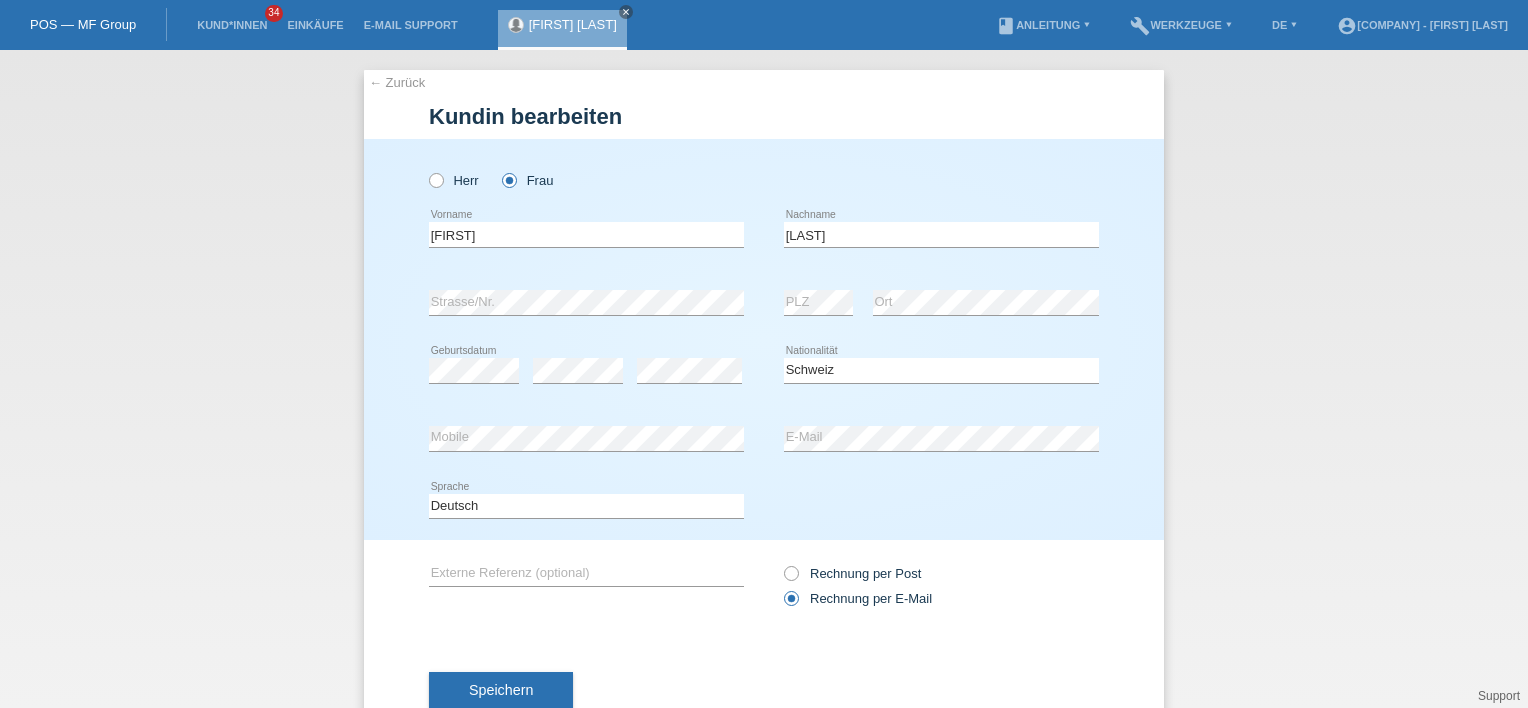 click on "Herr
Frau" at bounding box center (764, 170) 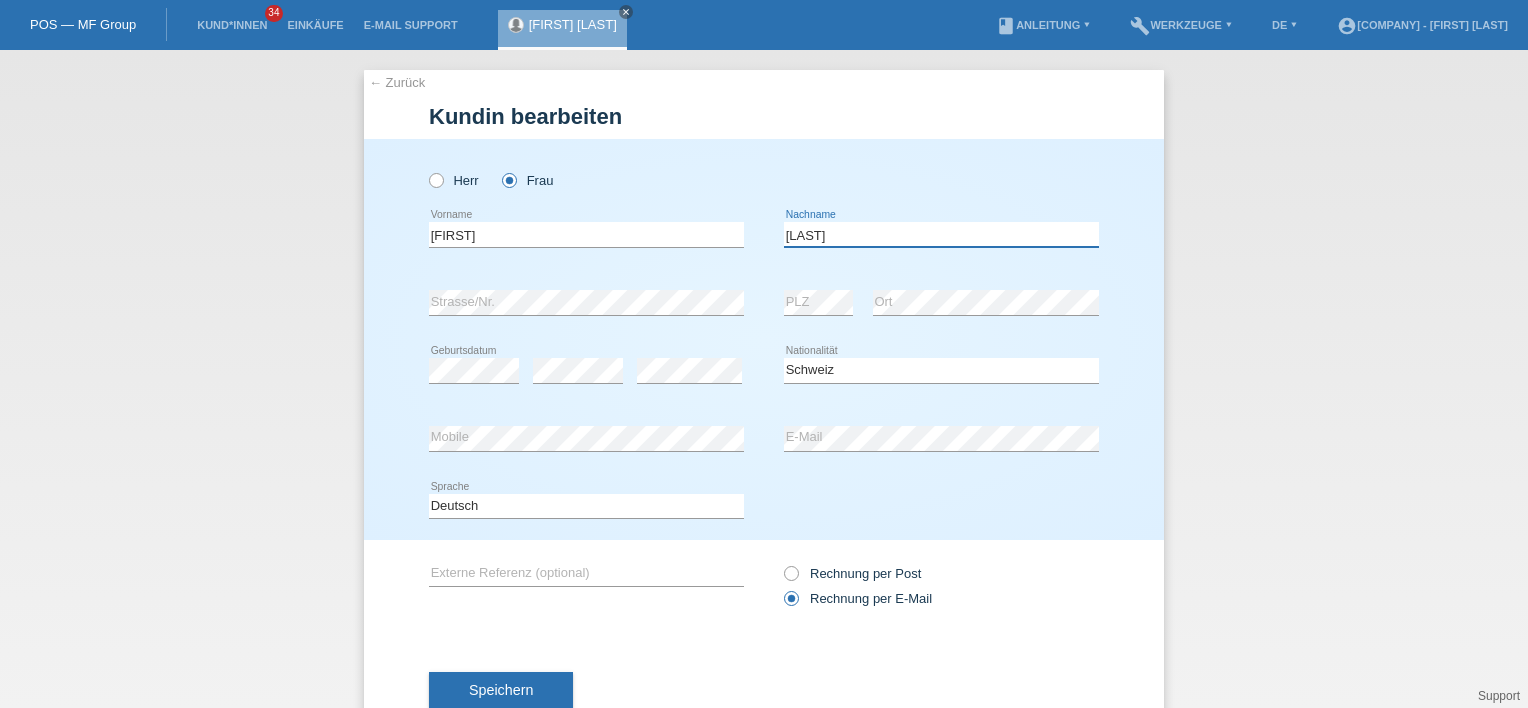 click on "Arifasic" at bounding box center (941, 234) 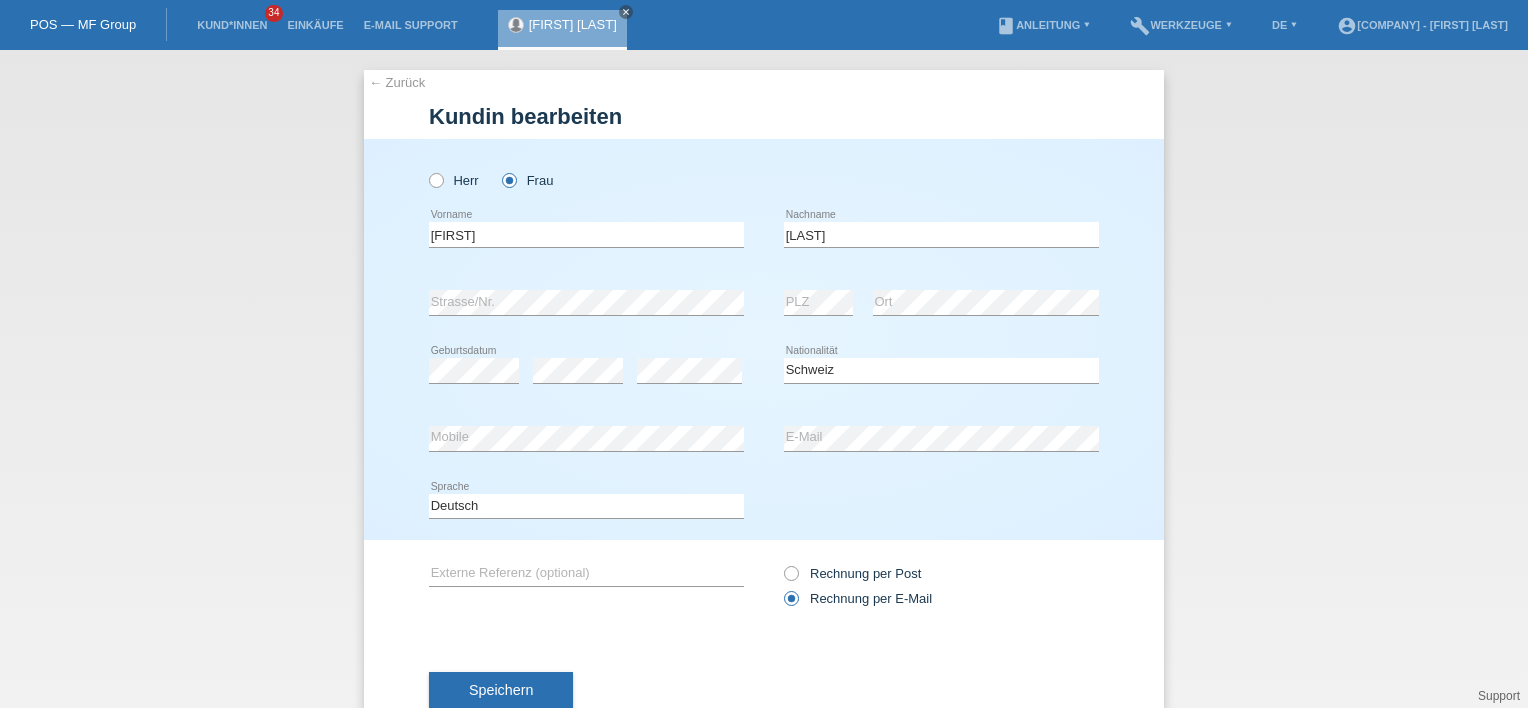 click on "Herr
Frau" at bounding box center [764, 170] 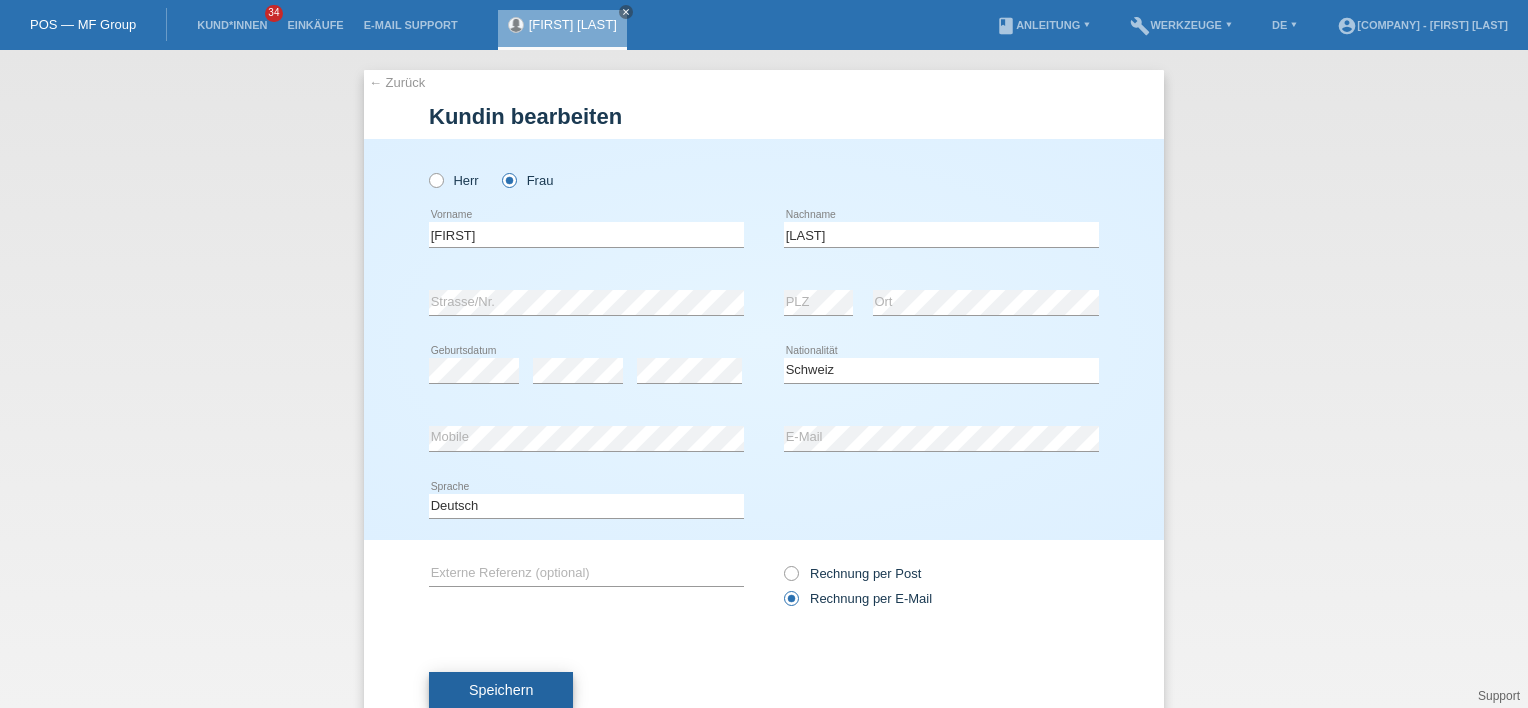 click on "Speichern" at bounding box center (501, 690) 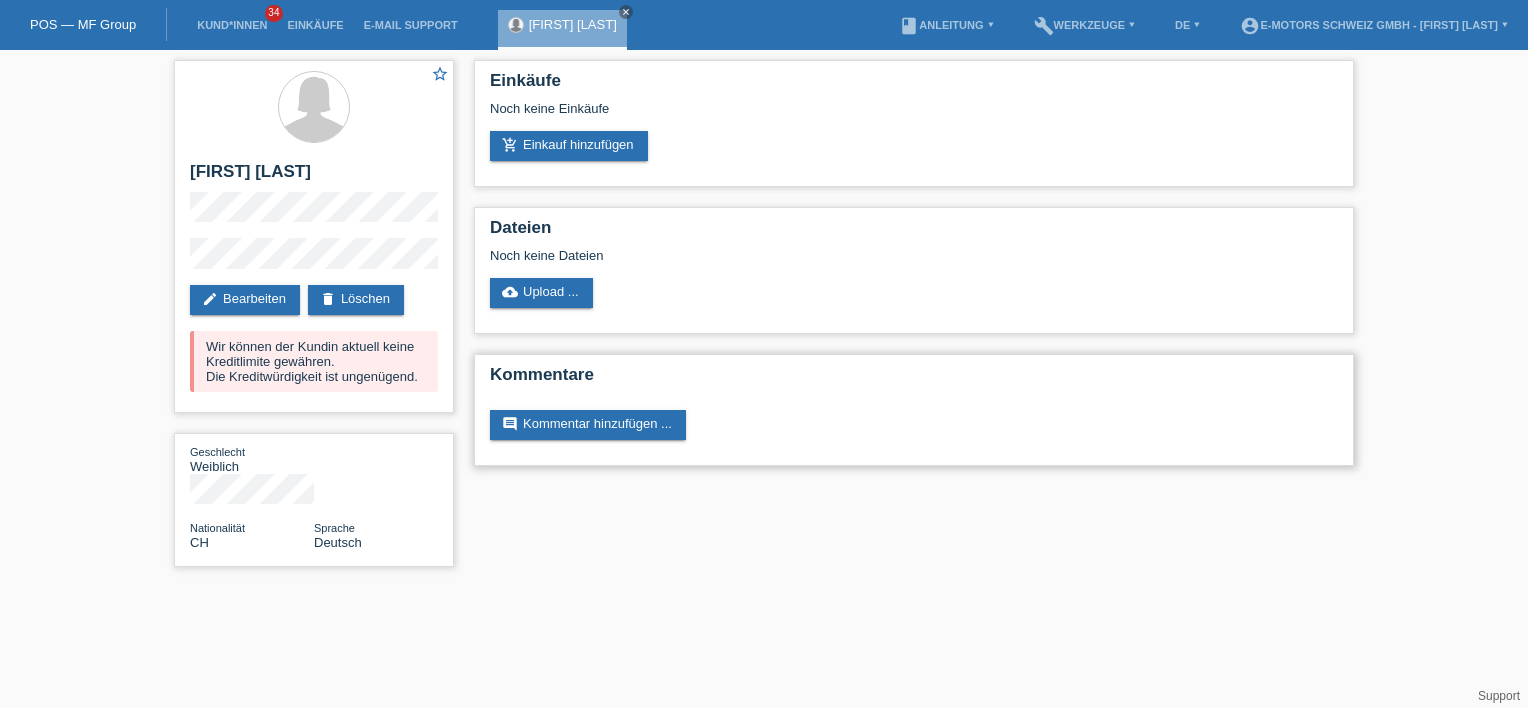 scroll, scrollTop: 0, scrollLeft: 0, axis: both 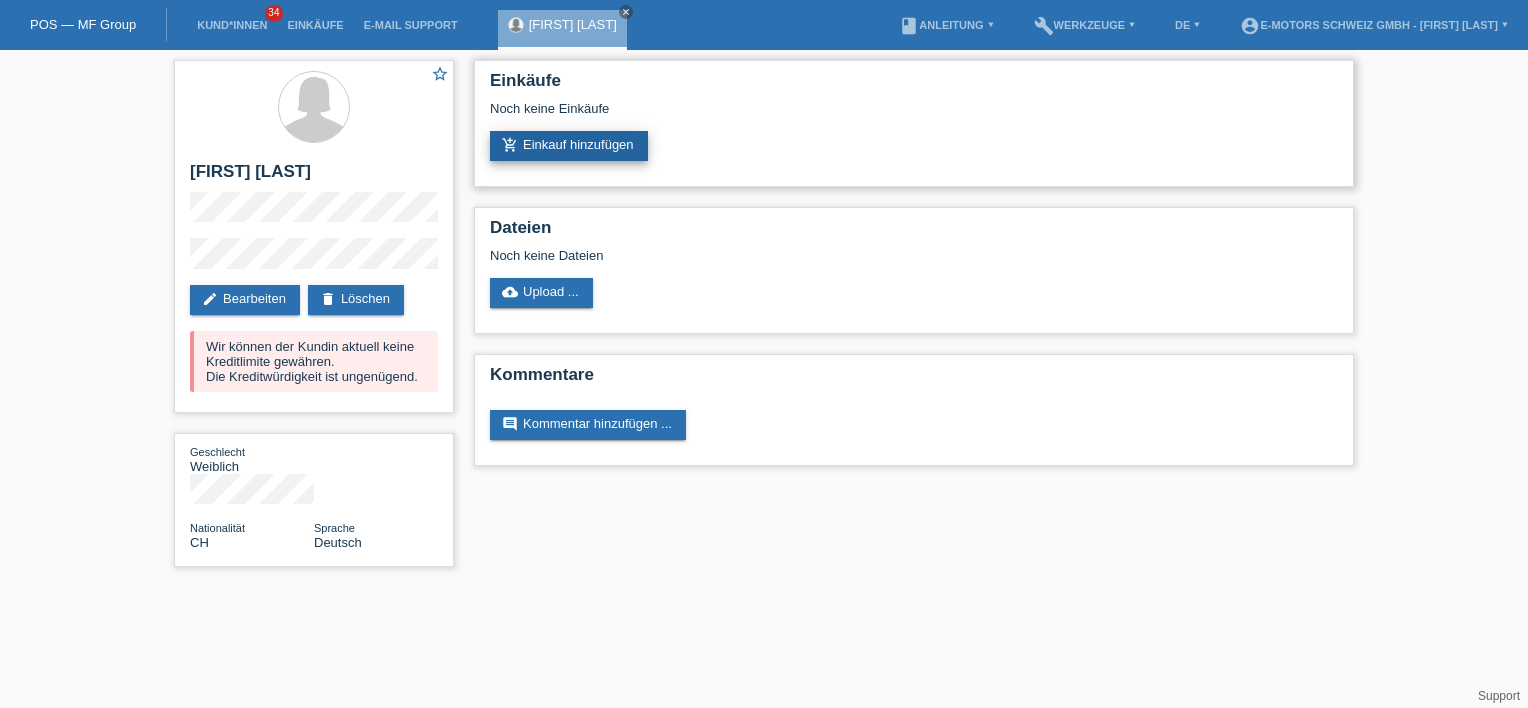 click on "add_shopping_cart  Einkauf hinzufügen" at bounding box center (569, 146) 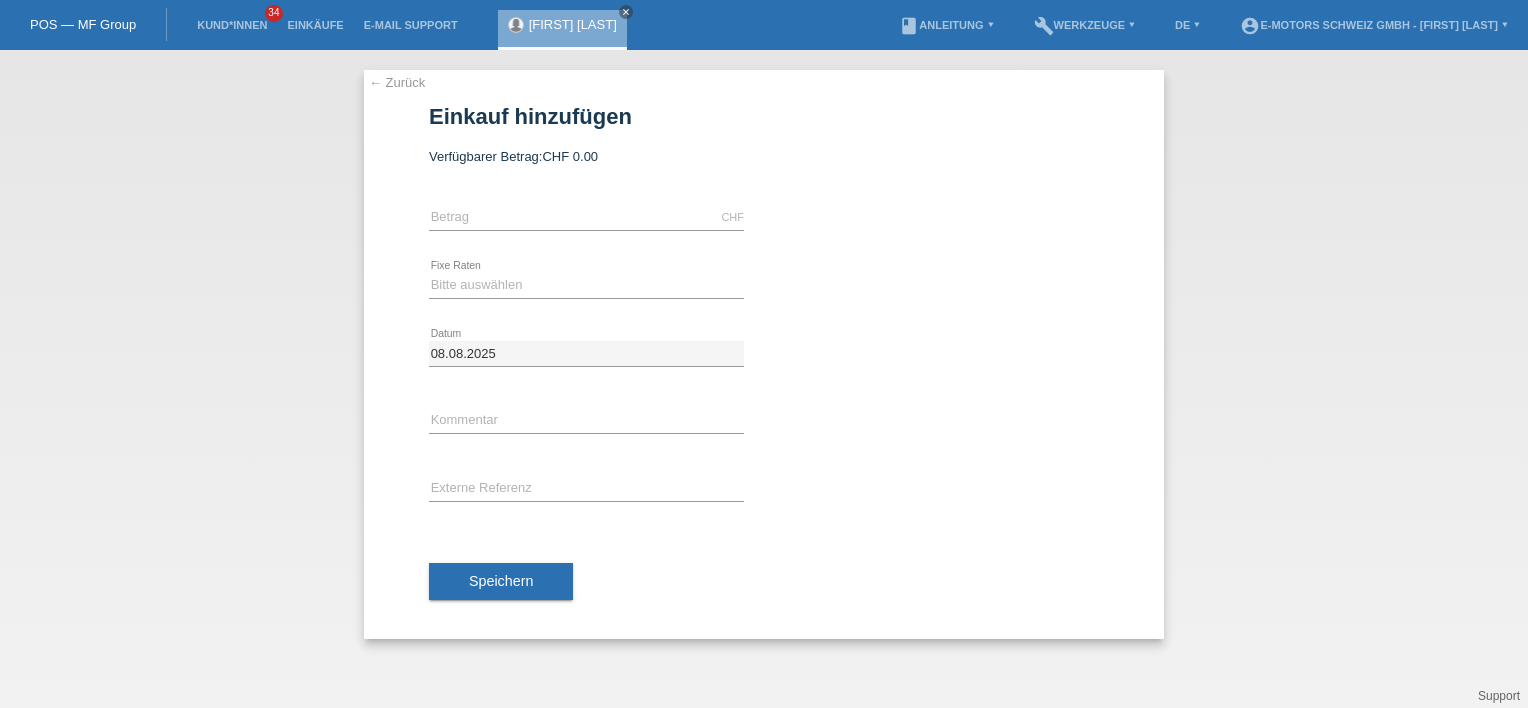 scroll, scrollTop: 0, scrollLeft: 0, axis: both 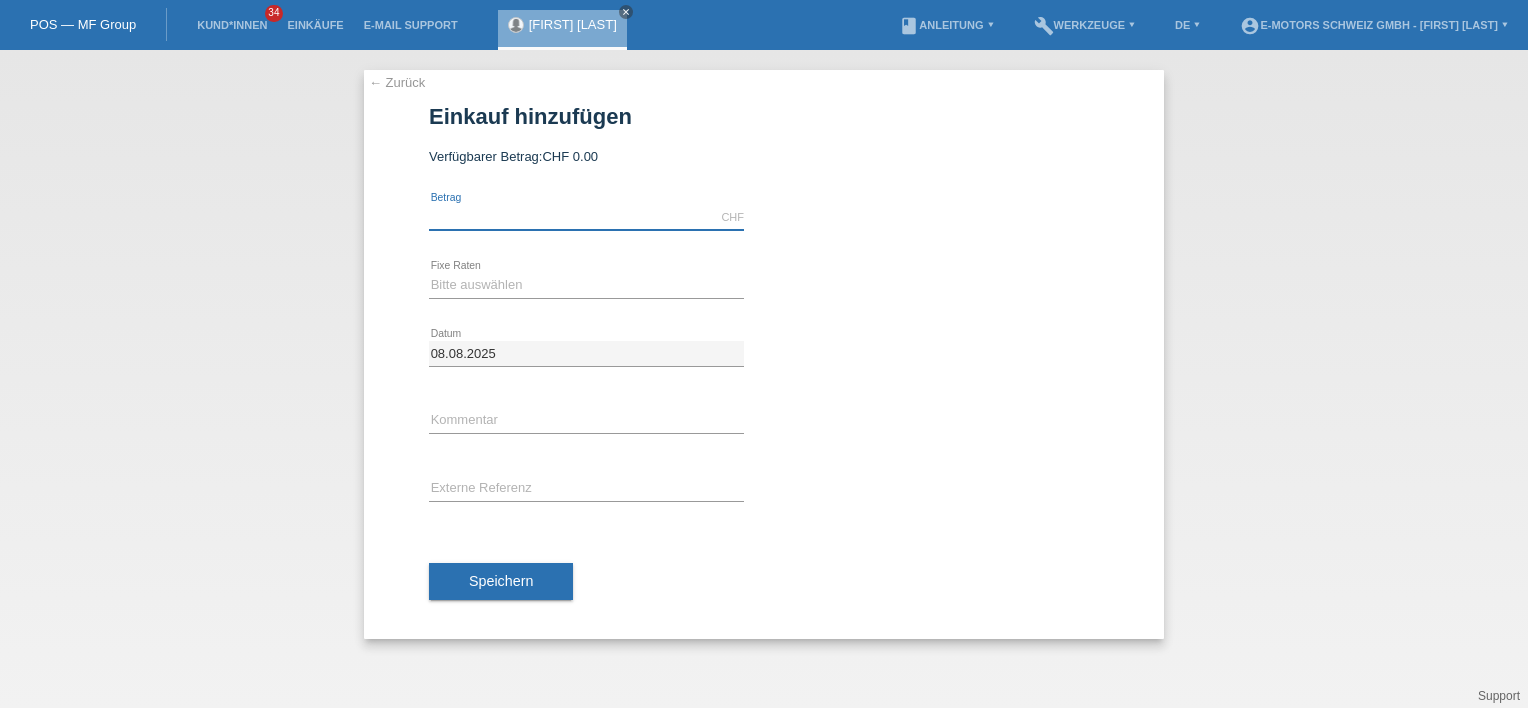 click at bounding box center (586, 217) 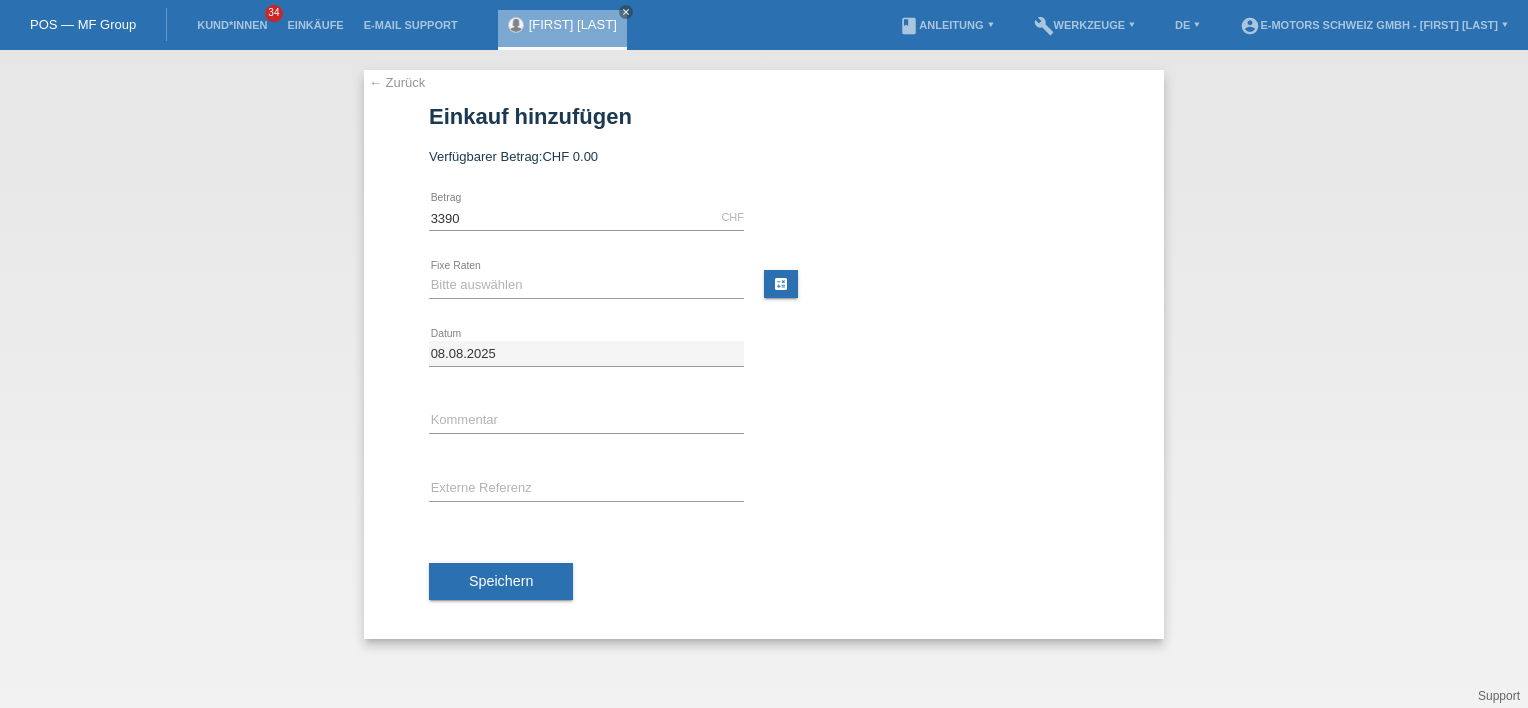 type on "3390.00" 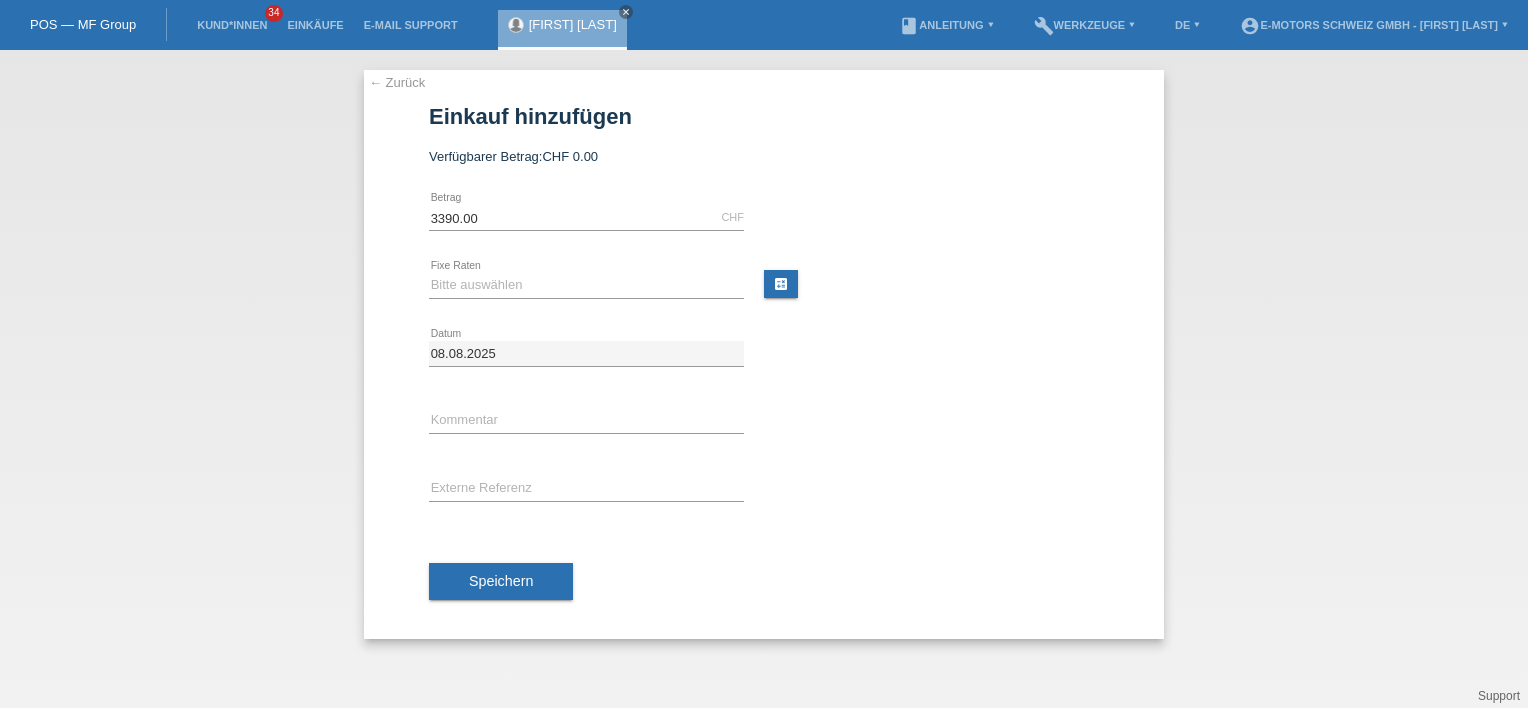 click on "Einkauf hinzufügen" at bounding box center [764, 116] 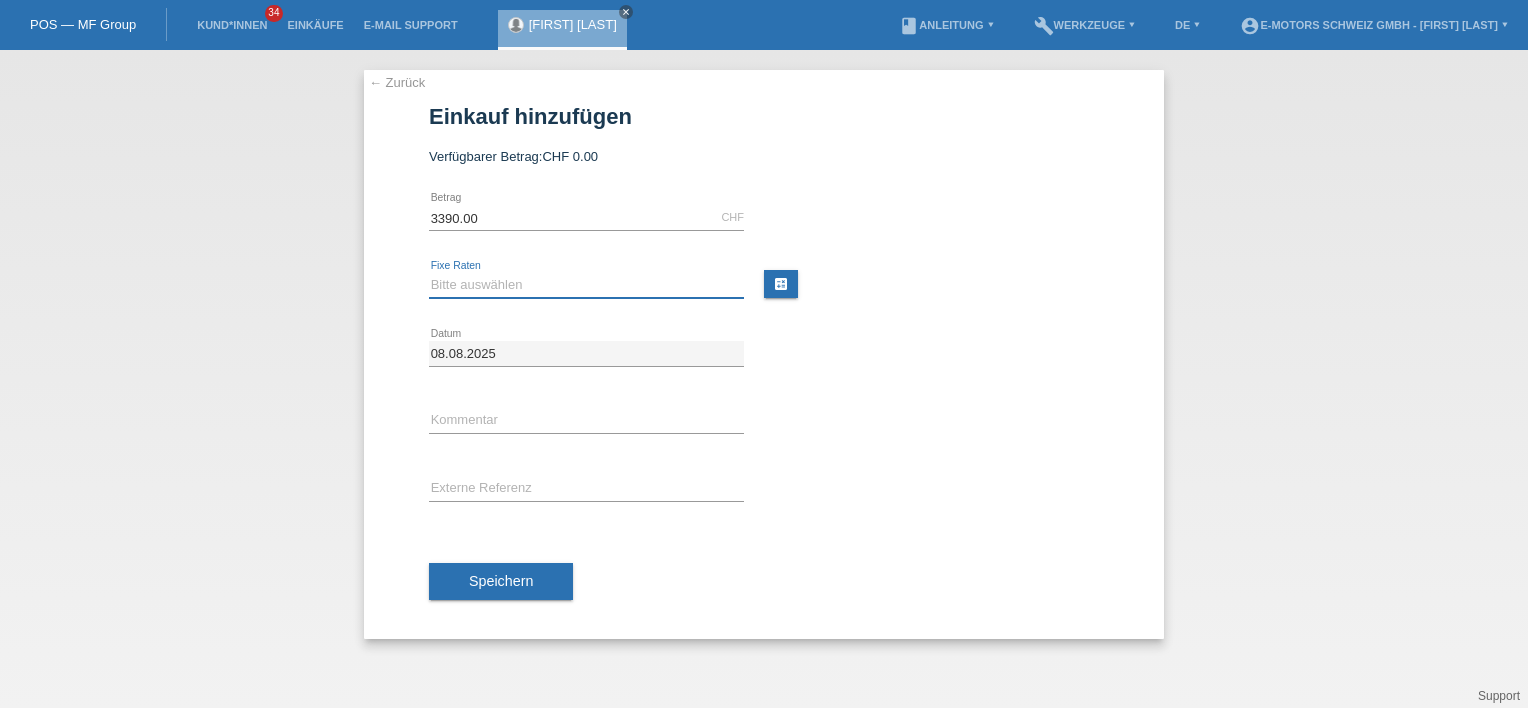 click on "Bitte auswählen
12 Raten
24 Raten
36 Raten
48 Raten" at bounding box center (586, 285) 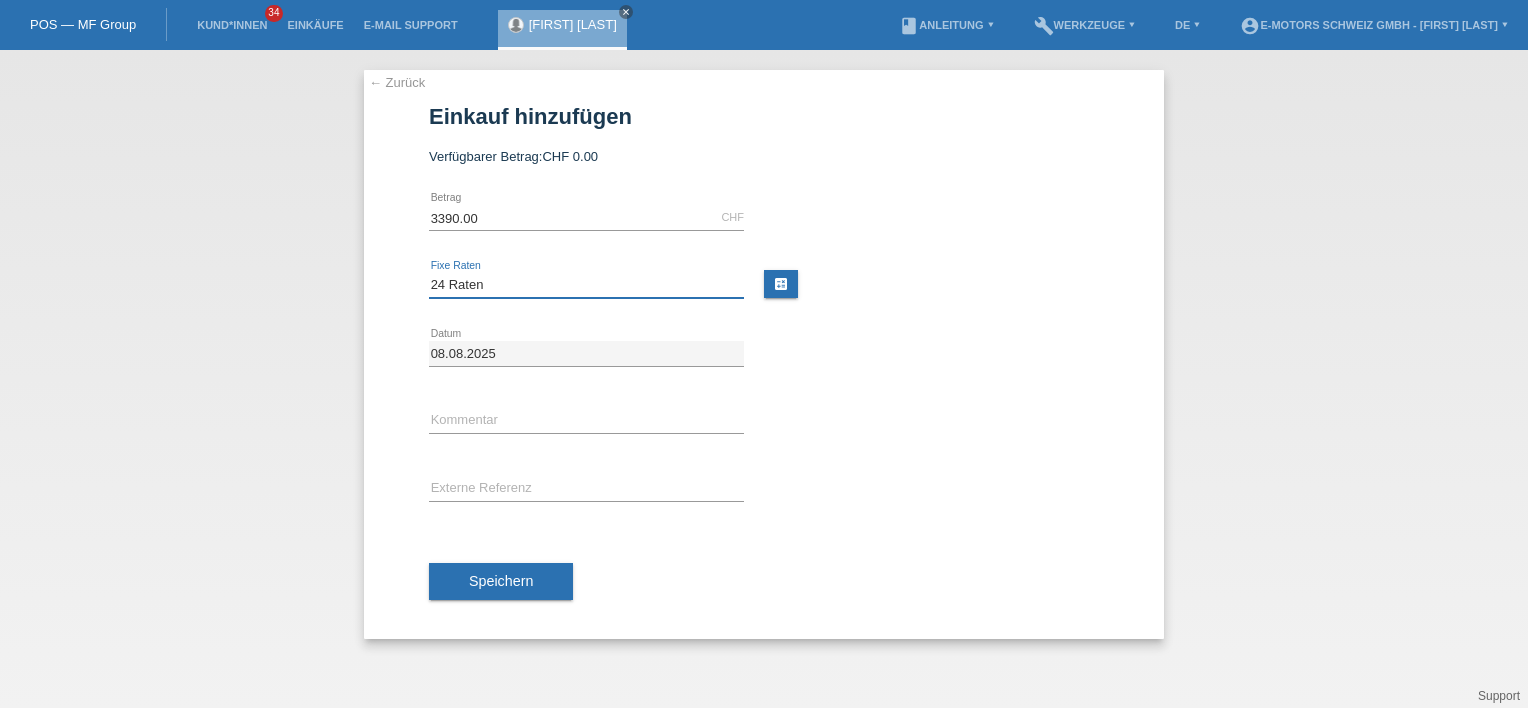 click on "Bitte auswählen
12 Raten
24 Raten
36 Raten
48 Raten" at bounding box center [586, 285] 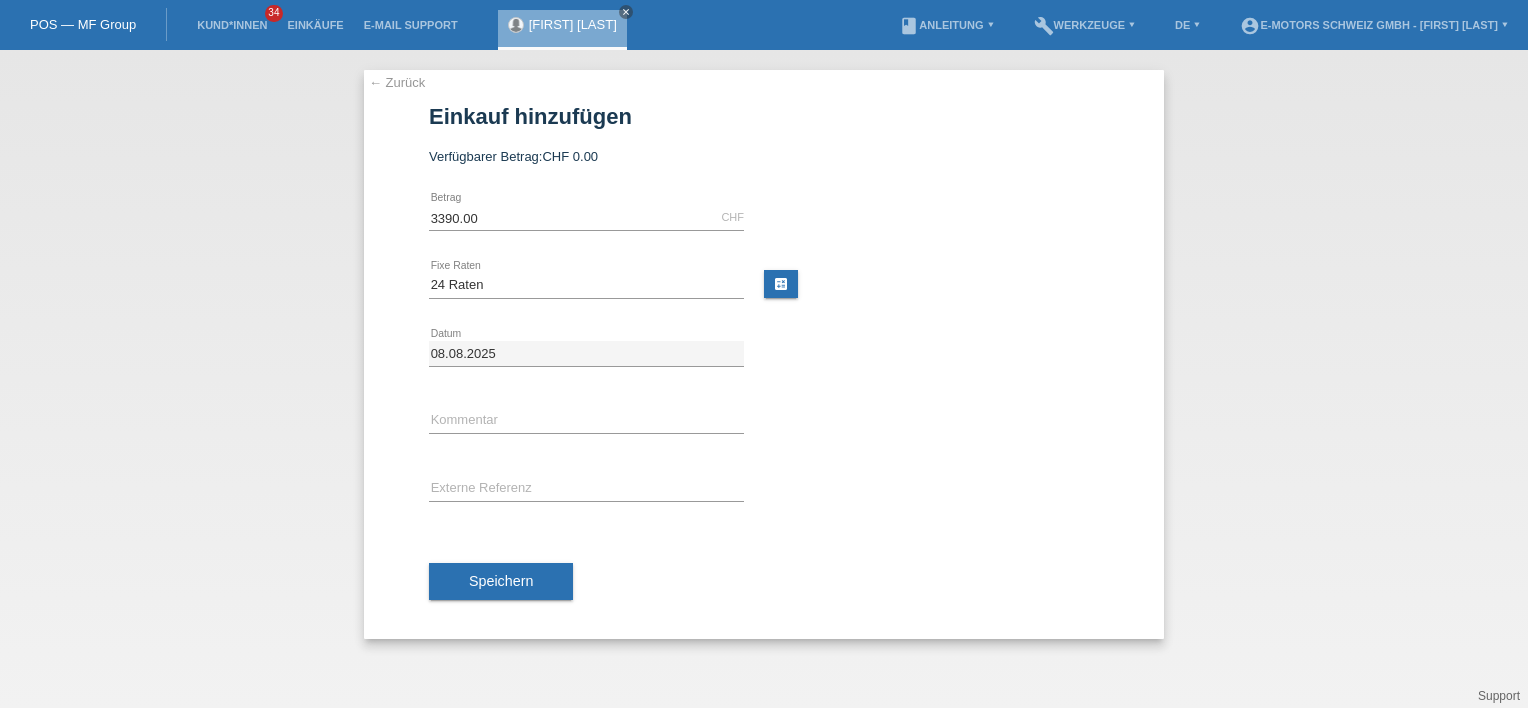 click on "error
Kommentar" at bounding box center (586, 422) 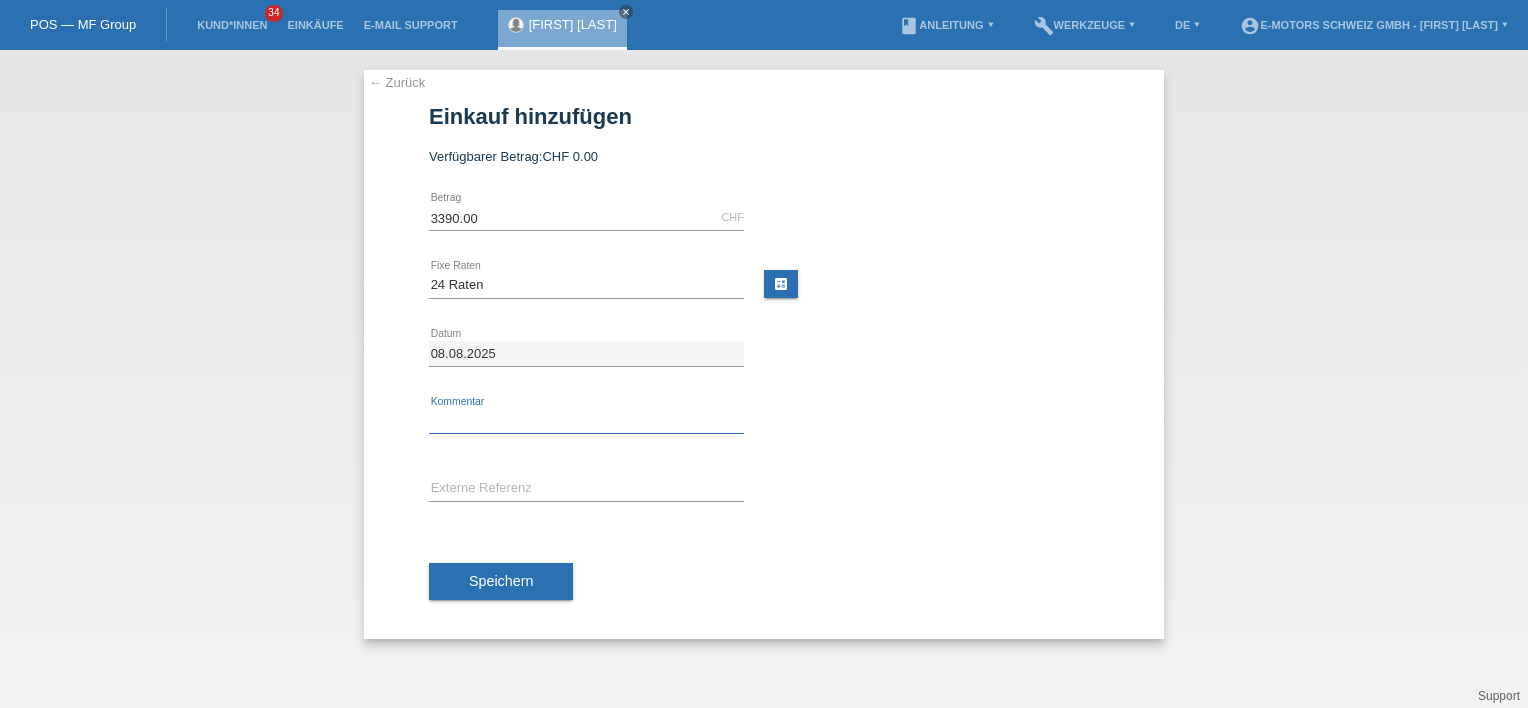 click at bounding box center [586, 421] 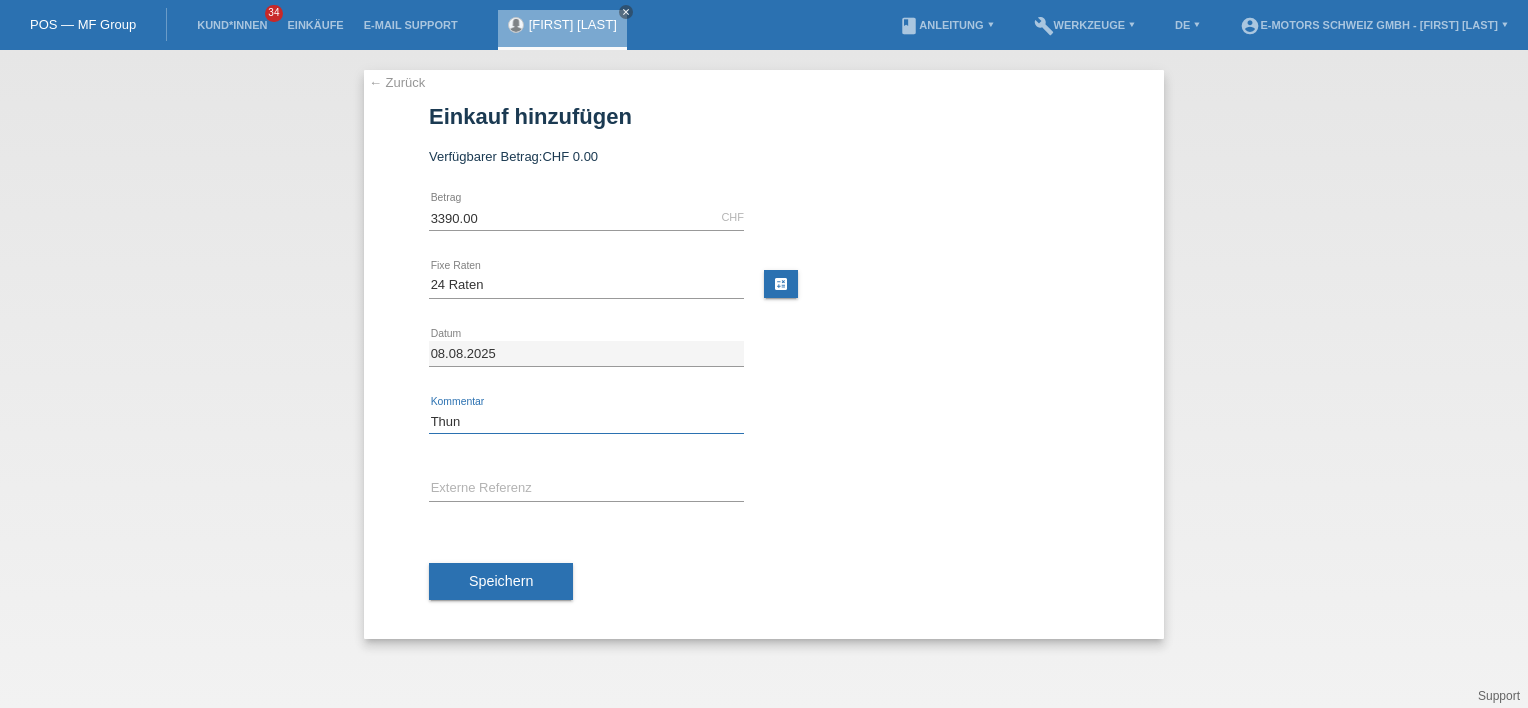 type on "Thun" 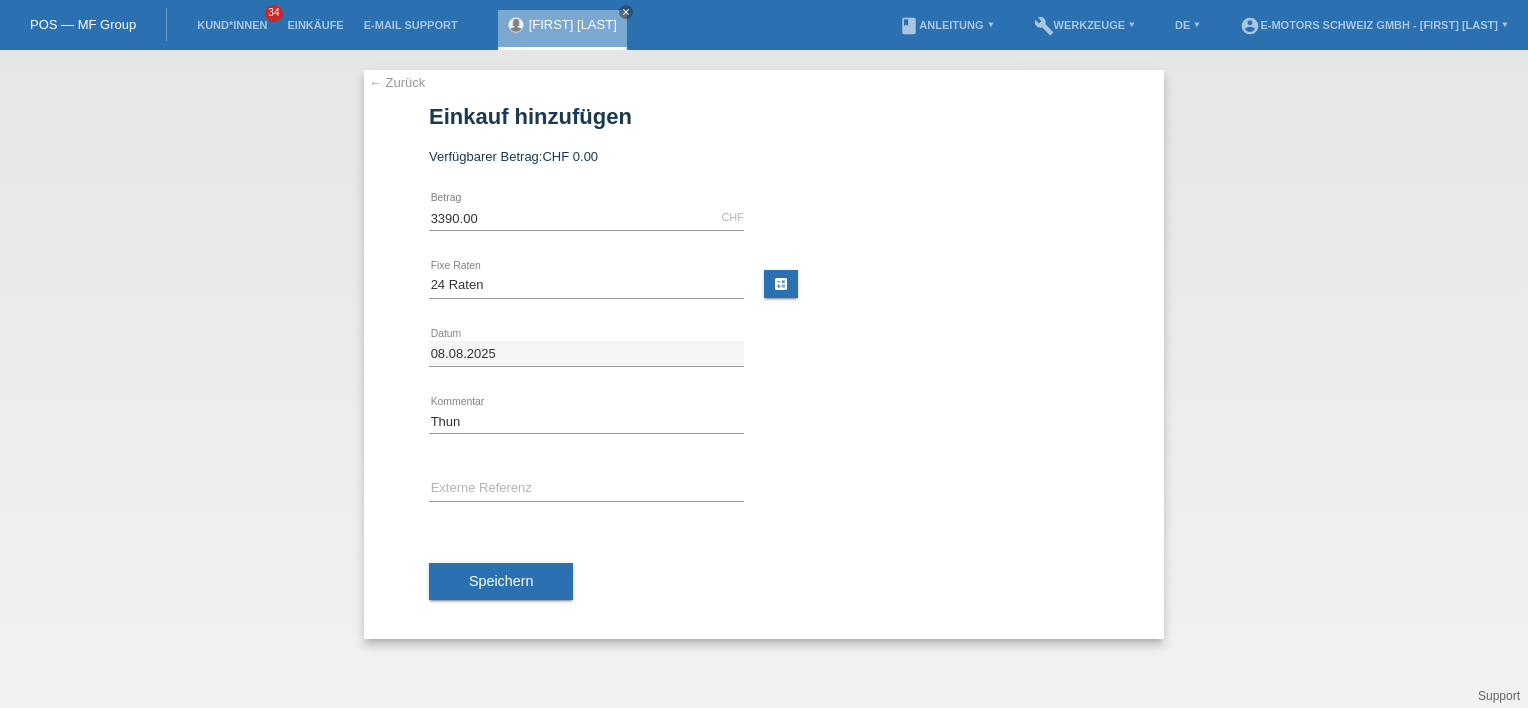 click on "Bitte auswählen
12 Raten
24 Raten
36 Raten
48 Raten
error
Fixe Raten
calculate" at bounding box center [764, 286] 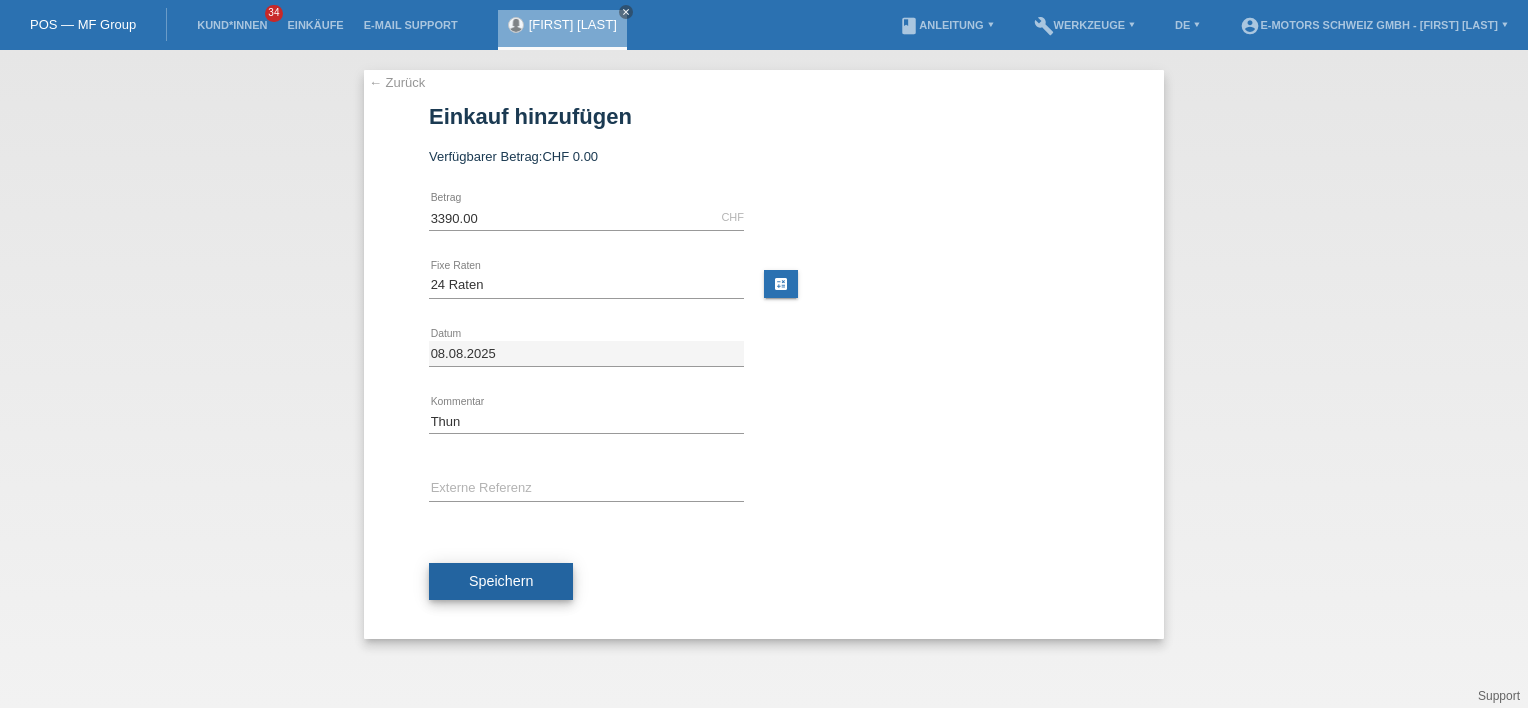 click on "Speichern" at bounding box center (501, 582) 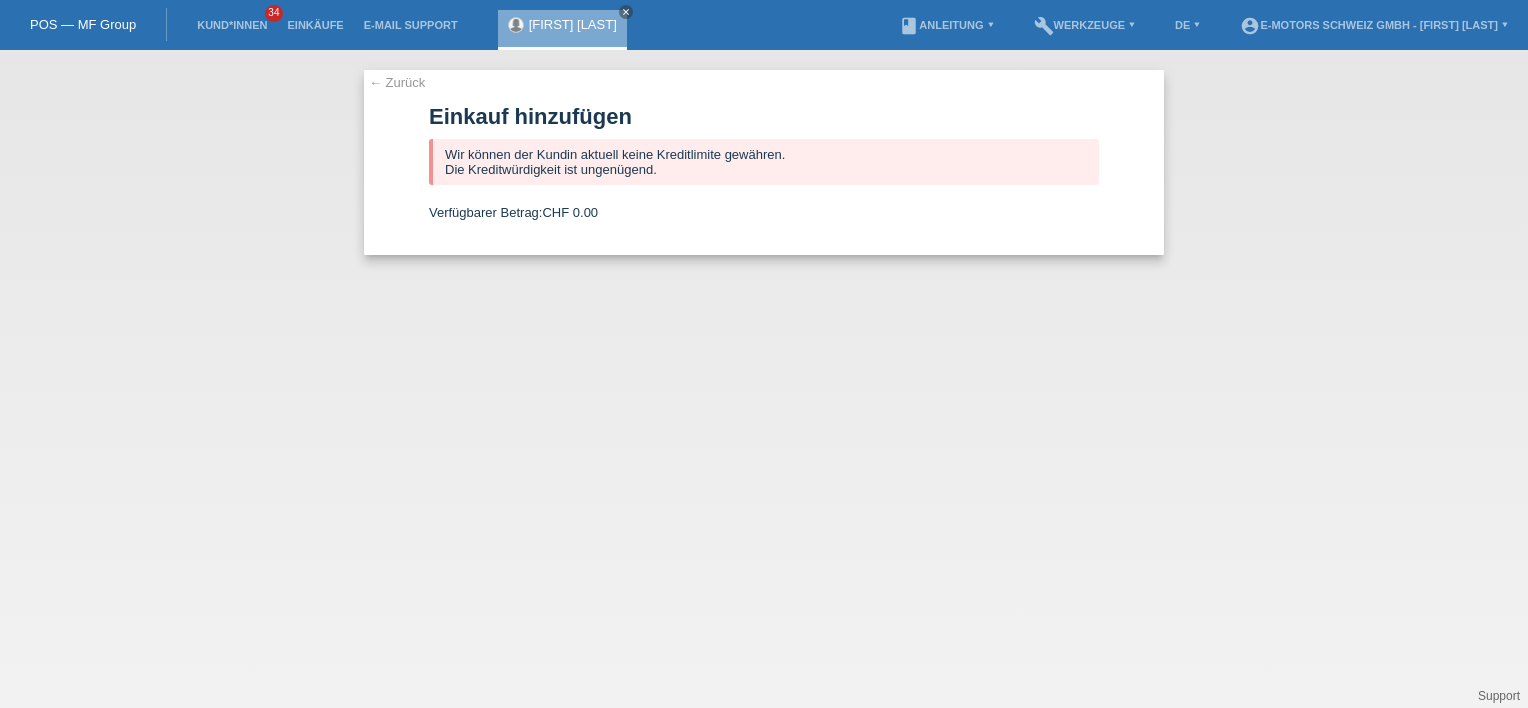 click on "← Zurück
Einkauf hinzufügen
Wir können der Kundin aktuell keine Kreditlimite gewähren. Die Kreditwürdigkeit ist ungenügend.
Verfügbarer Betrag:
CHF 0.00
3390.00
error Betrag Bitte auswählen" at bounding box center [764, 162] 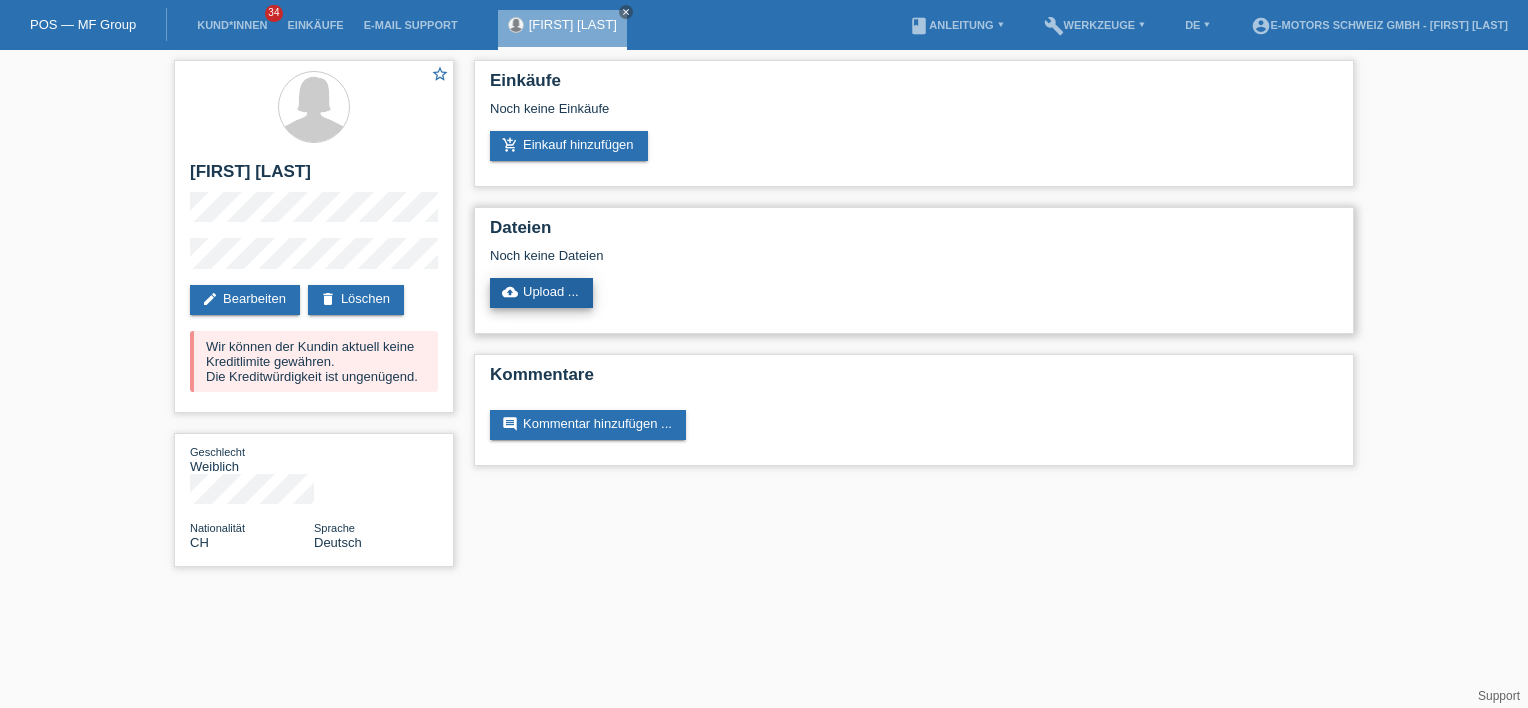 scroll, scrollTop: 0, scrollLeft: 0, axis: both 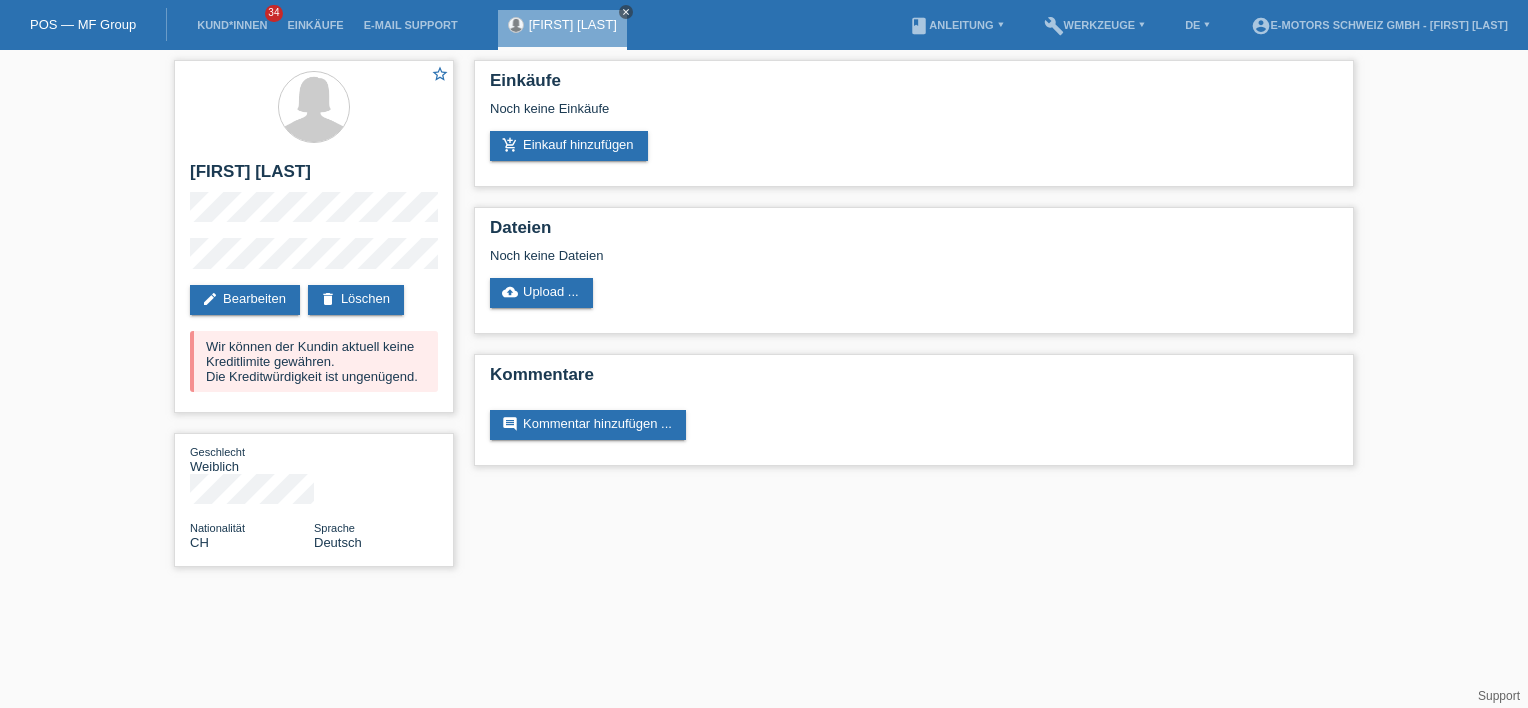 click on "close" at bounding box center [626, 12] 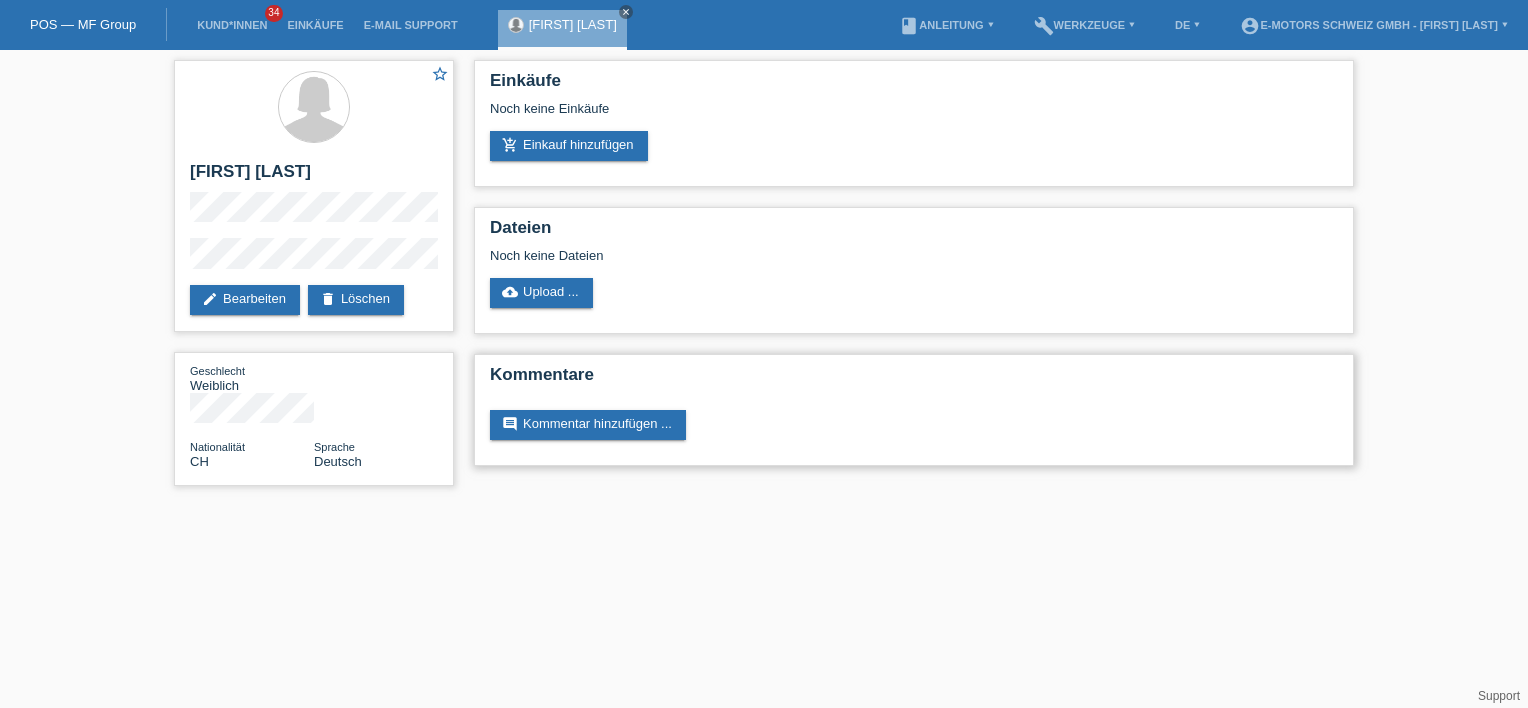 scroll, scrollTop: 0, scrollLeft: 0, axis: both 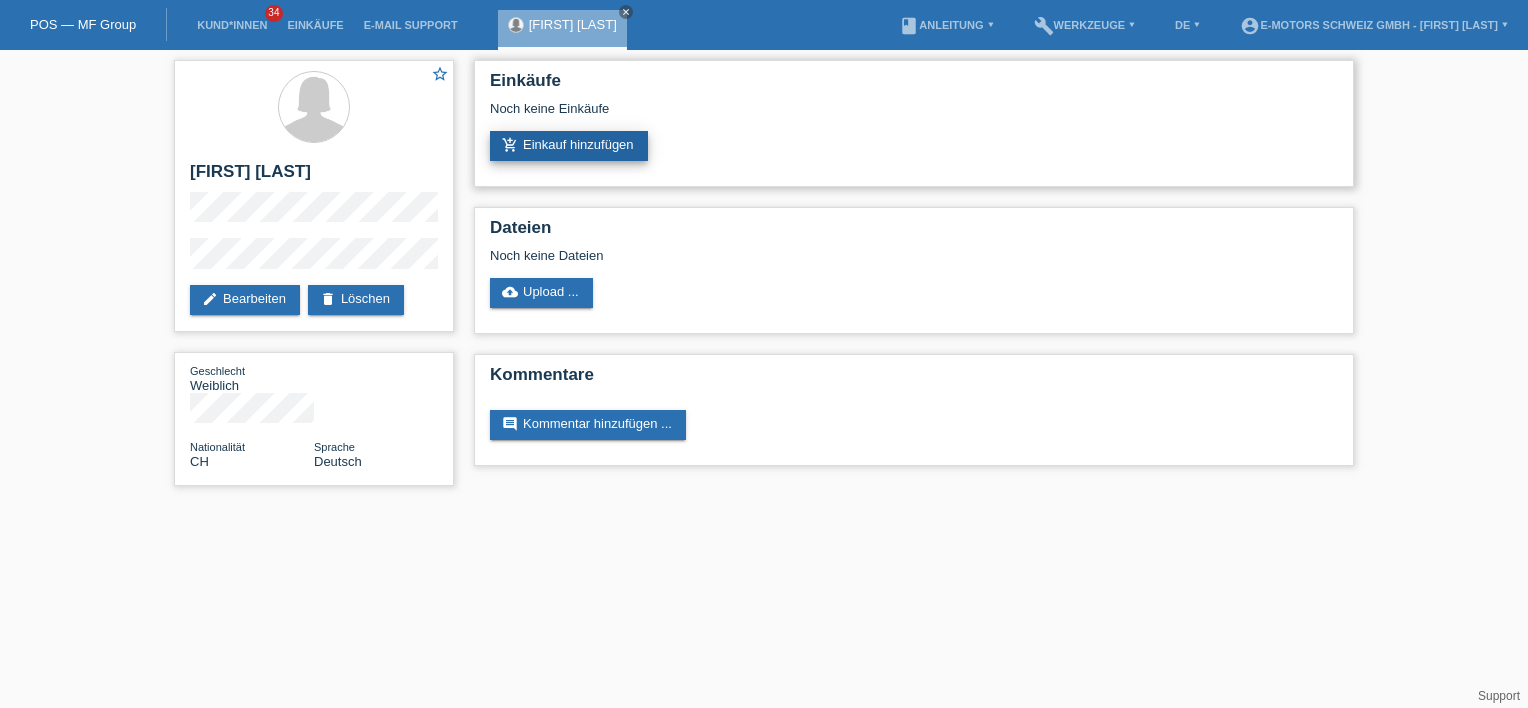 click on "add_shopping_cart  Einkauf hinzufügen" at bounding box center [569, 146] 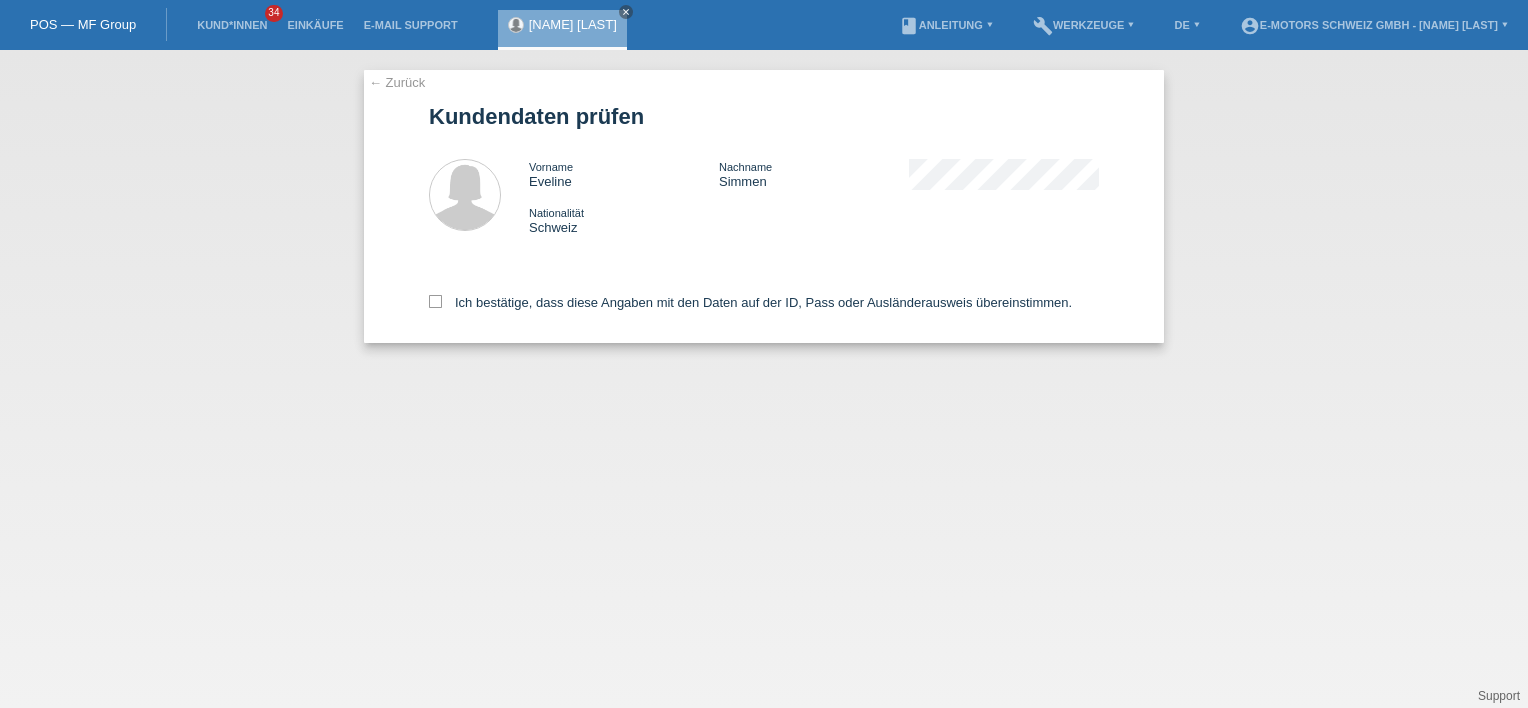 scroll, scrollTop: 0, scrollLeft: 0, axis: both 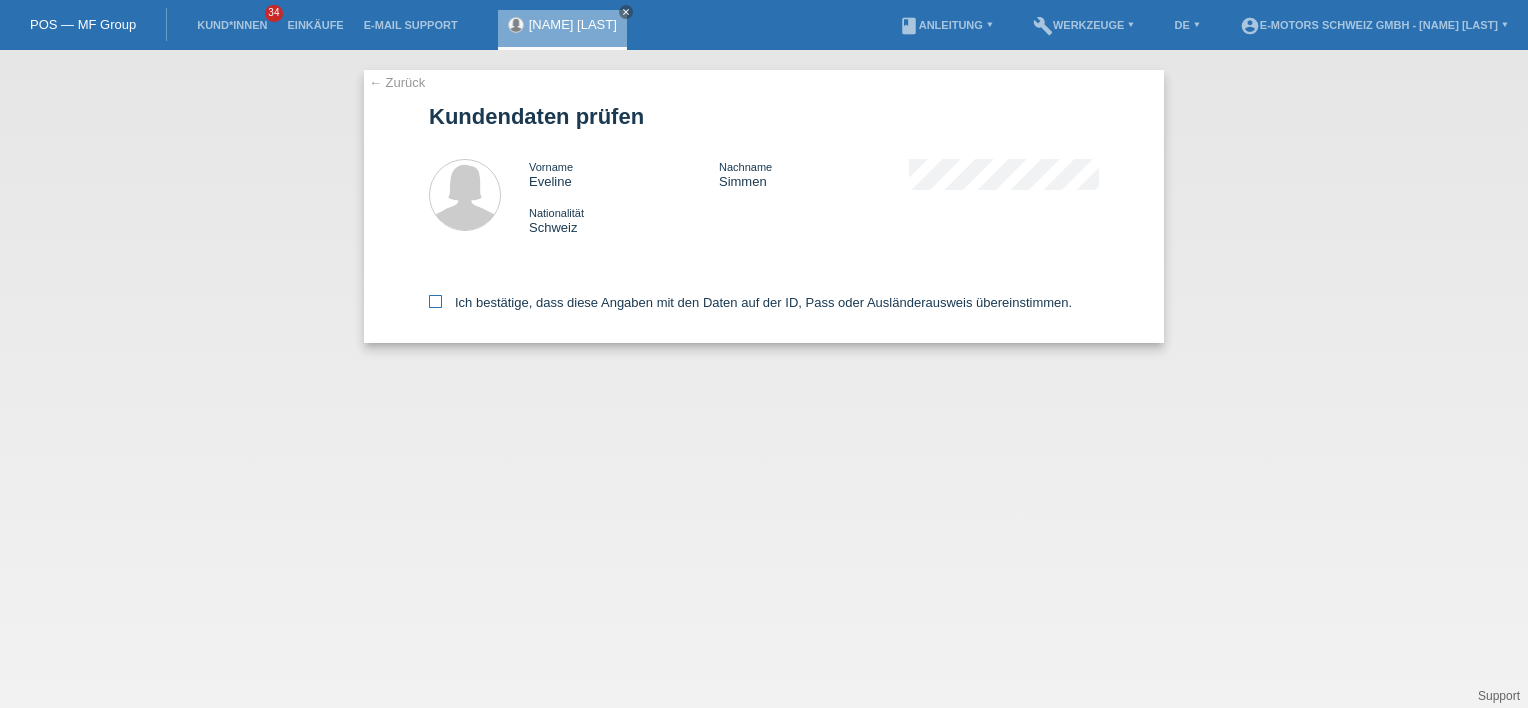 click at bounding box center (435, 301) 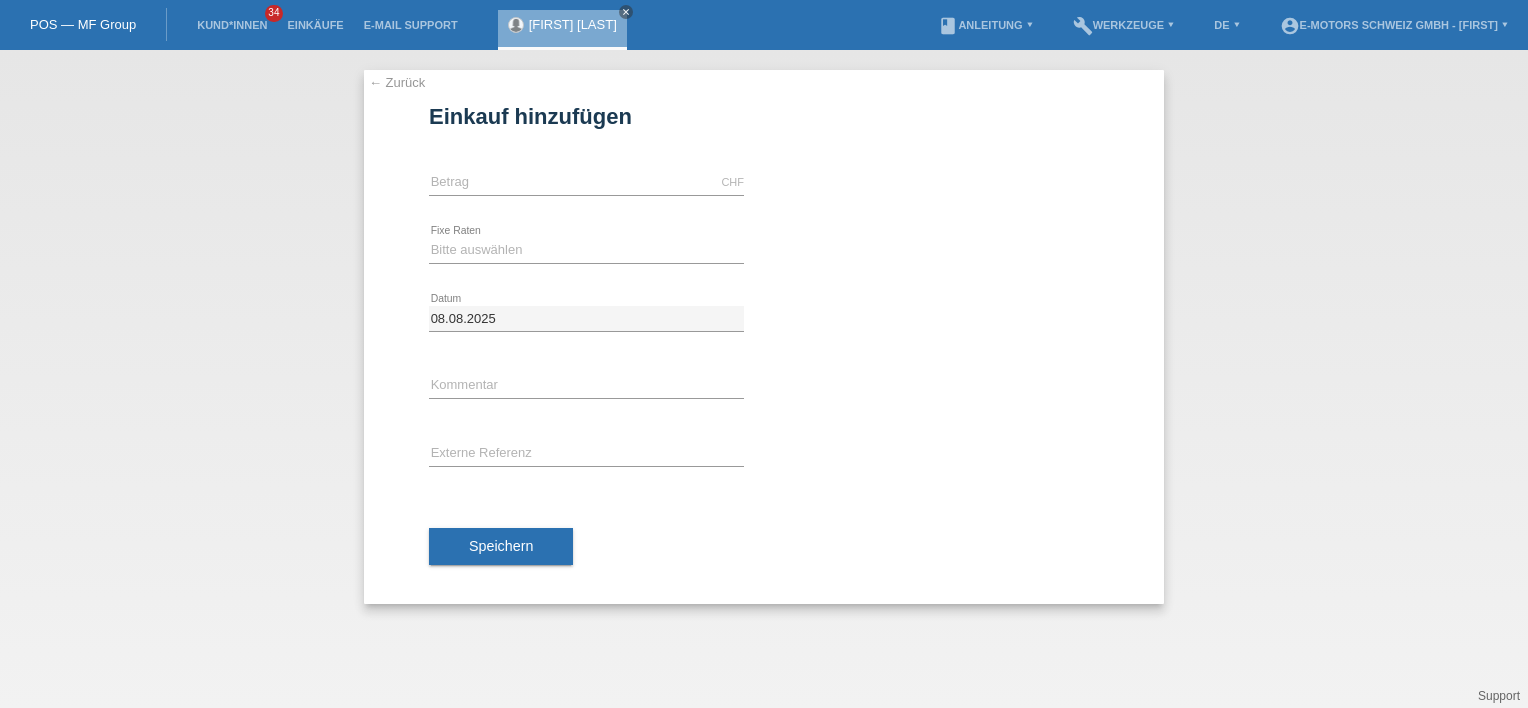 scroll, scrollTop: 0, scrollLeft: 0, axis: both 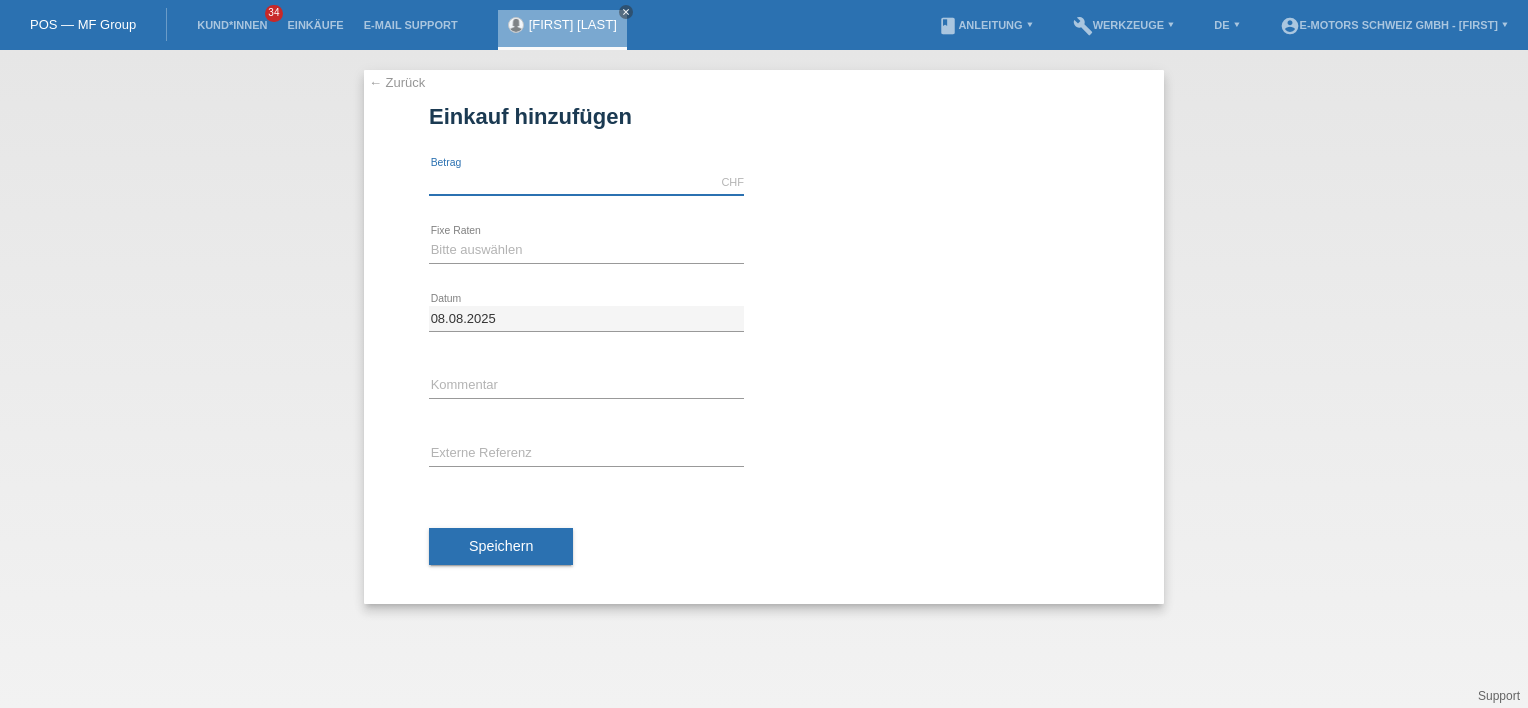 click at bounding box center (586, 182) 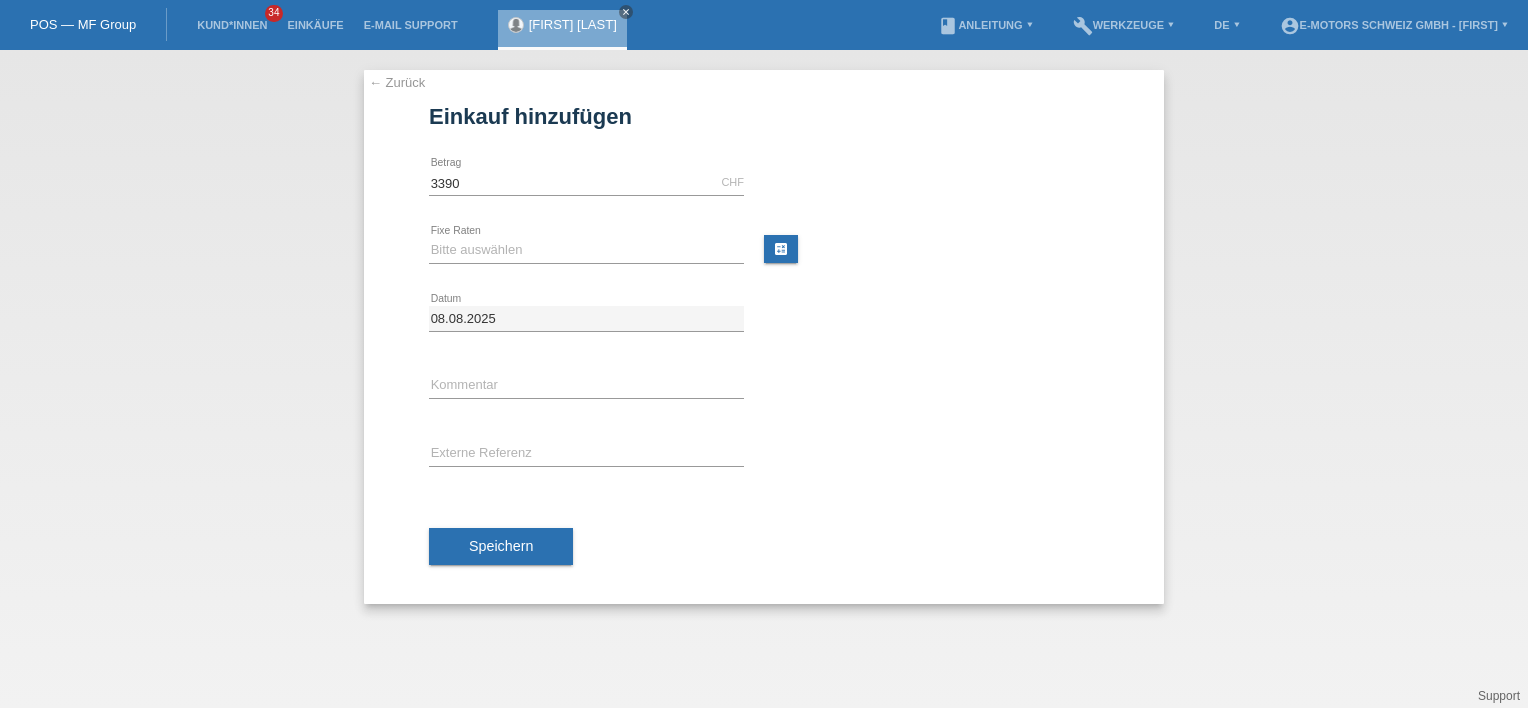 type on "3390.00" 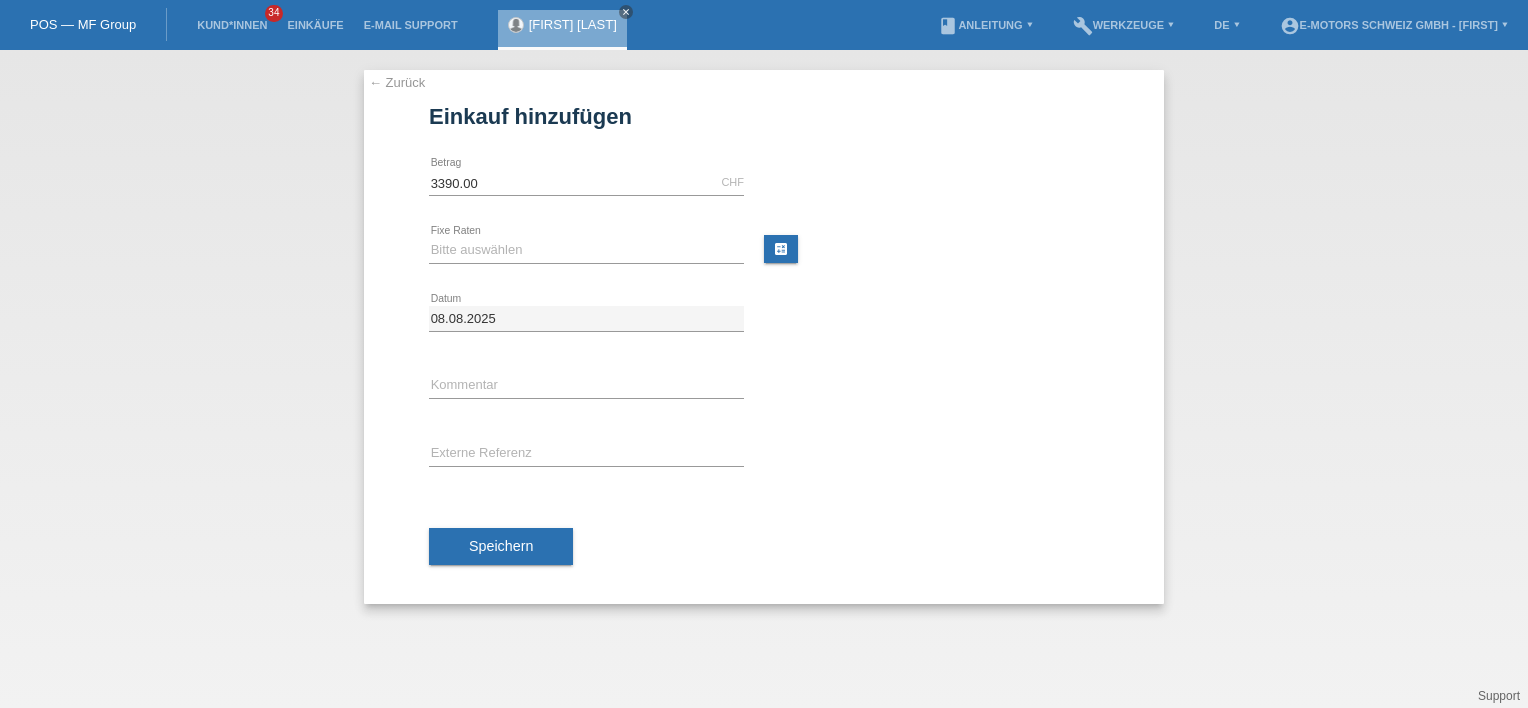 click on "3390.00
CHF
error
Betrag" at bounding box center (764, 183) 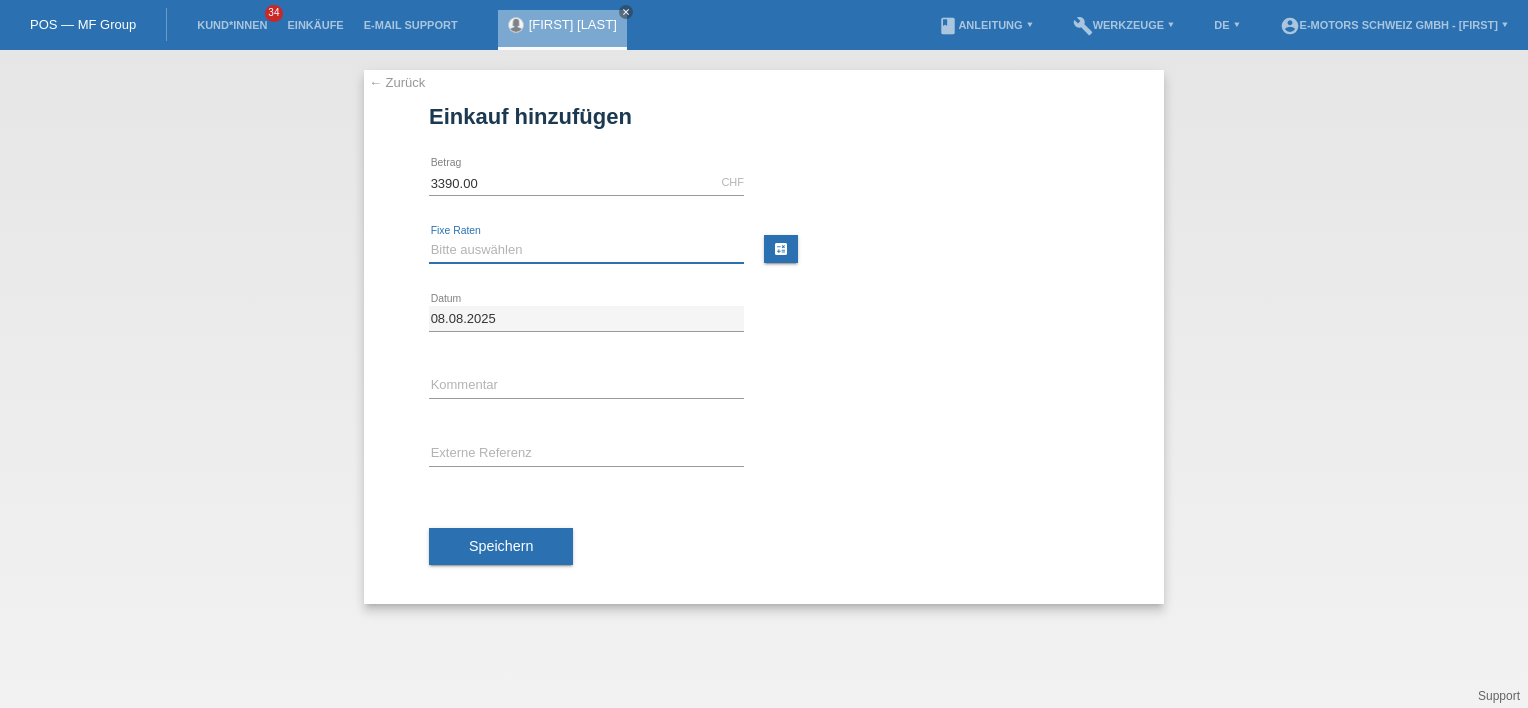 drag, startPoint x: 544, startPoint y: 244, endPoint x: 534, endPoint y: 251, distance: 12.206555 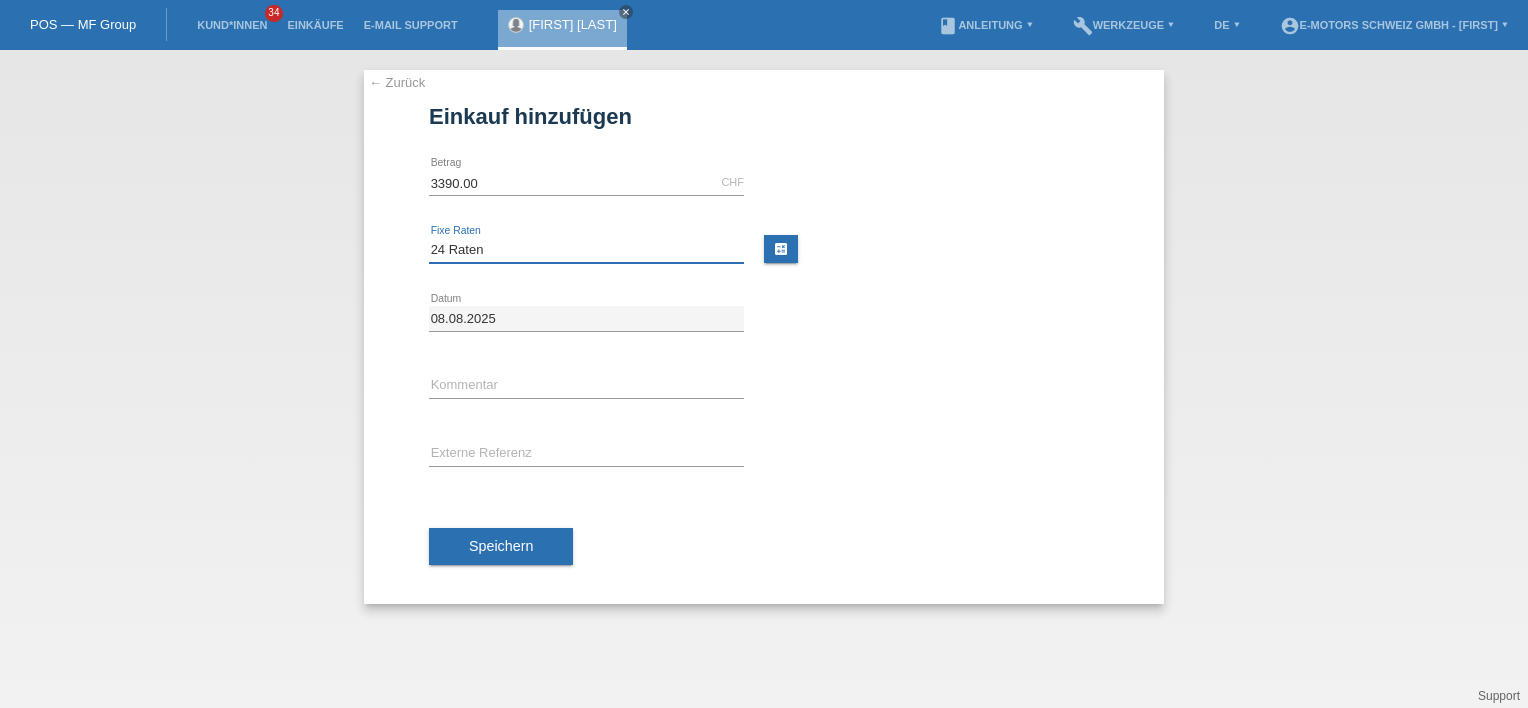 click on "Bitte auswählen
12 Raten
24 Raten
36 Raten
48 Raten" at bounding box center (586, 250) 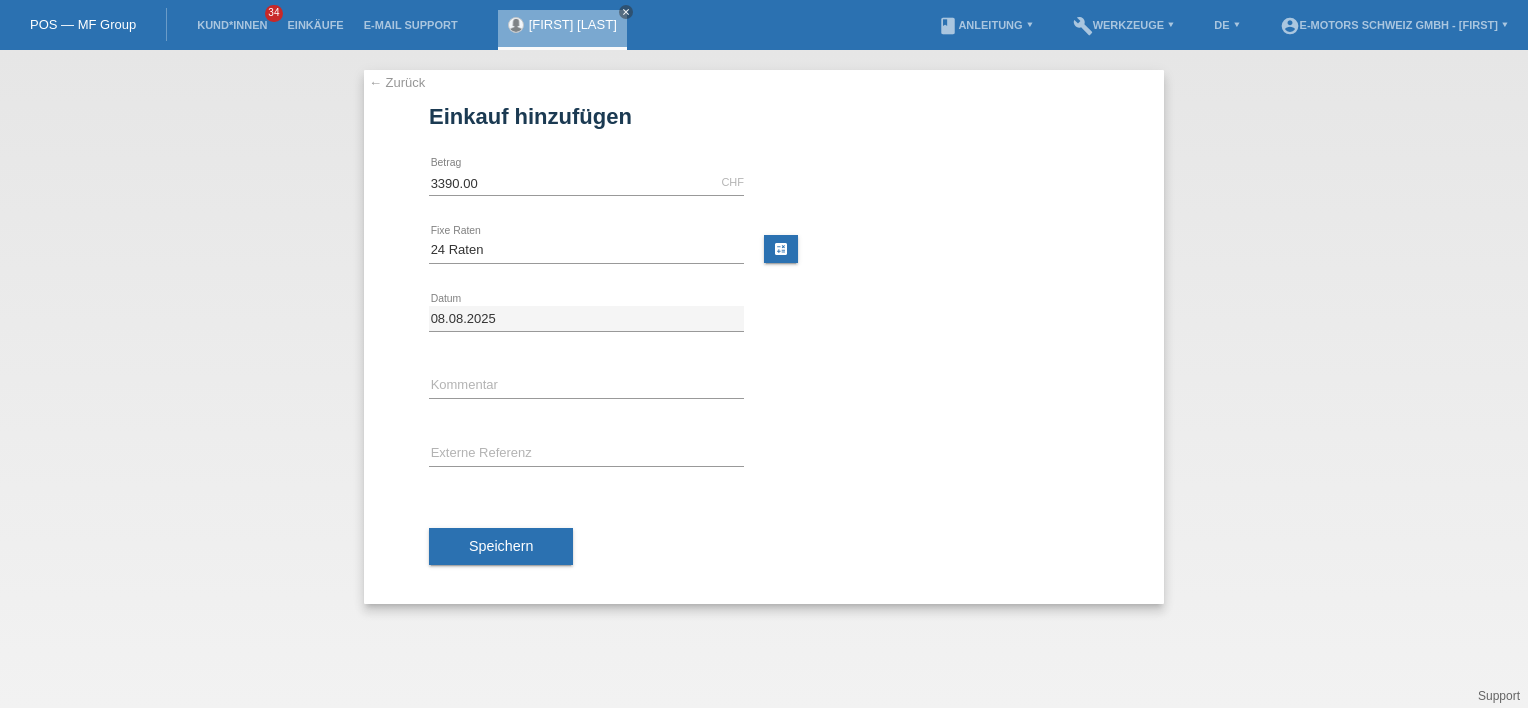 click on "08.08.2025
error
Datum" at bounding box center [764, 319] 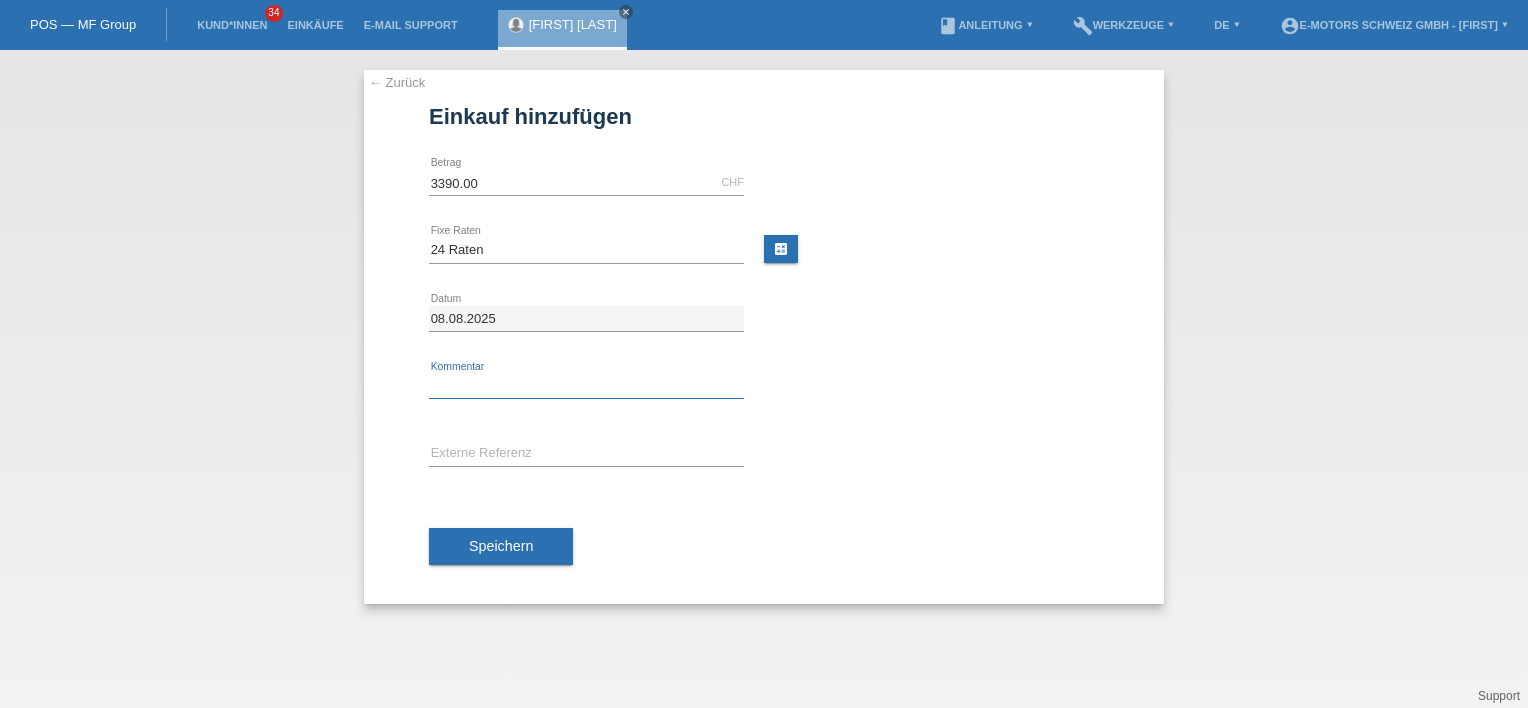 click at bounding box center [586, 386] 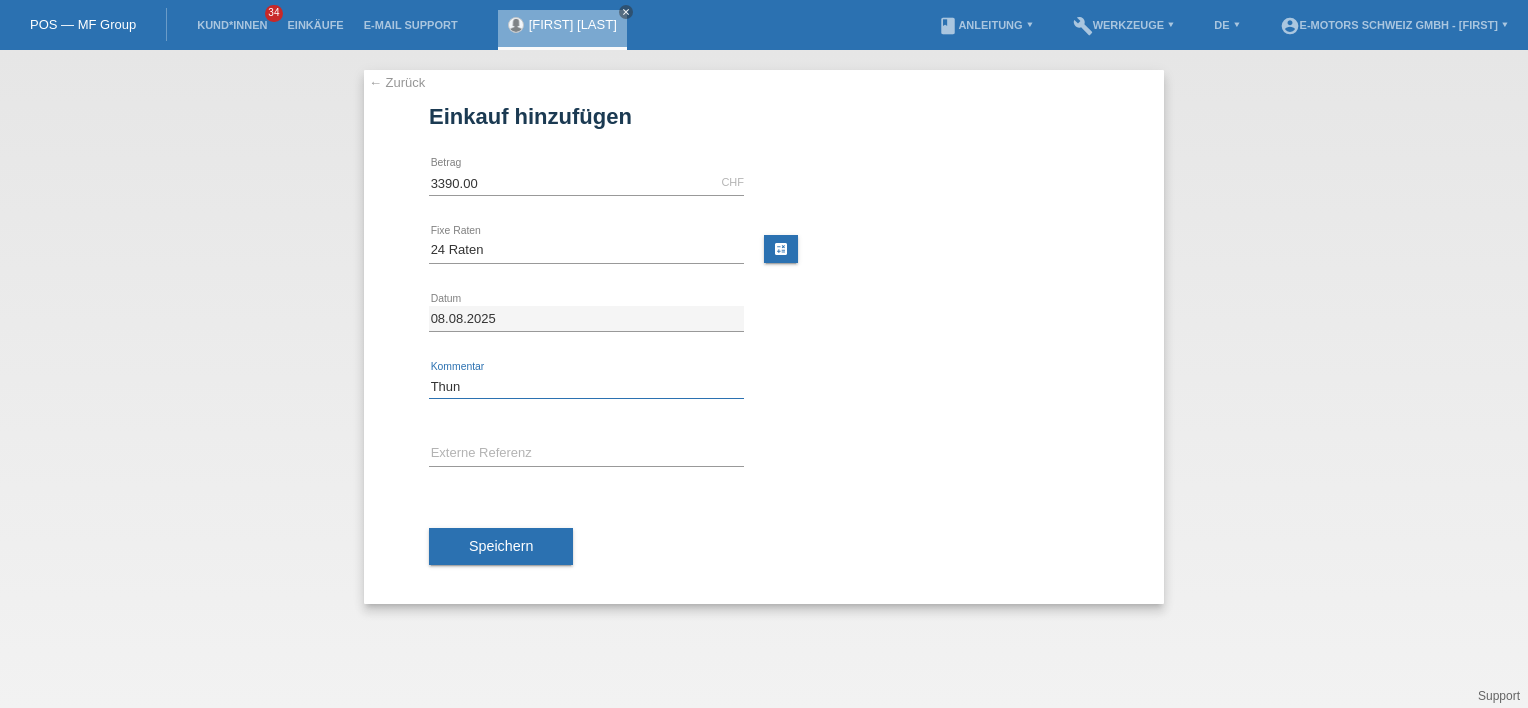 type on "Thun" 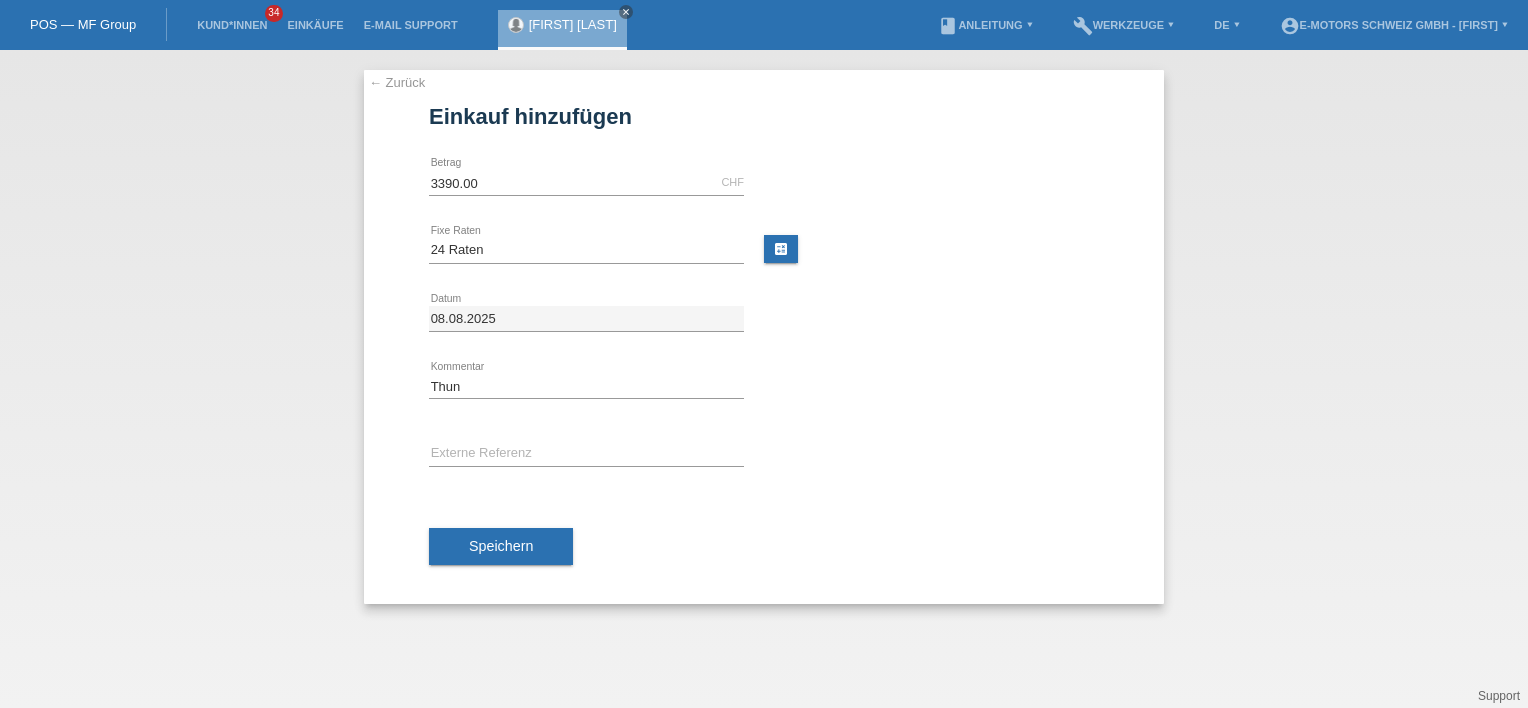 click on "08.08.2025
error
Datum" at bounding box center (764, 319) 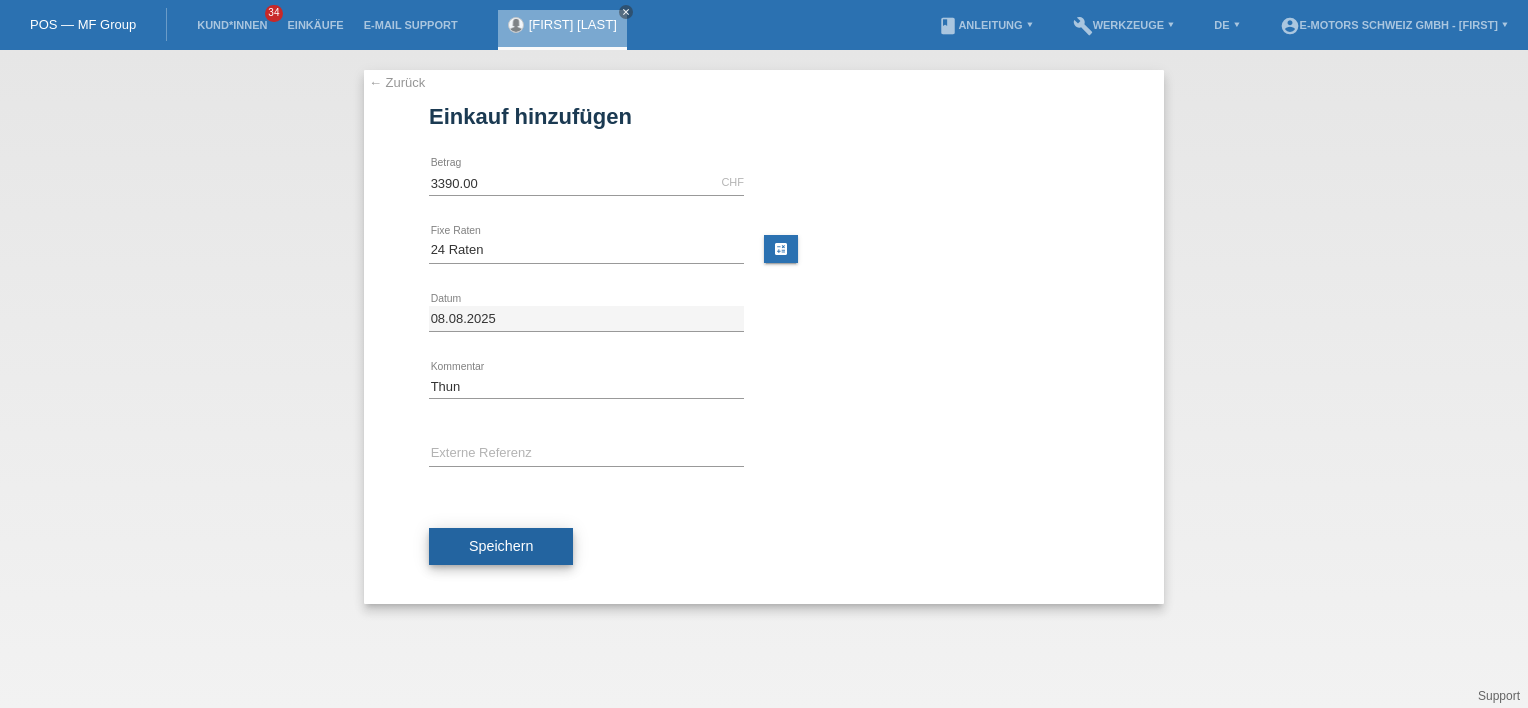click on "Speichern" at bounding box center [501, 547] 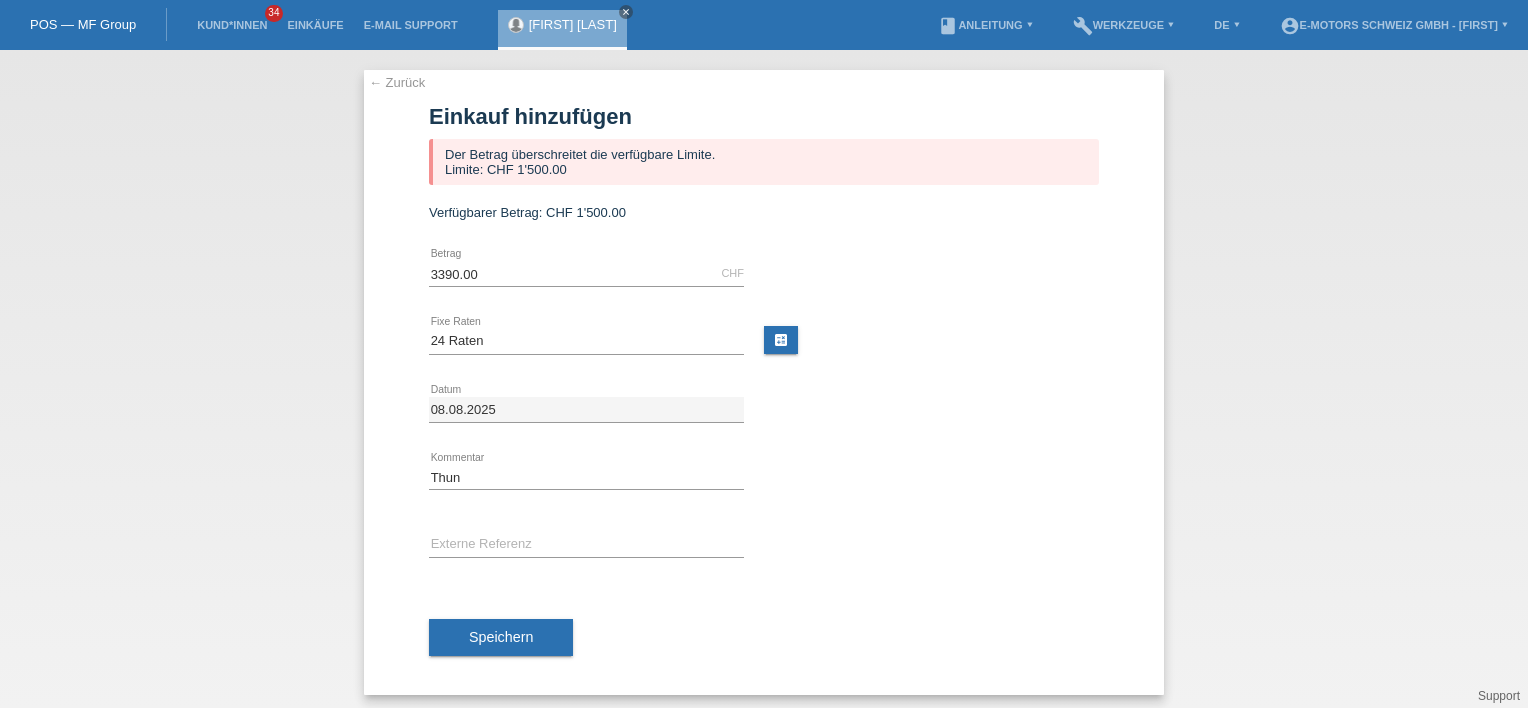 click on "← Zurück" at bounding box center [397, 82] 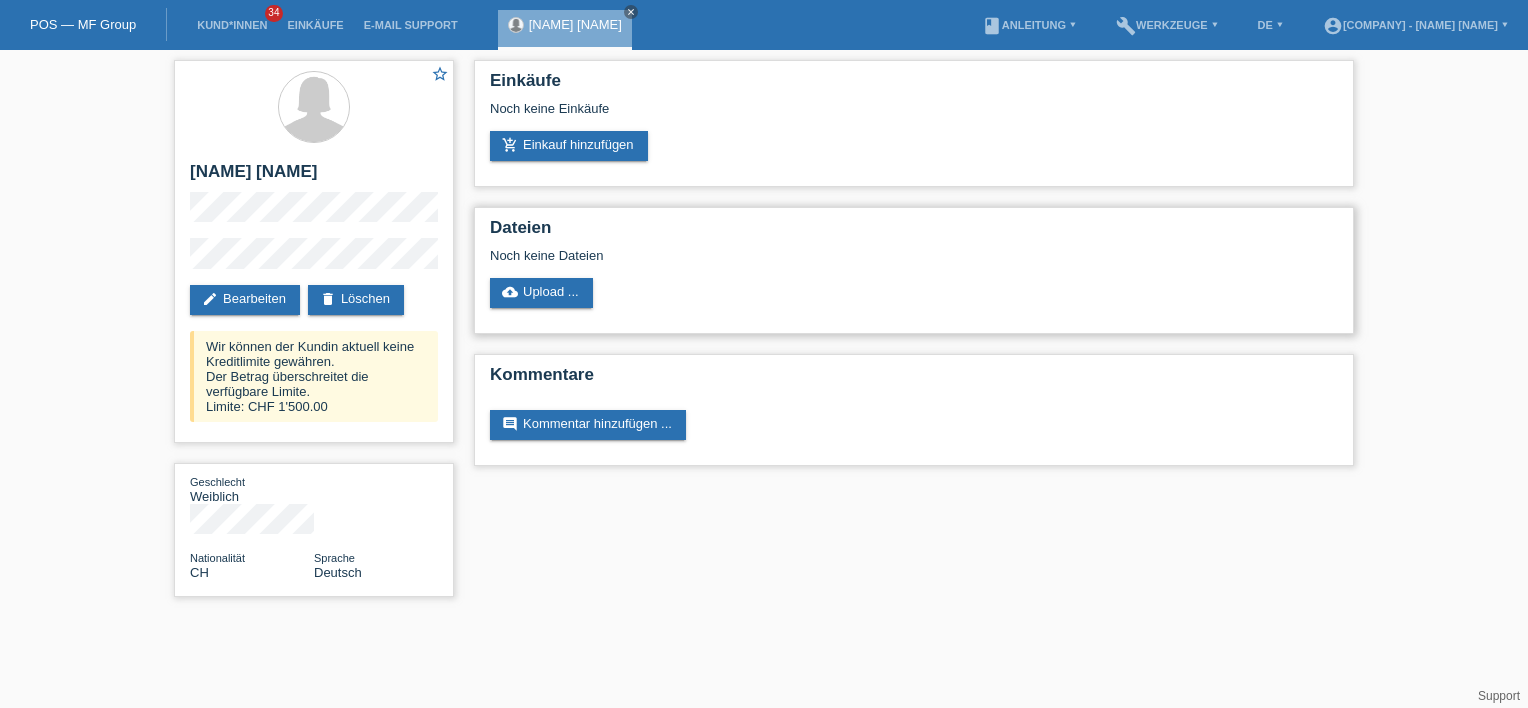scroll, scrollTop: 0, scrollLeft: 0, axis: both 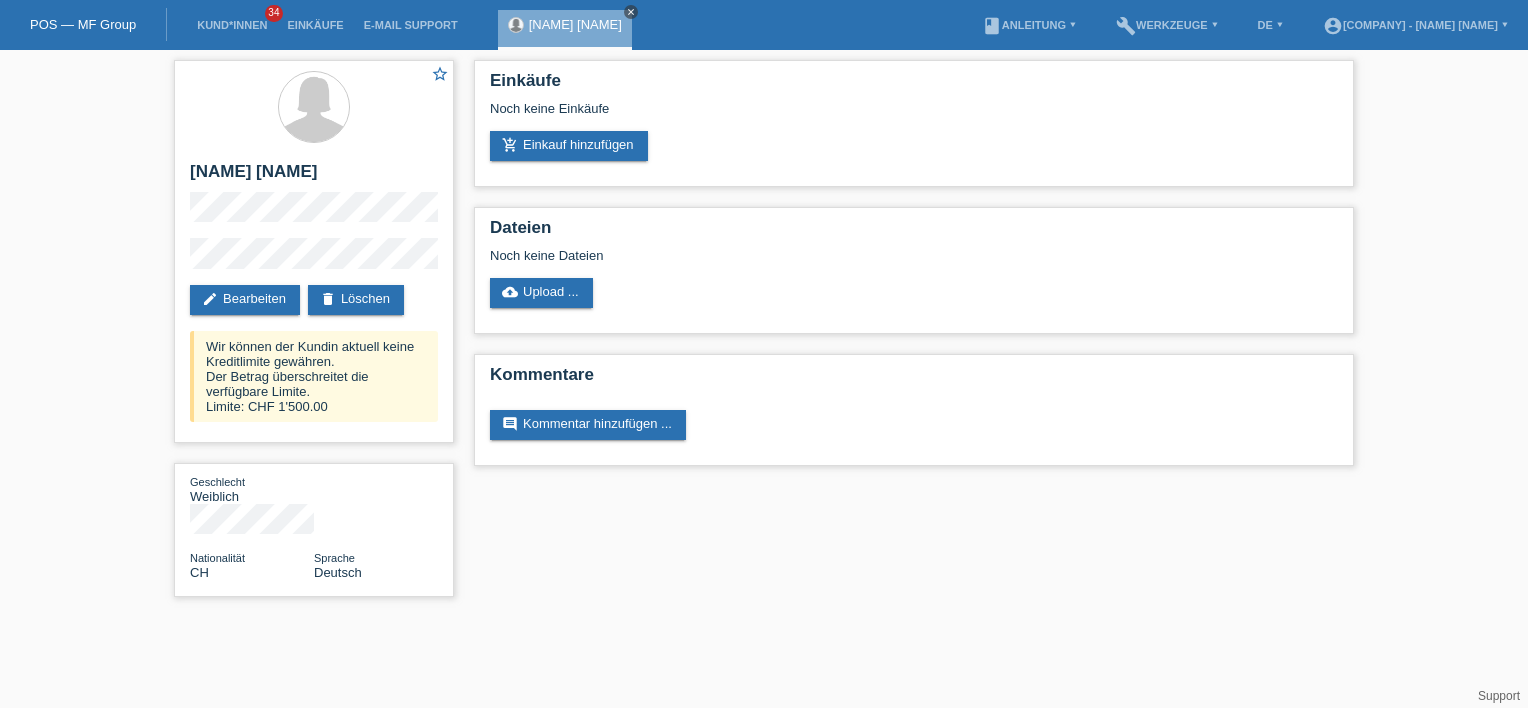 click on "close" at bounding box center [631, 12] 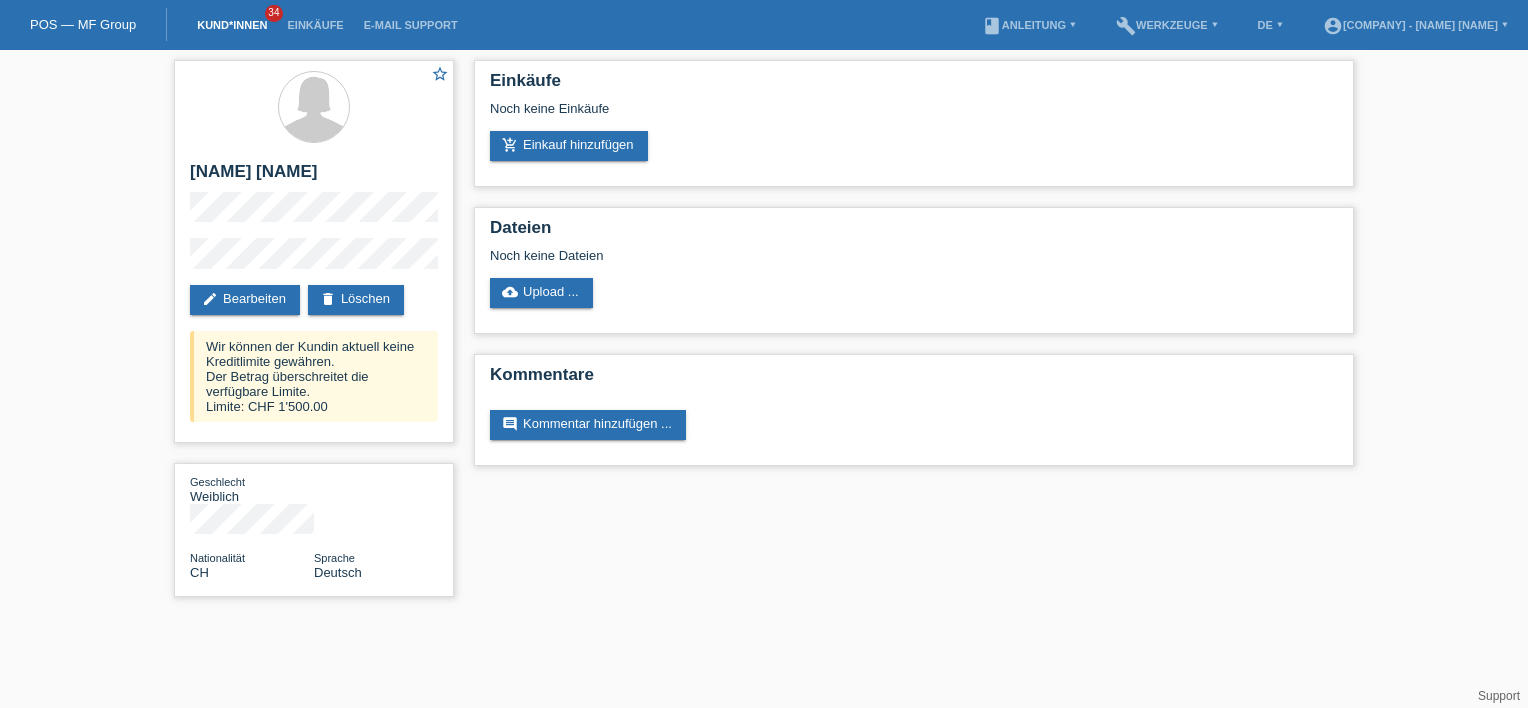 click on "Kund*innen" at bounding box center [232, 25] 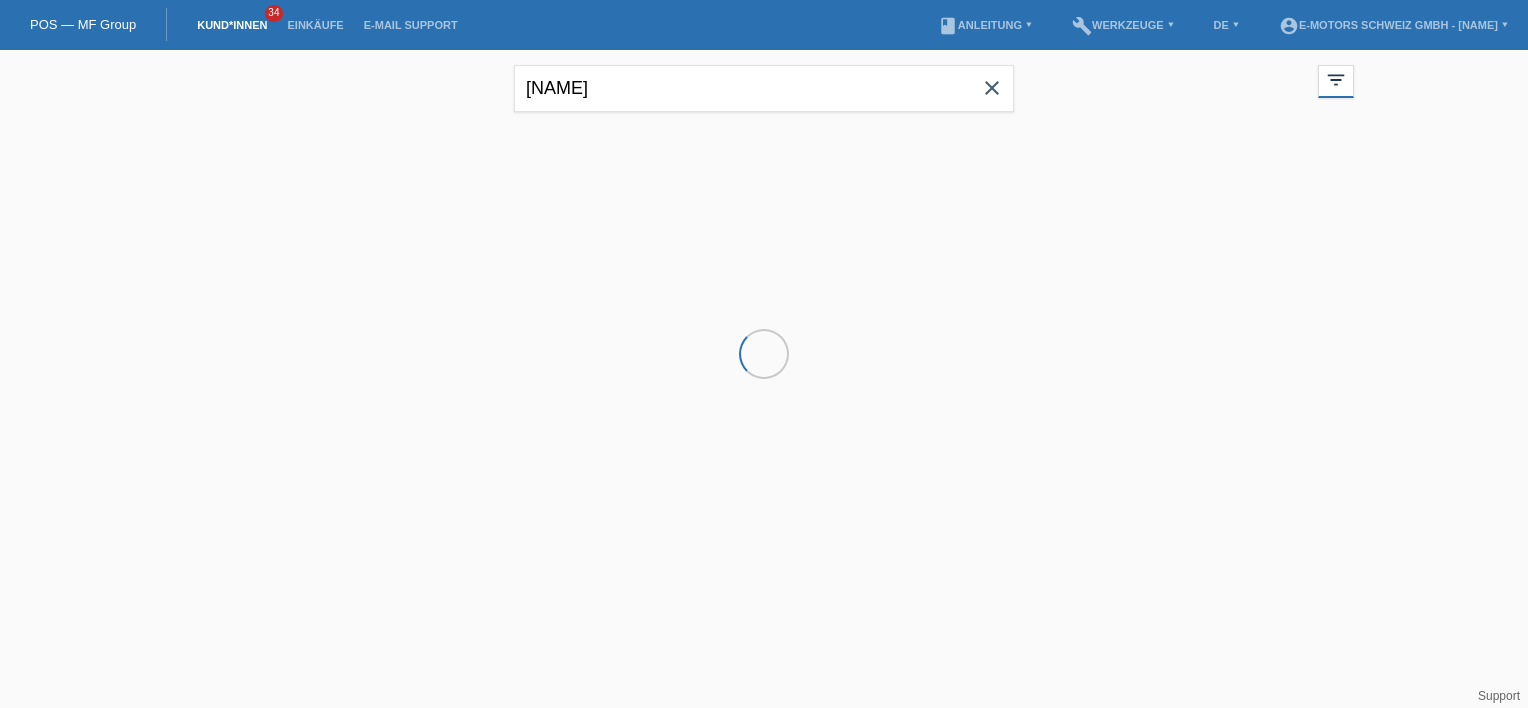 scroll, scrollTop: 0, scrollLeft: 0, axis: both 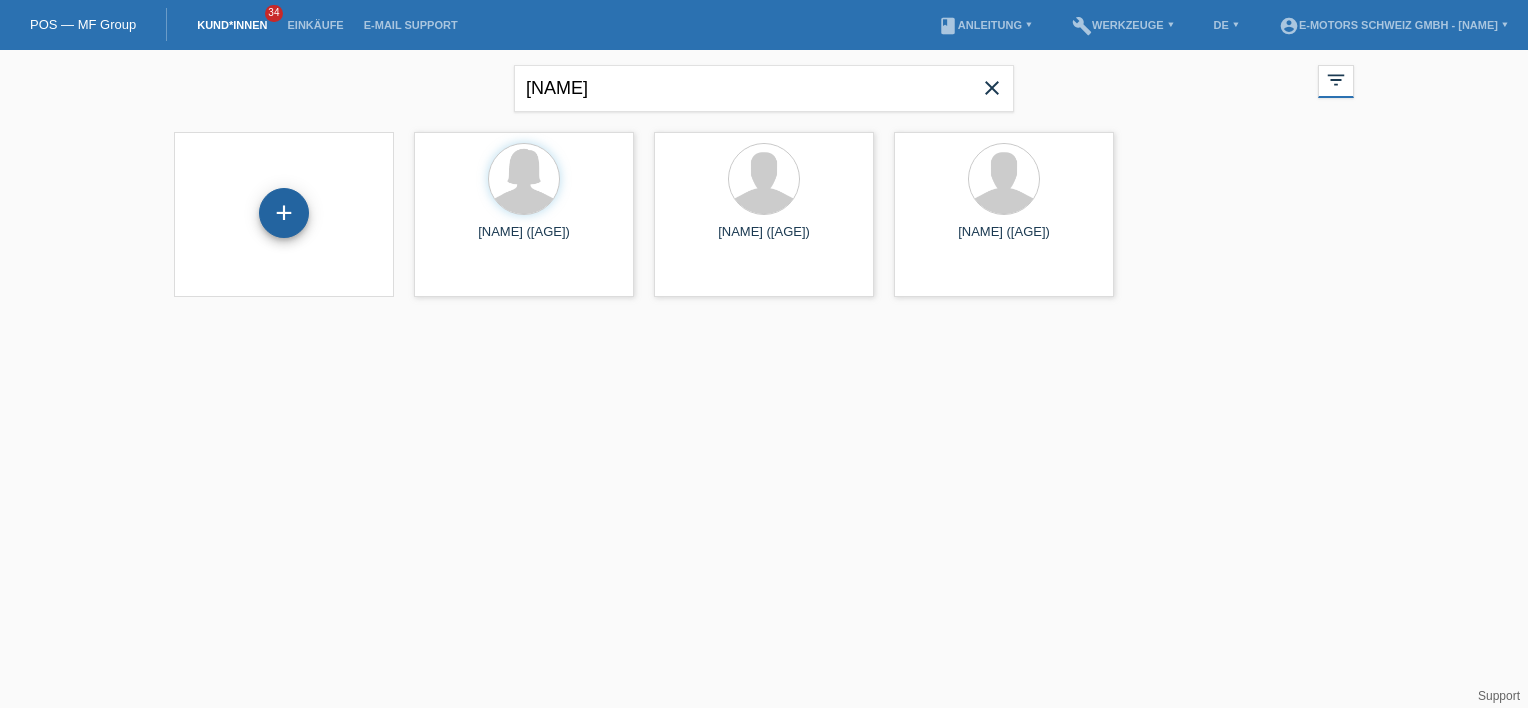 click on "+" at bounding box center (284, 213) 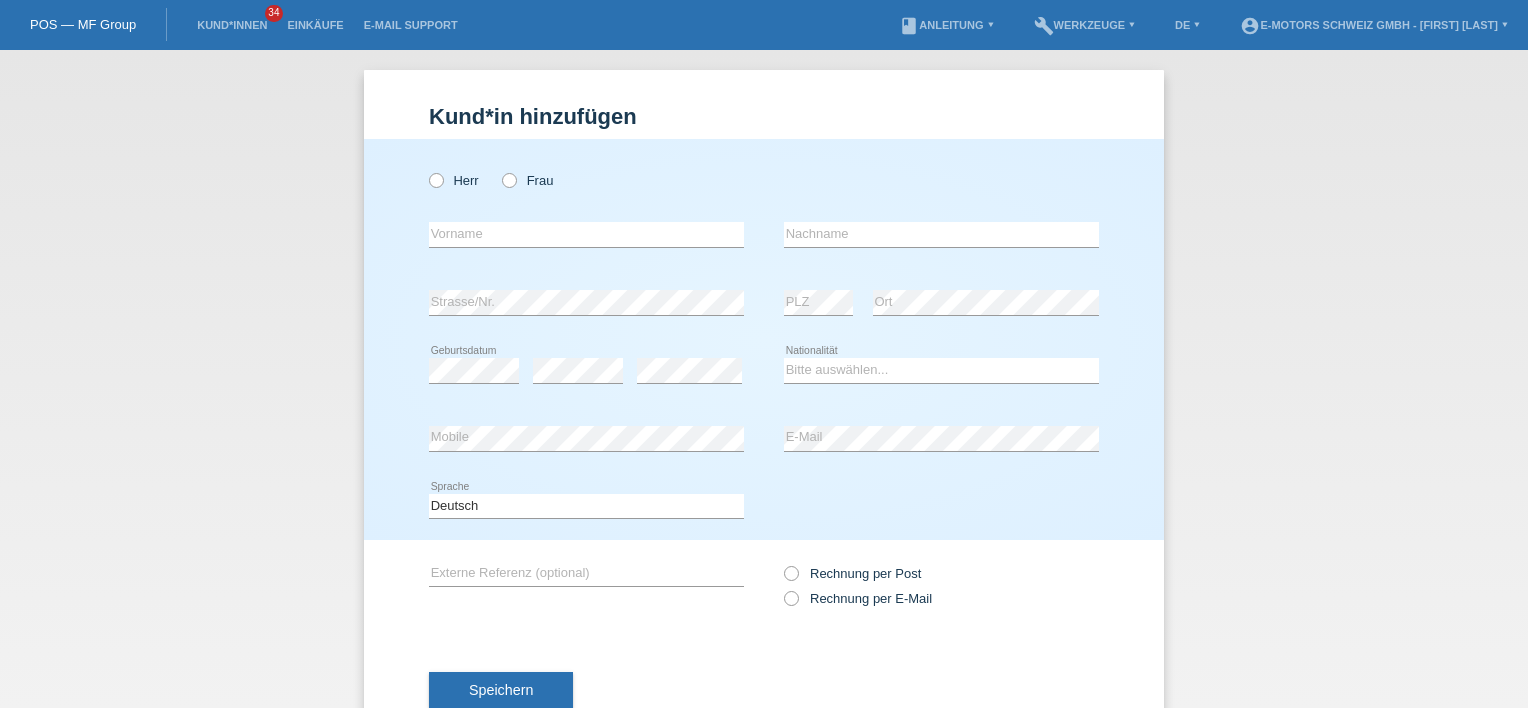 scroll, scrollTop: 0, scrollLeft: 0, axis: both 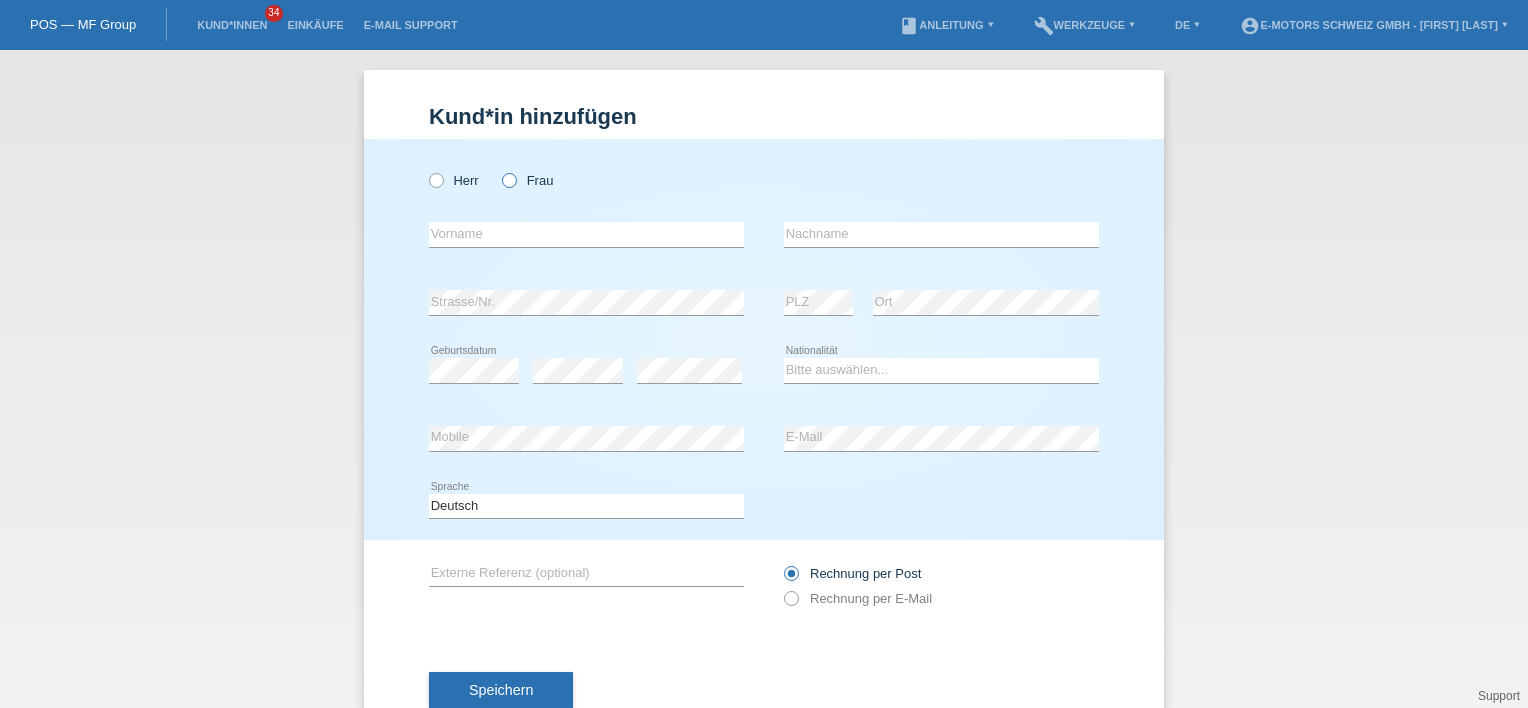click at bounding box center [499, 170] 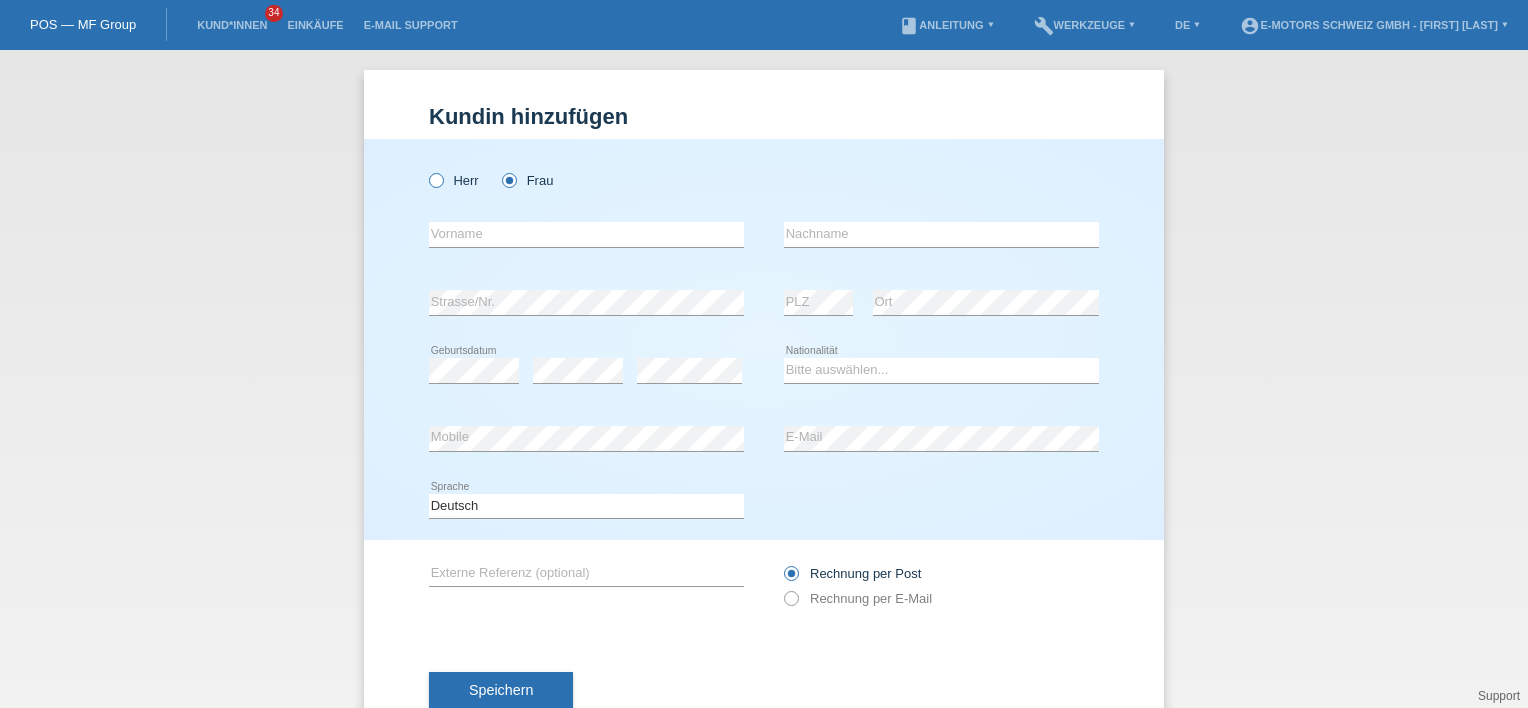 click on "Herr" at bounding box center (454, 180) 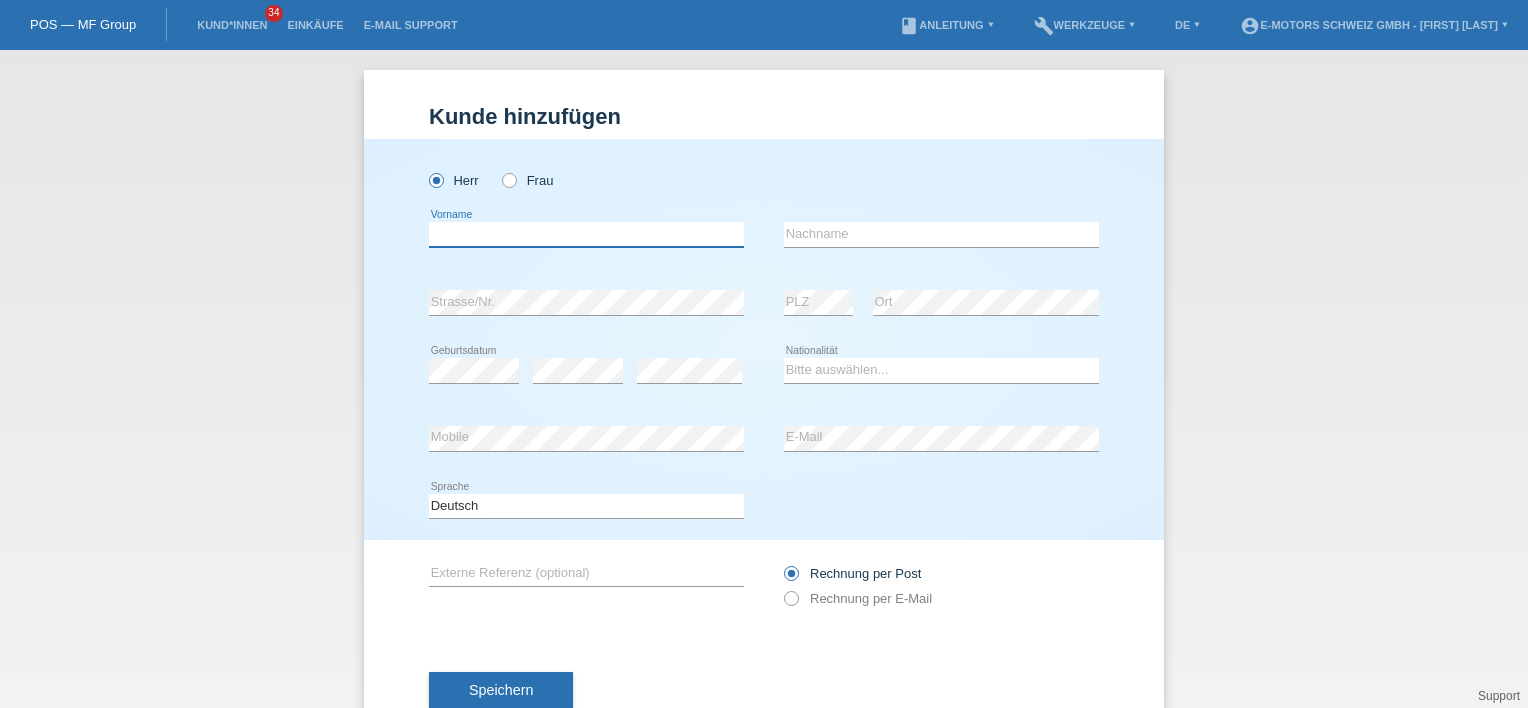 click at bounding box center (586, 234) 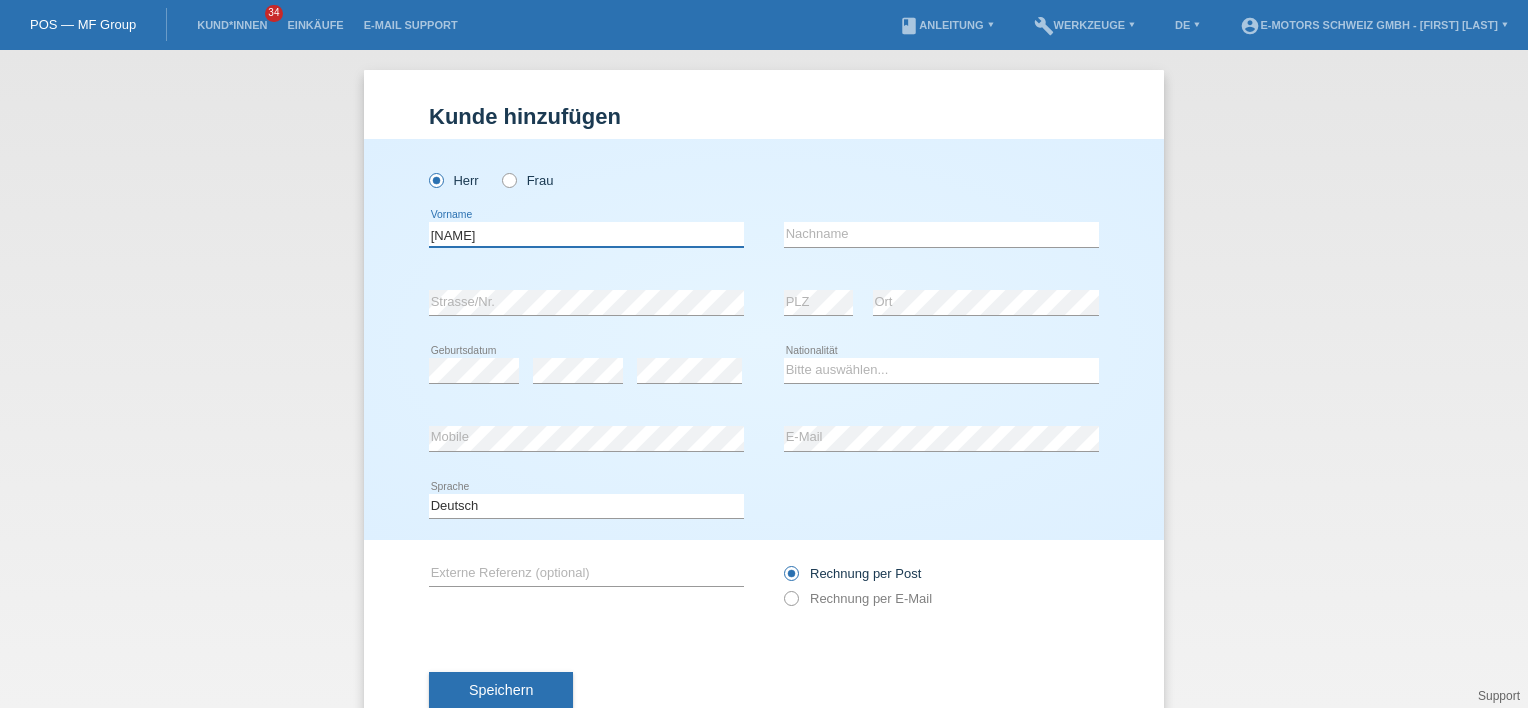 type on "[NAME]" 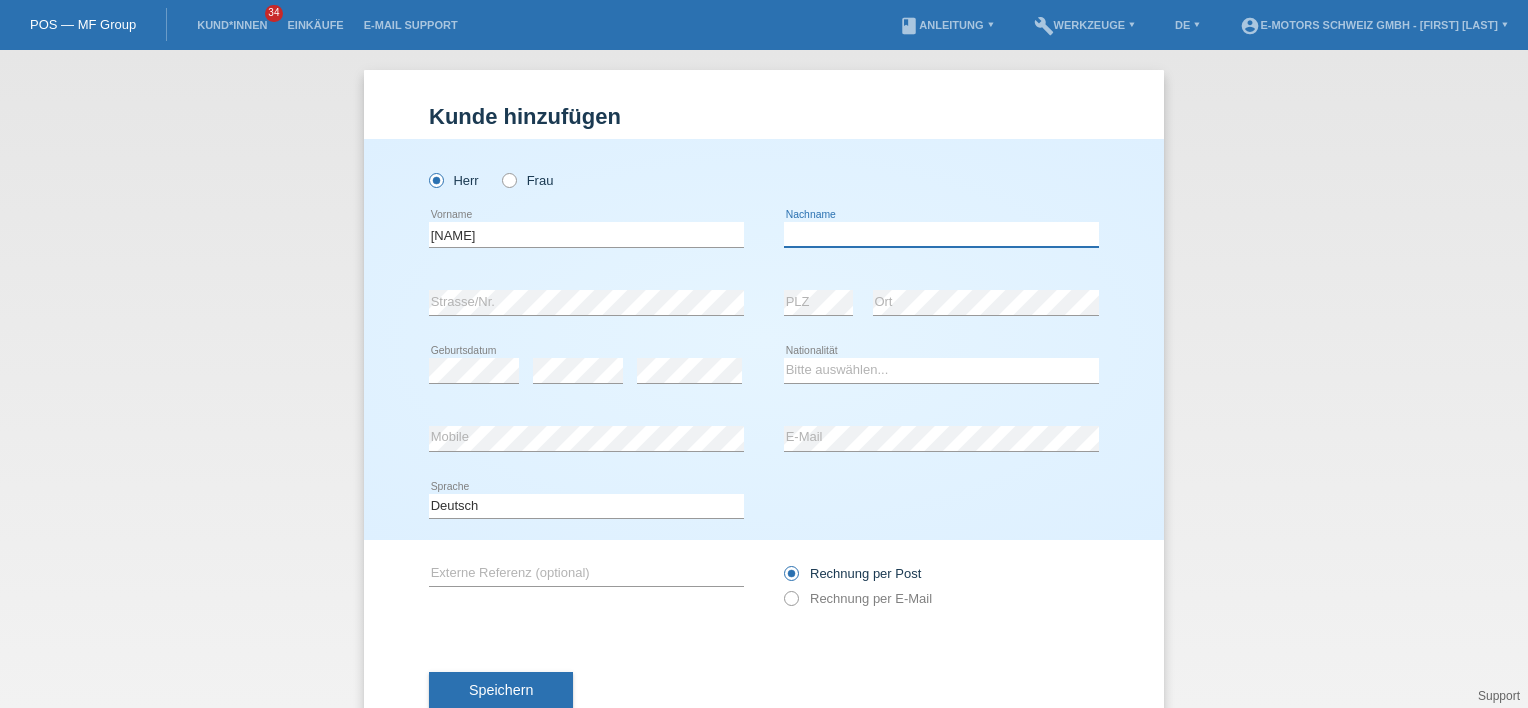 click at bounding box center (941, 234) 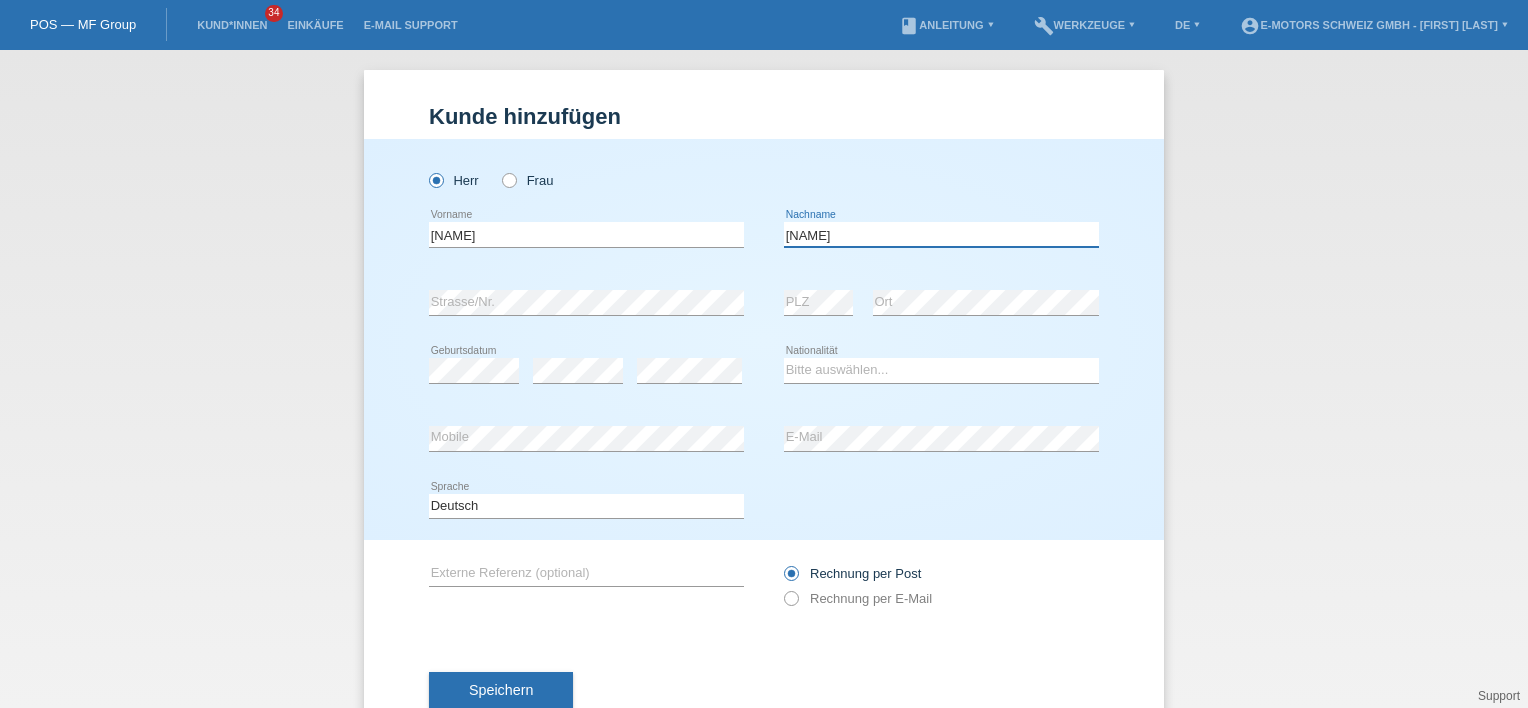 type on "[NAME]" 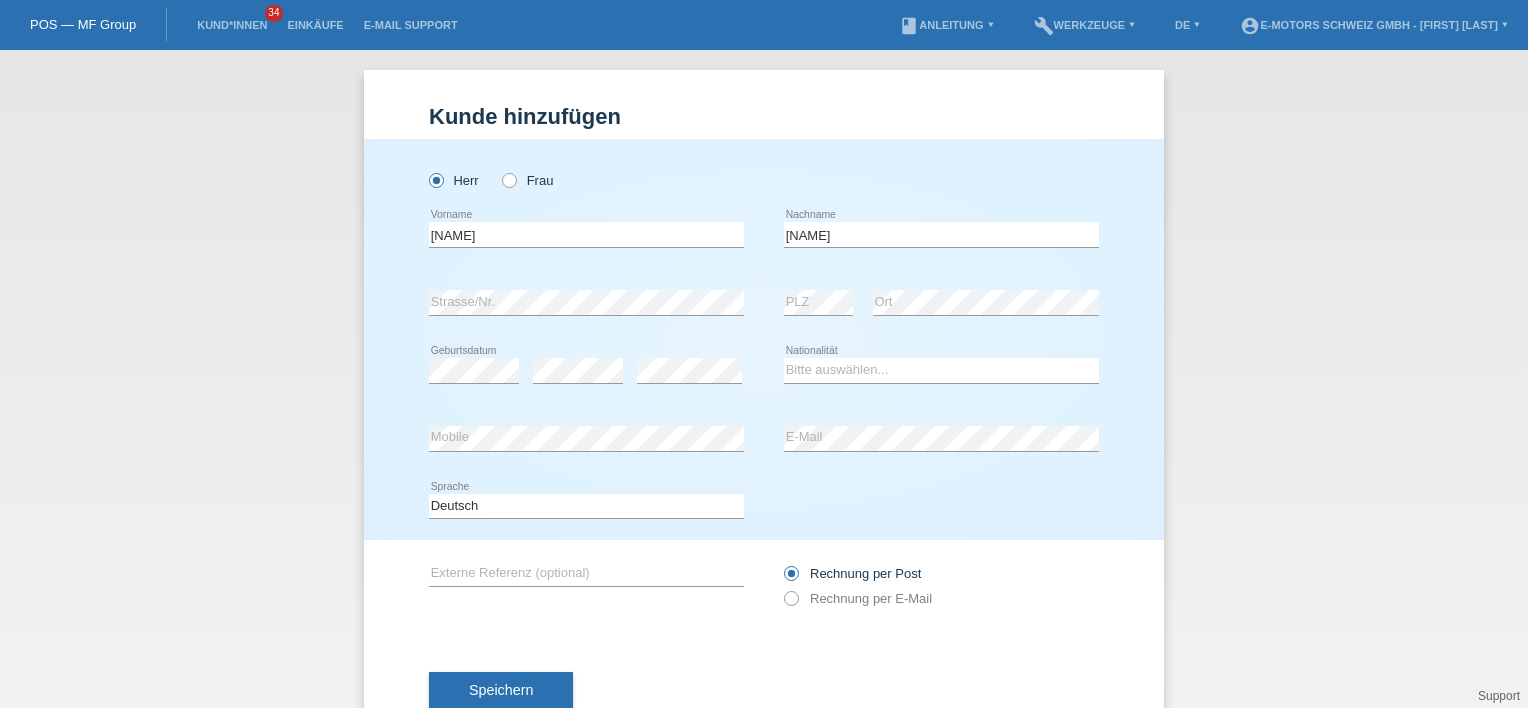 click at bounding box center [941, 146] 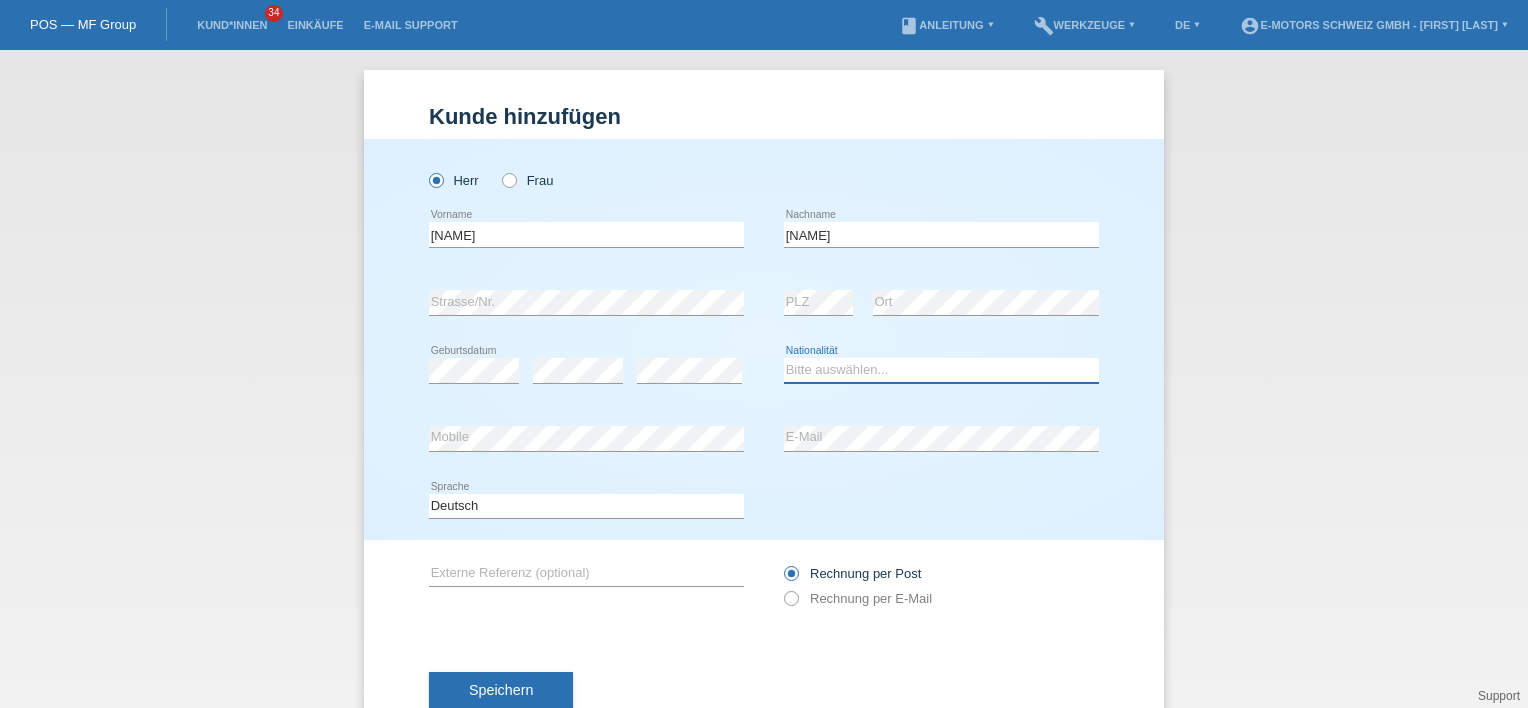 click on "Bitte auswählen...
Schweiz
Deutschland
Liechtenstein
Österreich
------------
Afghanistan
Ägypten
Åland
Albanien
Algerien" at bounding box center (941, 370) 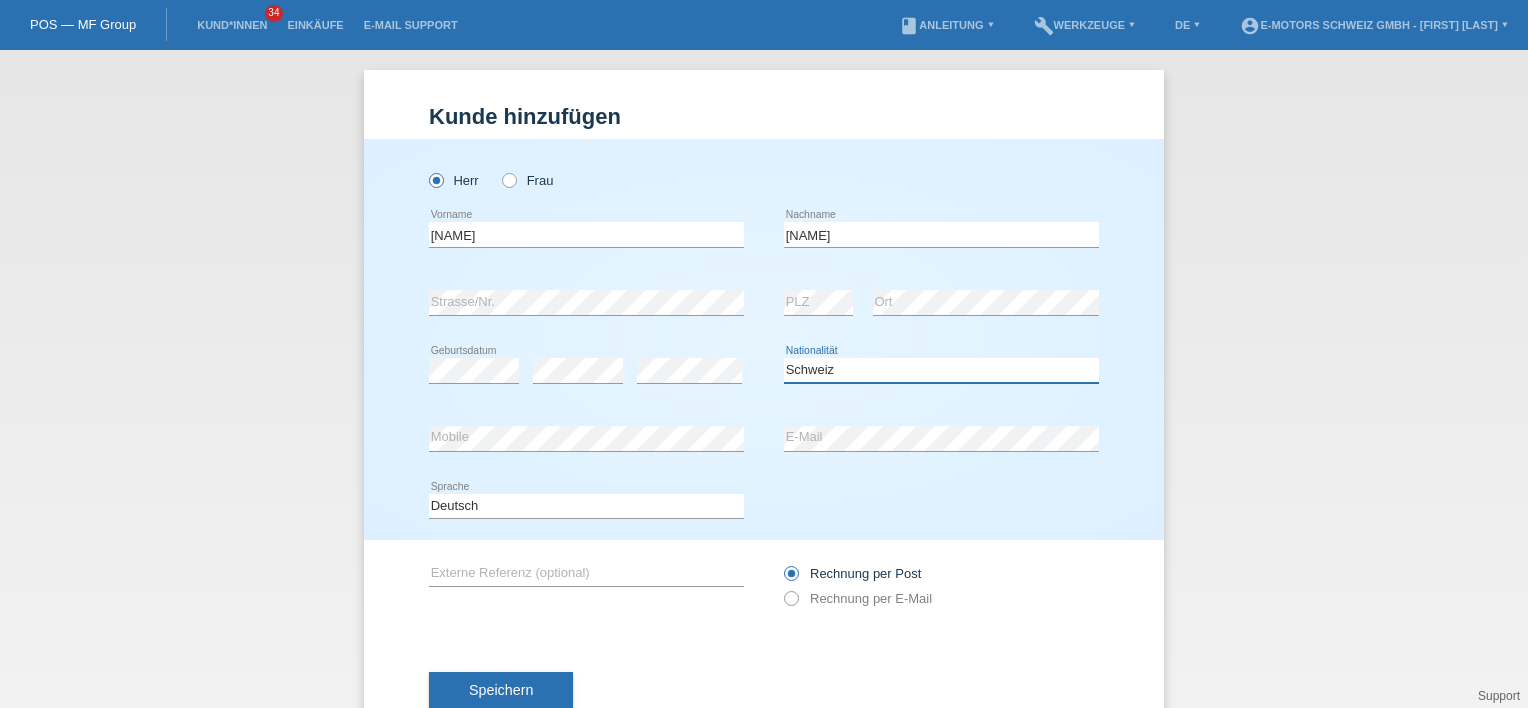 click on "Bitte auswählen...
Schweiz
Deutschland
Liechtenstein
Österreich
------------
Afghanistan
Ägypten
Åland
Albanien
Algerien" at bounding box center (941, 370) 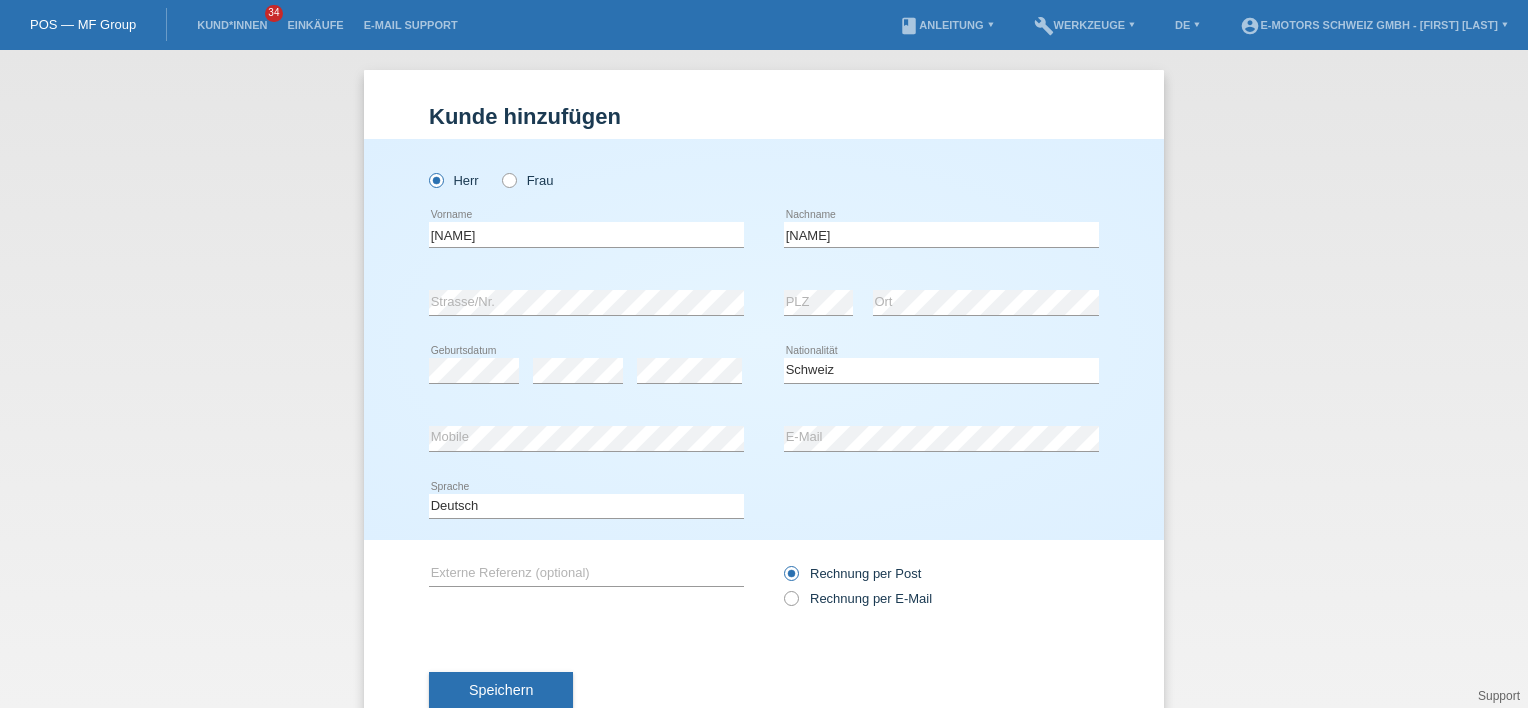 click on "Deutsch
Français
Italiano
English
error
Sprache" at bounding box center (764, 507) 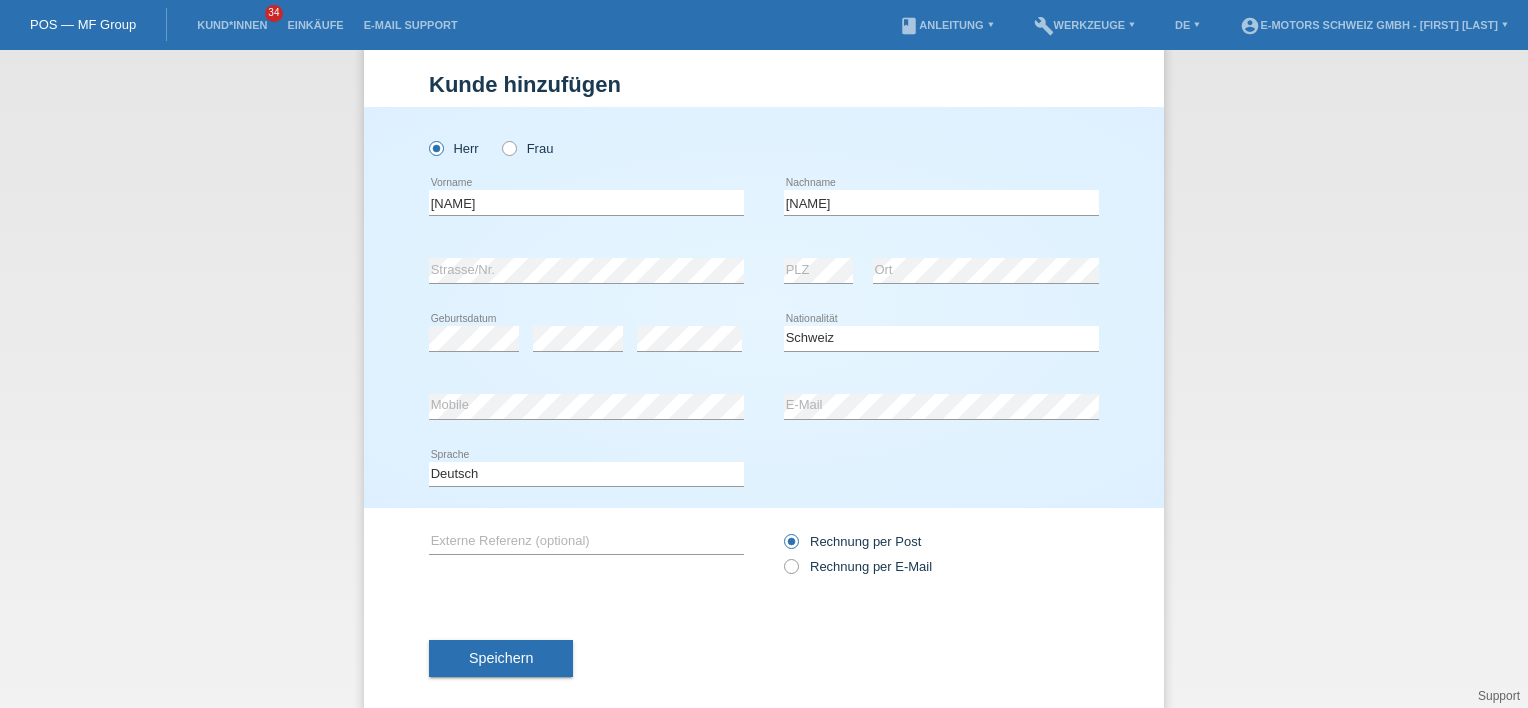 scroll, scrollTop: 60, scrollLeft: 0, axis: vertical 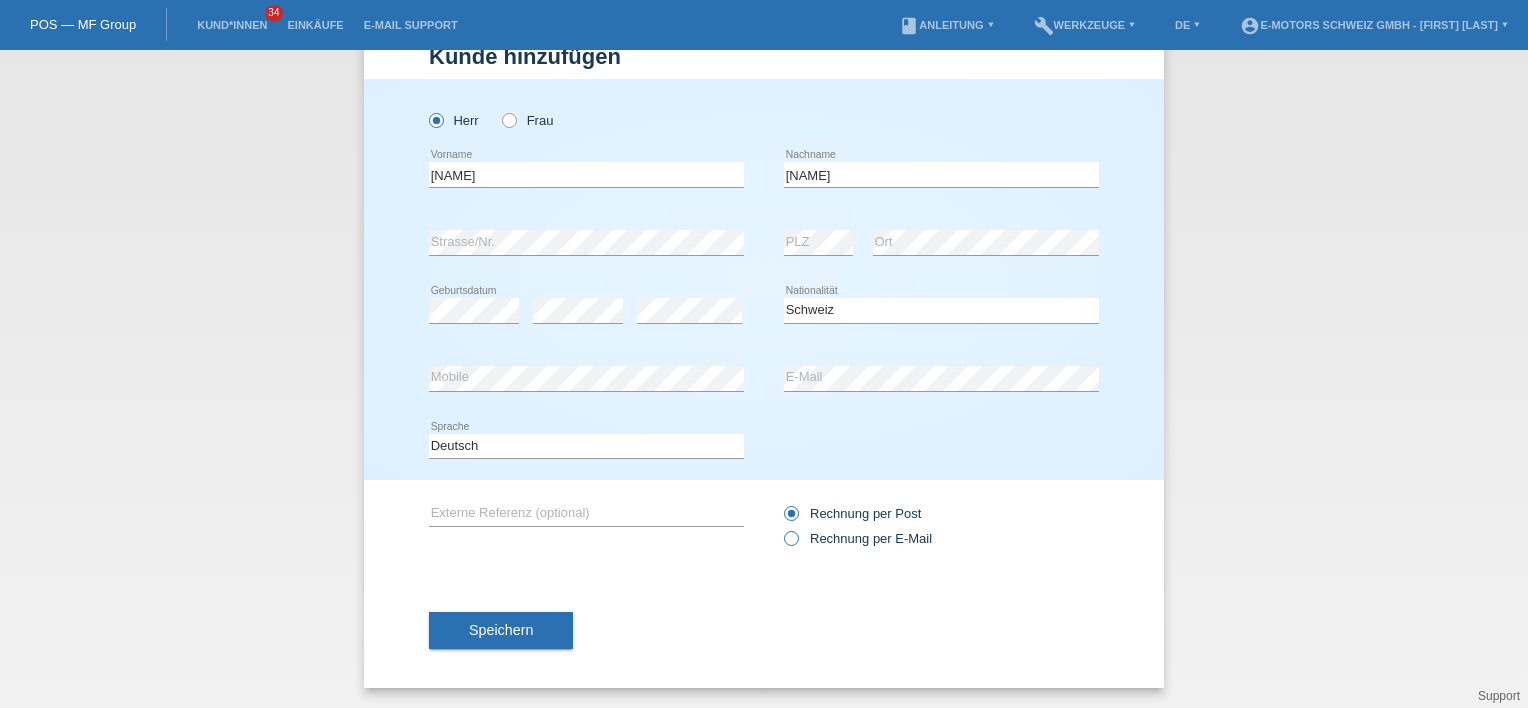 click on "Rechnung per E-Mail" at bounding box center [790, 543] 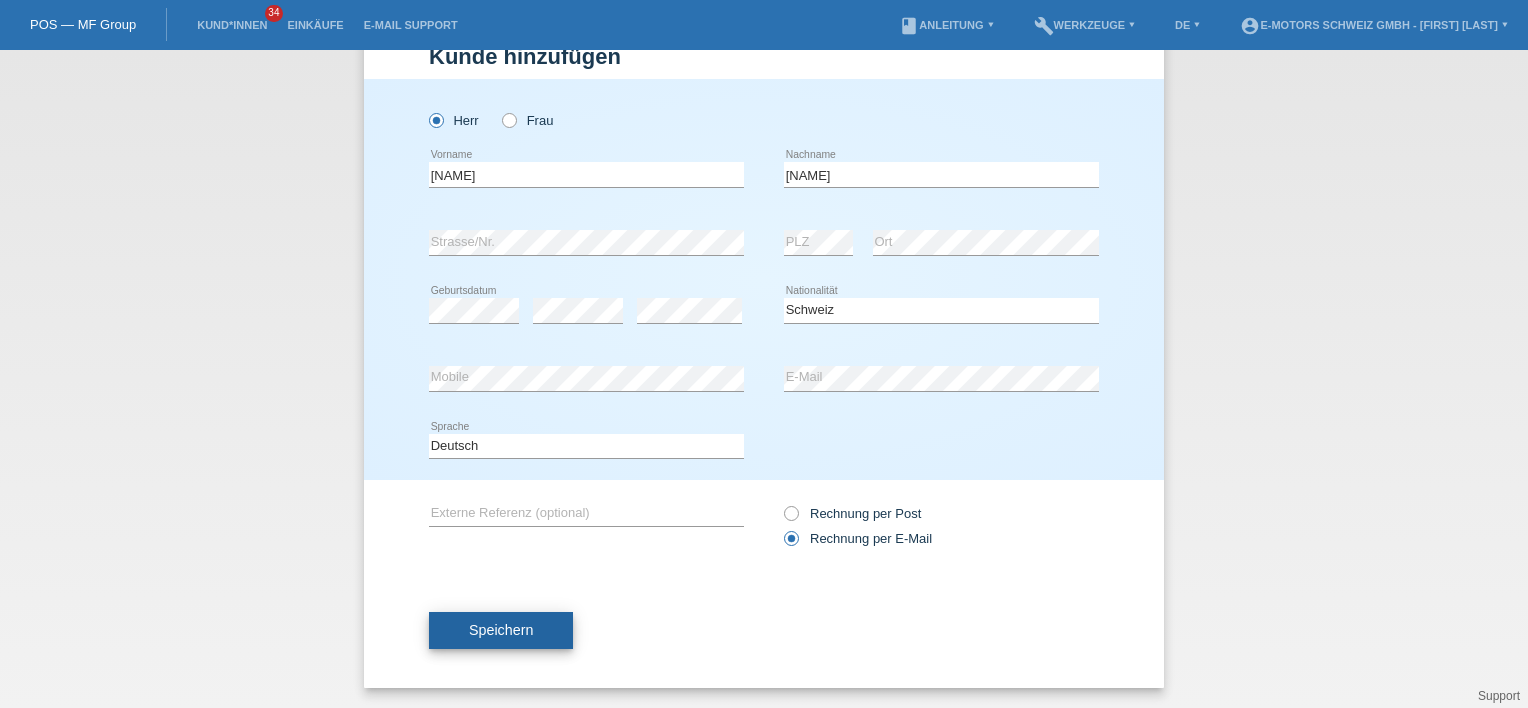click on "Speichern" at bounding box center [501, 630] 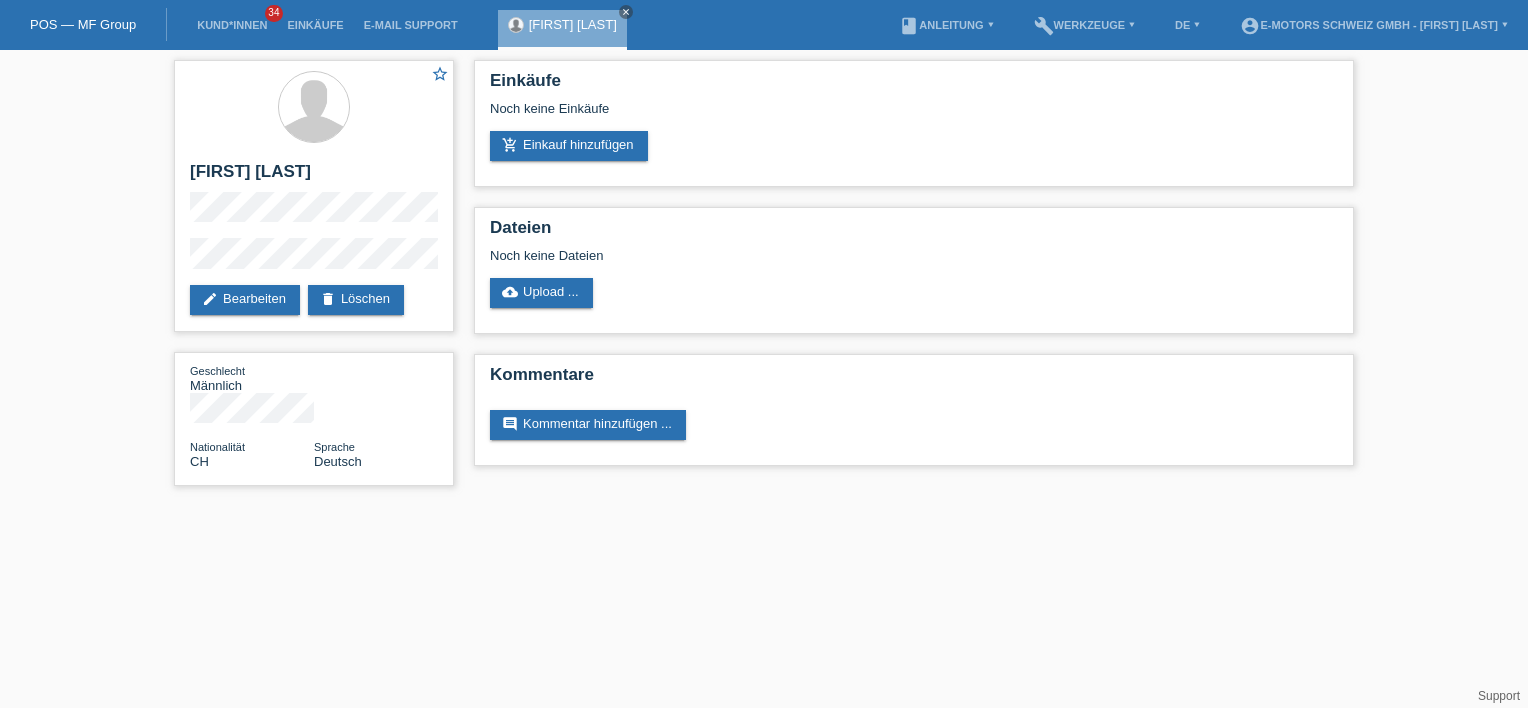 scroll, scrollTop: 0, scrollLeft: 0, axis: both 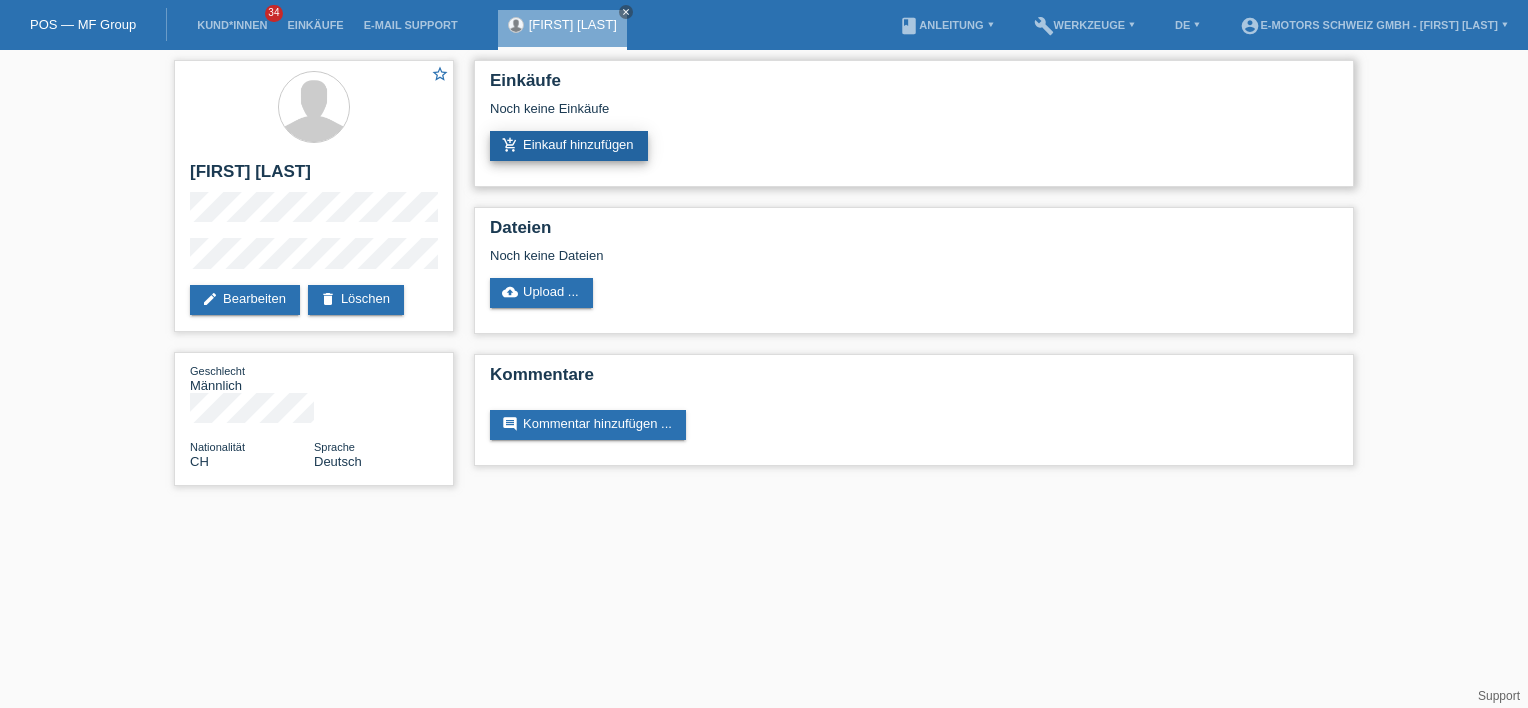click on "add_shopping_cart  Einkauf hinzufügen" at bounding box center (569, 146) 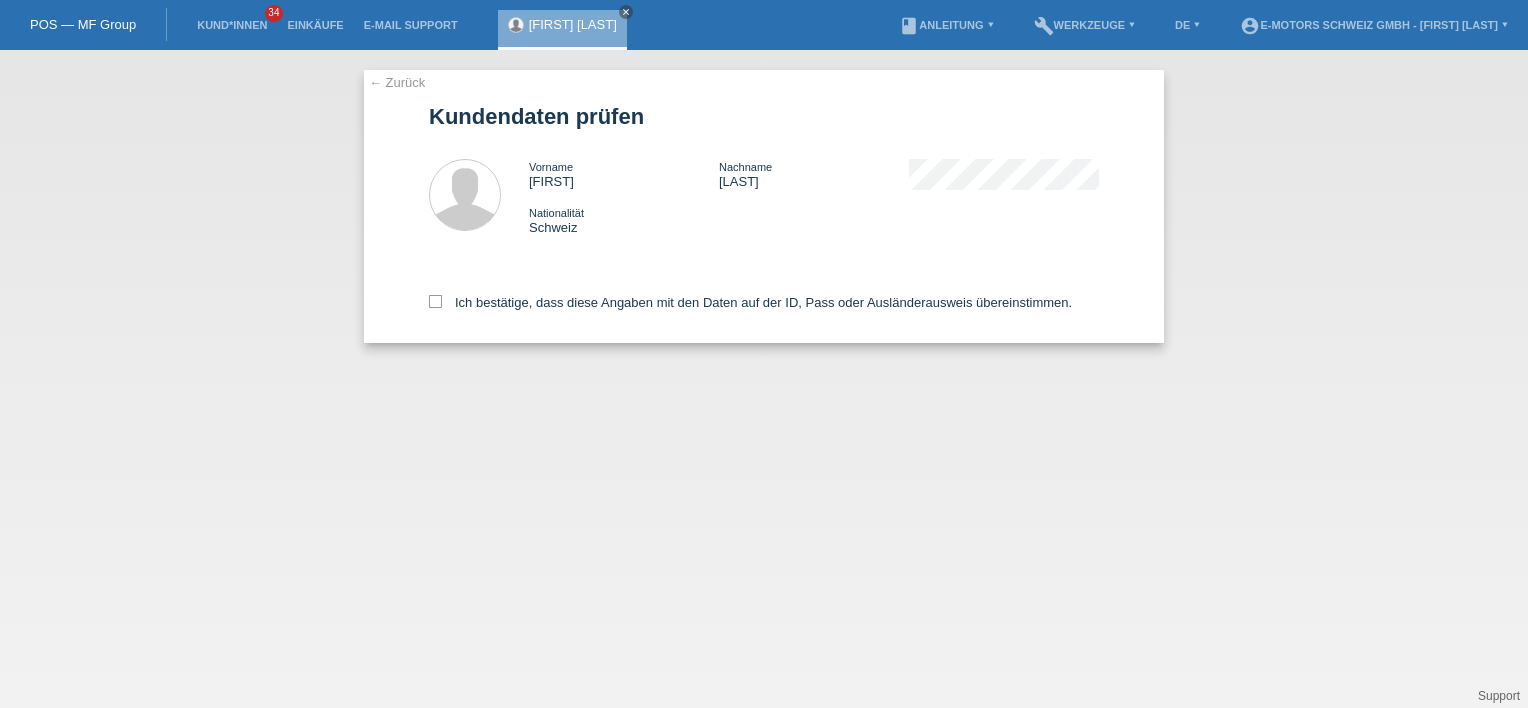 scroll, scrollTop: 0, scrollLeft: 0, axis: both 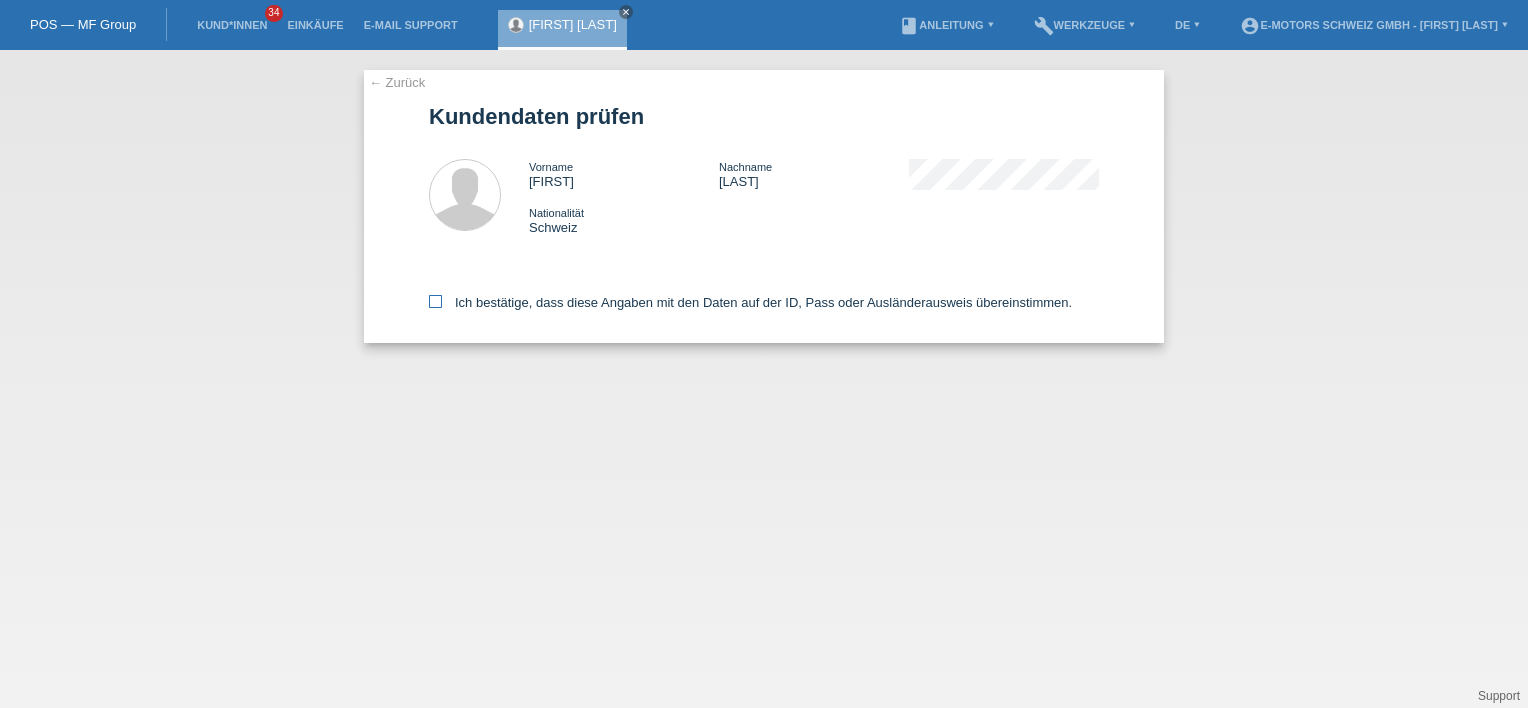 click on "Ich bestätige, dass diese Angaben mit den Daten auf der ID, Pass oder Ausländerausweis übereinstimmen." at bounding box center [750, 302] 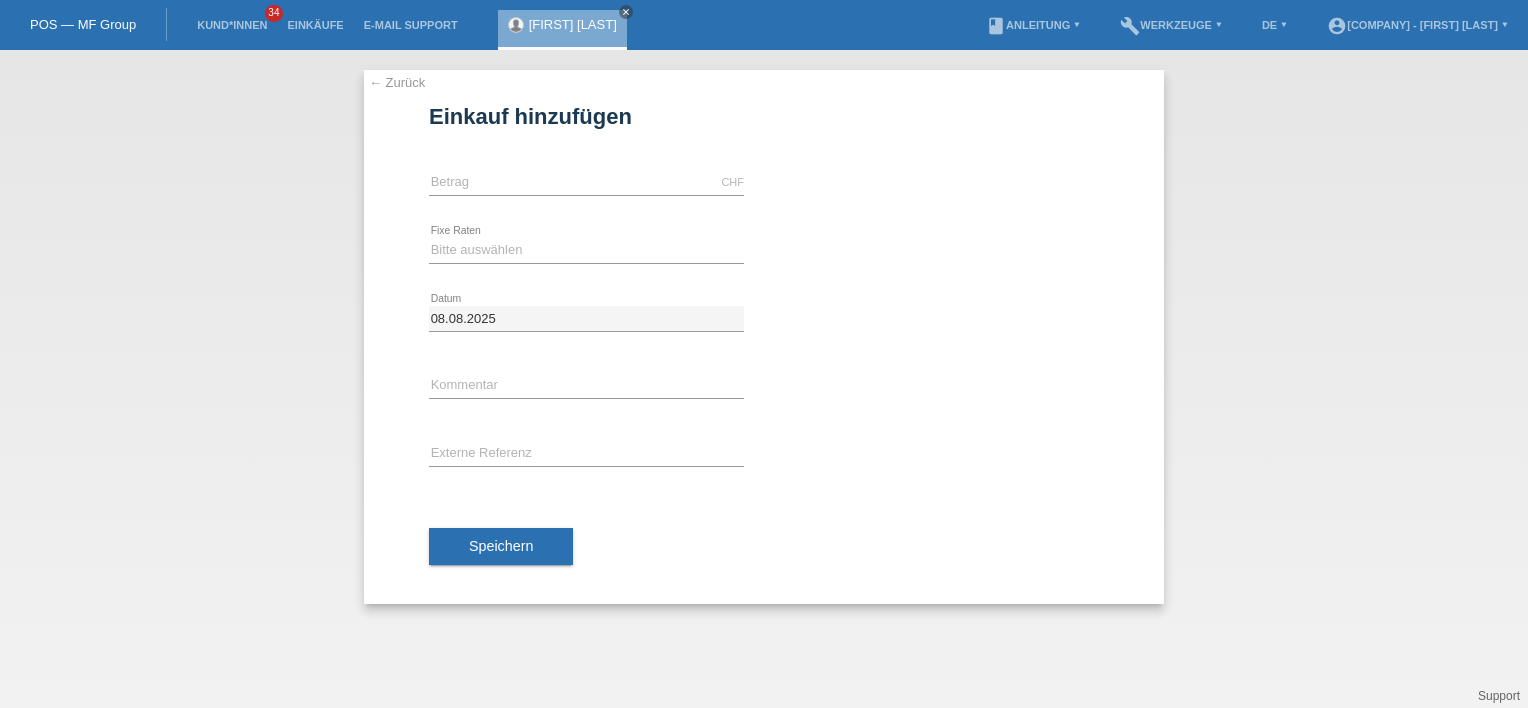 scroll, scrollTop: 0, scrollLeft: 0, axis: both 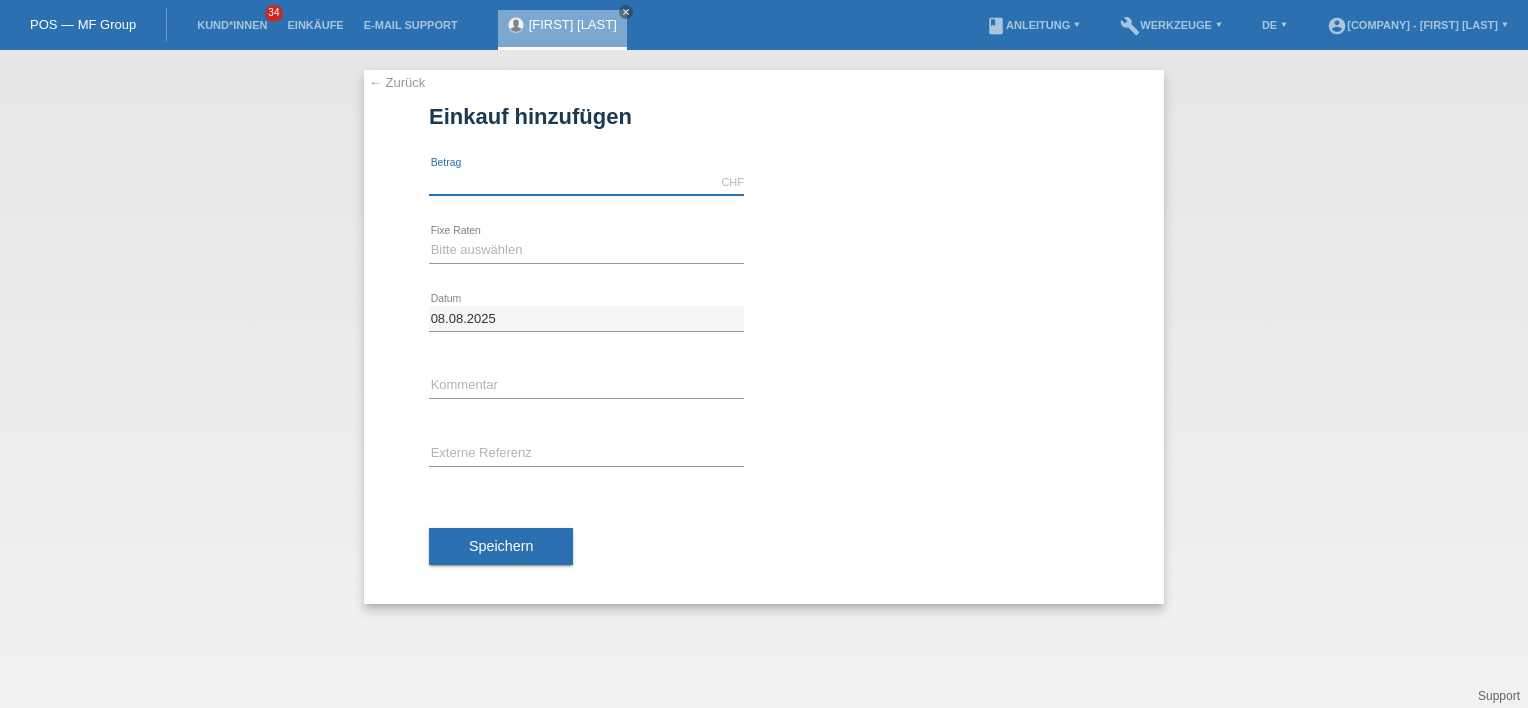 click at bounding box center (586, 182) 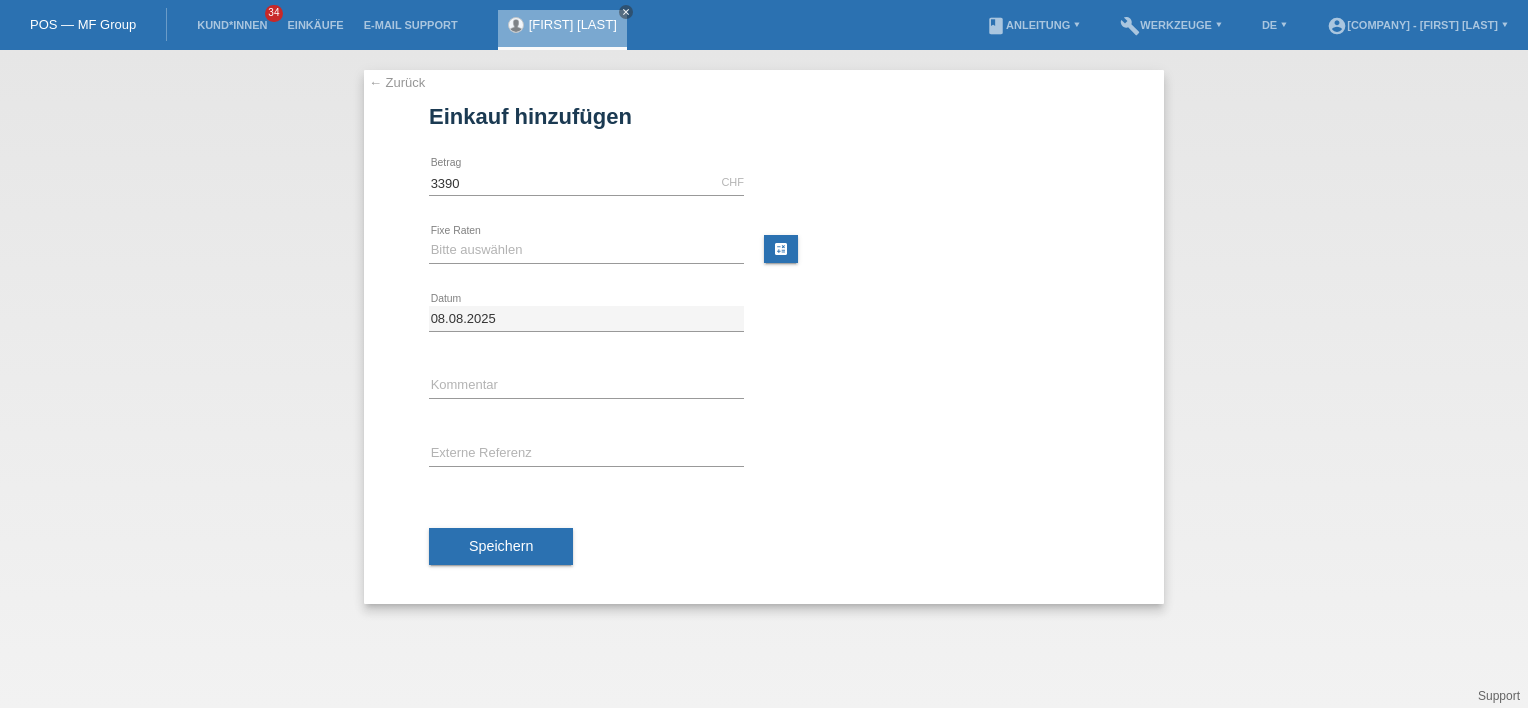type on "3390.00" 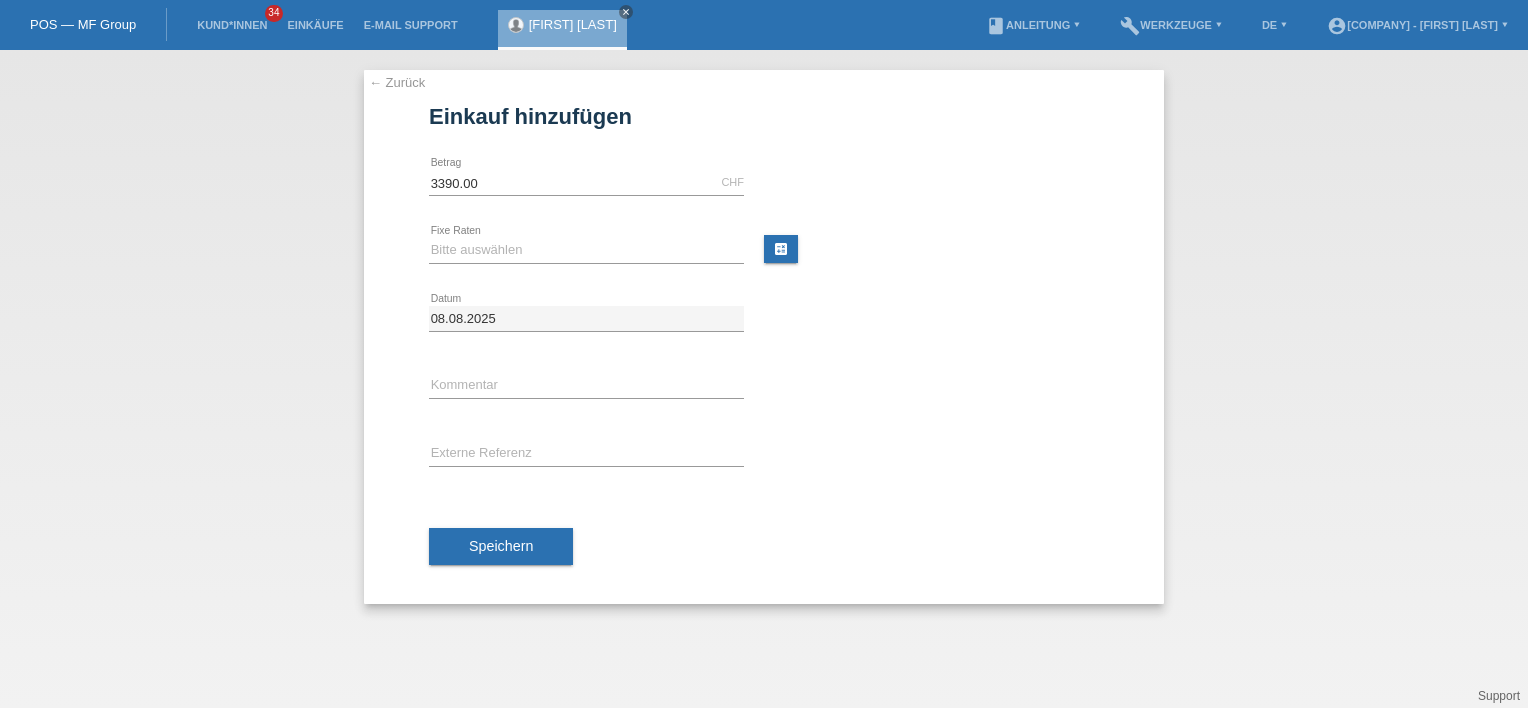 click on "Einkauf hinzufügen" at bounding box center (764, 116) 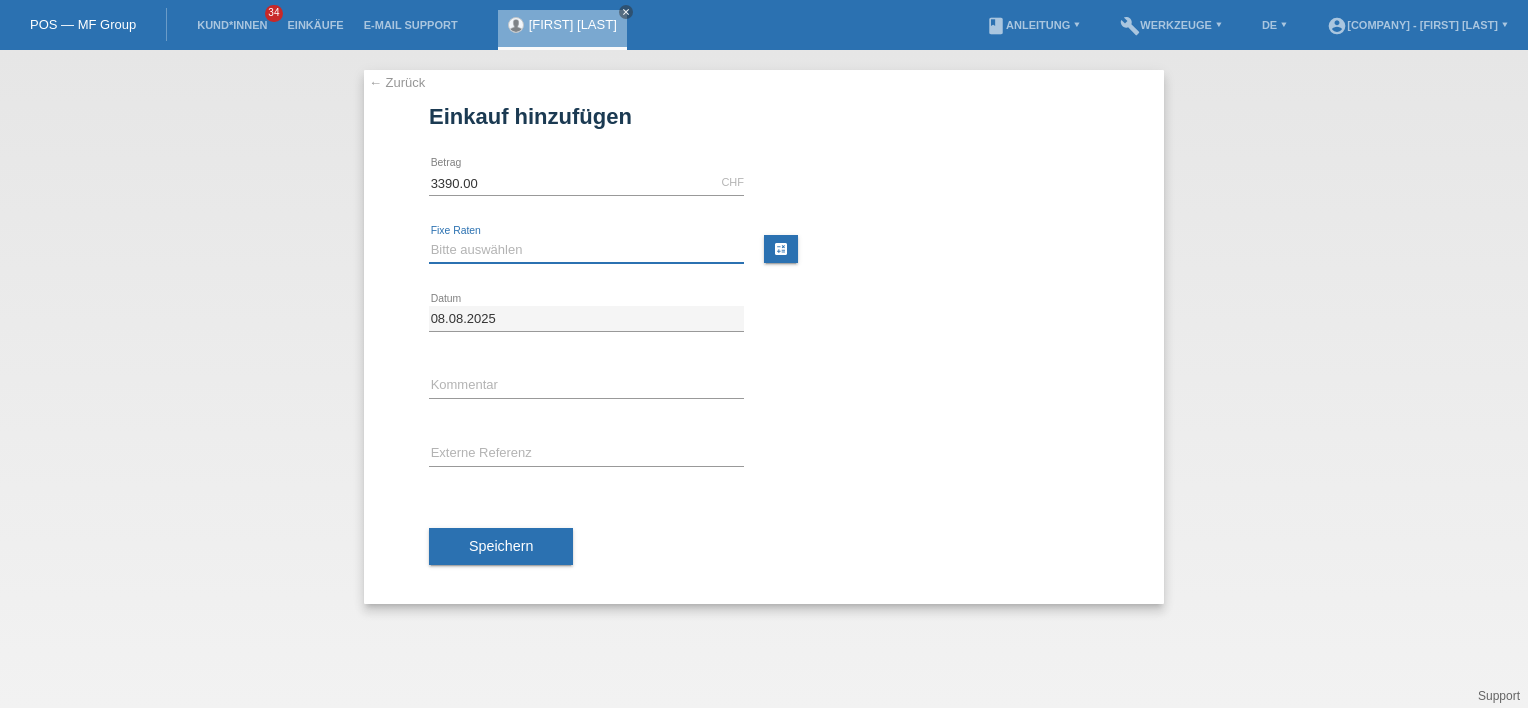 click on "Bitte auswählen
12 Raten
24 Raten
36 Raten
48 Raten" at bounding box center (586, 250) 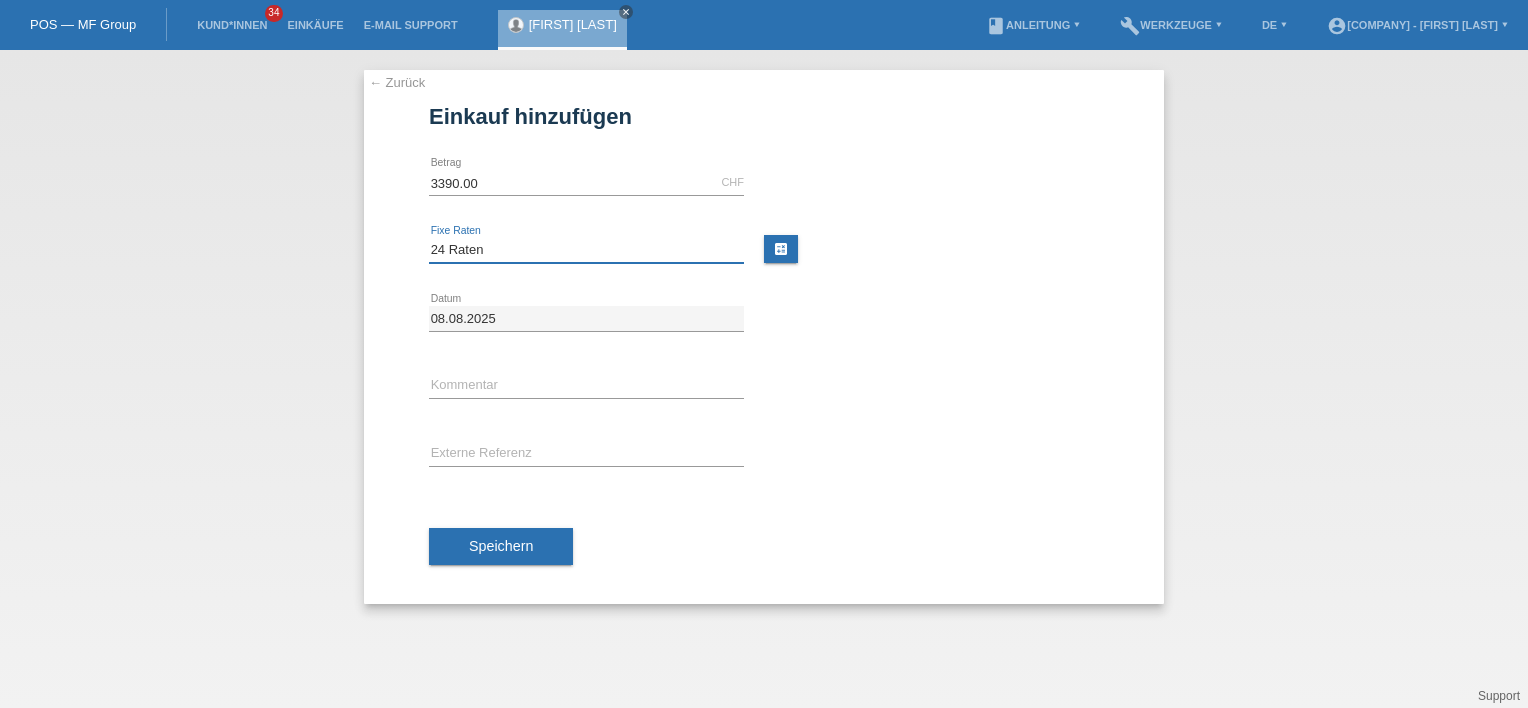 click on "Bitte auswählen
12 Raten
24 Raten
36 Raten
48 Raten" at bounding box center (586, 250) 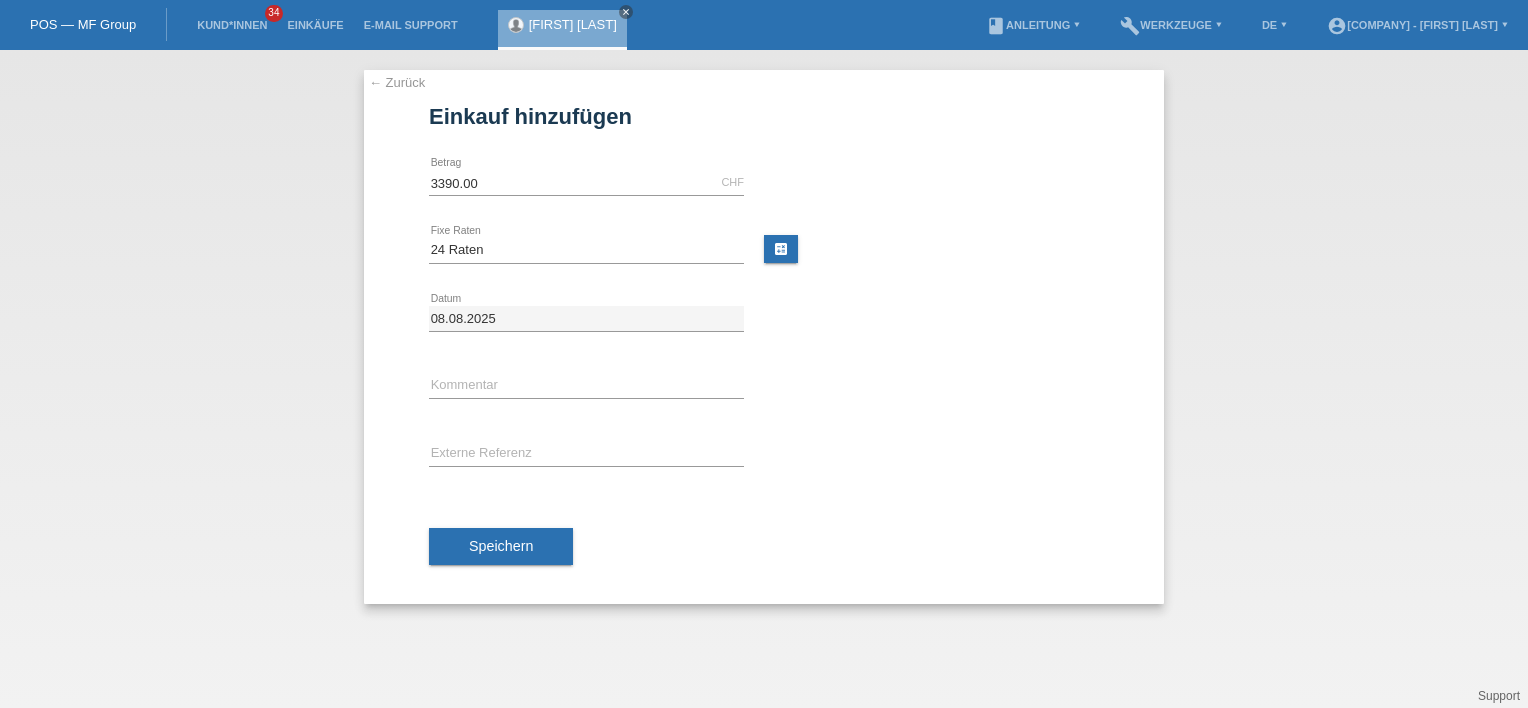 click on "error
Externe Referenz" at bounding box center [764, 455] 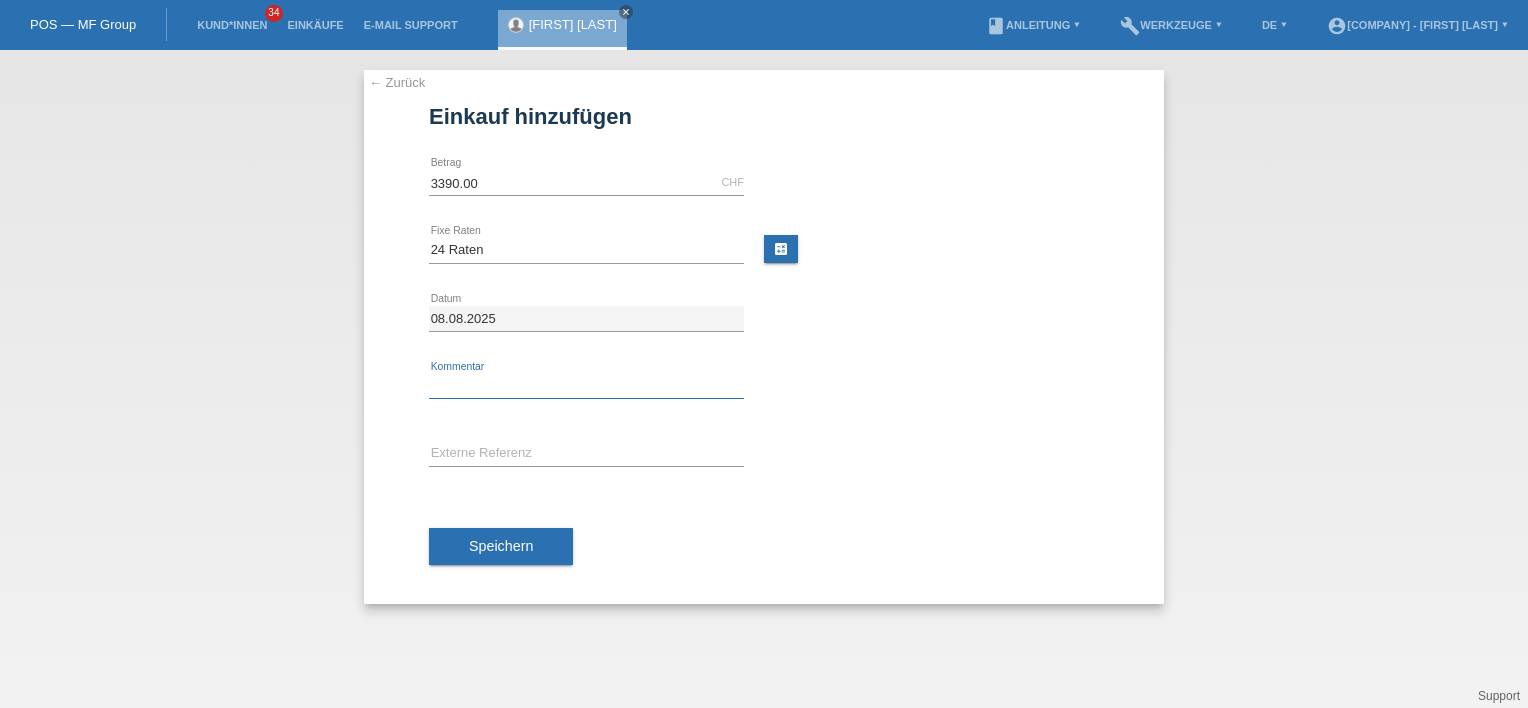 click at bounding box center [586, 386] 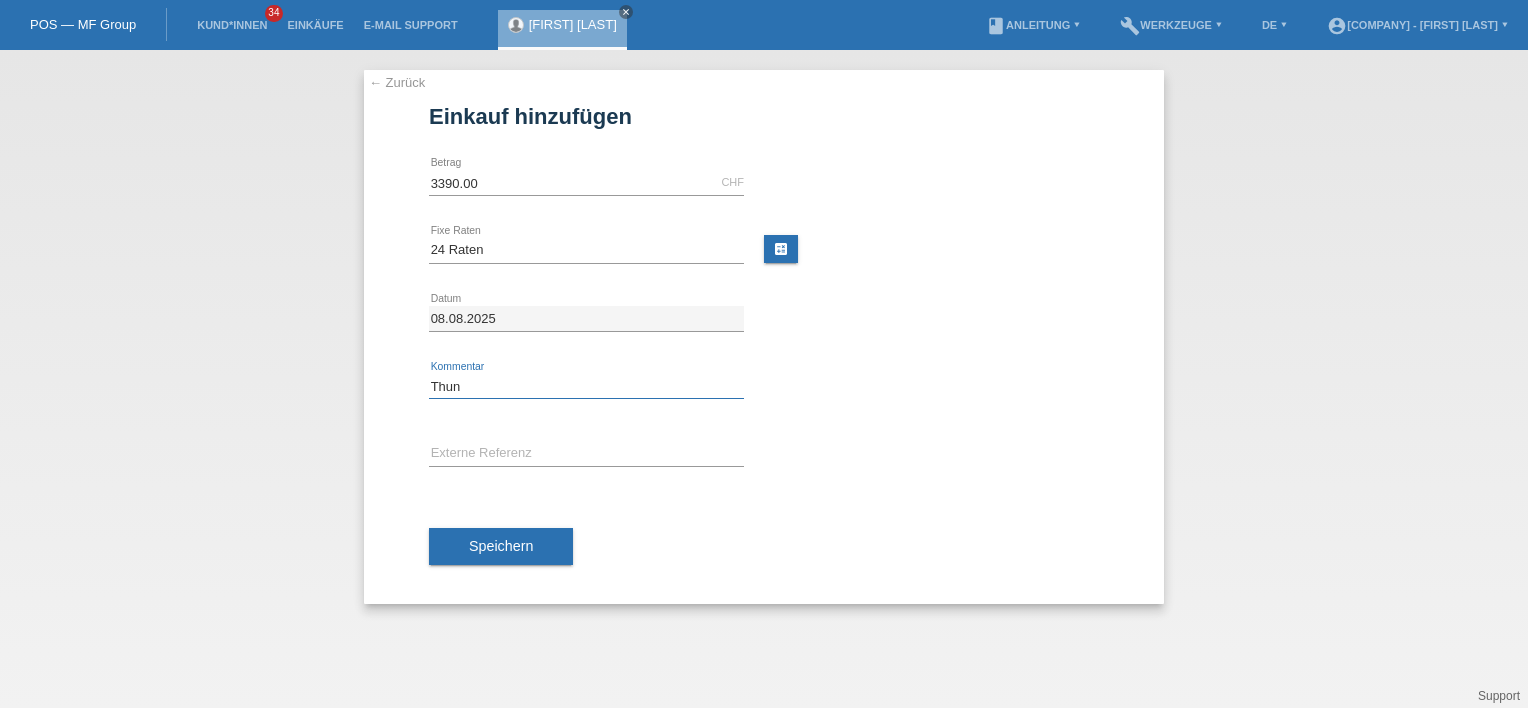 type on "Thun" 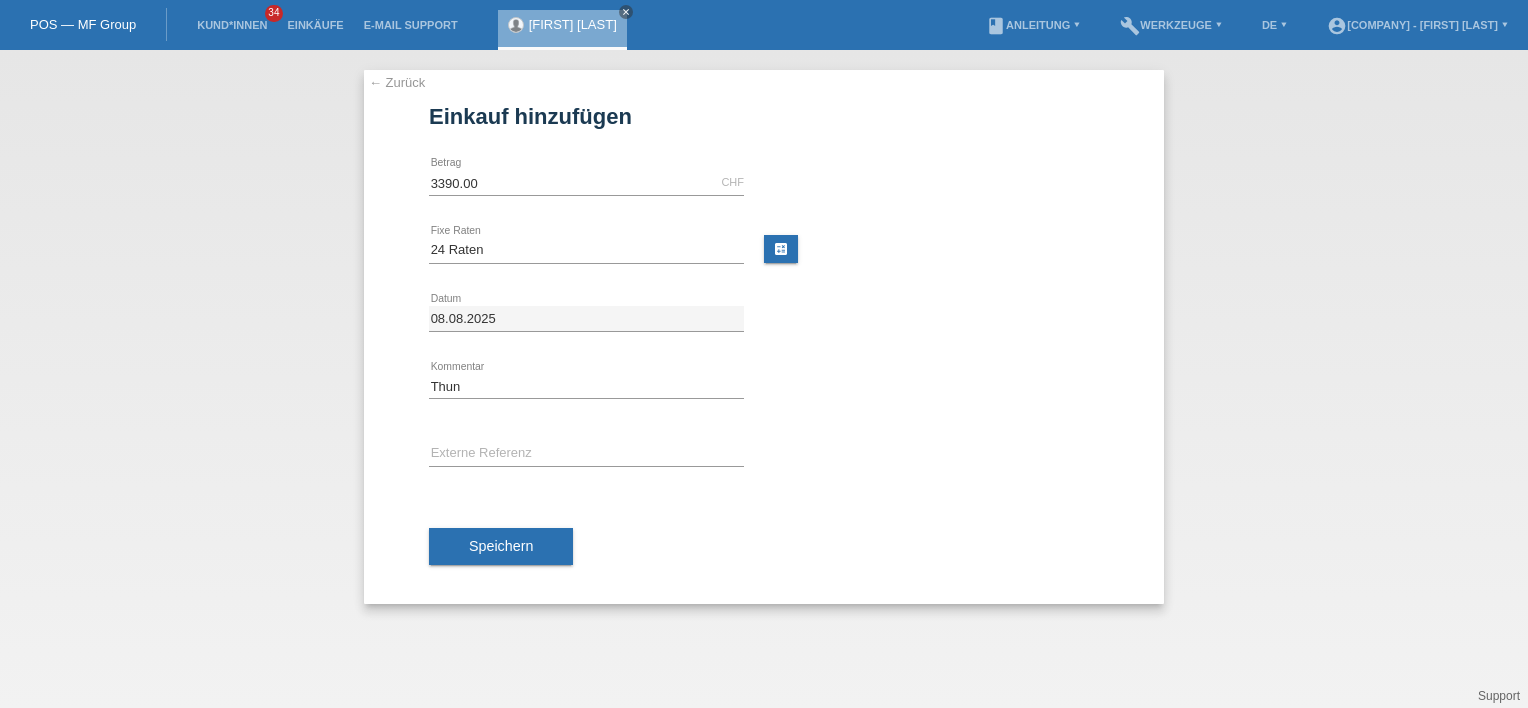 click on "08.08.2025
error
Datum" at bounding box center (764, 319) 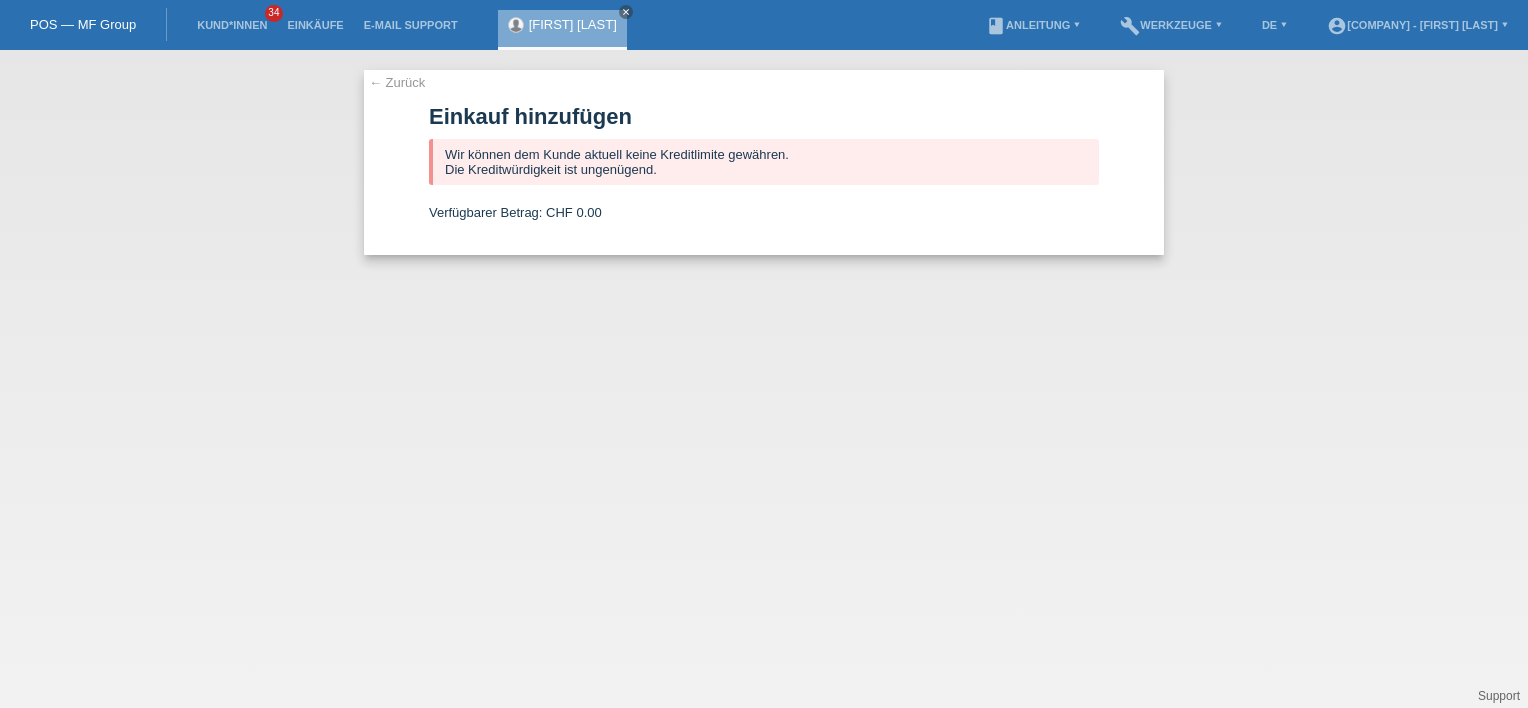 click on "← Zurück" at bounding box center (397, 82) 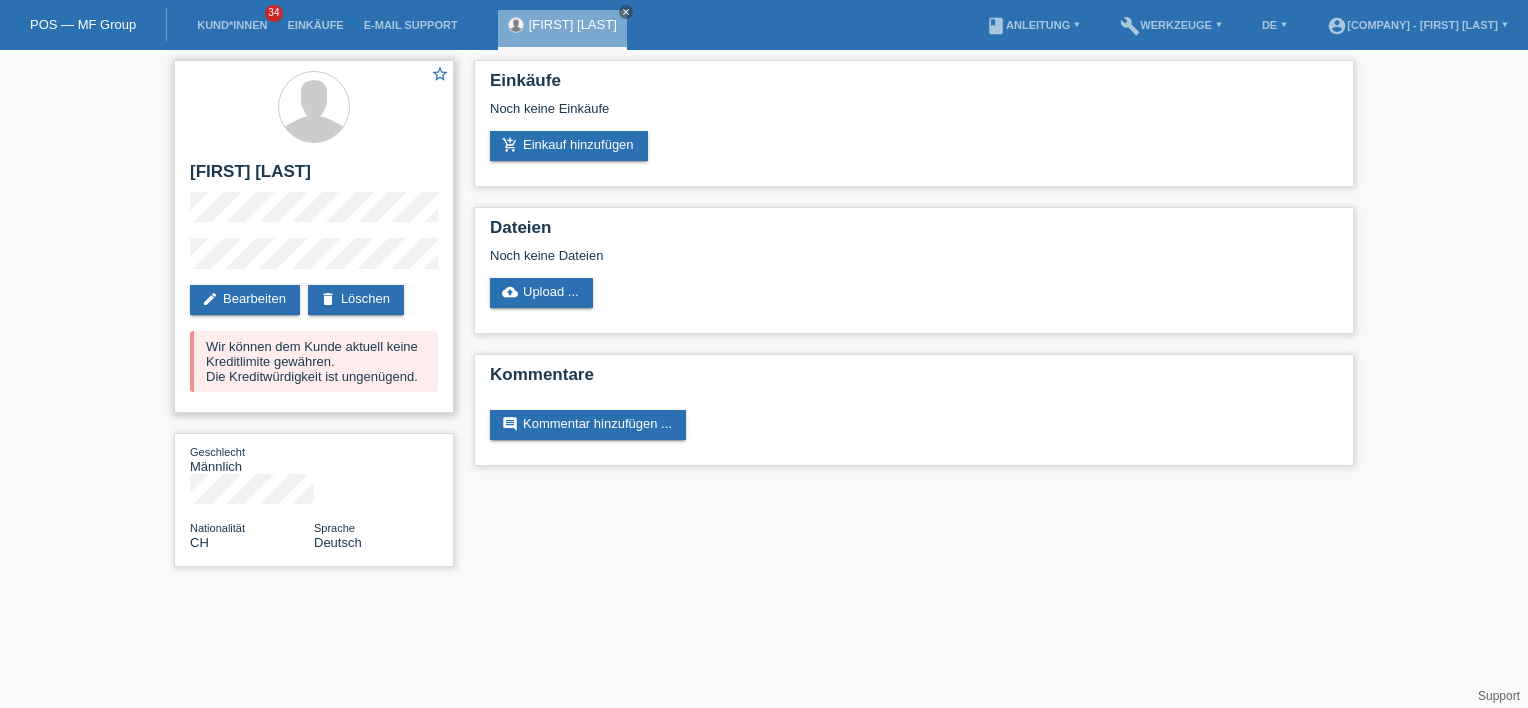 scroll, scrollTop: 0, scrollLeft: 0, axis: both 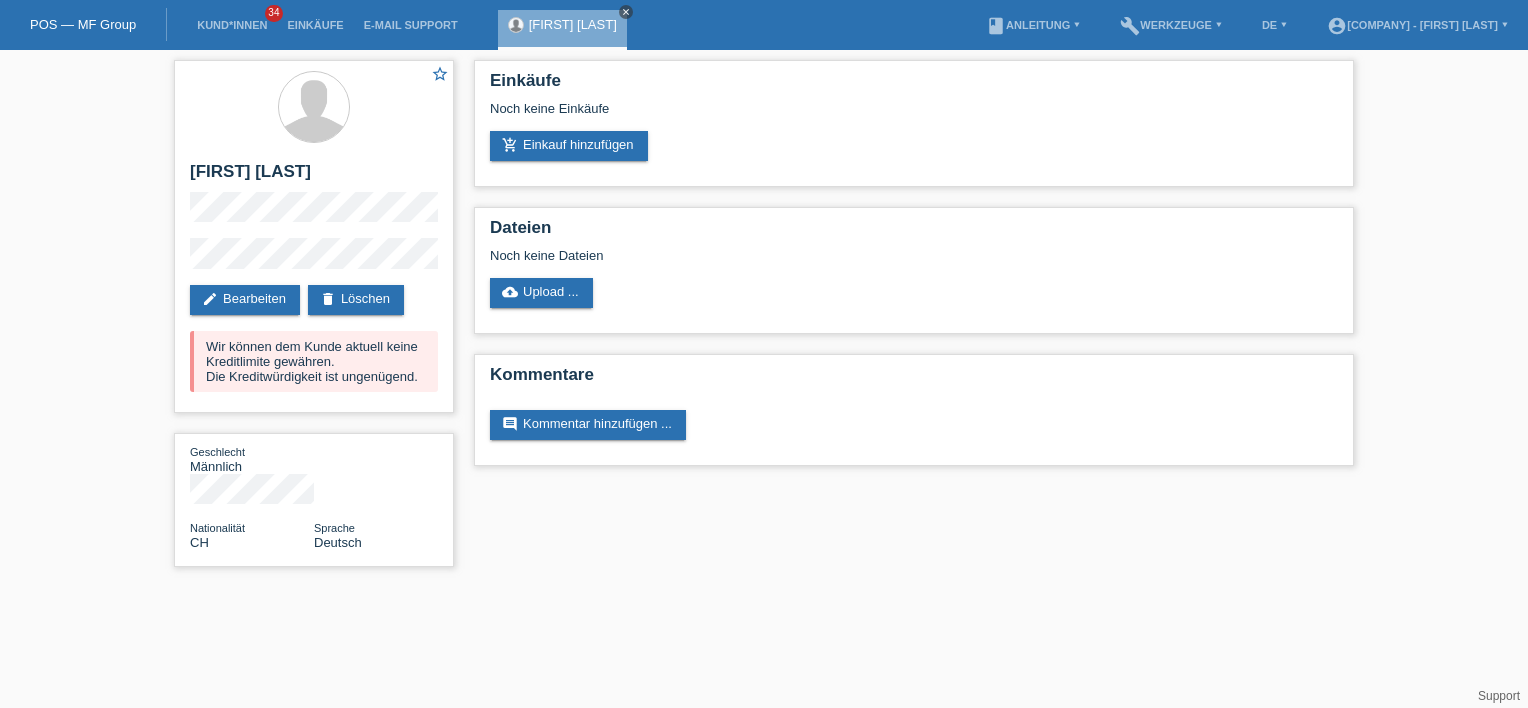 click on "close" at bounding box center [626, 12] 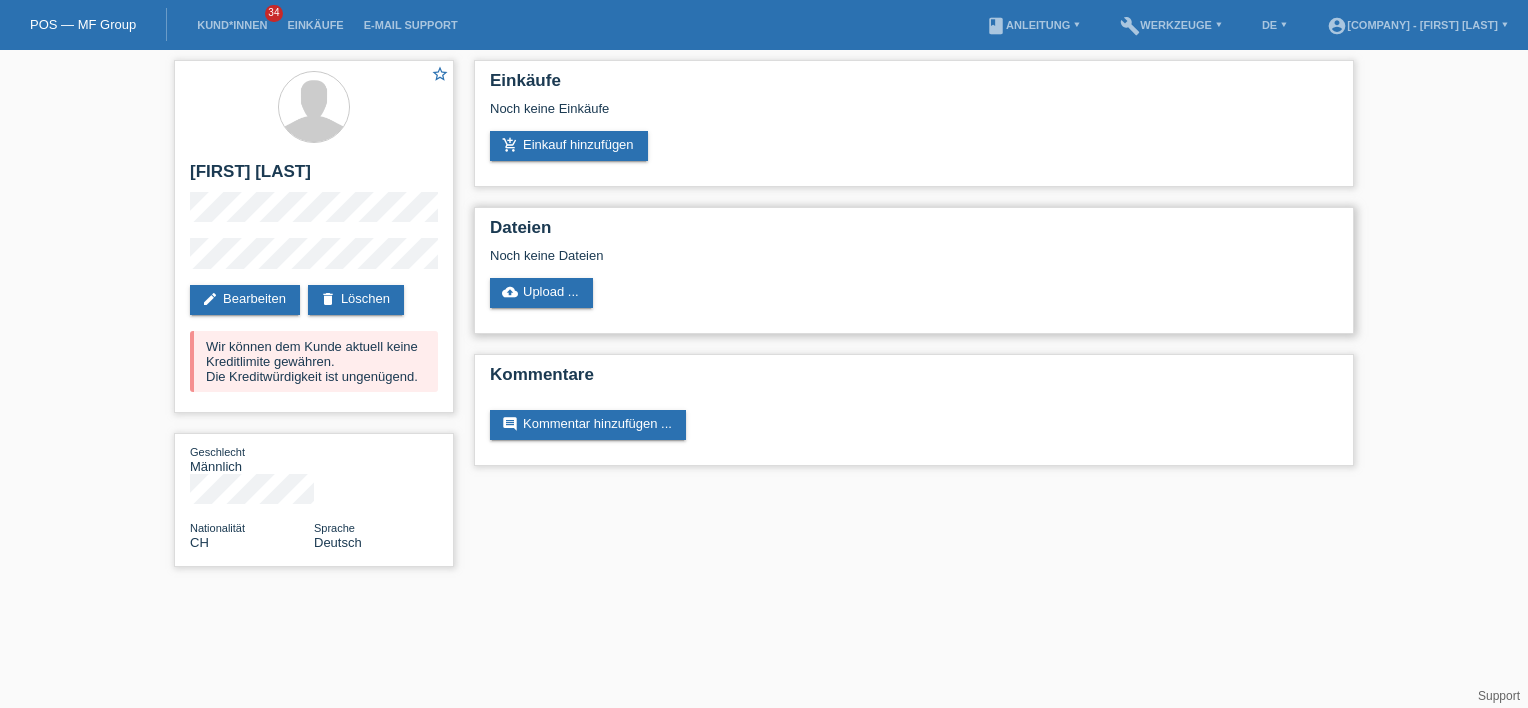 click on "cloud_upload  Upload ..." at bounding box center (914, 293) 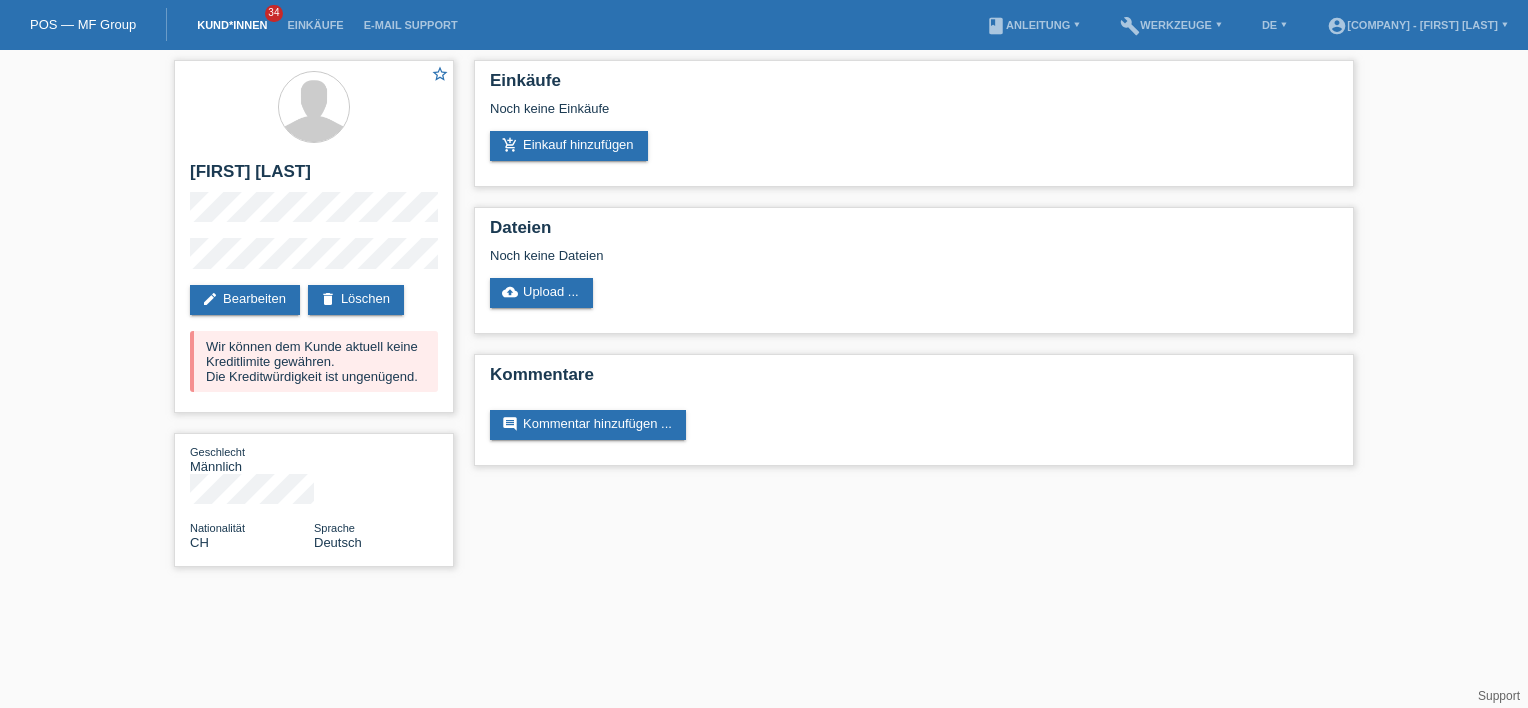 click on "Kund*innen" at bounding box center (232, 25) 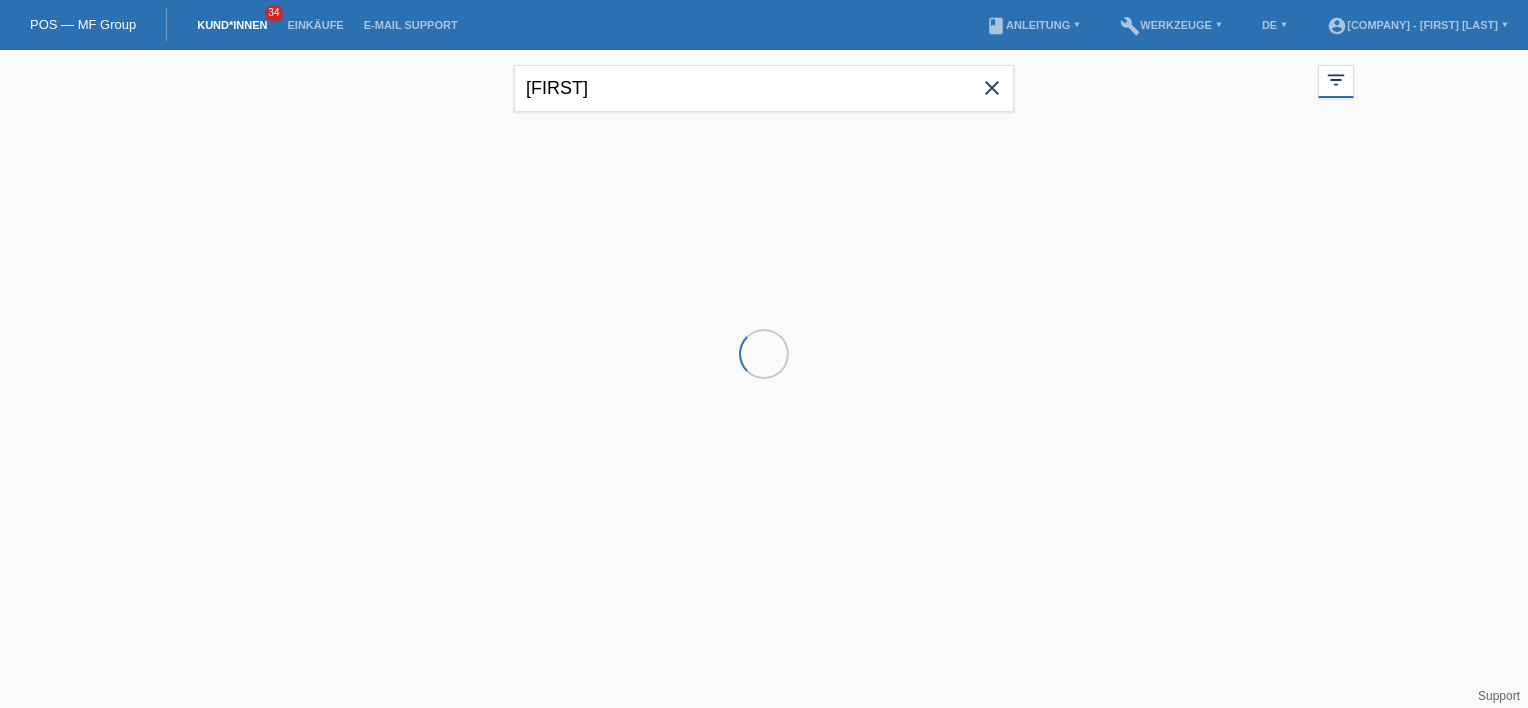 scroll, scrollTop: 0, scrollLeft: 0, axis: both 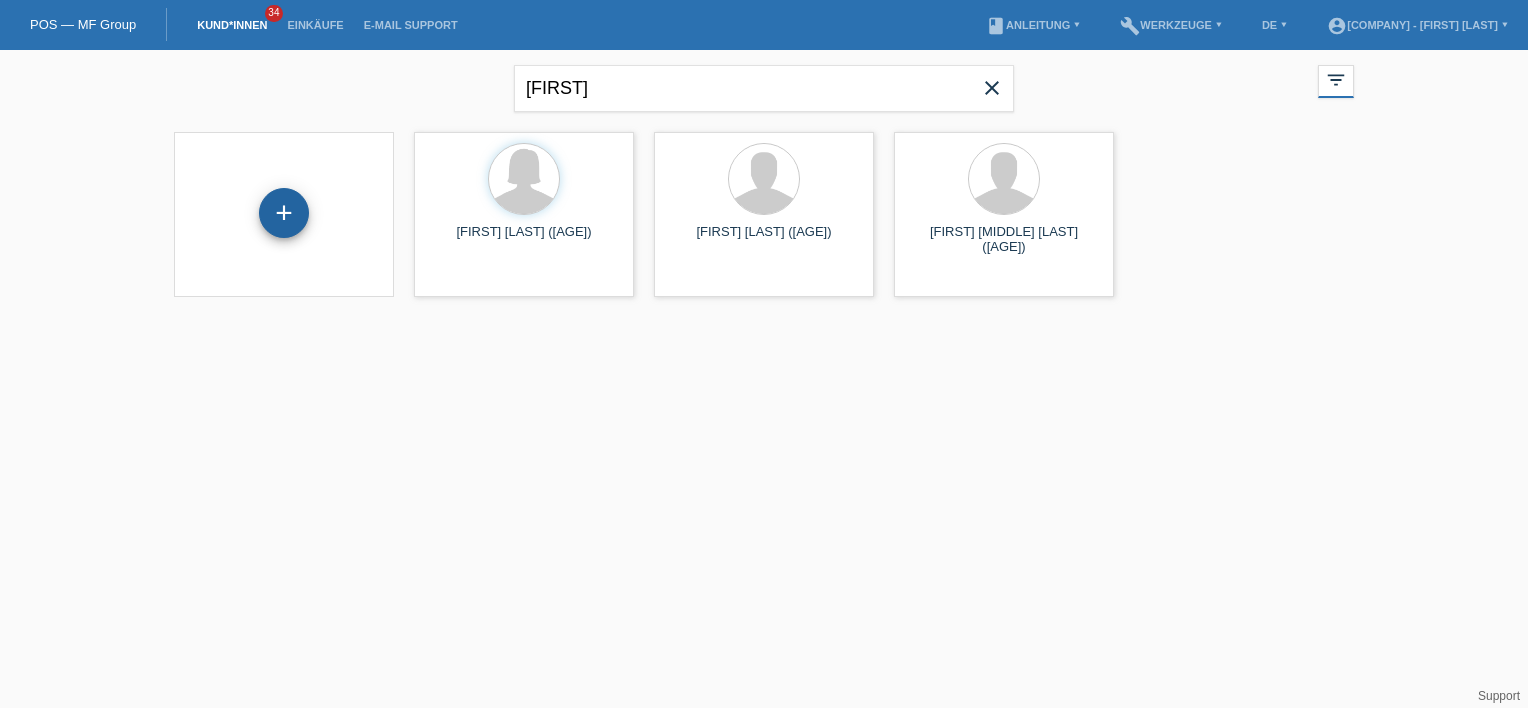 click on "+" at bounding box center [284, 213] 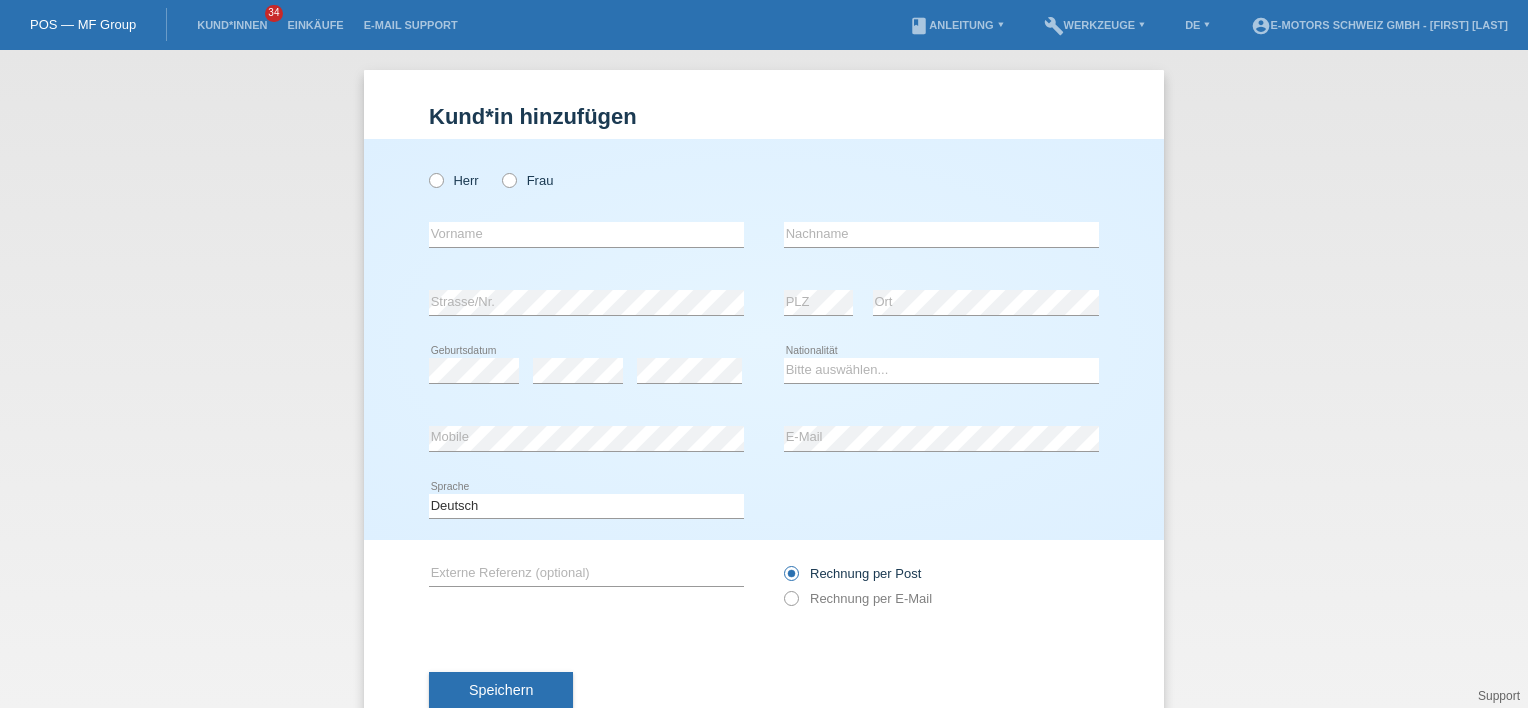 scroll, scrollTop: 0, scrollLeft: 0, axis: both 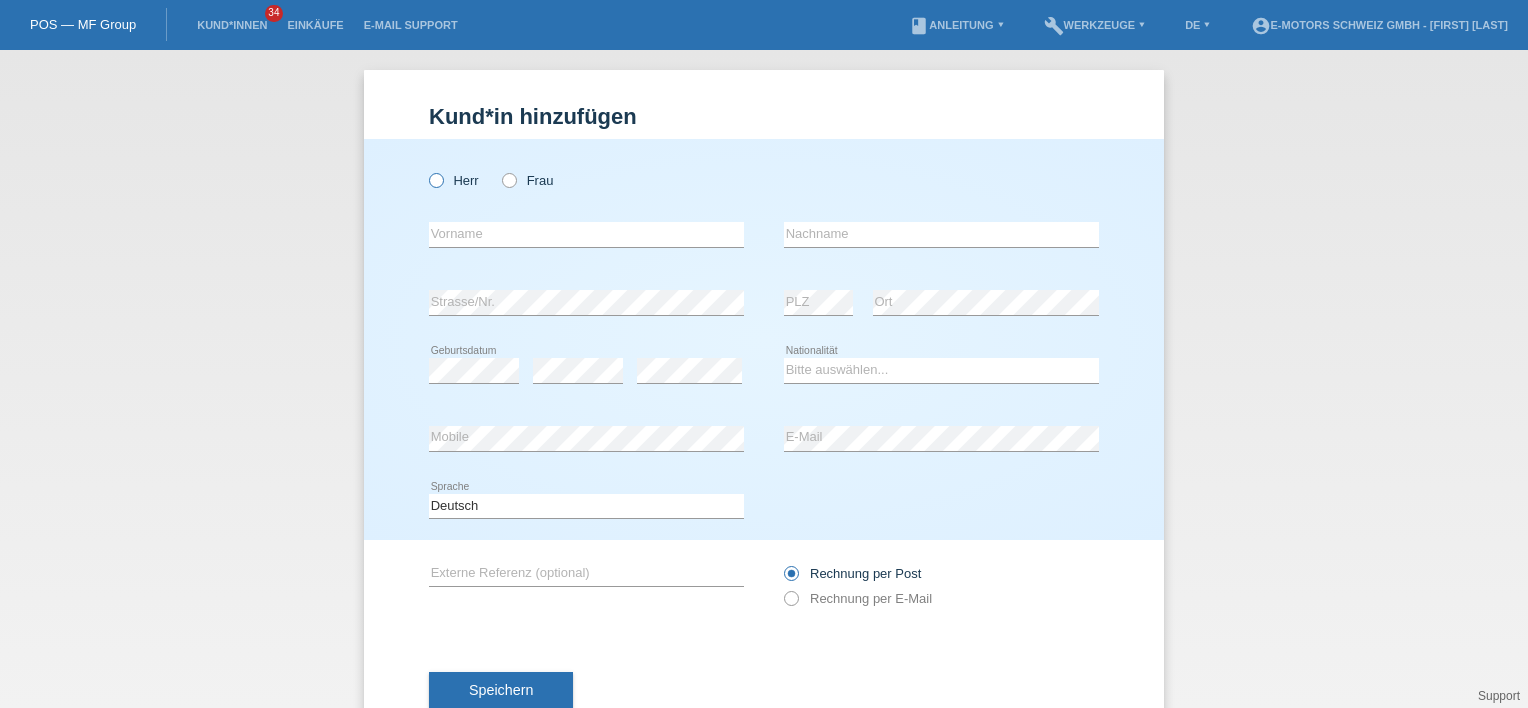 click at bounding box center (426, 170) 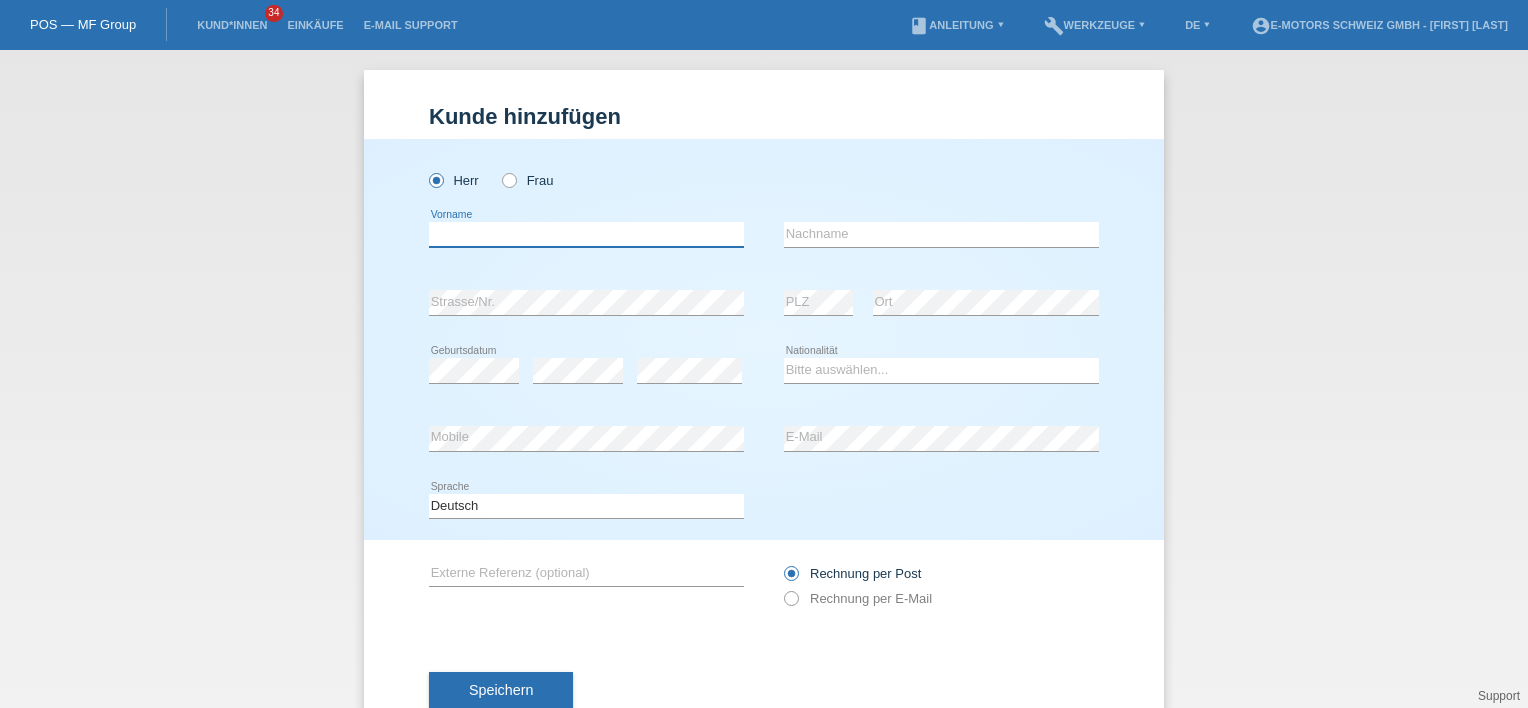 click at bounding box center (586, 234) 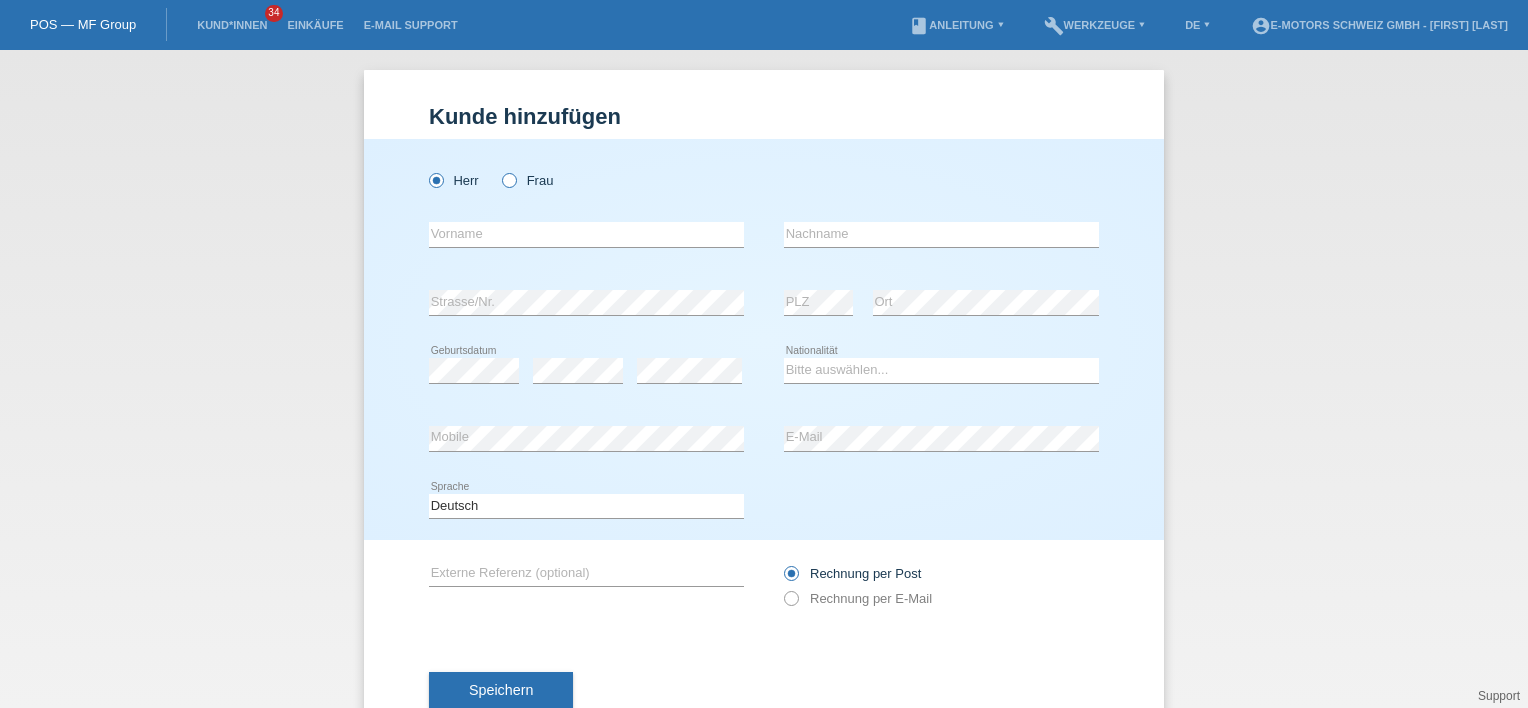 click at bounding box center [499, 170] 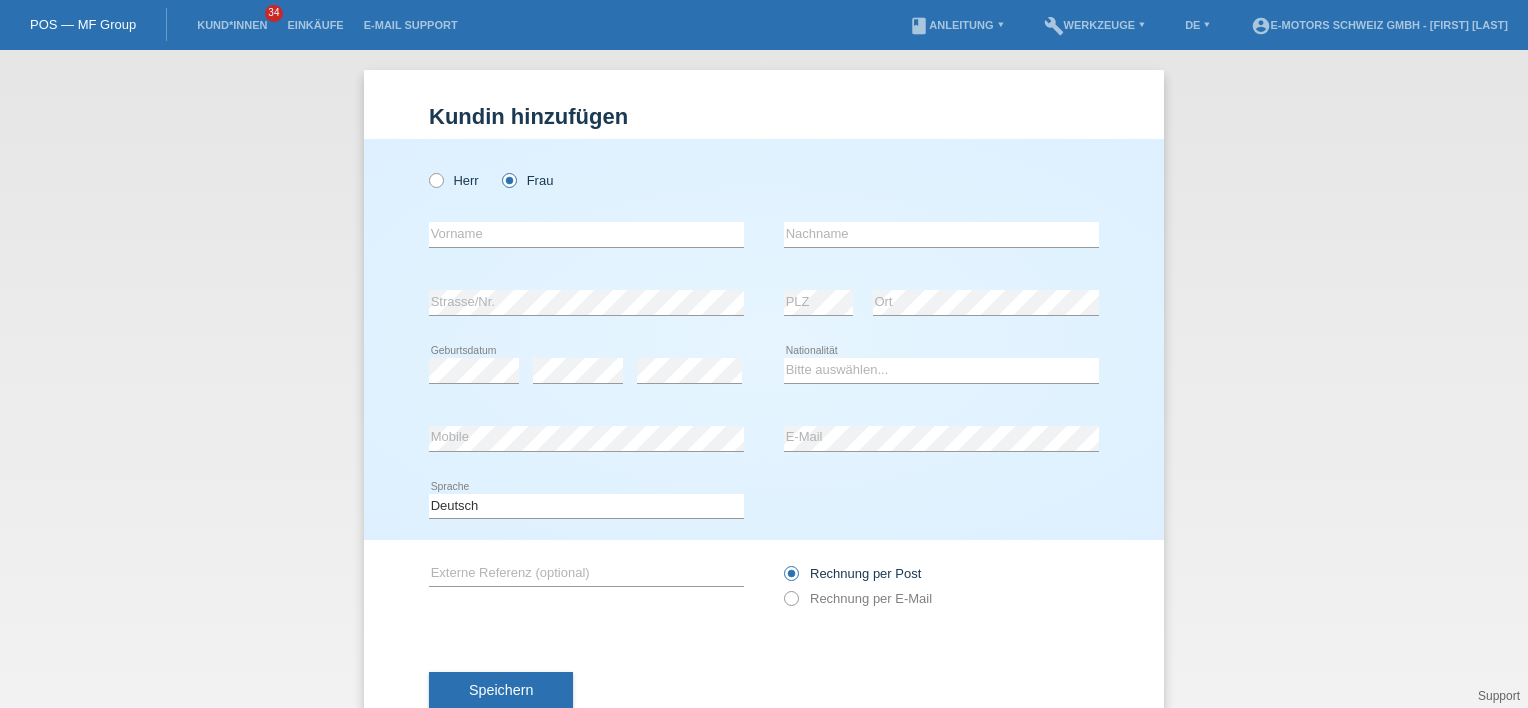 click on "error
Strasse/Nr." at bounding box center [586, 303] 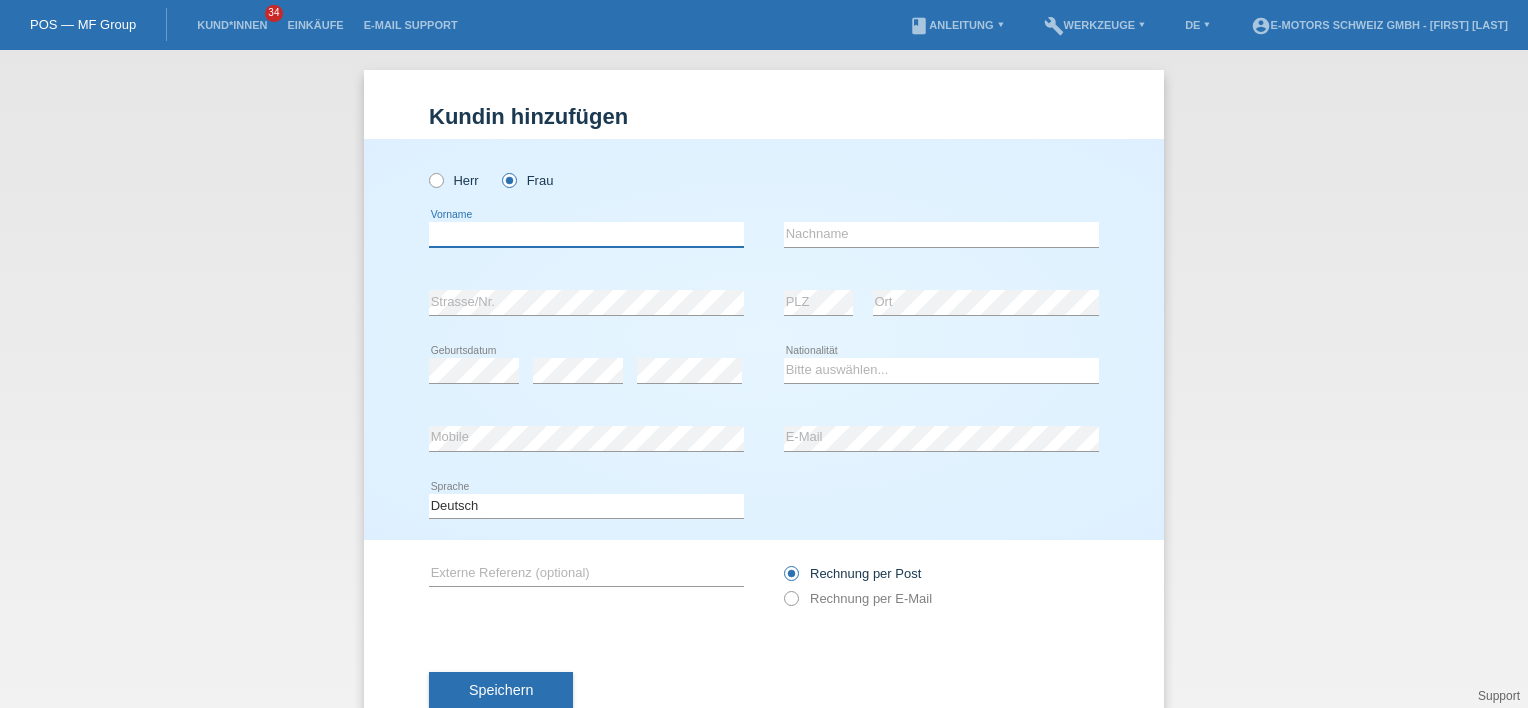 click at bounding box center (586, 234) 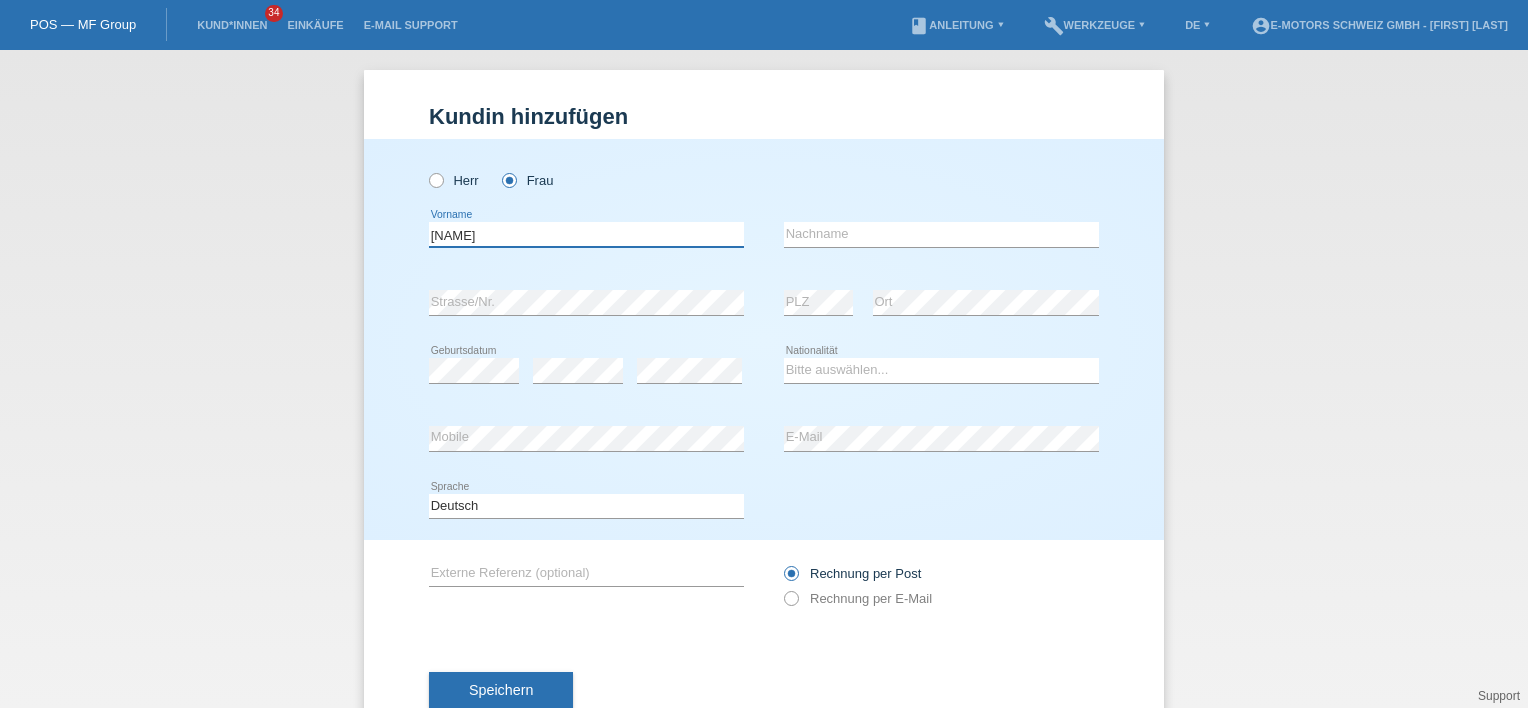 type on "[NAME]" 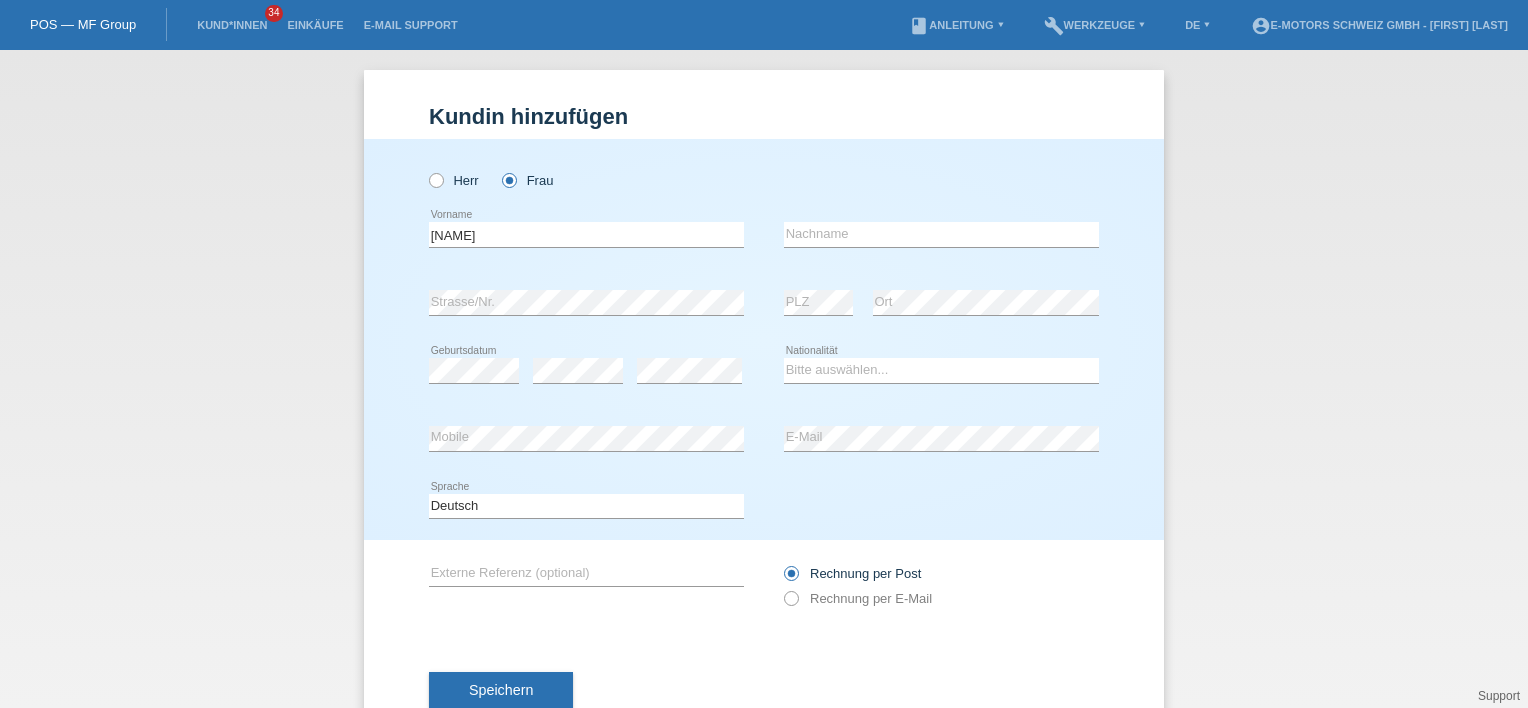 click on "error
Nachname" at bounding box center (941, 235) 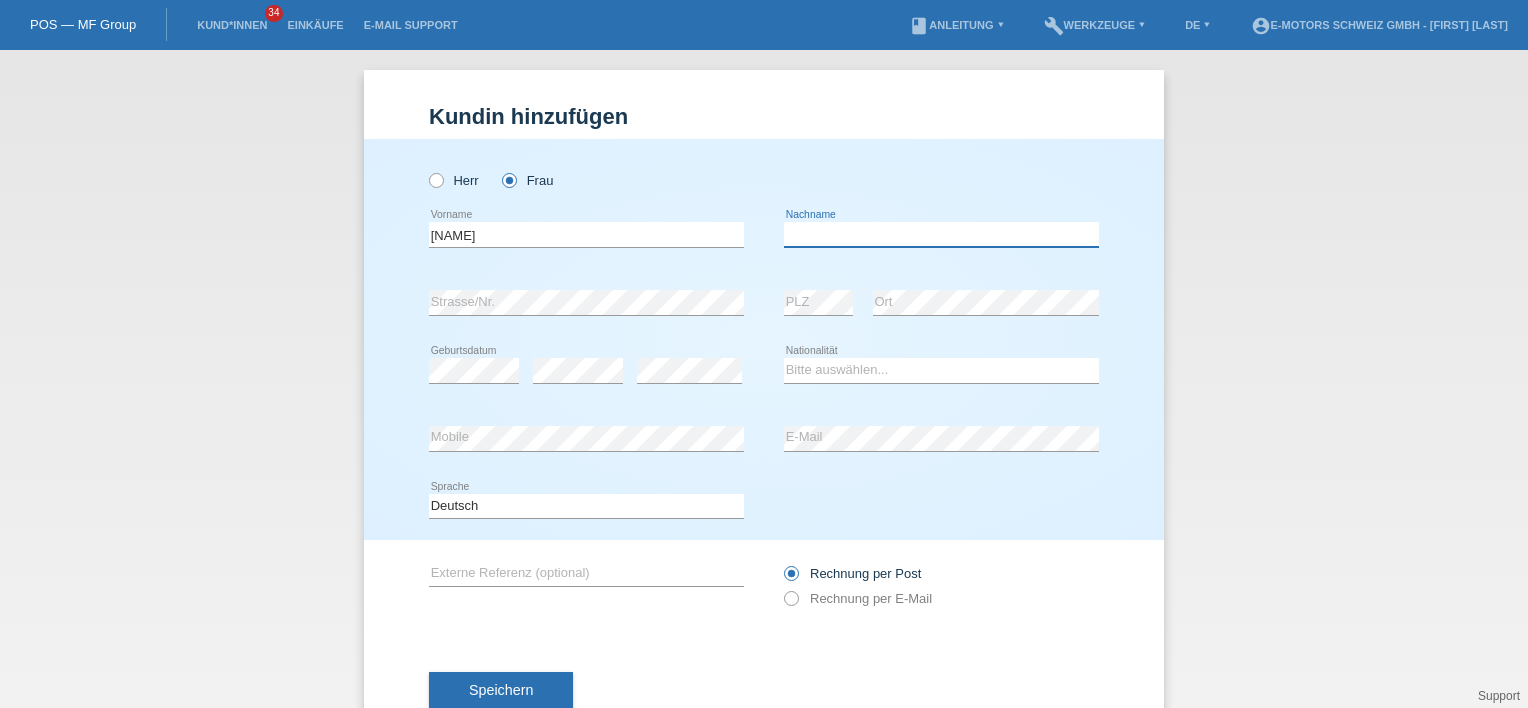 click at bounding box center [941, 234] 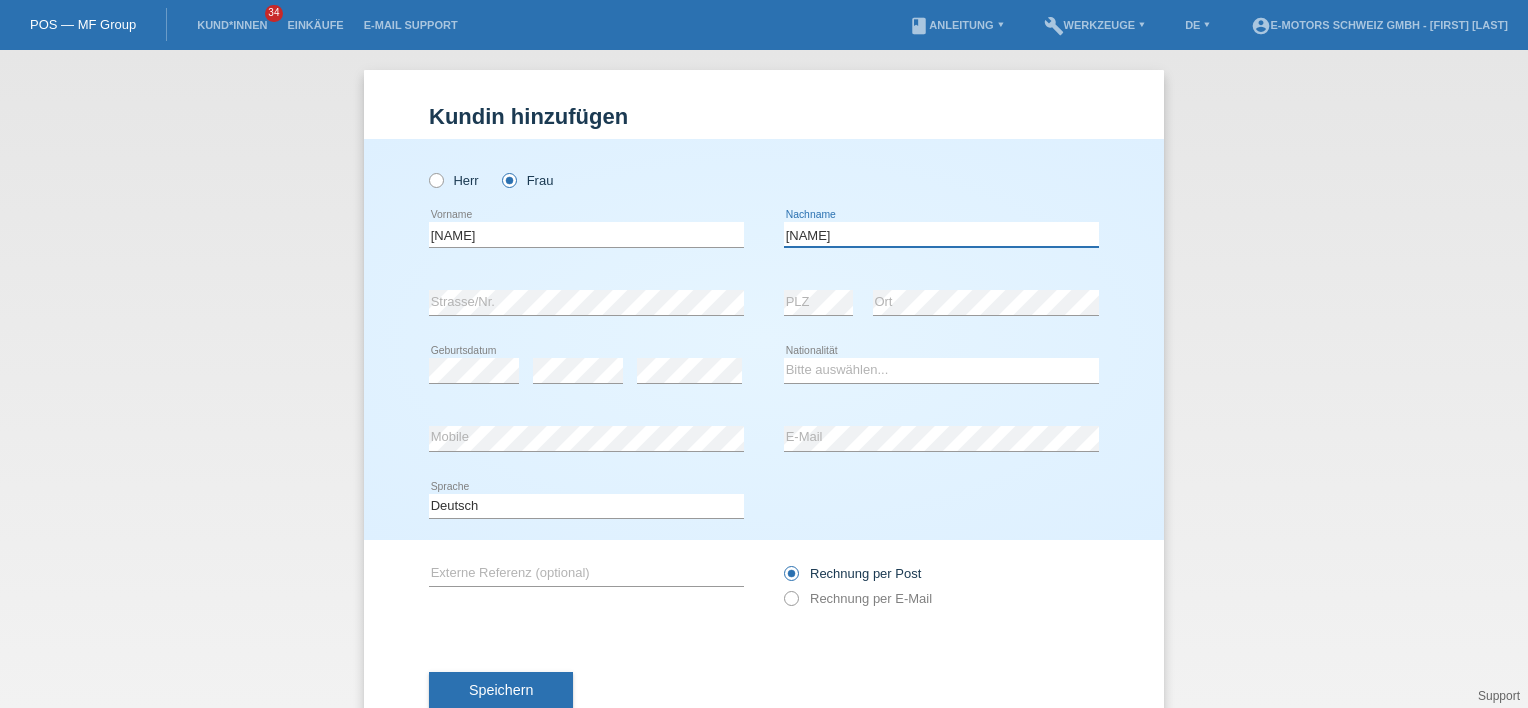 type on "[NAME]" 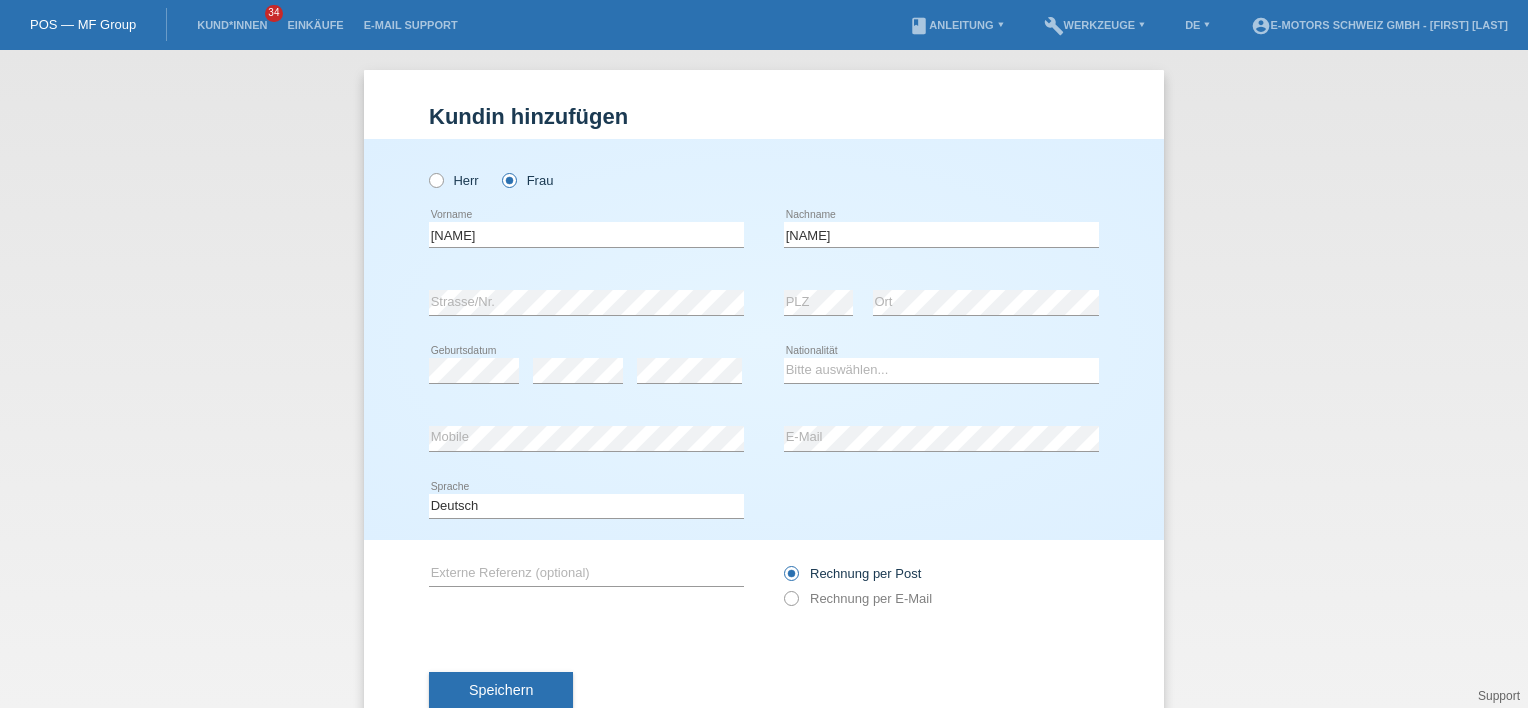 drag, startPoint x: 900, startPoint y: 139, endPoint x: 880, endPoint y: 155, distance: 25.612497 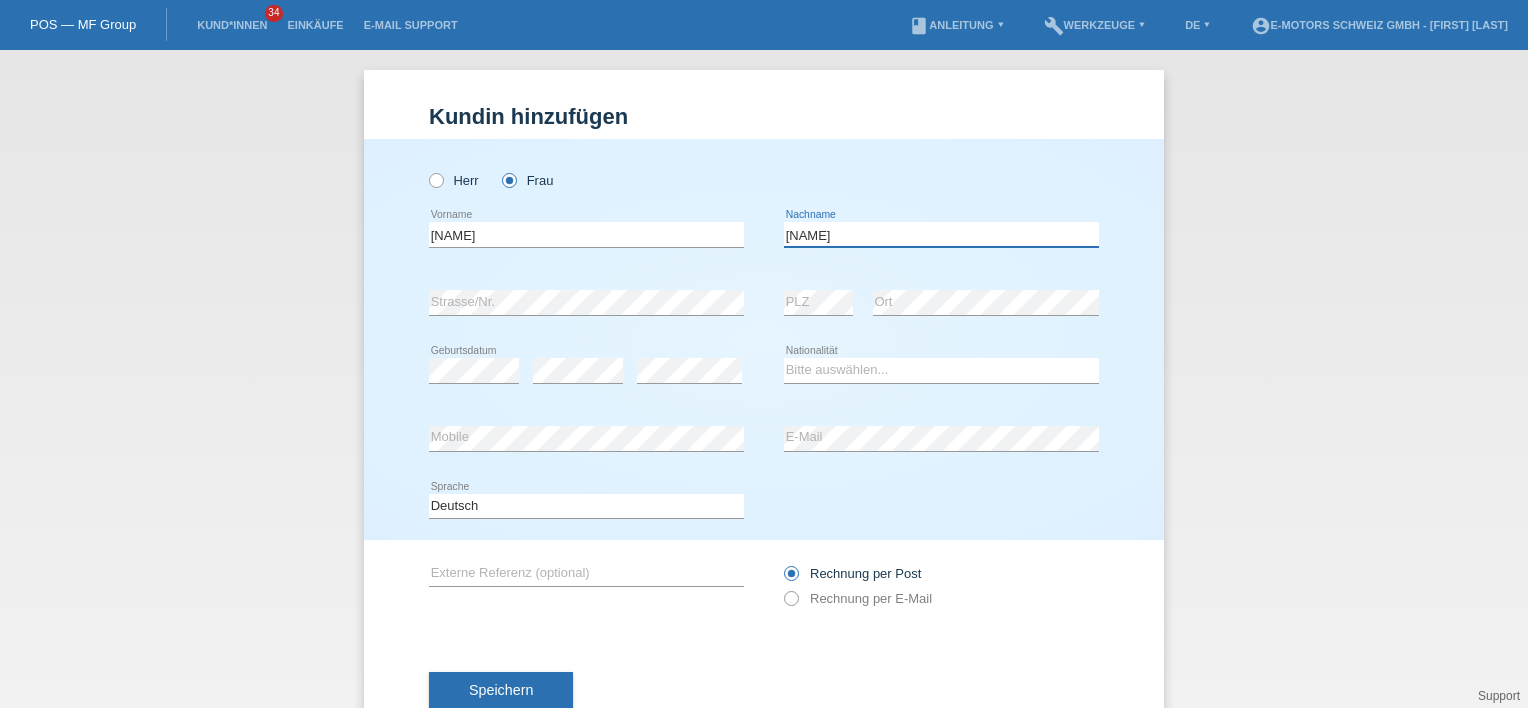 click on "[NAME]" at bounding box center (941, 234) 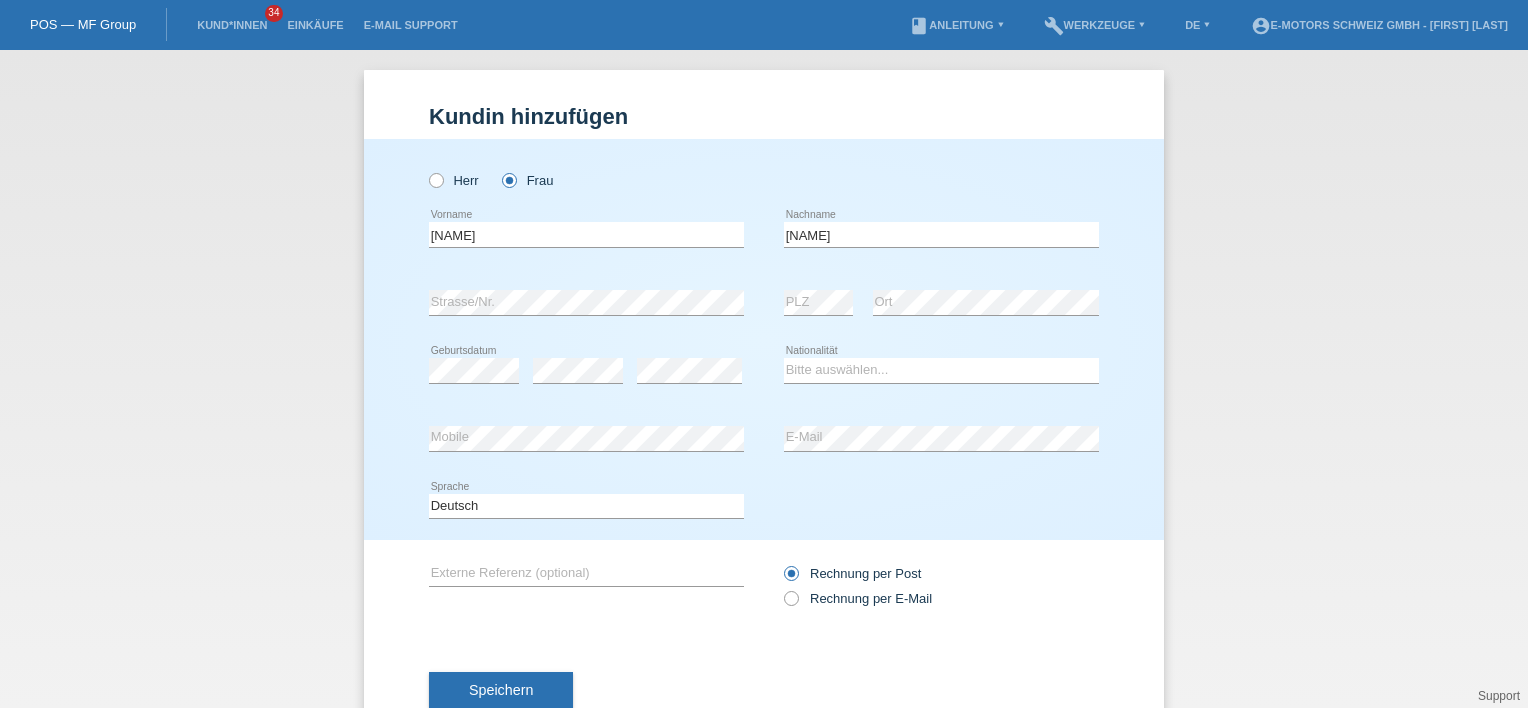 click on "error
Mobile" at bounding box center [586, 439] 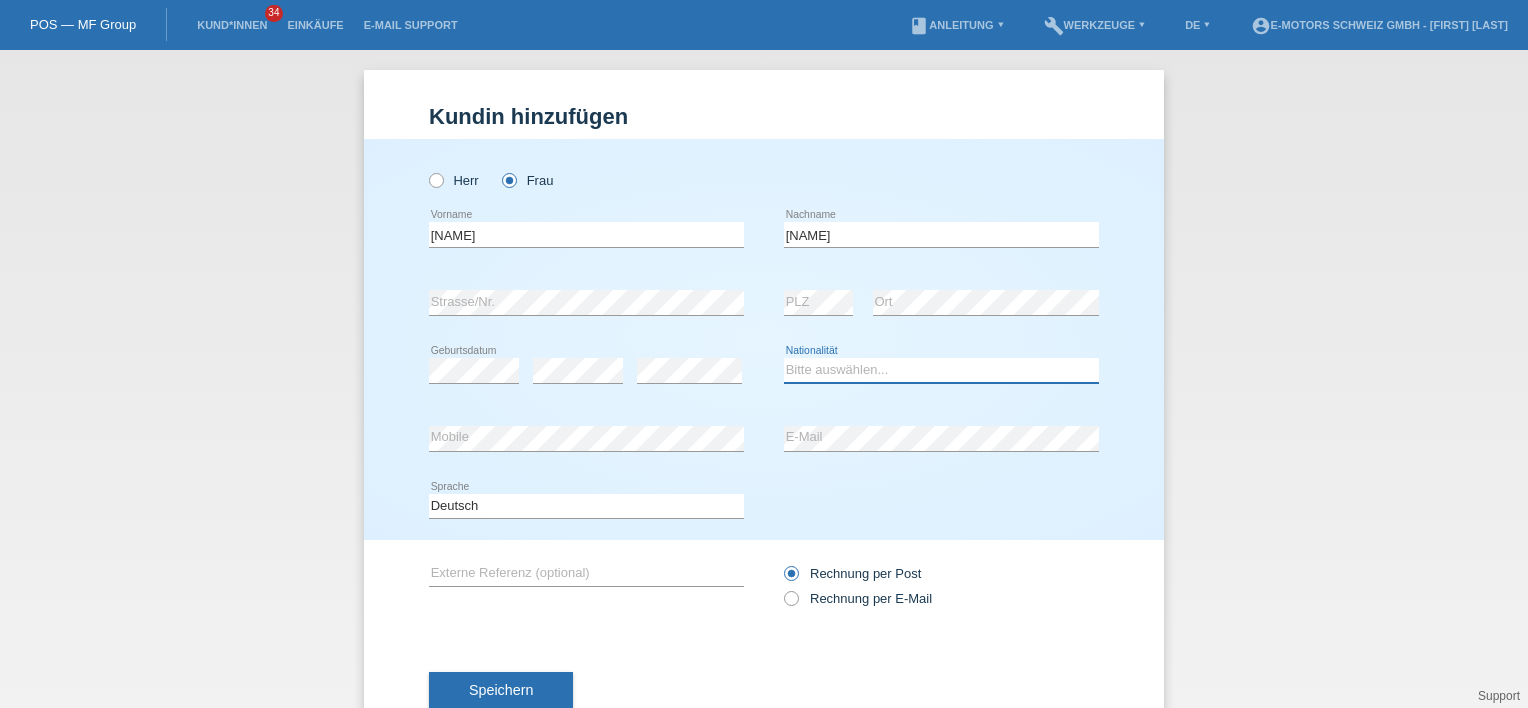 click on "Bitte auswählen...
Schweiz
Deutschland
Liechtenstein
Österreich
------------
Afghanistan
Ägypten
Åland
Albanien
Algerien" at bounding box center [941, 370] 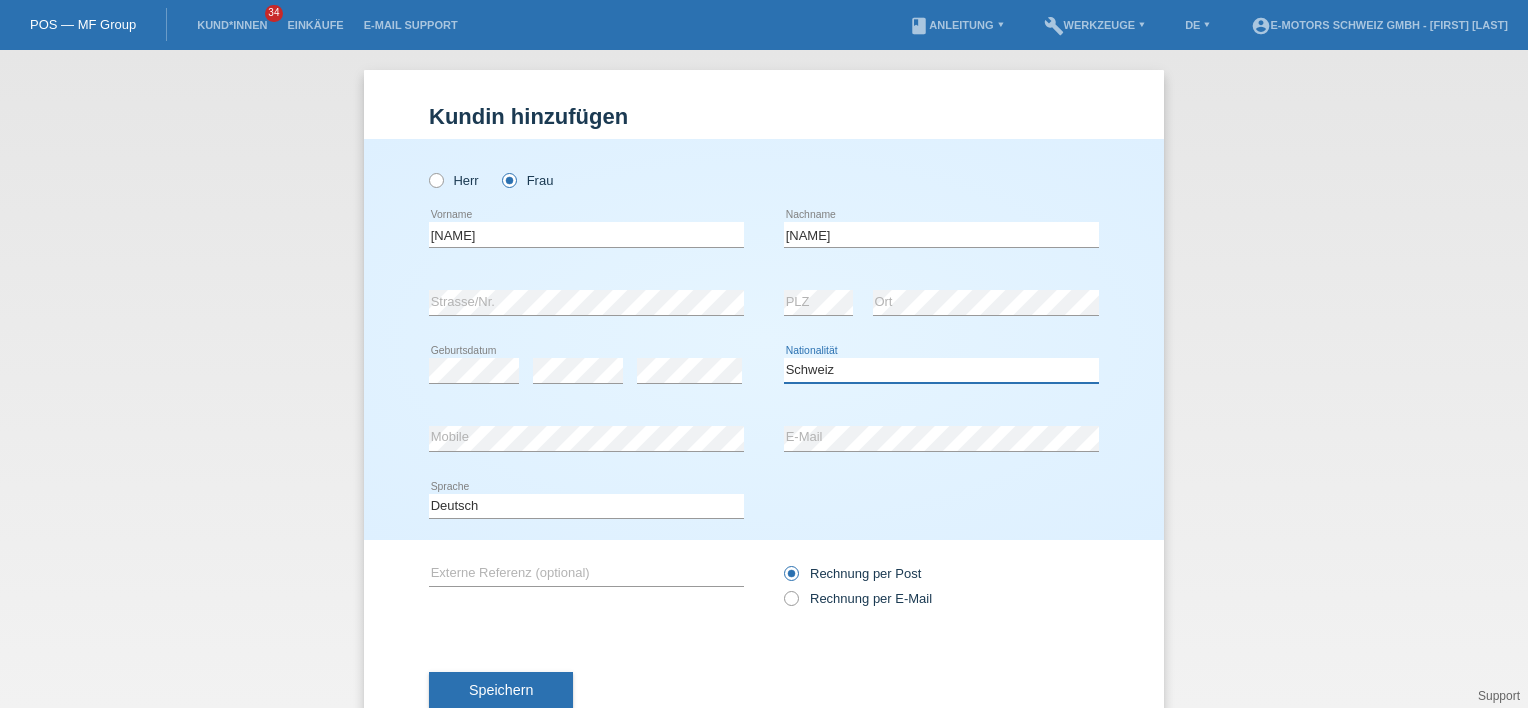 click on "Bitte auswählen...
Schweiz
Deutschland
Liechtenstein
Österreich
------------
Afghanistan
Ägypten
Åland
Albanien
Algerien" at bounding box center (941, 370) 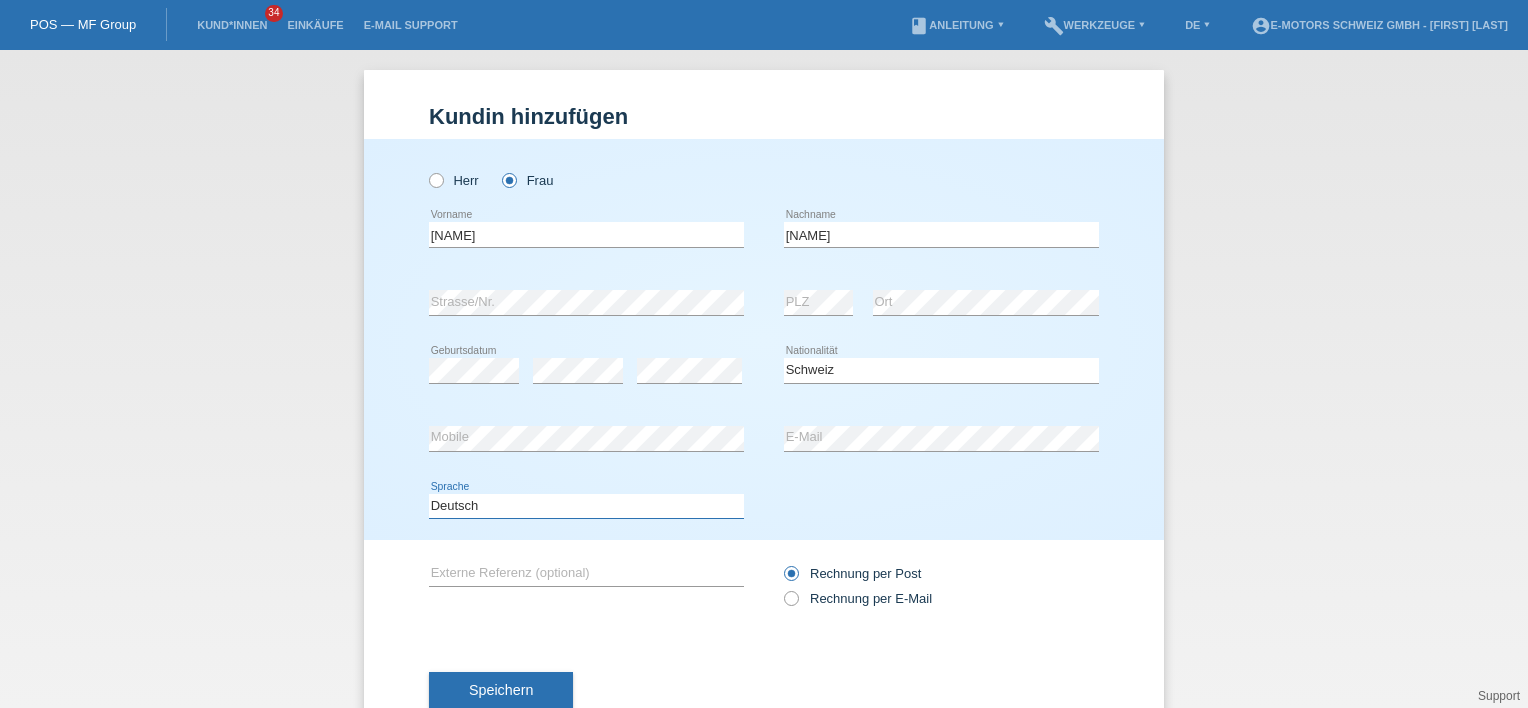 click on "Deutsch
Français
Italiano
English" at bounding box center (586, 506) 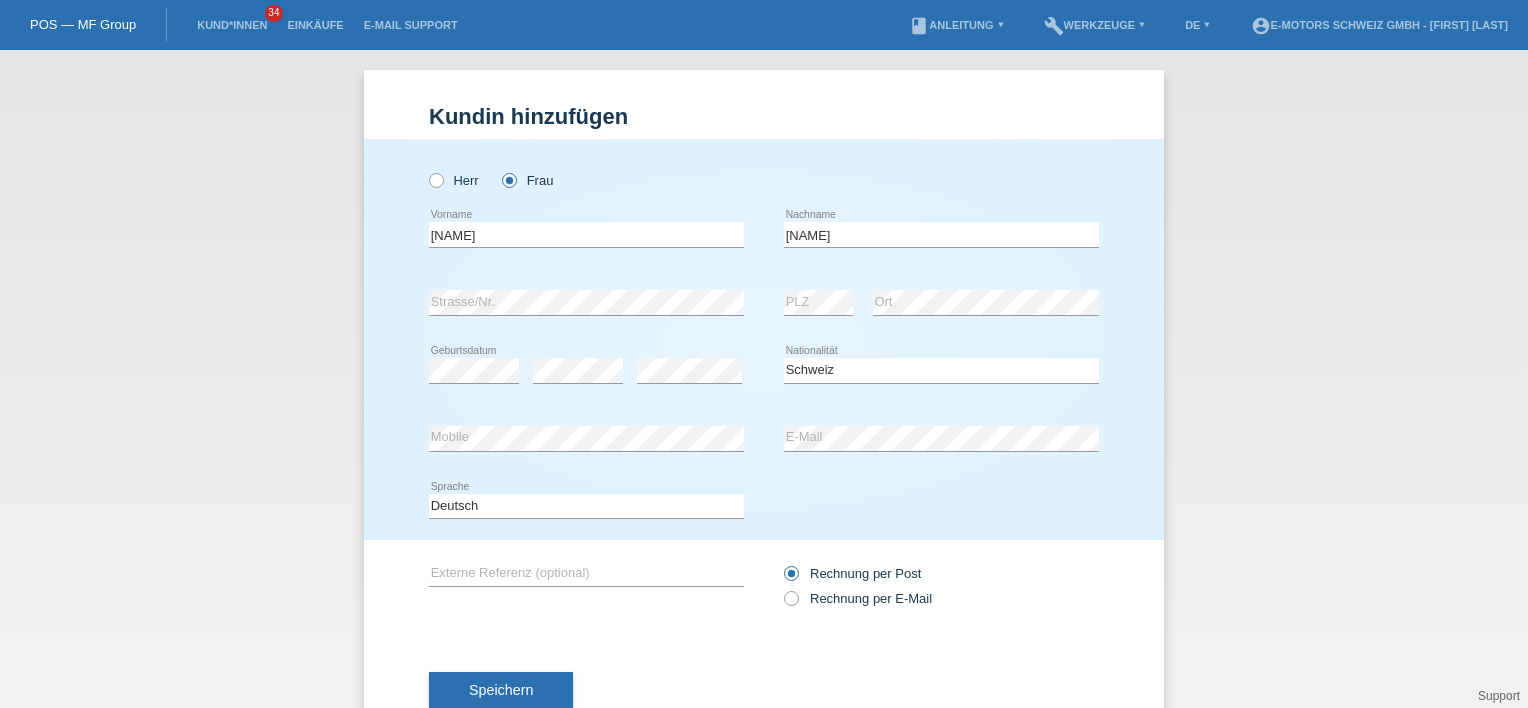 click on "Deutsch
Français
Italiano
English
error
Sprache" at bounding box center (764, 507) 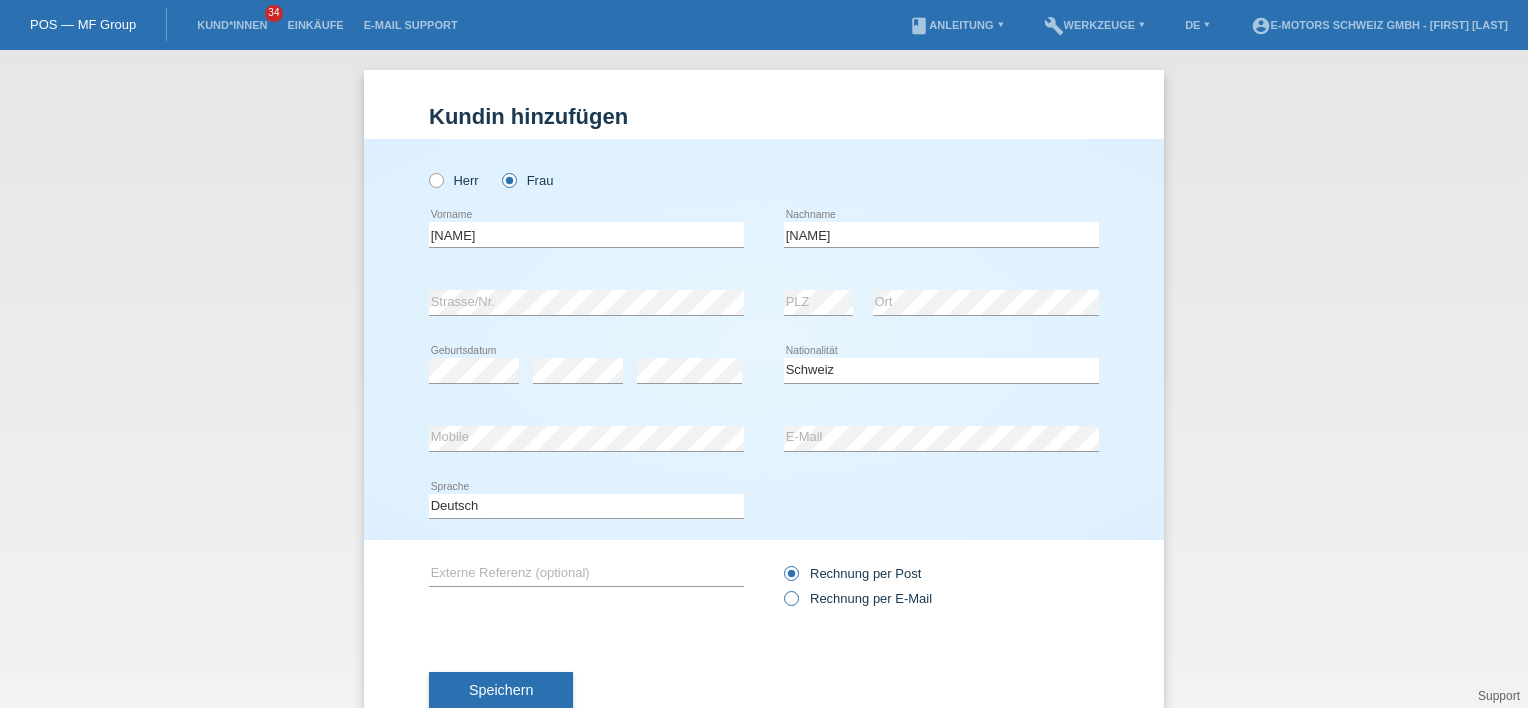 click on "Rechnung per E-Mail" at bounding box center (858, 598) 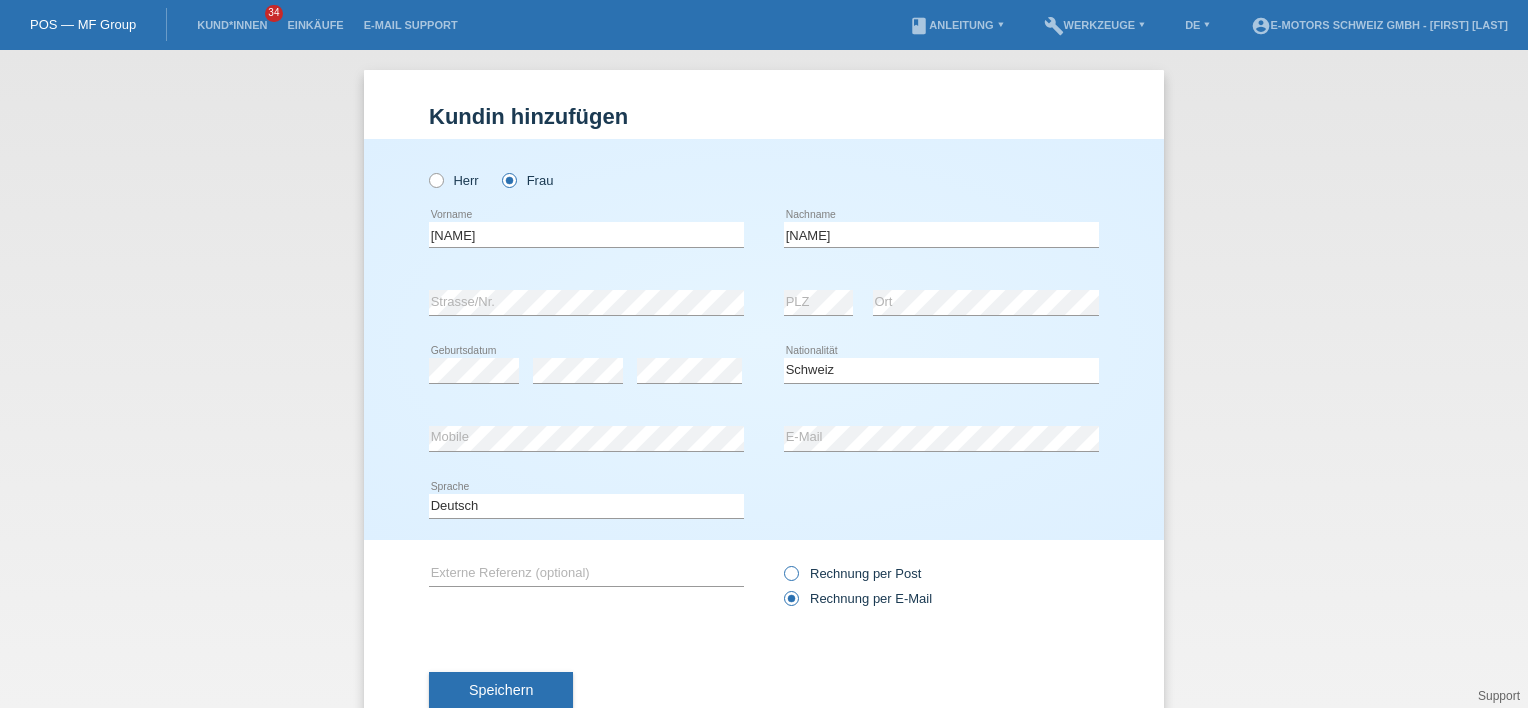 click on "Rechnung per Post" at bounding box center (852, 573) 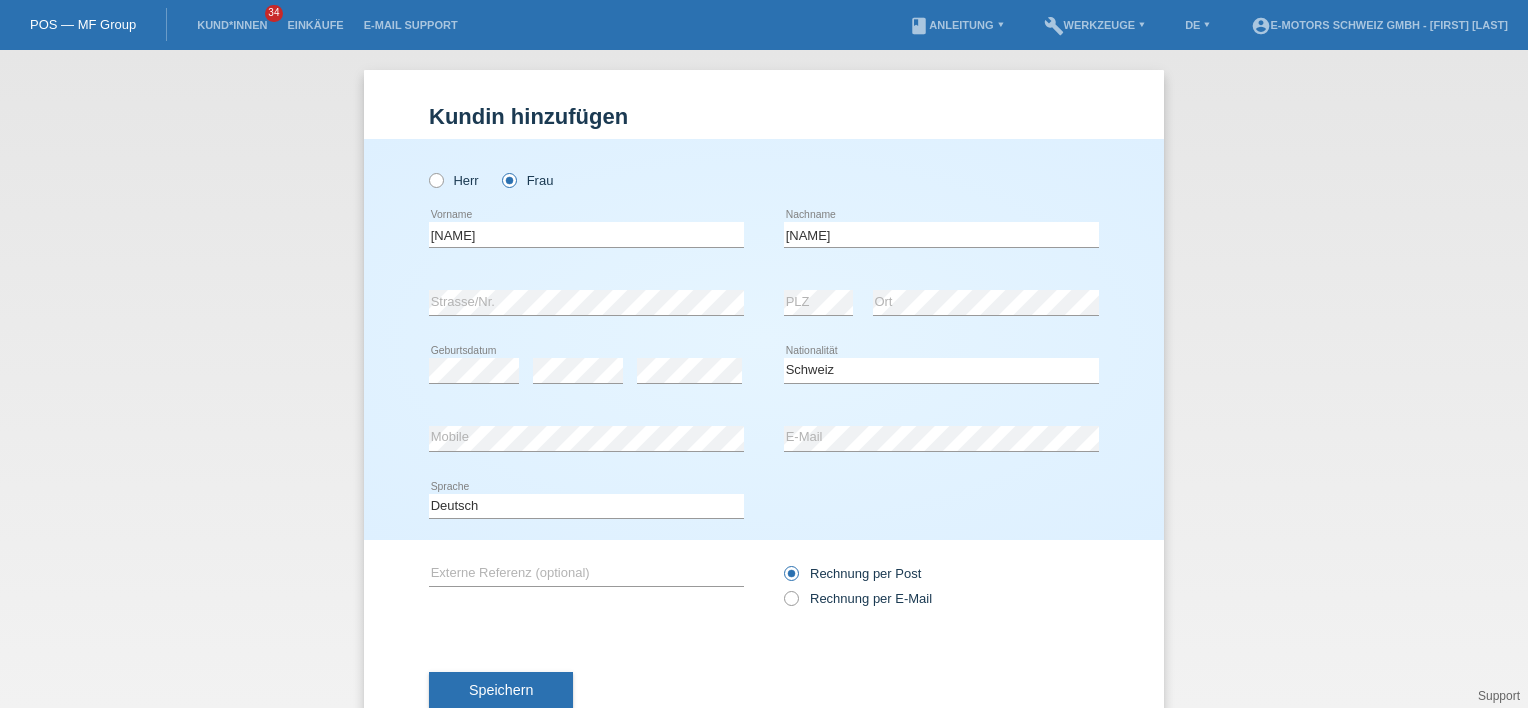 click on "Deutsch
Français
Italiano
English
error
Sprache" at bounding box center (764, 507) 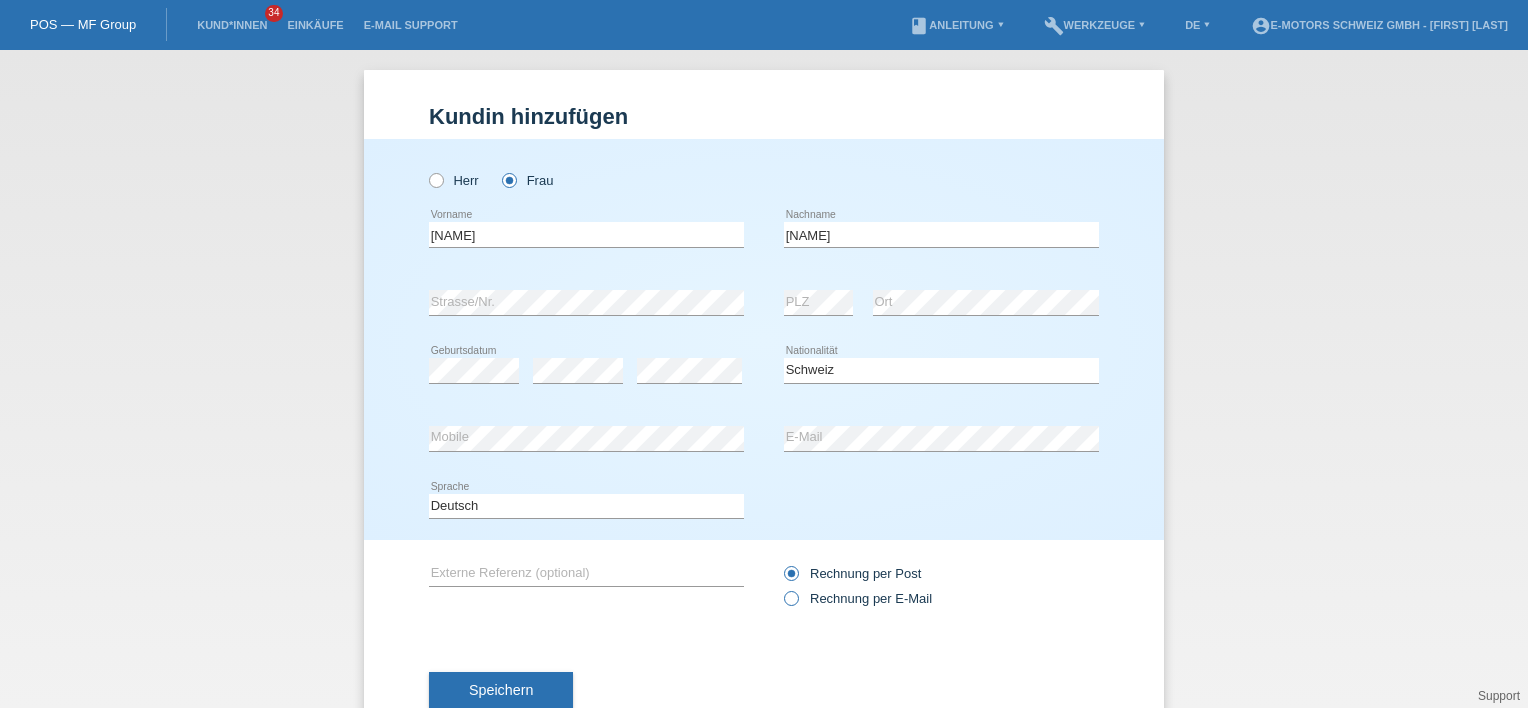 click at bounding box center (781, 588) 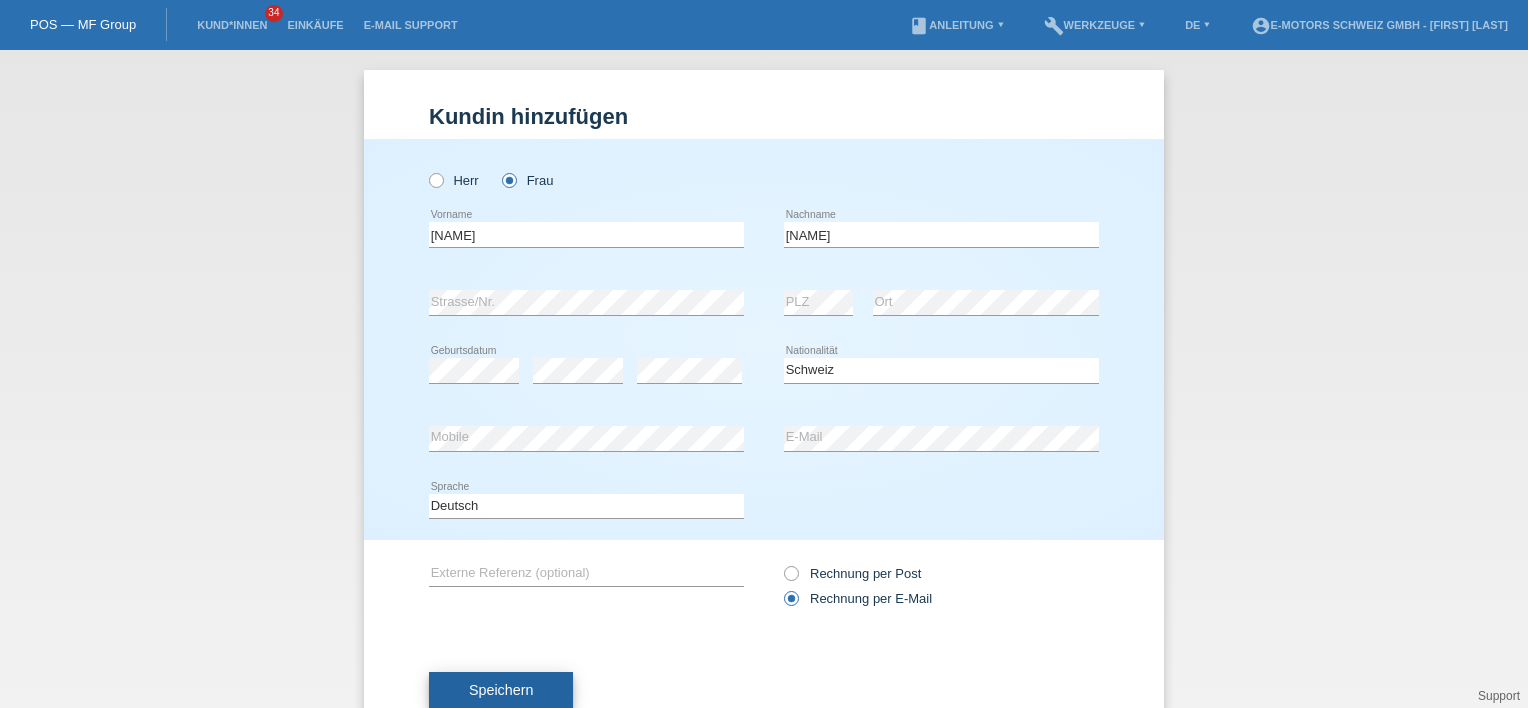 click on "Speichern" at bounding box center [501, 690] 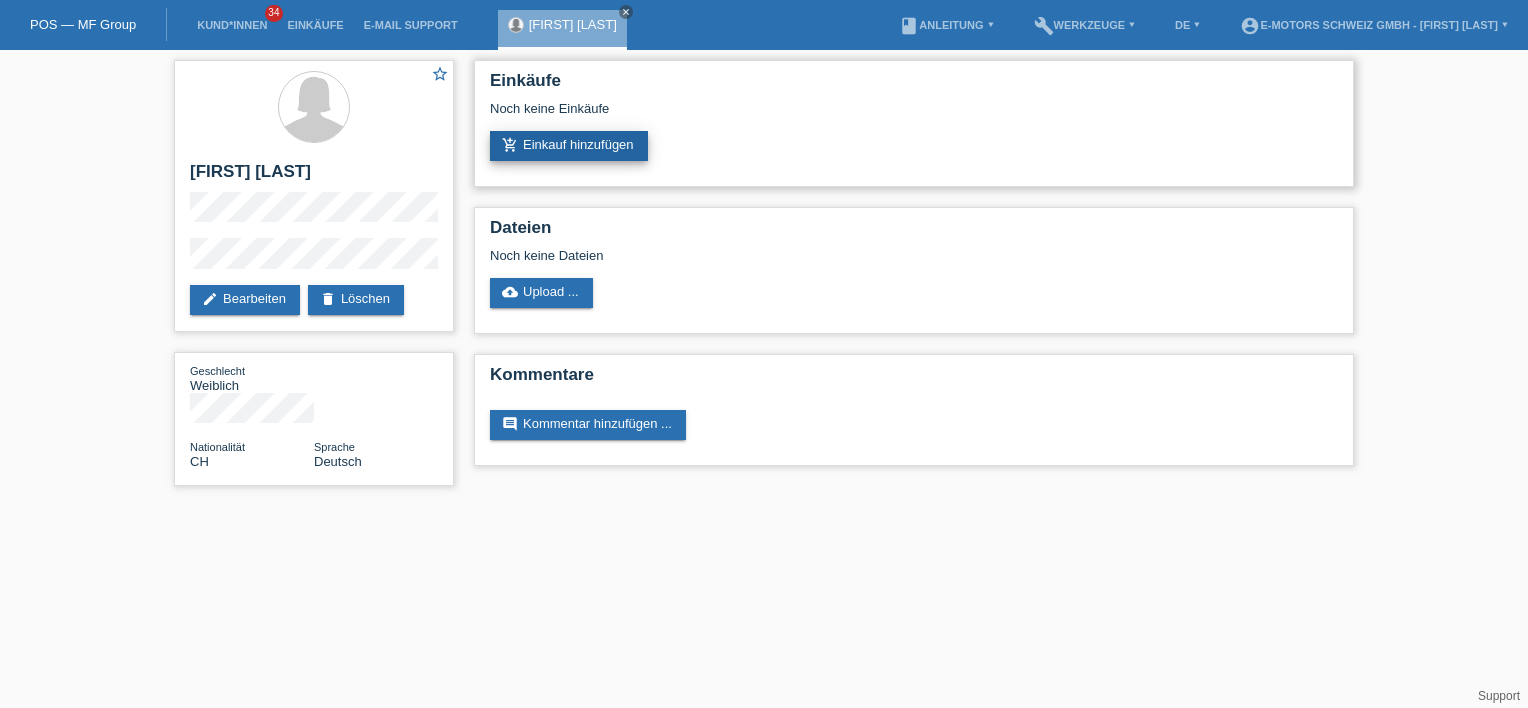 scroll, scrollTop: 0, scrollLeft: 0, axis: both 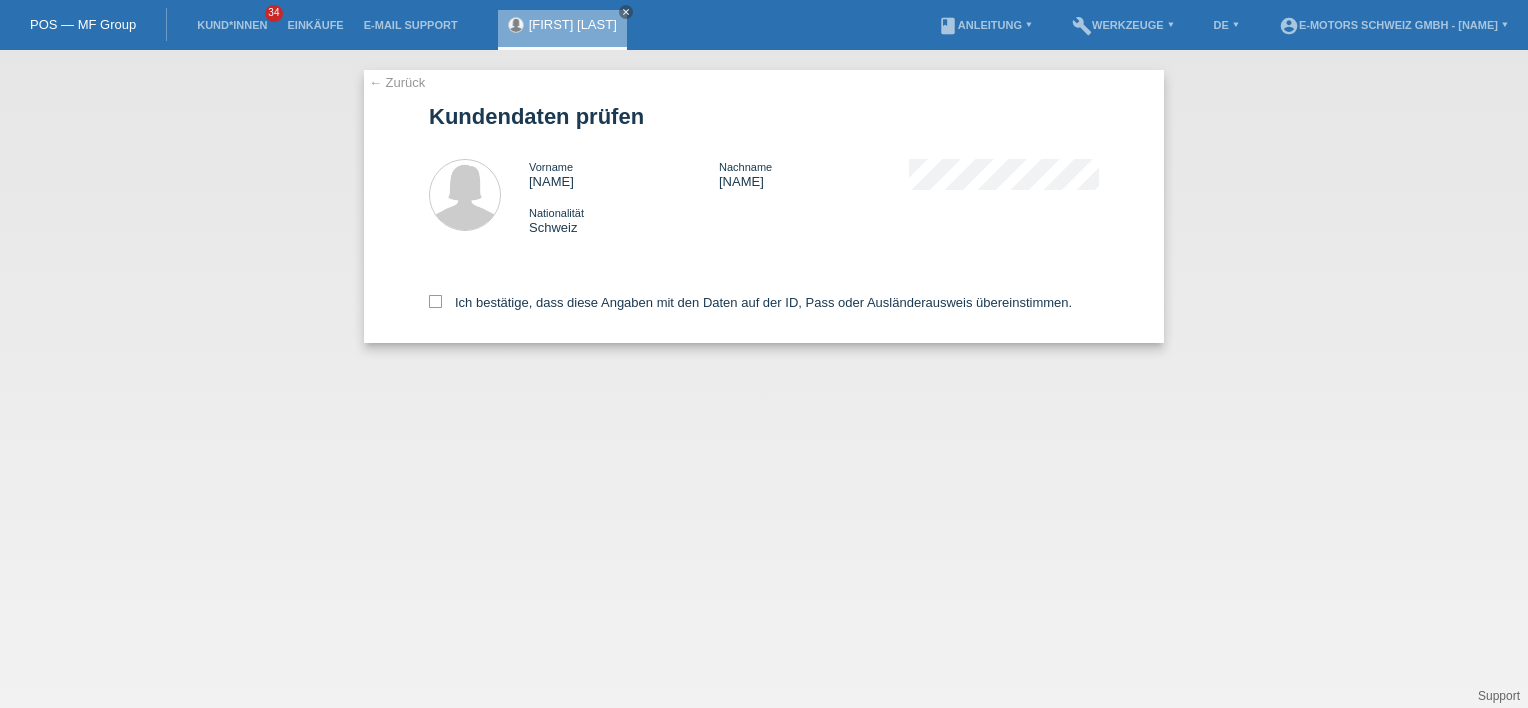click on "← Zurück
Kundendaten prüfen
Vorname
[FIRST]
Nachname
[LAST]
Nationalität
[COUNTRY]" at bounding box center (764, 206) 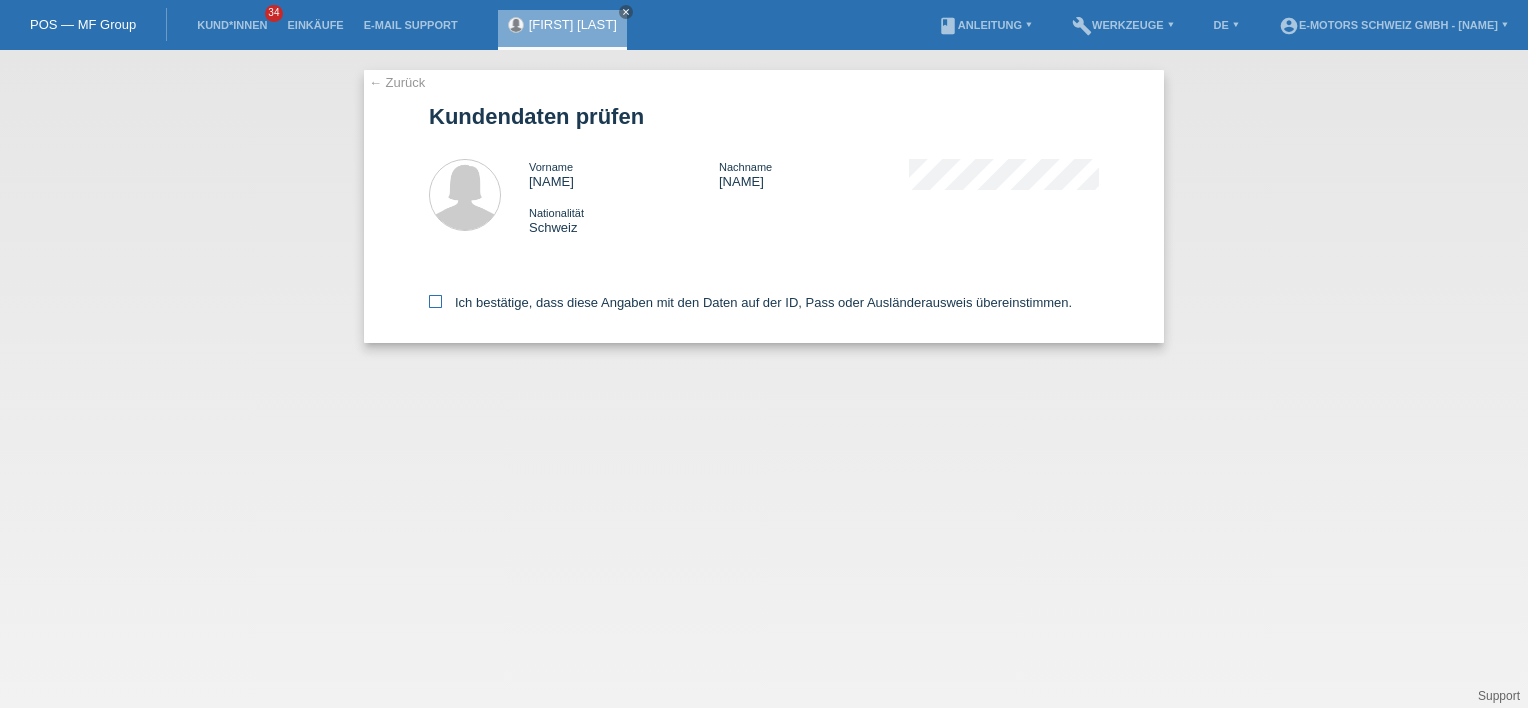 click on "Ich bestätige, dass diese Angaben mit den Daten auf der ID, Pass oder Ausländerausweis übereinstimmen." at bounding box center (750, 302) 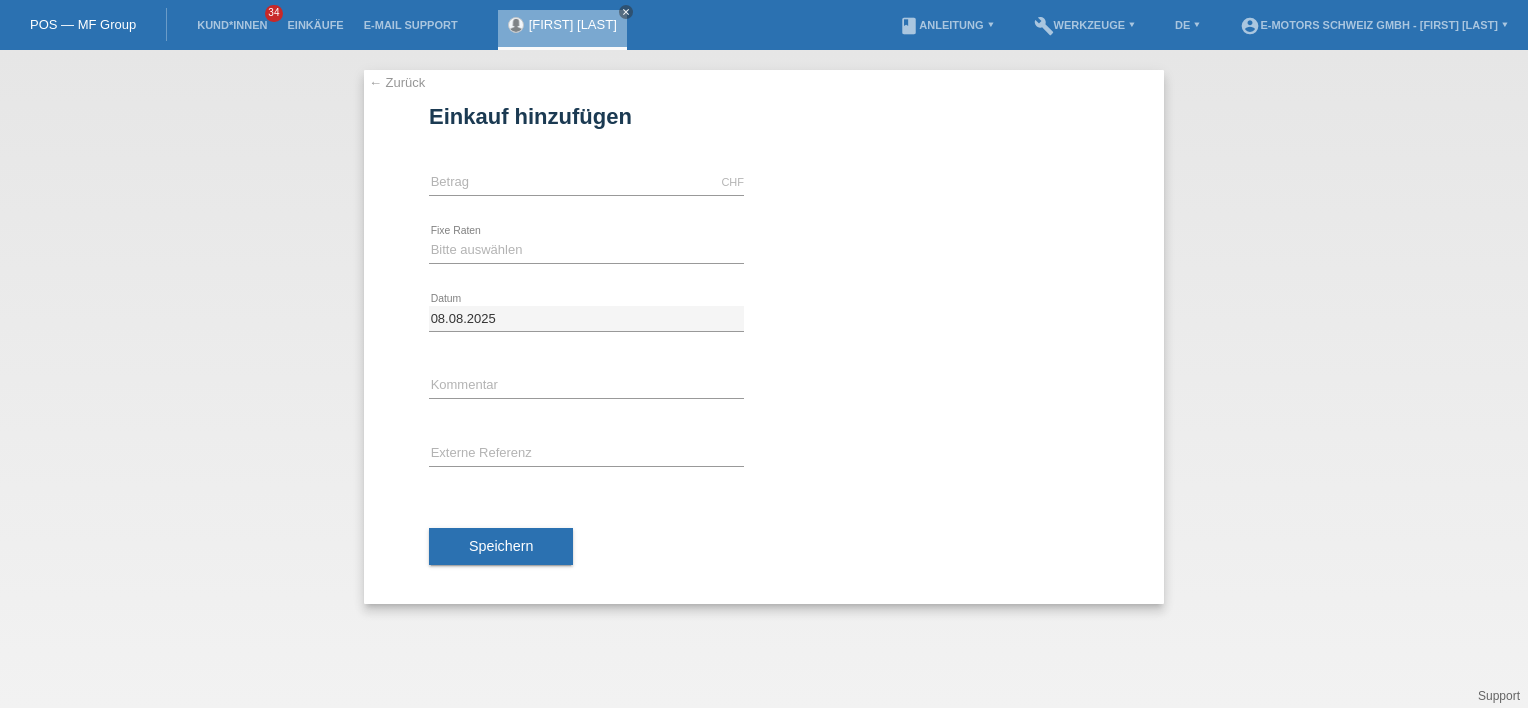 scroll, scrollTop: 0, scrollLeft: 0, axis: both 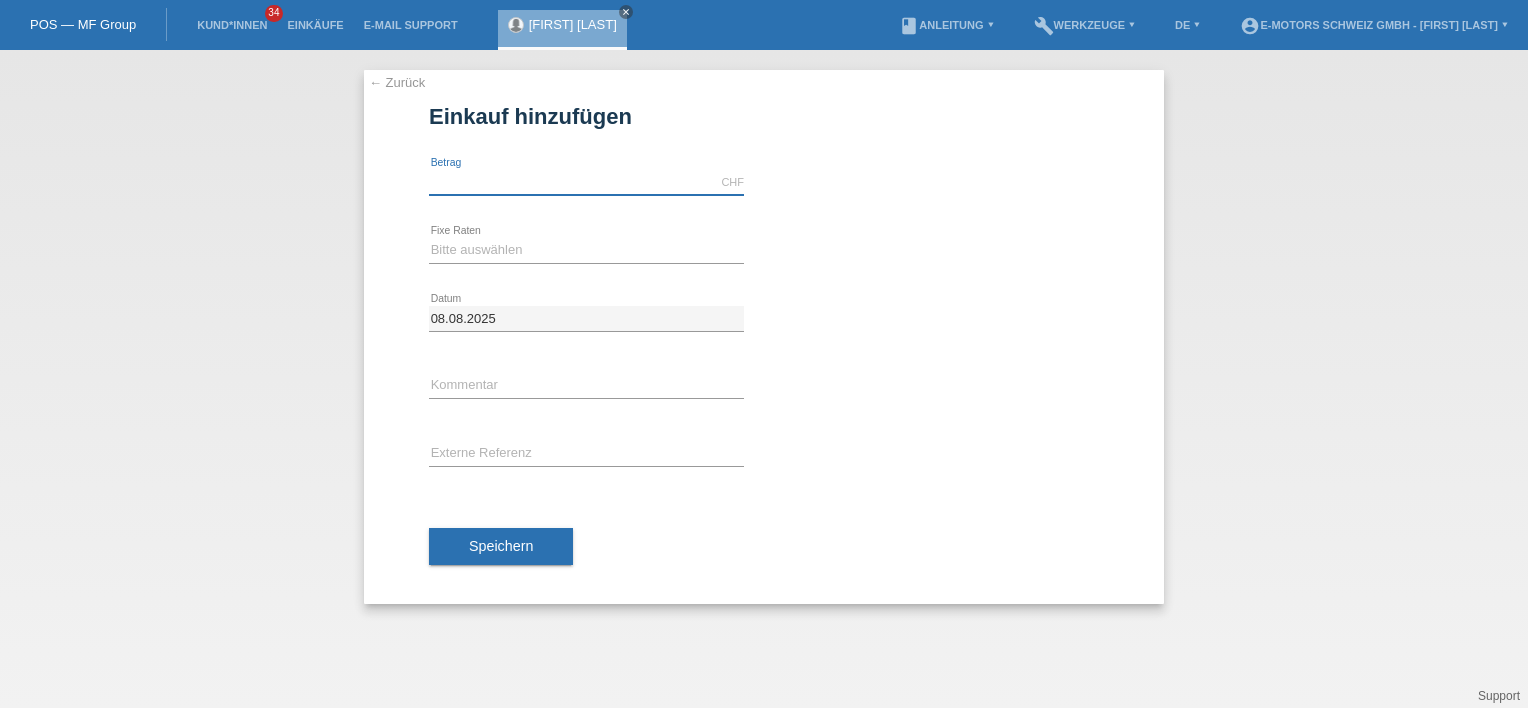 click at bounding box center (586, 182) 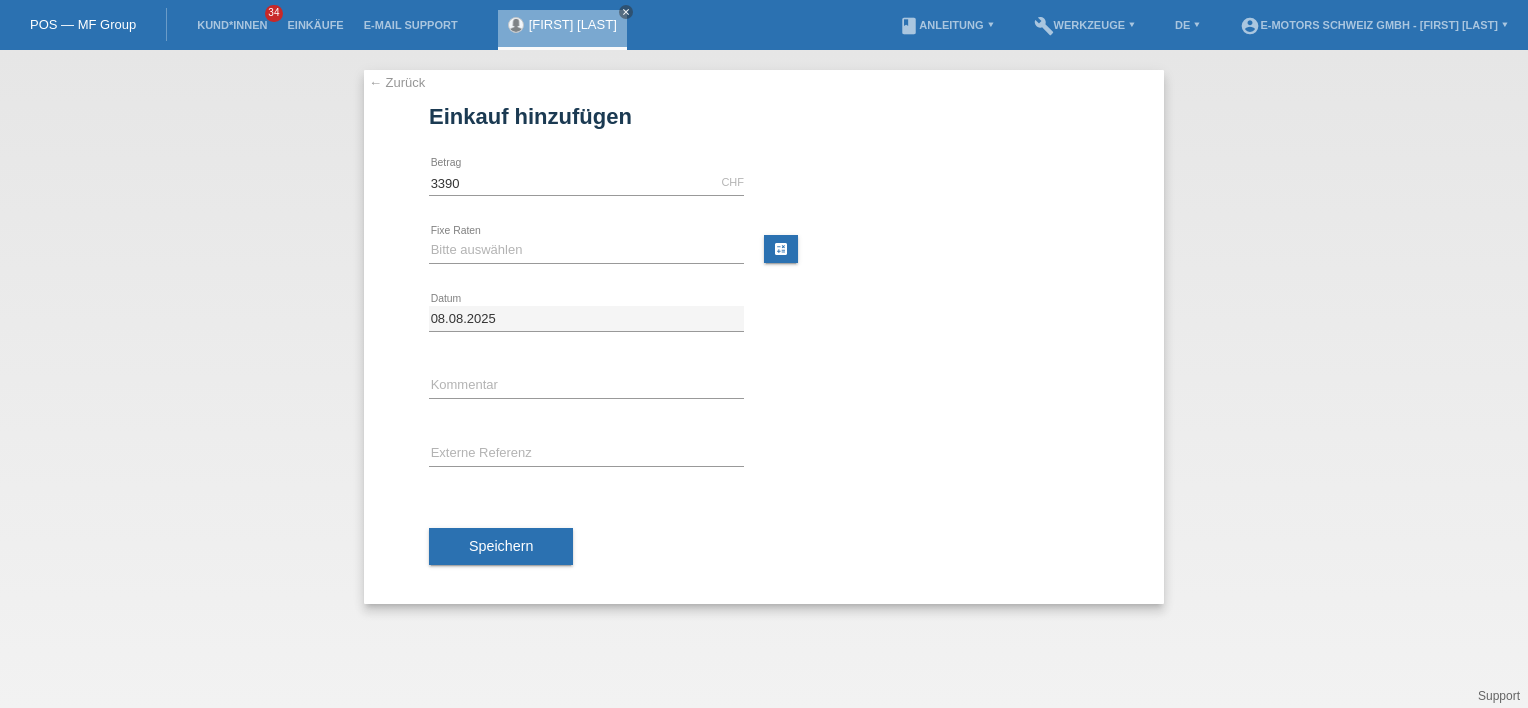 type on "3390.00" 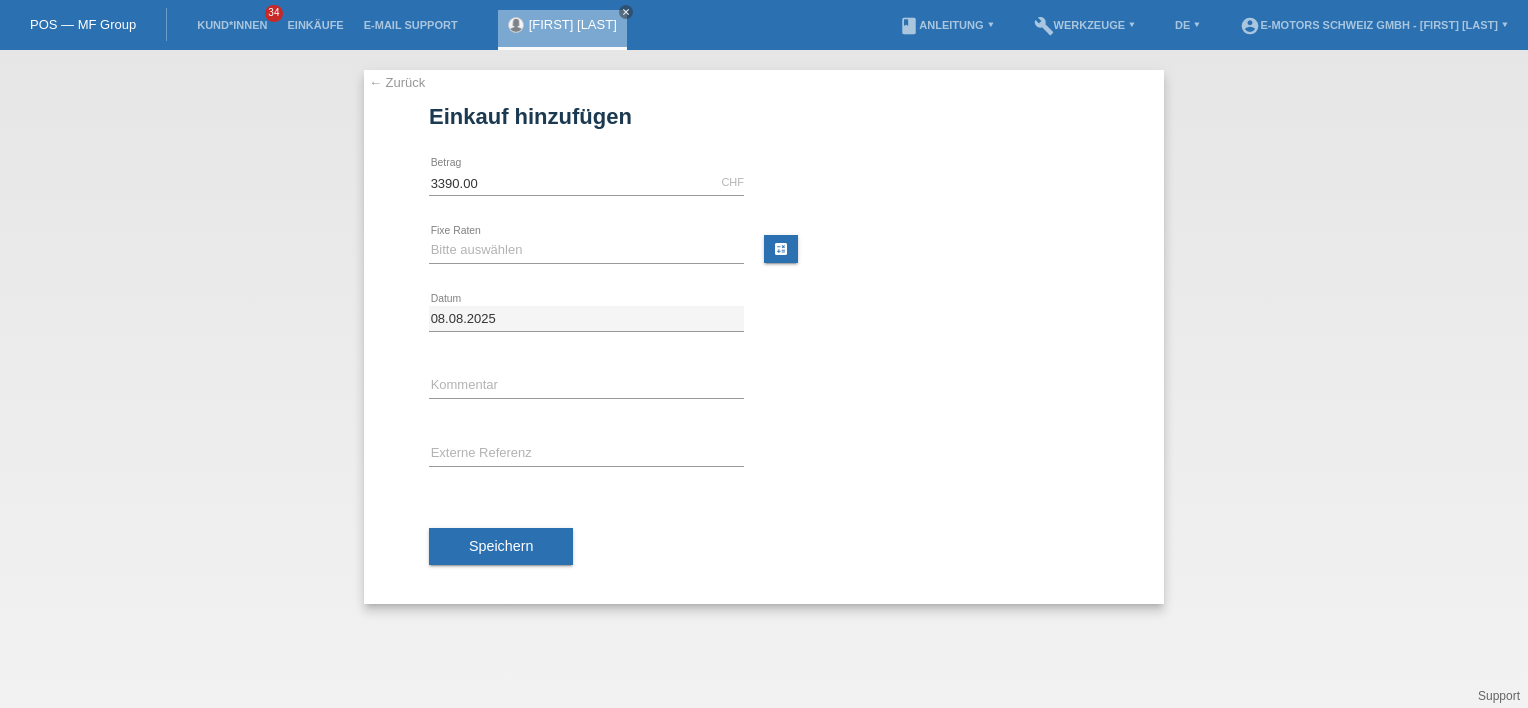 click at bounding box center [941, 292] 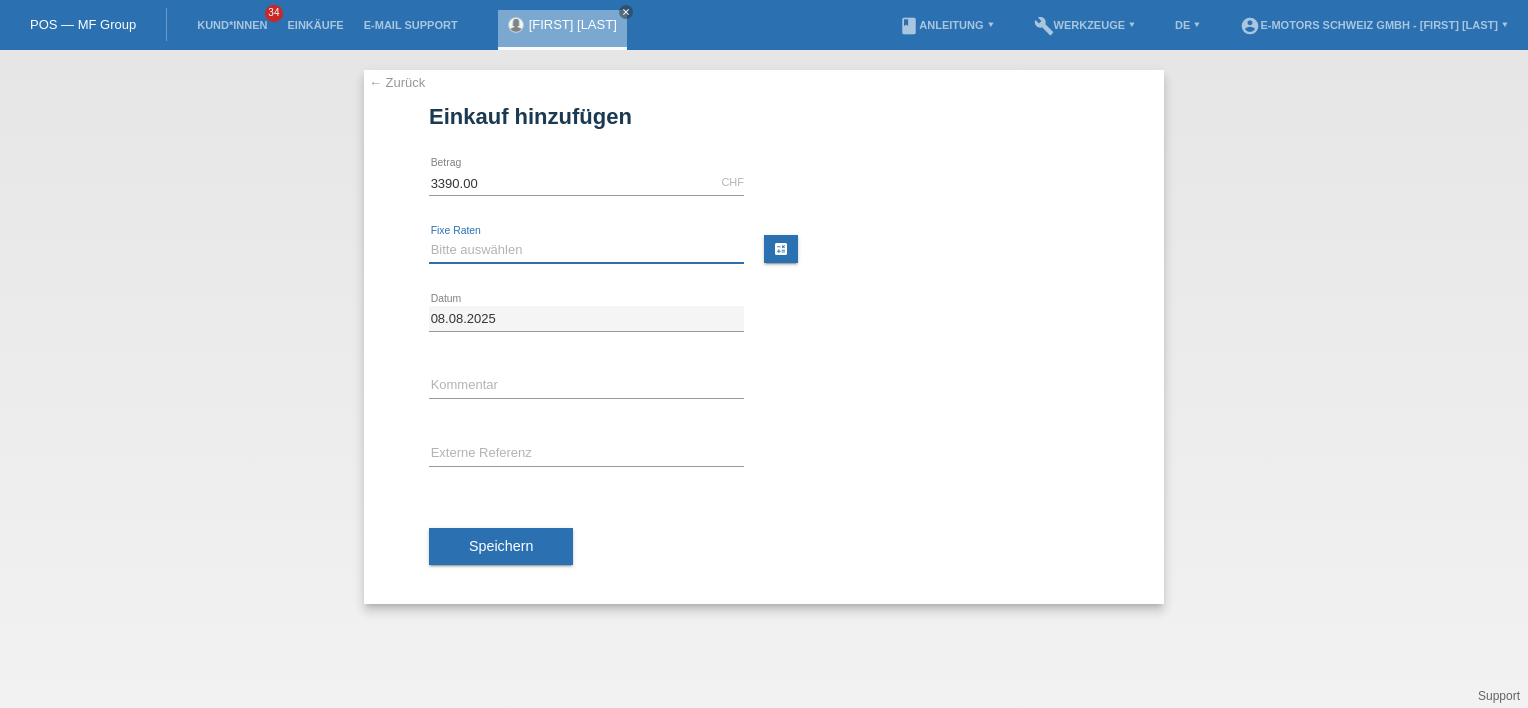 click on "Bitte auswählen
12 Raten
24 Raten
36 Raten
48 Raten" at bounding box center (586, 250) 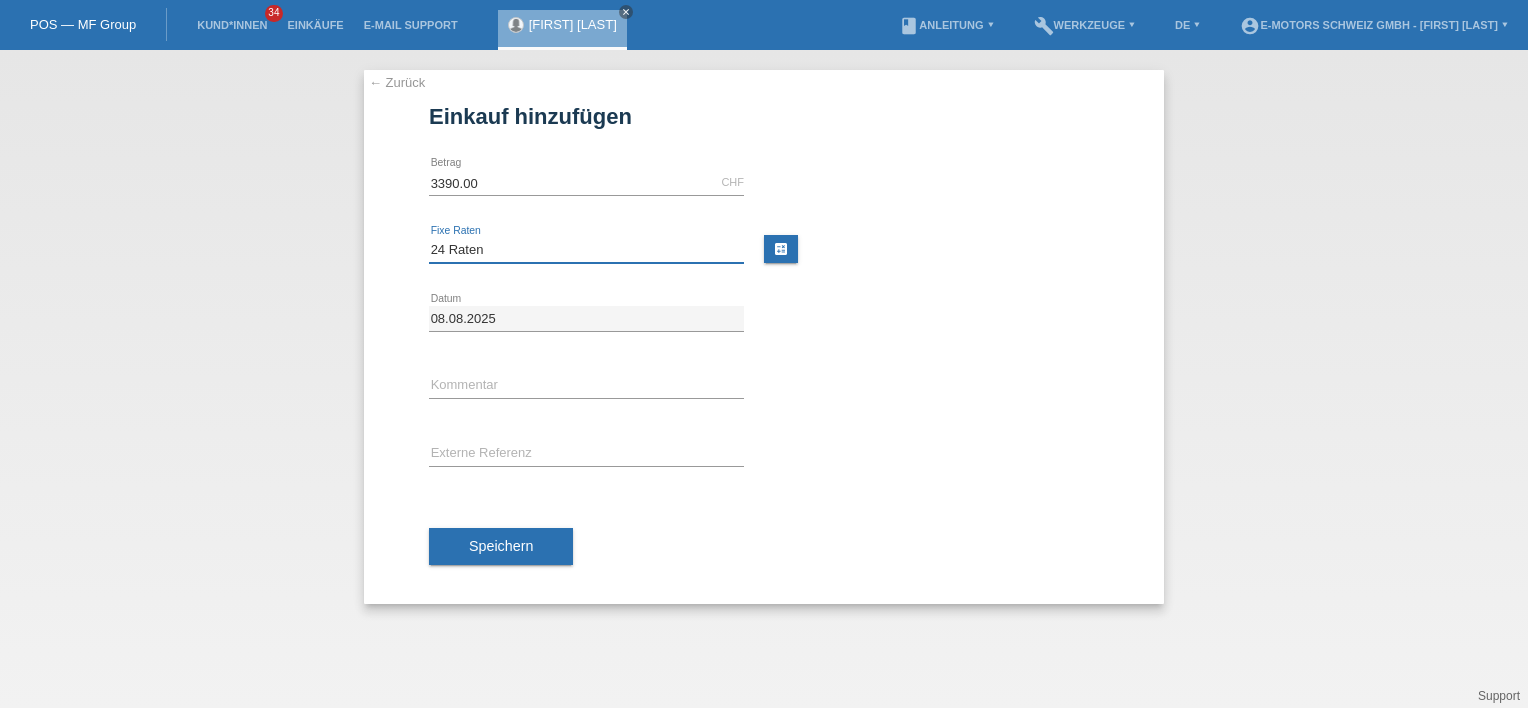 click on "Bitte auswählen
12 Raten
24 Raten
36 Raten
48 Raten" at bounding box center [586, 250] 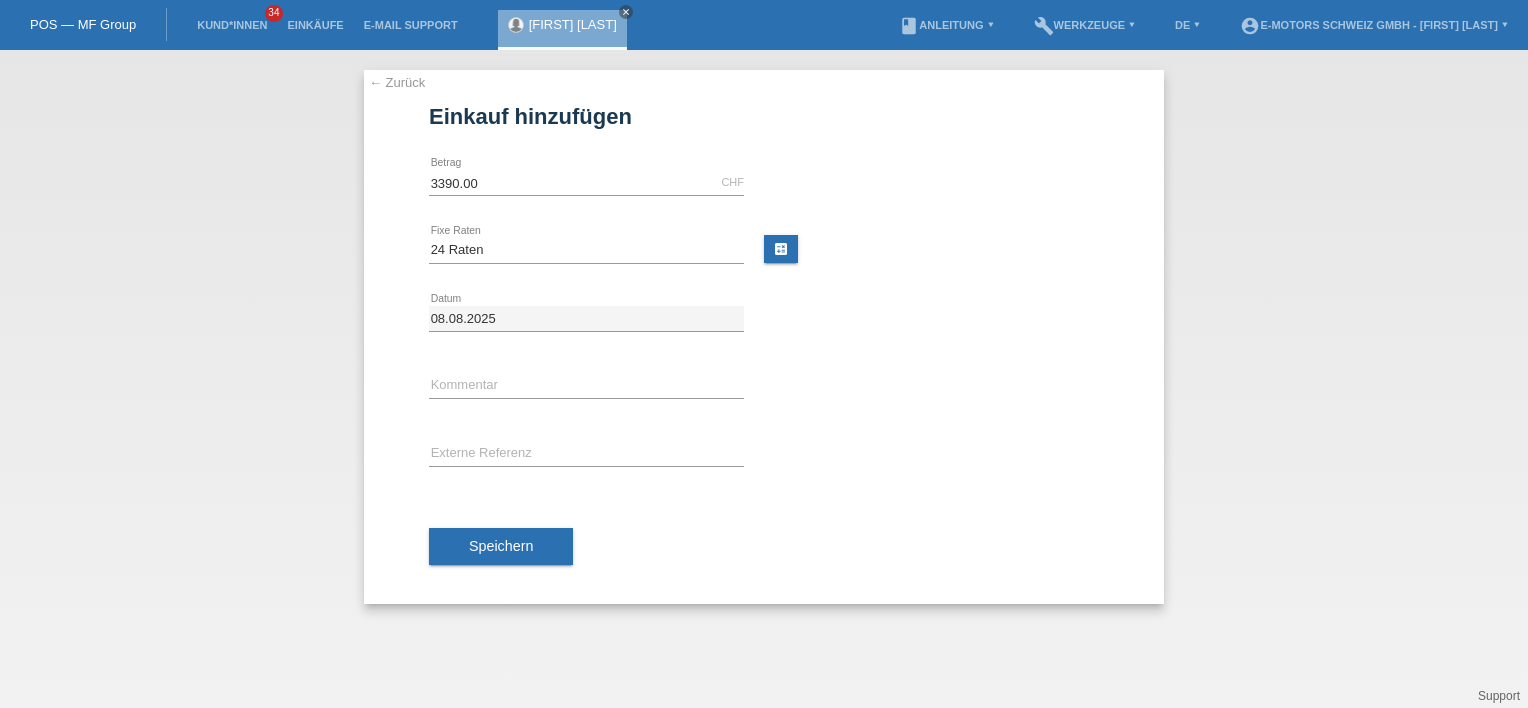 click on "error
Externe Referenz" at bounding box center (764, 455) 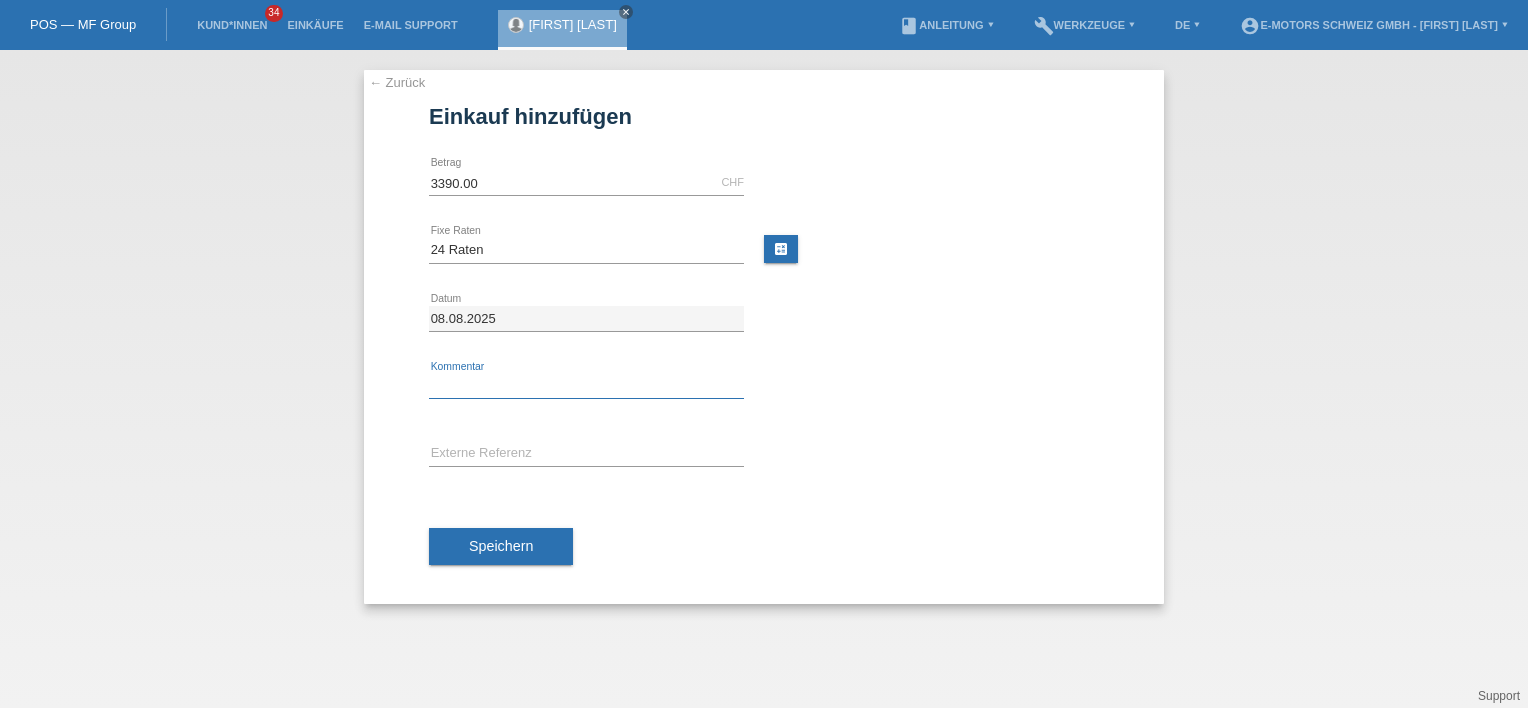click at bounding box center [586, 386] 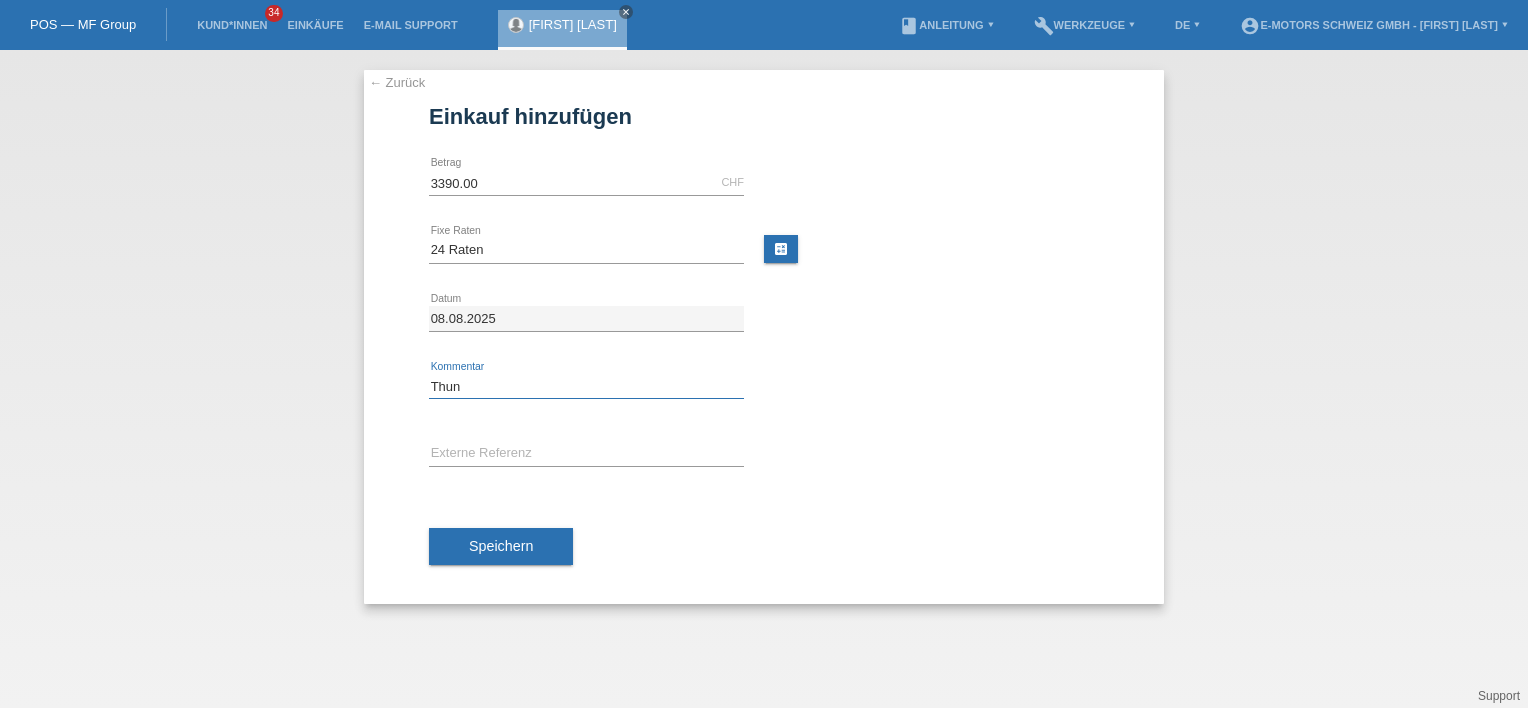 type on "Thun" 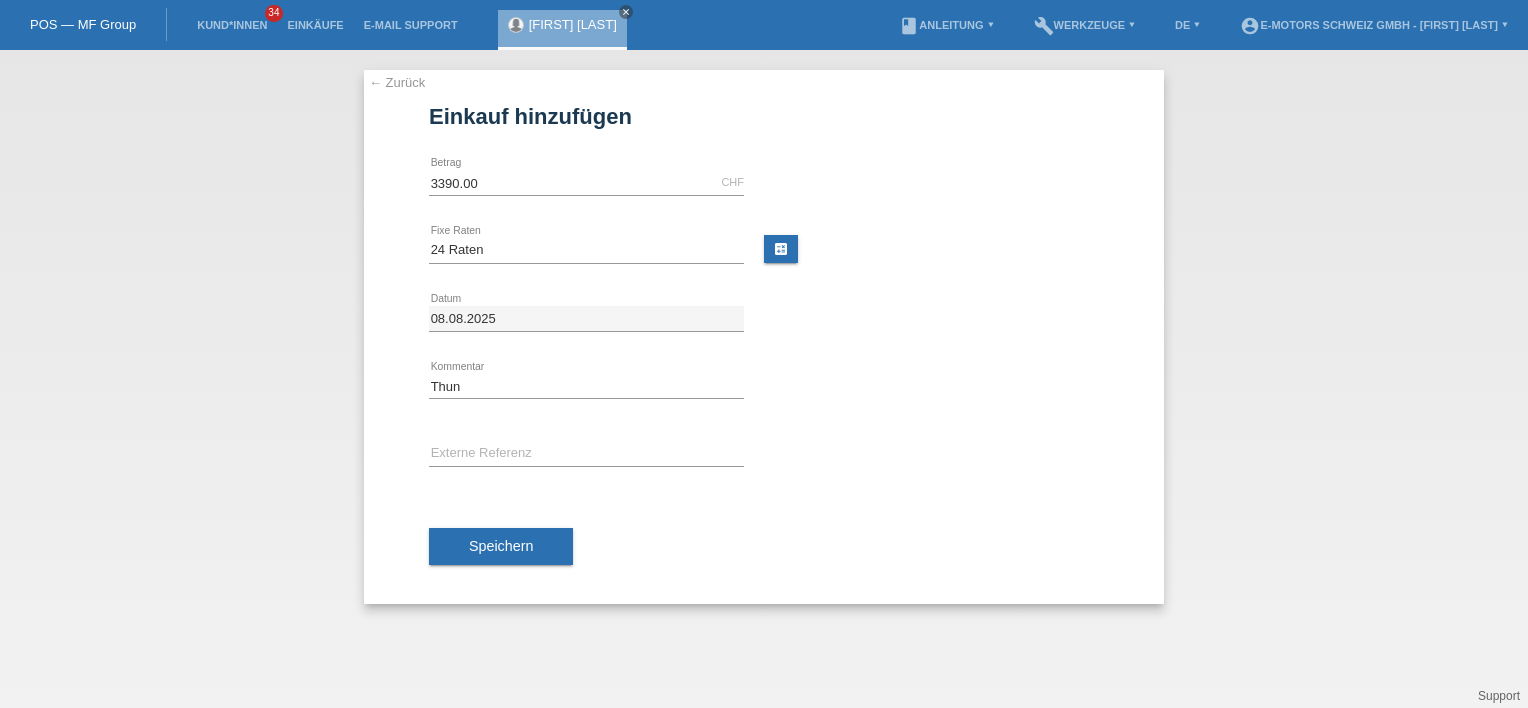 click at bounding box center (941, 428) 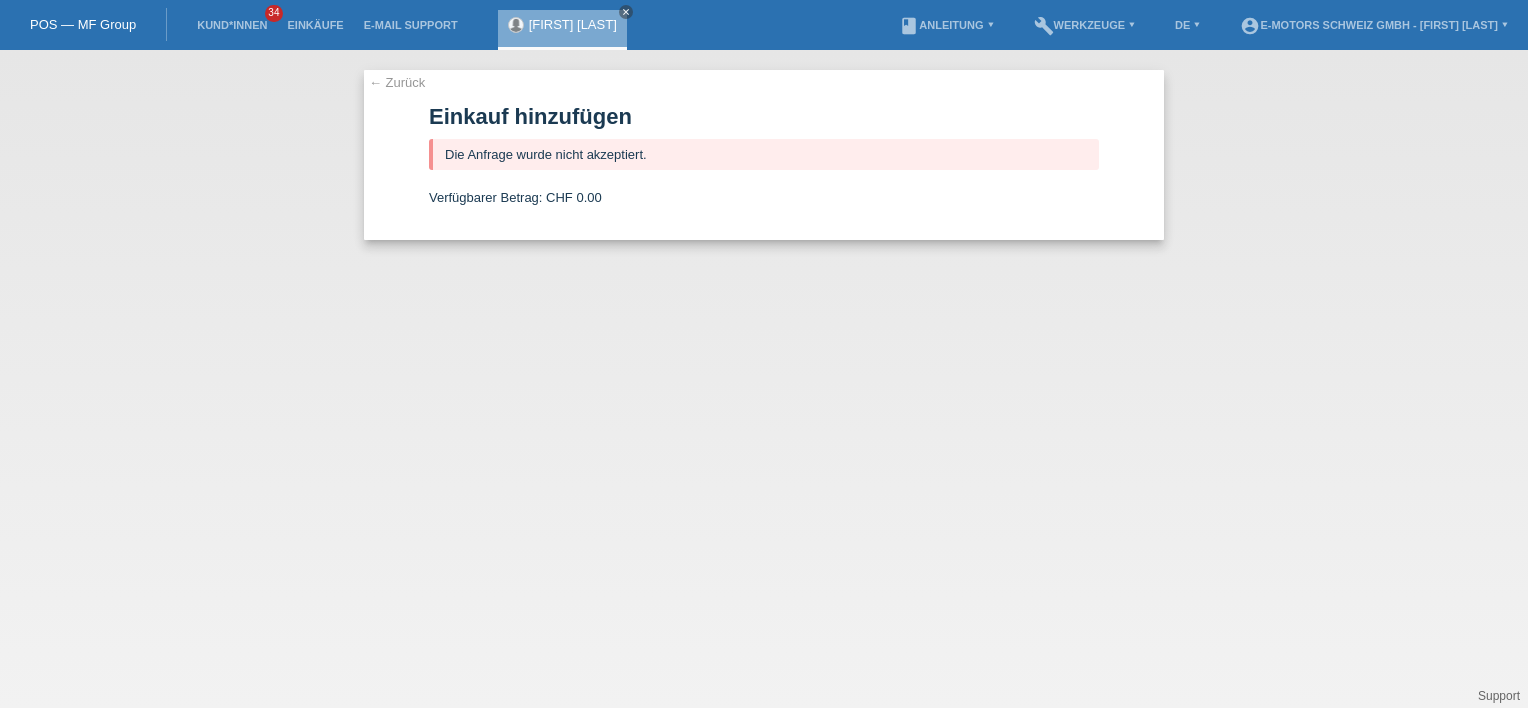 click on "← Zurück" at bounding box center [397, 82] 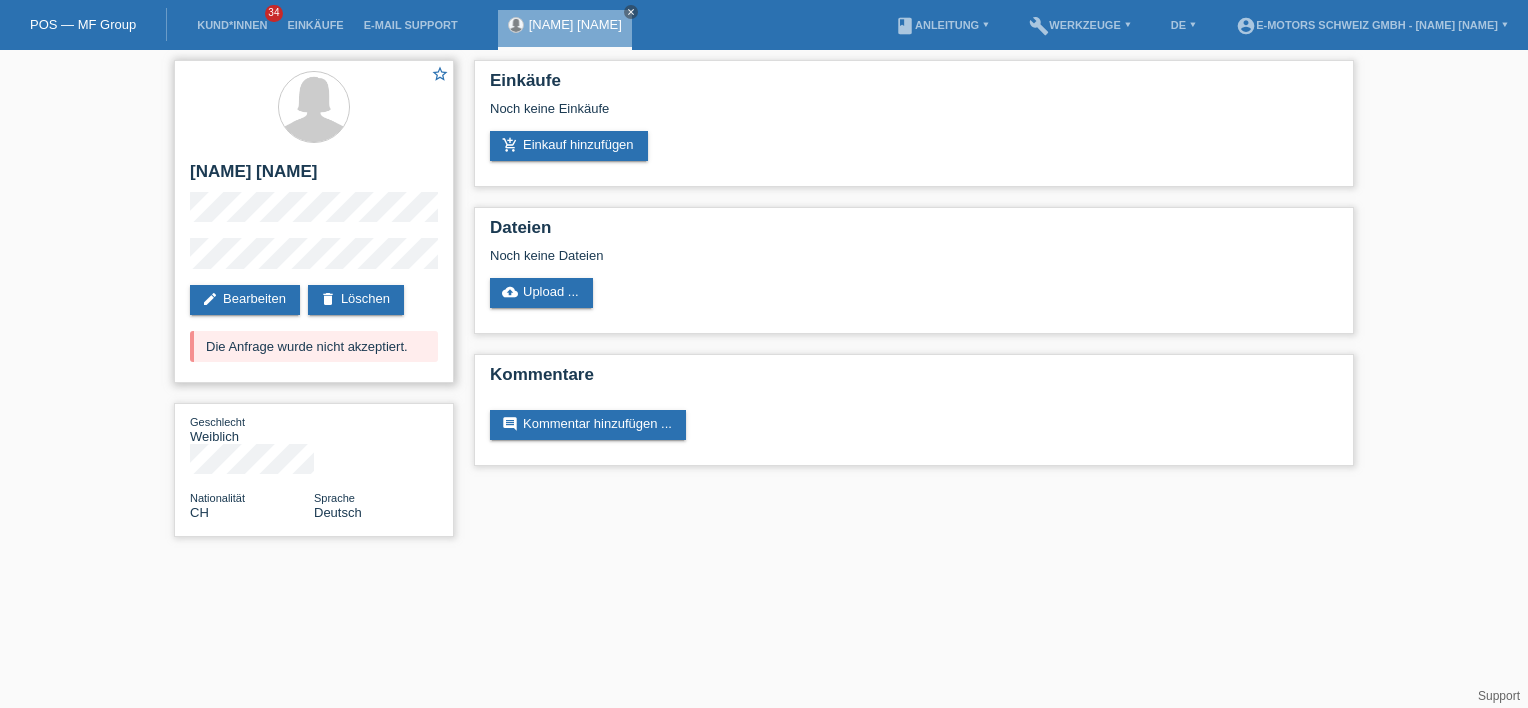 scroll, scrollTop: 0, scrollLeft: 0, axis: both 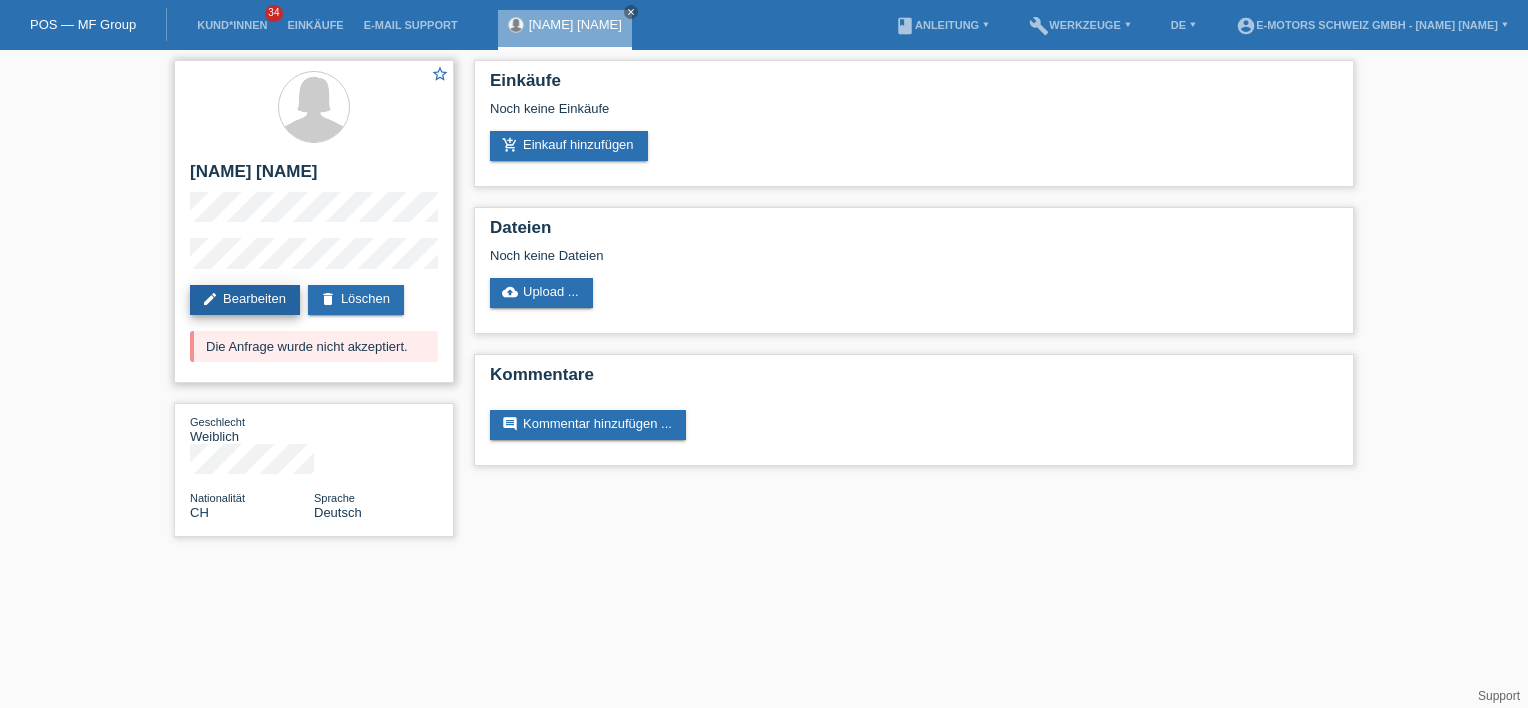 click on "edit  Bearbeiten" at bounding box center (245, 300) 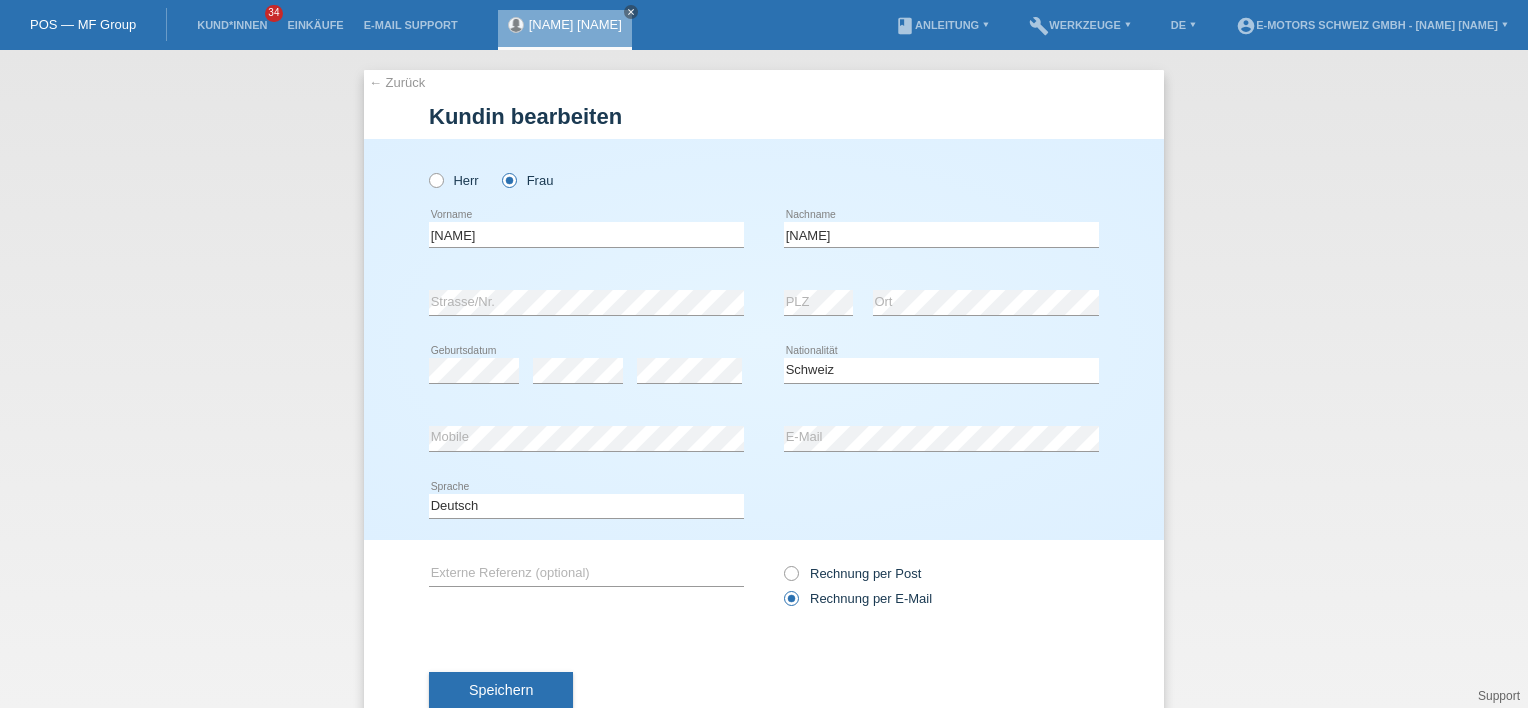 select on "CH" 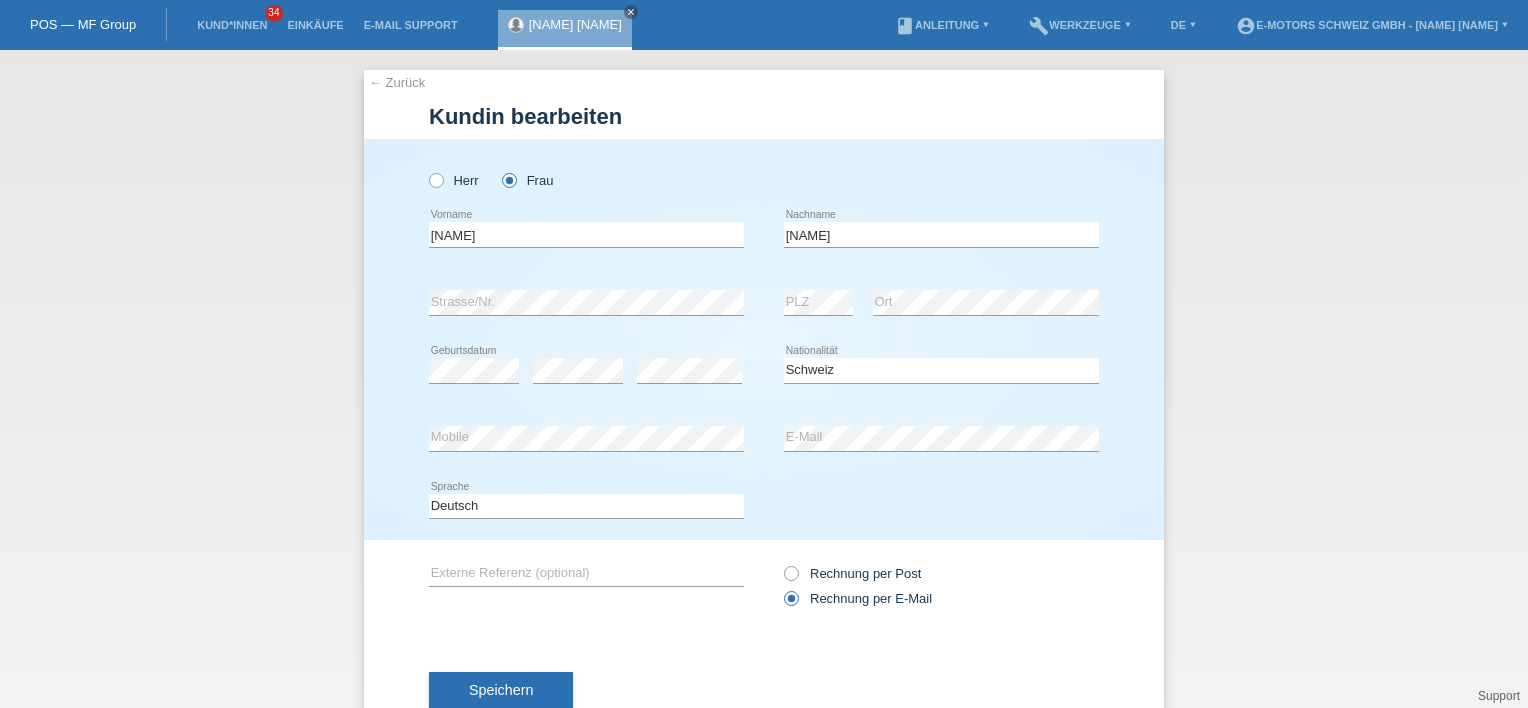 click on "Deutsch
Français
Italiano
English
error
Sprache" at bounding box center (764, 507) 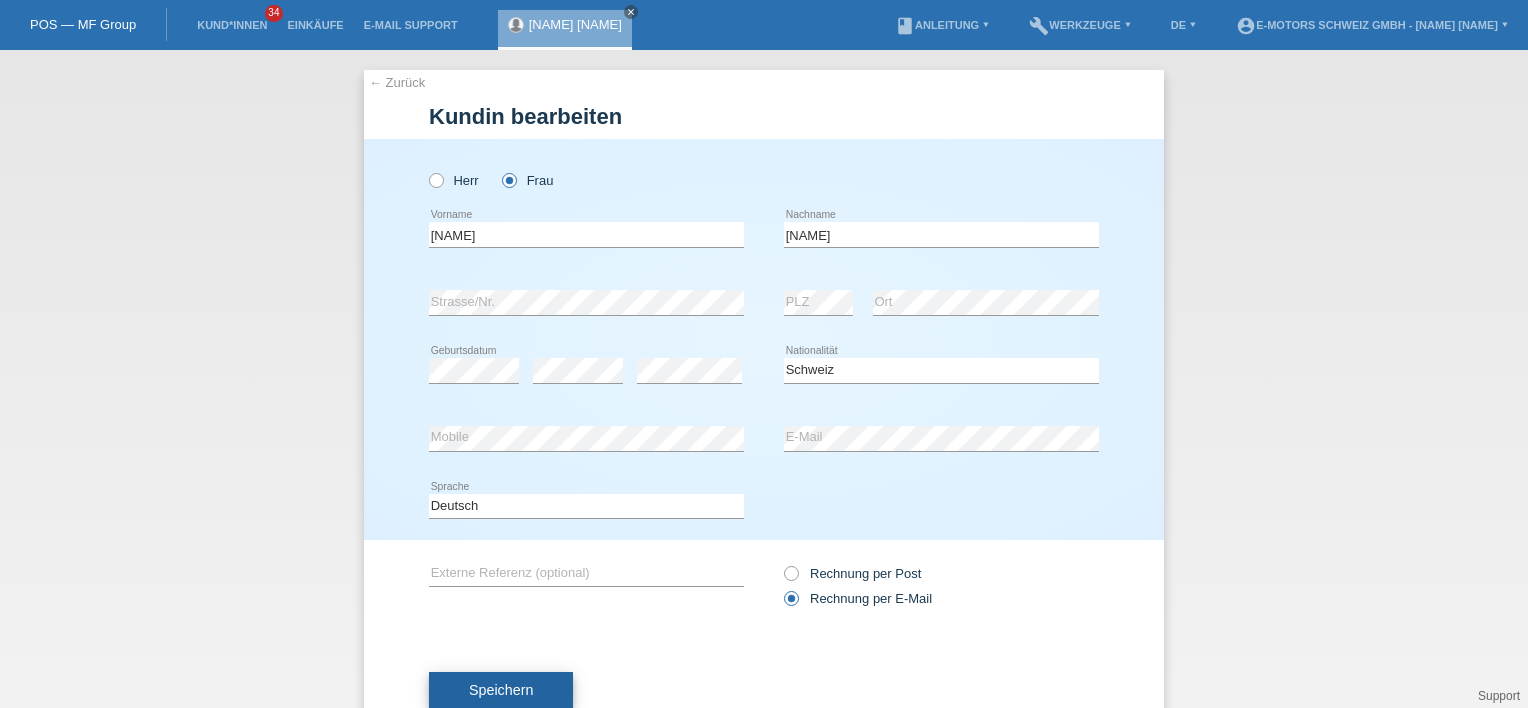 click on "Speichern" at bounding box center [501, 690] 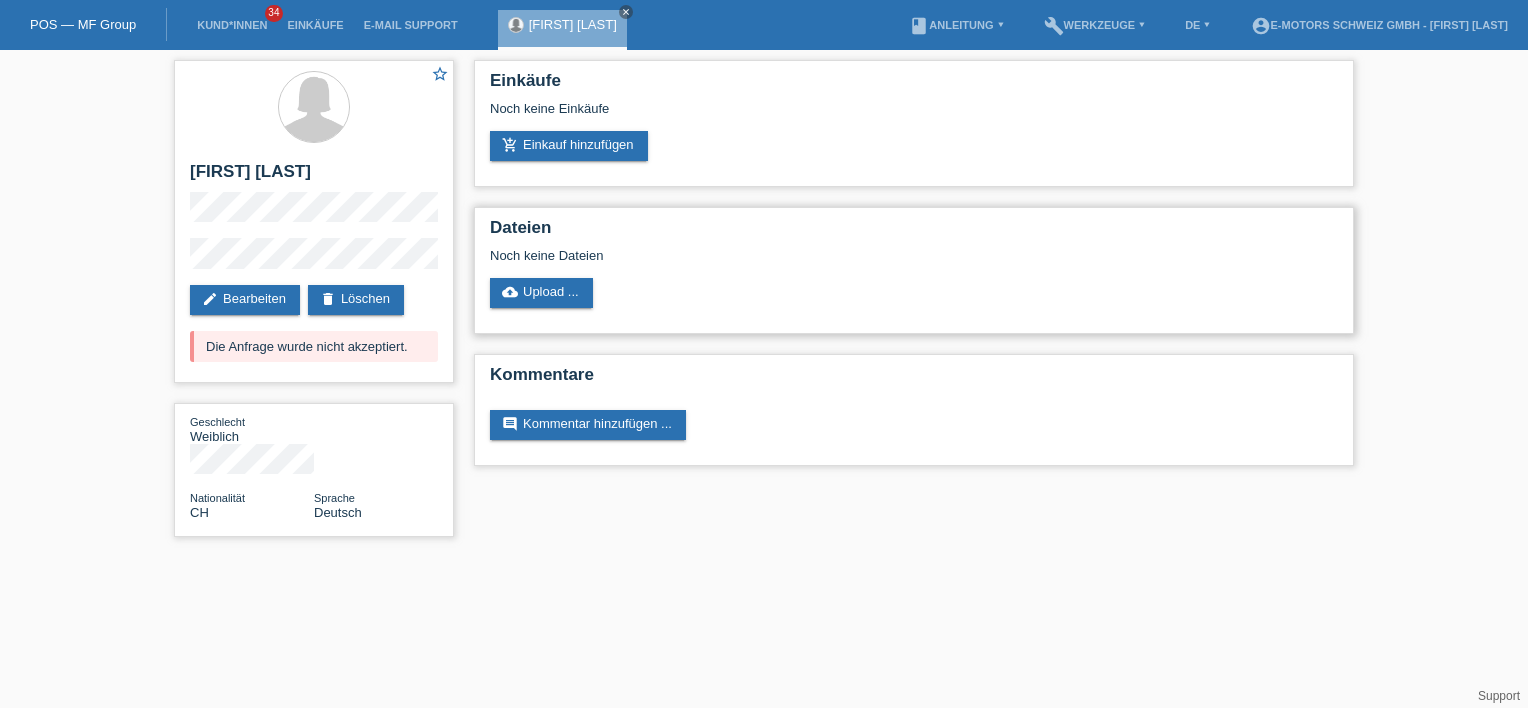 scroll, scrollTop: 0, scrollLeft: 0, axis: both 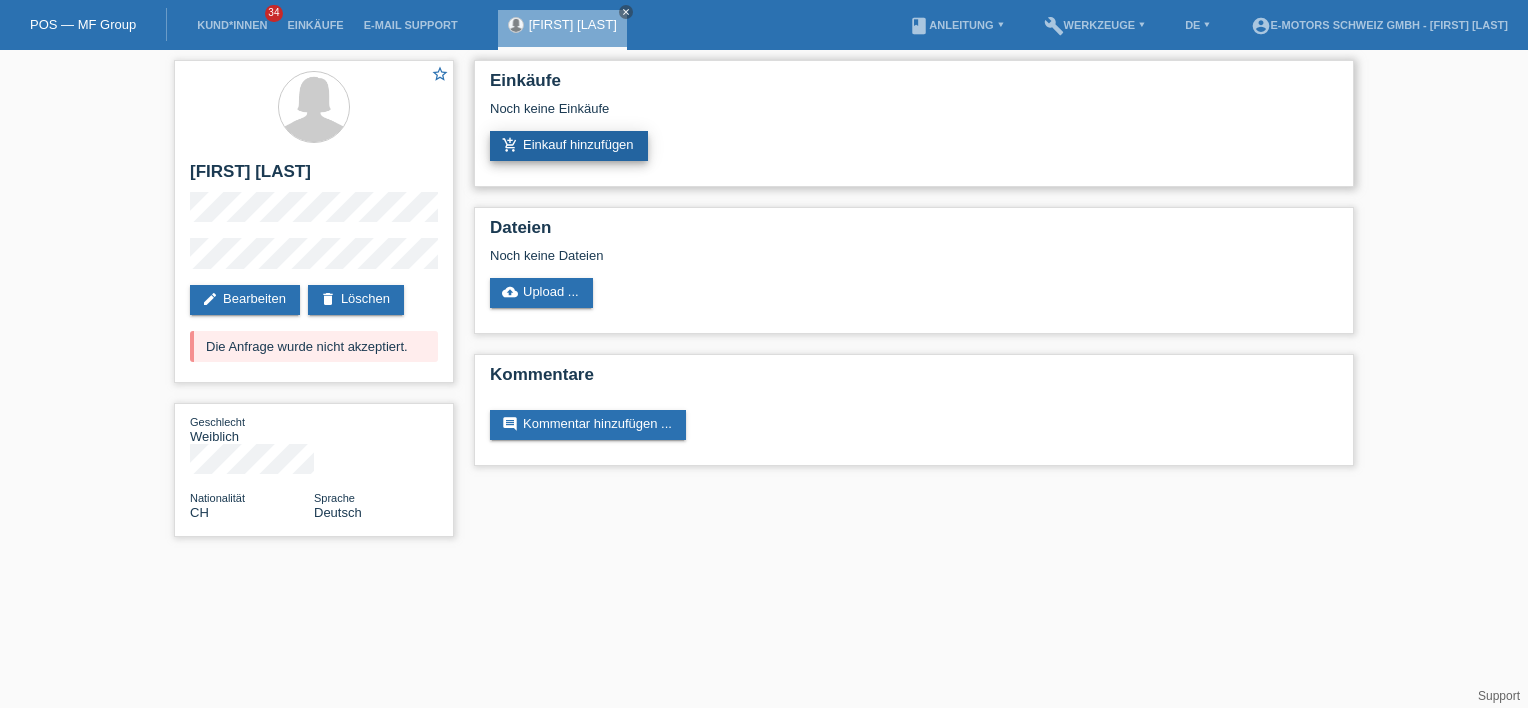 click on "add_shopping_cart  Einkauf hinzufügen" at bounding box center (569, 146) 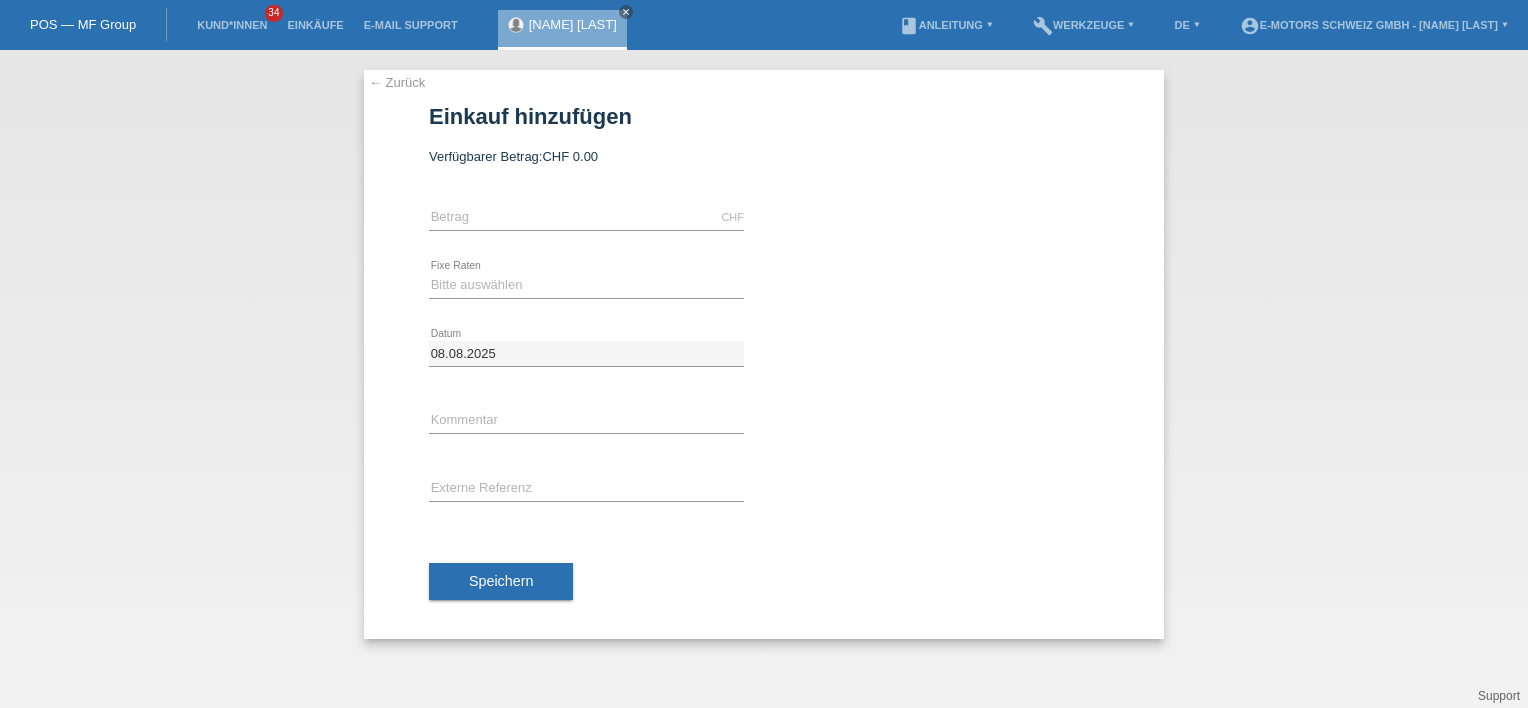 scroll, scrollTop: 0, scrollLeft: 0, axis: both 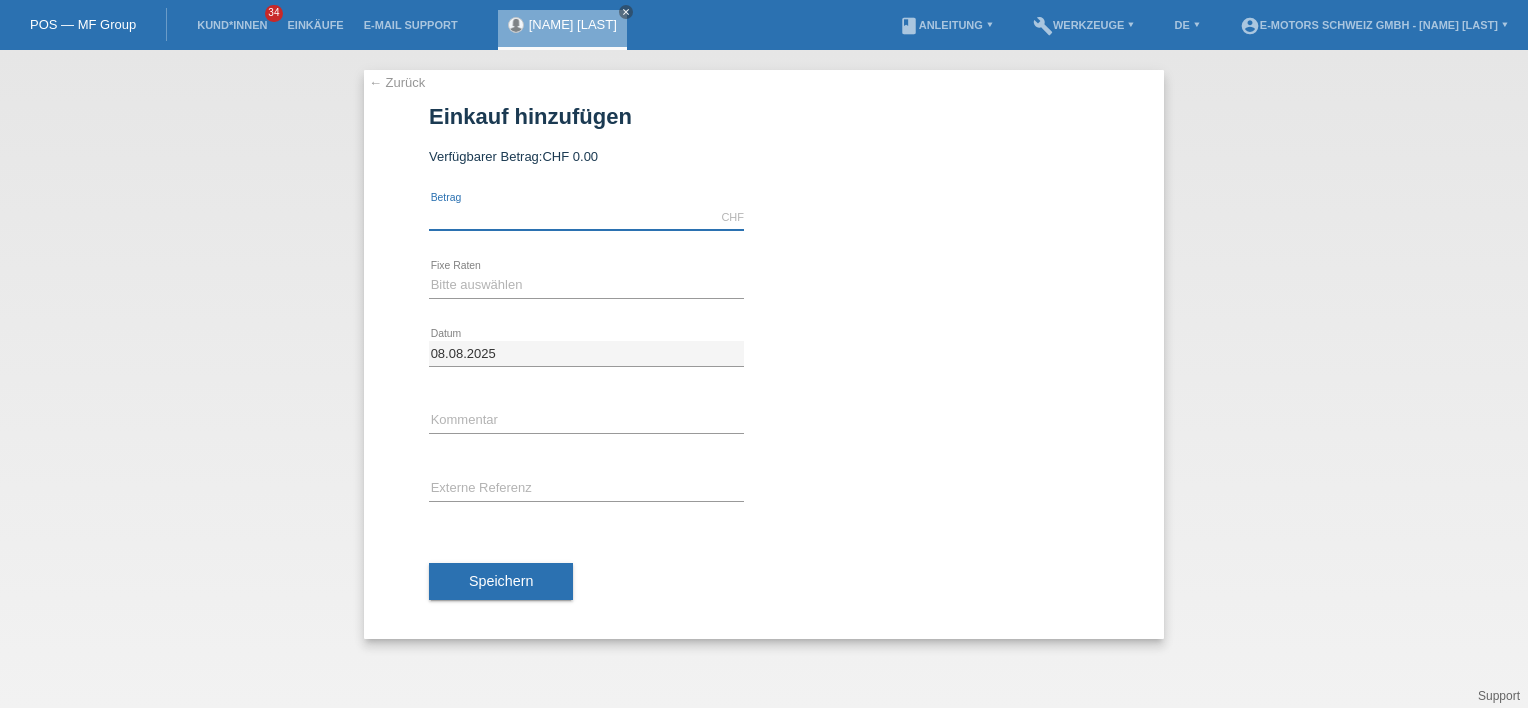 click at bounding box center (586, 217) 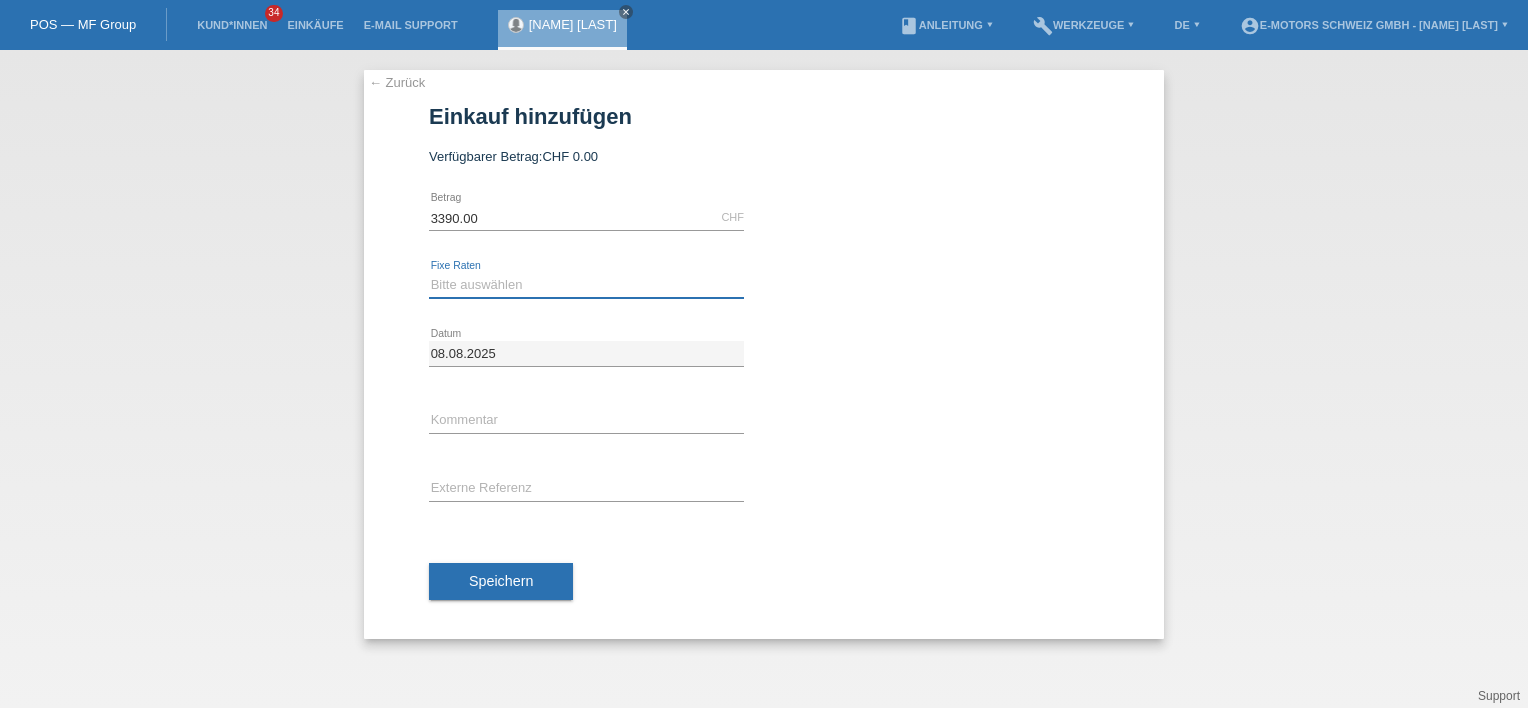type on "Thun" 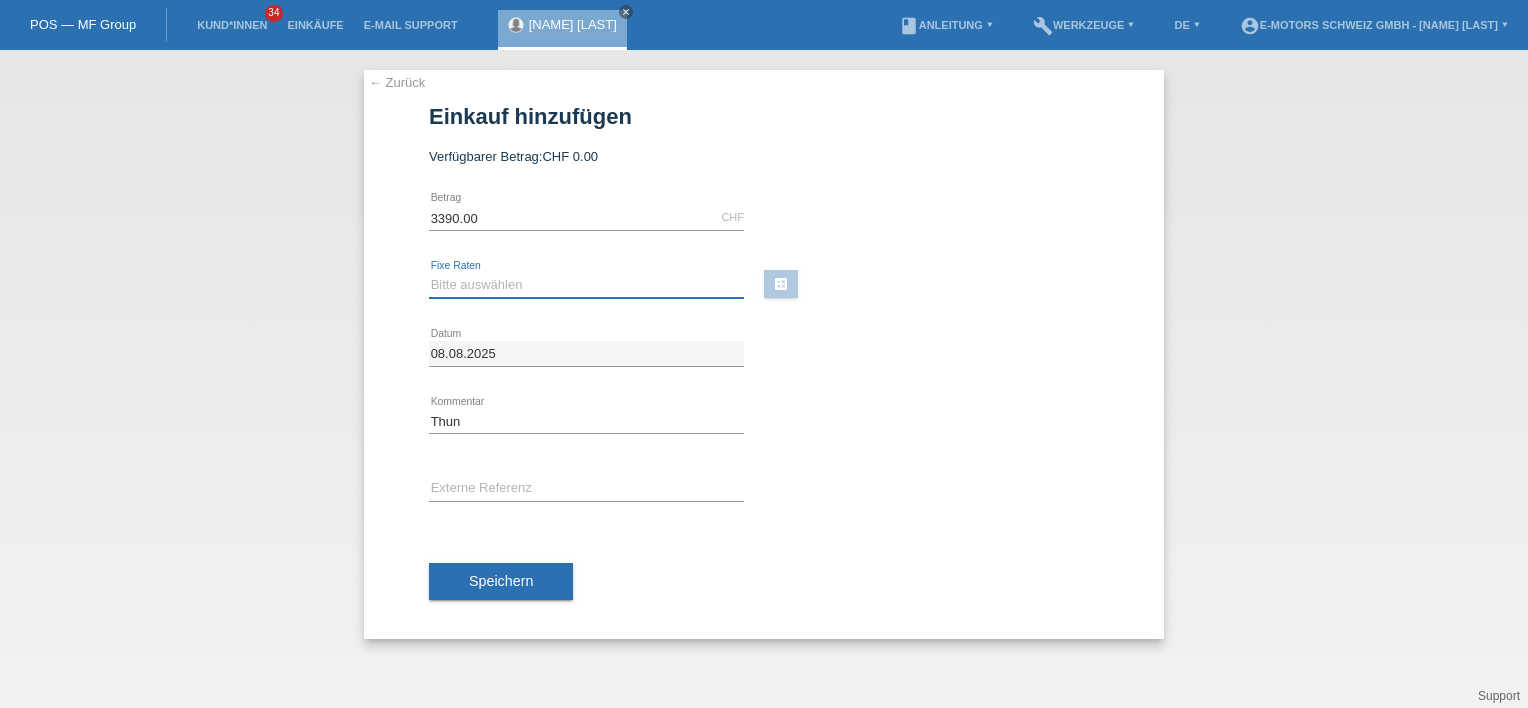 click on "Bitte auswählen
12 Raten
24 Raten
36 Raten
48 Raten" at bounding box center [586, 285] 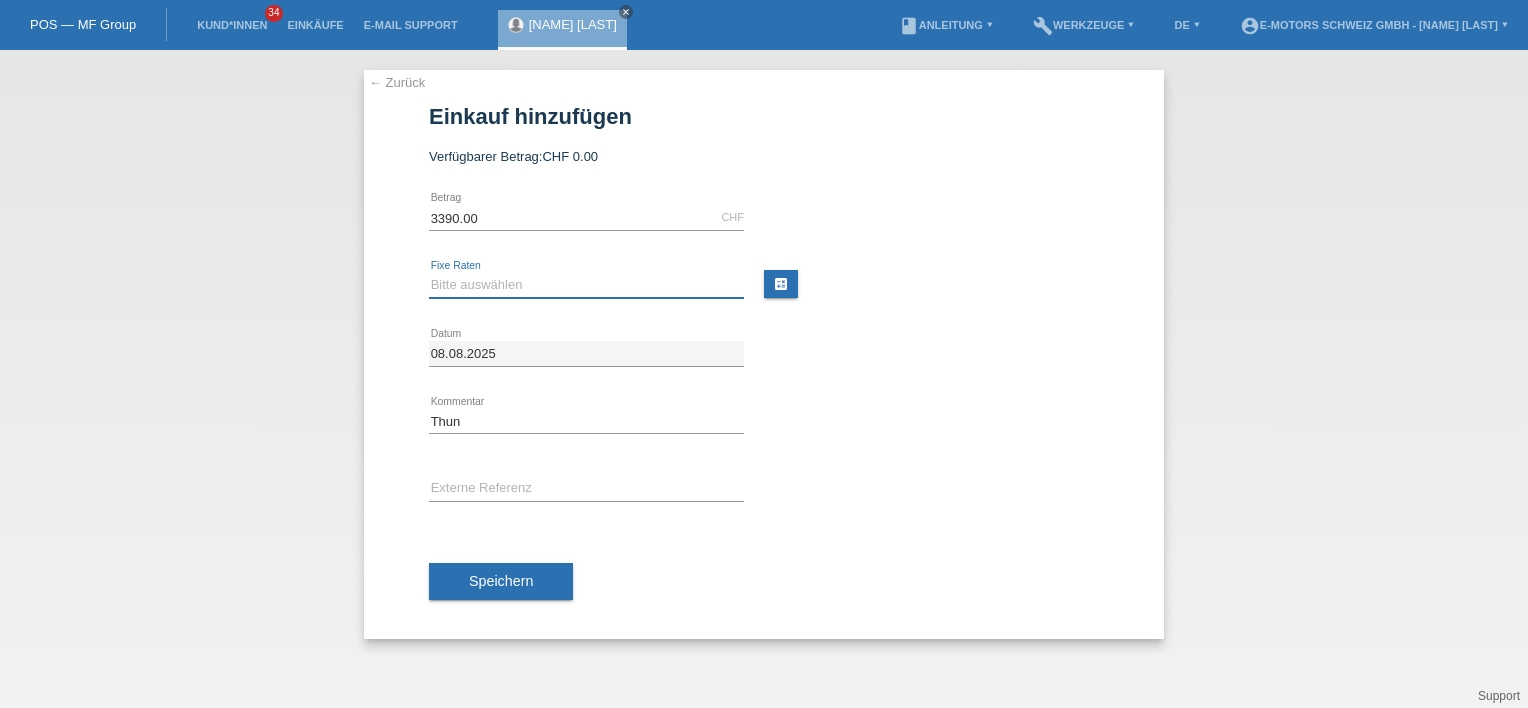 select on "214" 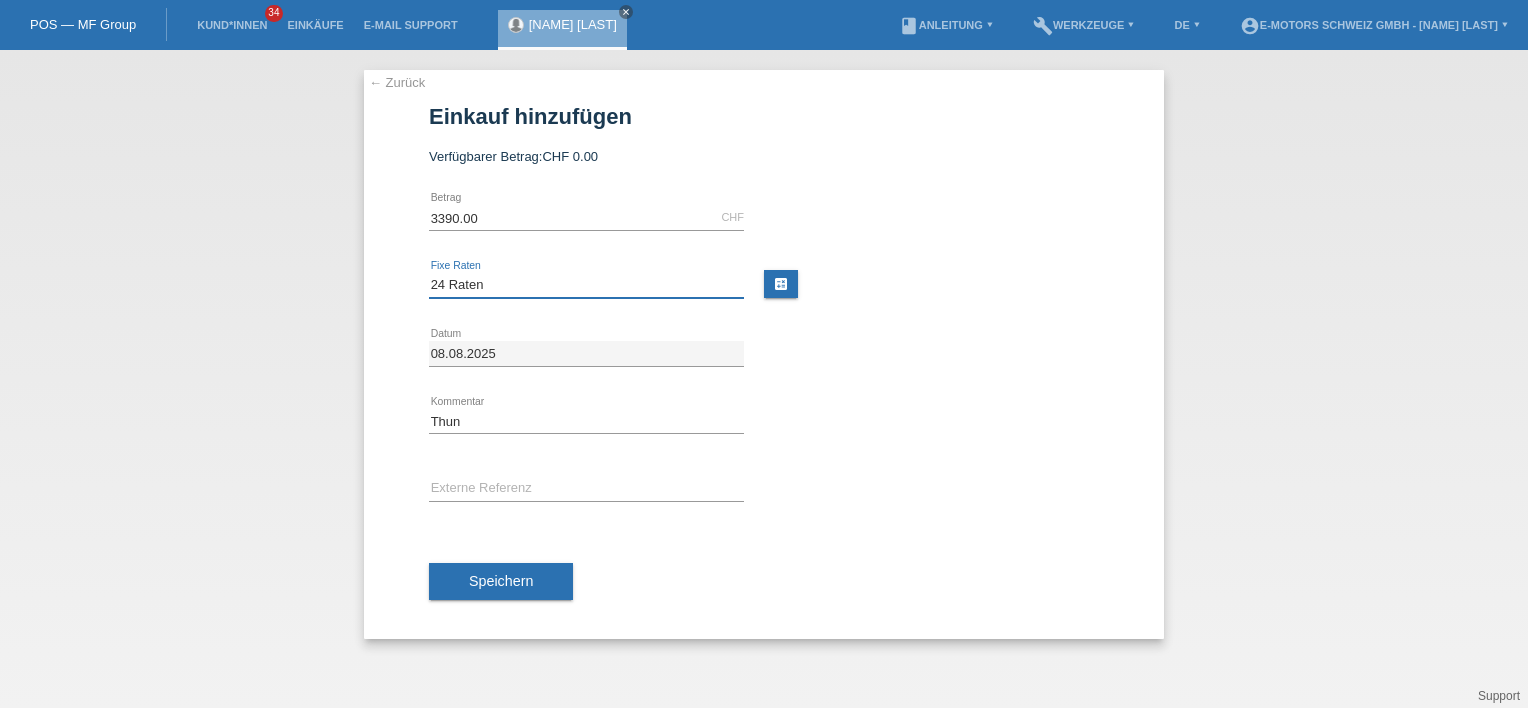 click on "Bitte auswählen
12 Raten
24 Raten
36 Raten
48 Raten" at bounding box center (586, 285) 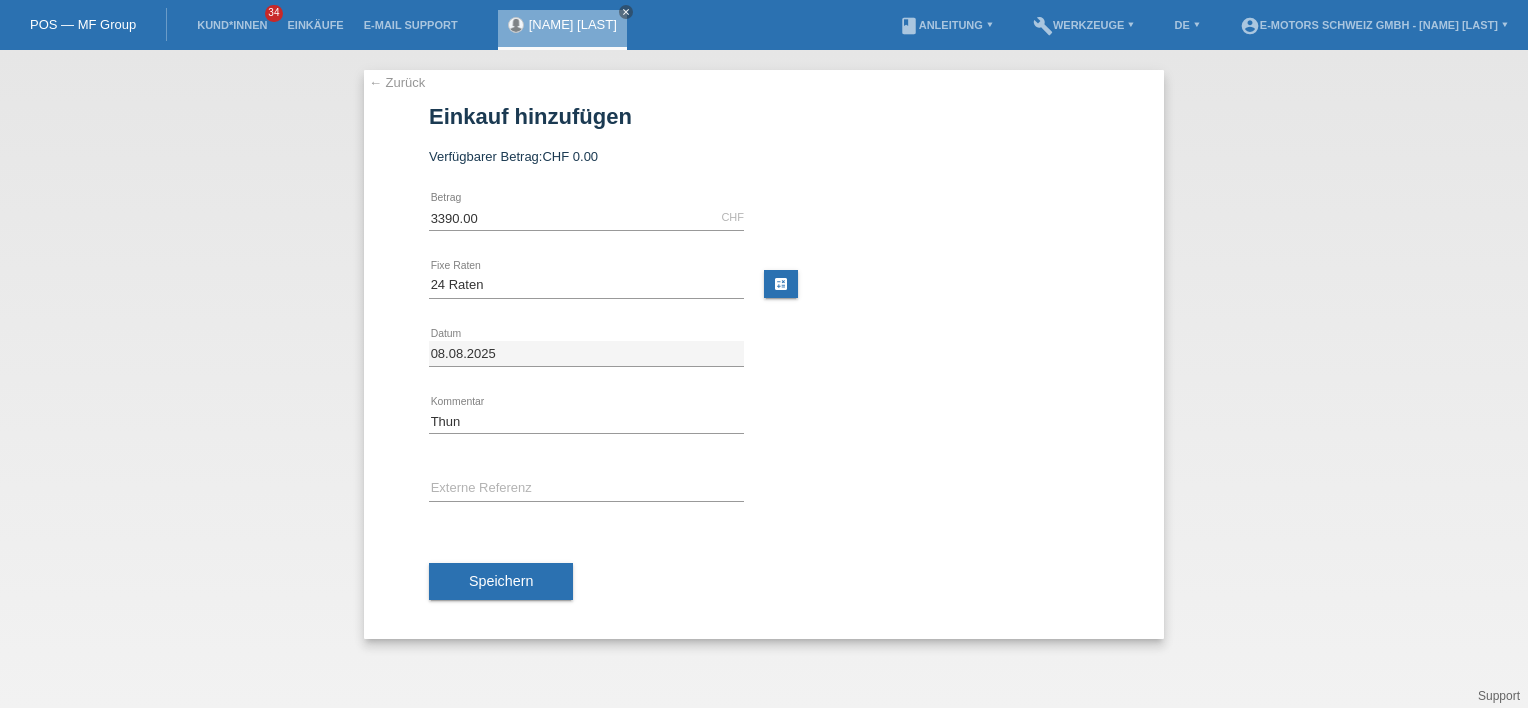 click on "Speichern" at bounding box center [764, 582] 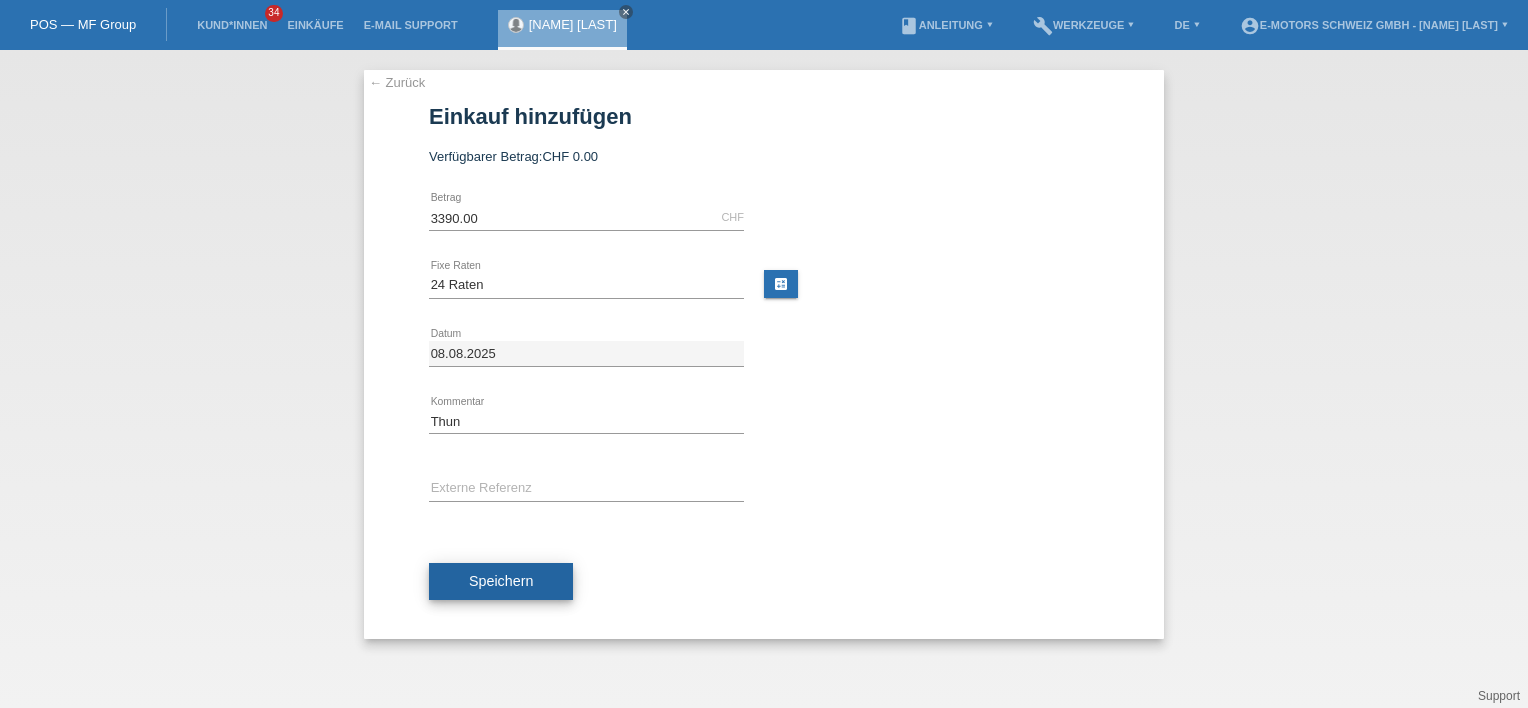 click on "Speichern" at bounding box center (501, 581) 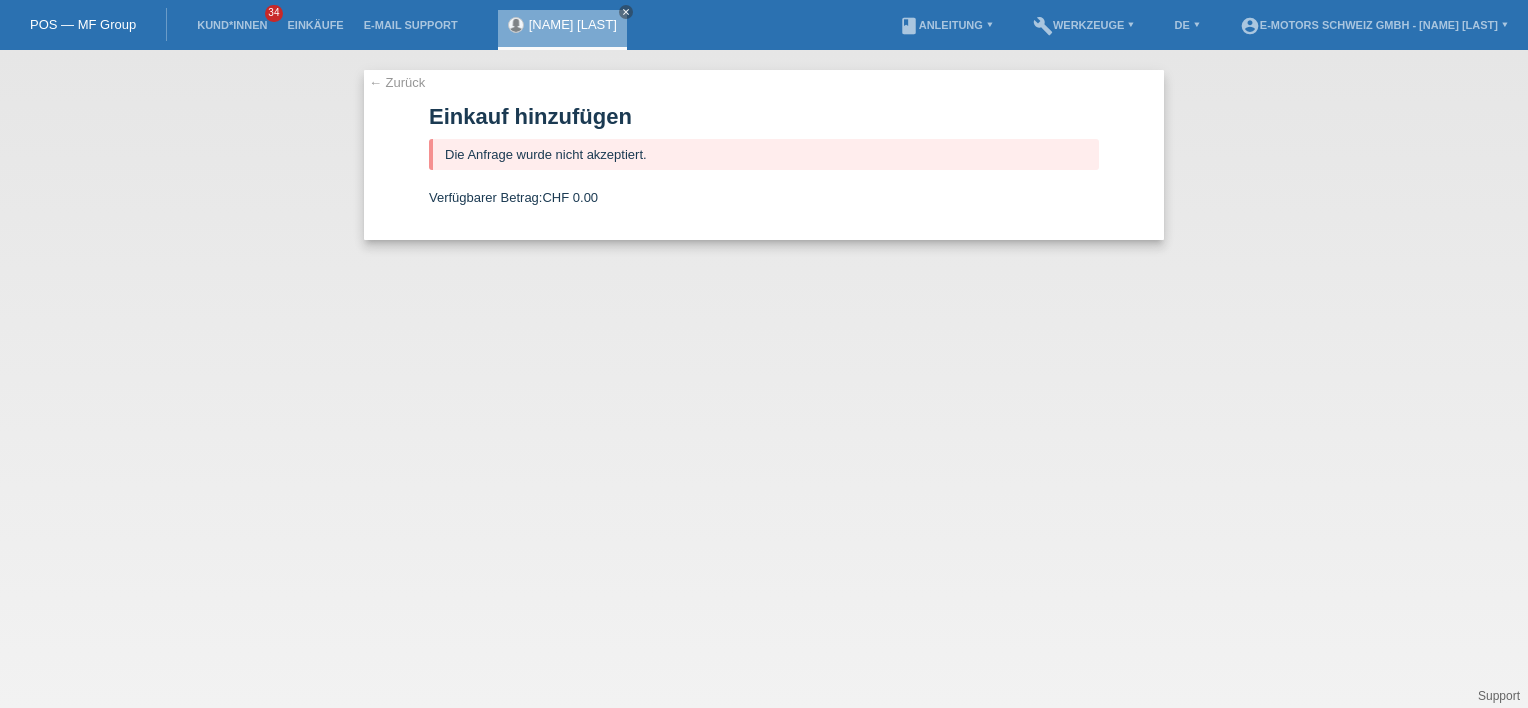 click on "← Zurück
Einkauf hinzufügen
Die Anfrage wurde nicht akzeptiert.
Verfügbarer Betrag:
CHF 0.00
3390.00
CHF                                 error Betrag 12 Raten" at bounding box center (764, 155) 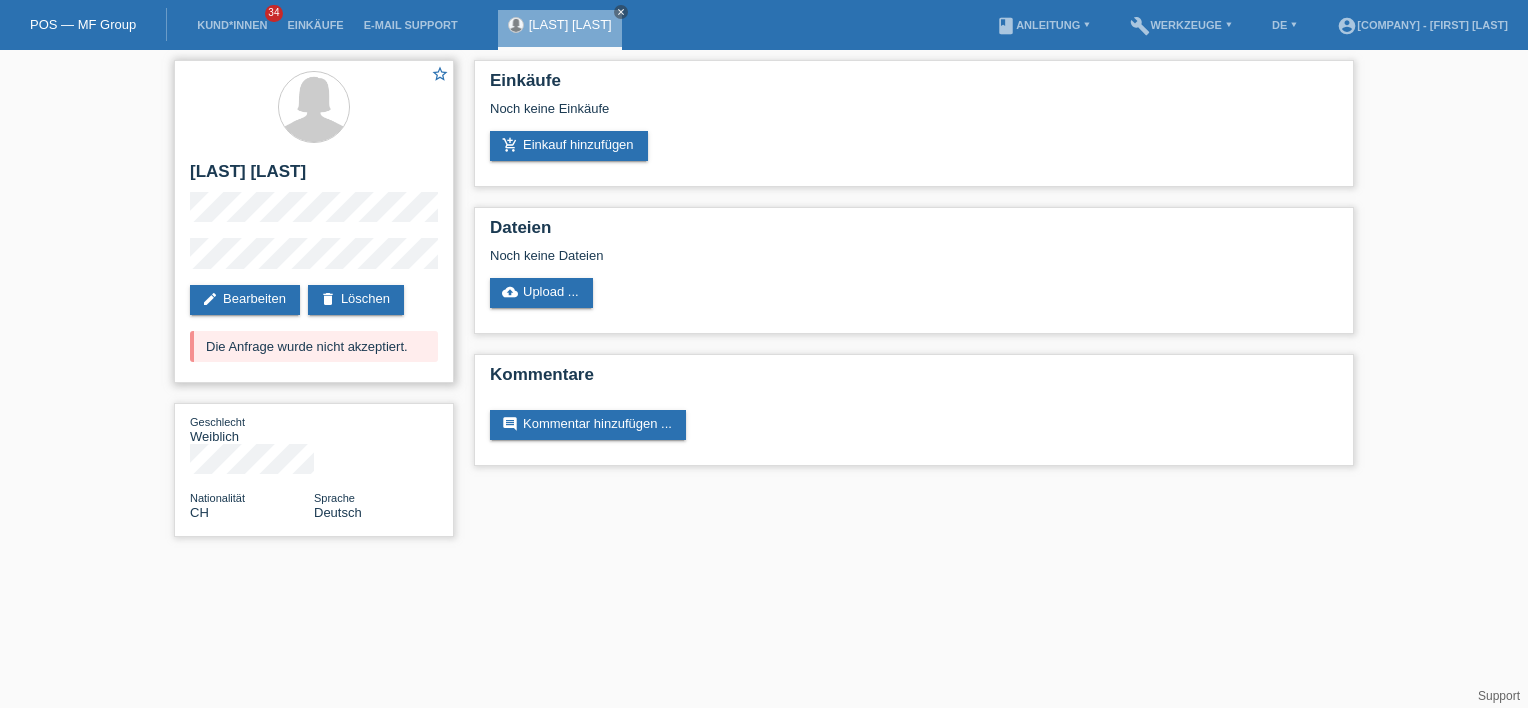 scroll, scrollTop: 0, scrollLeft: 0, axis: both 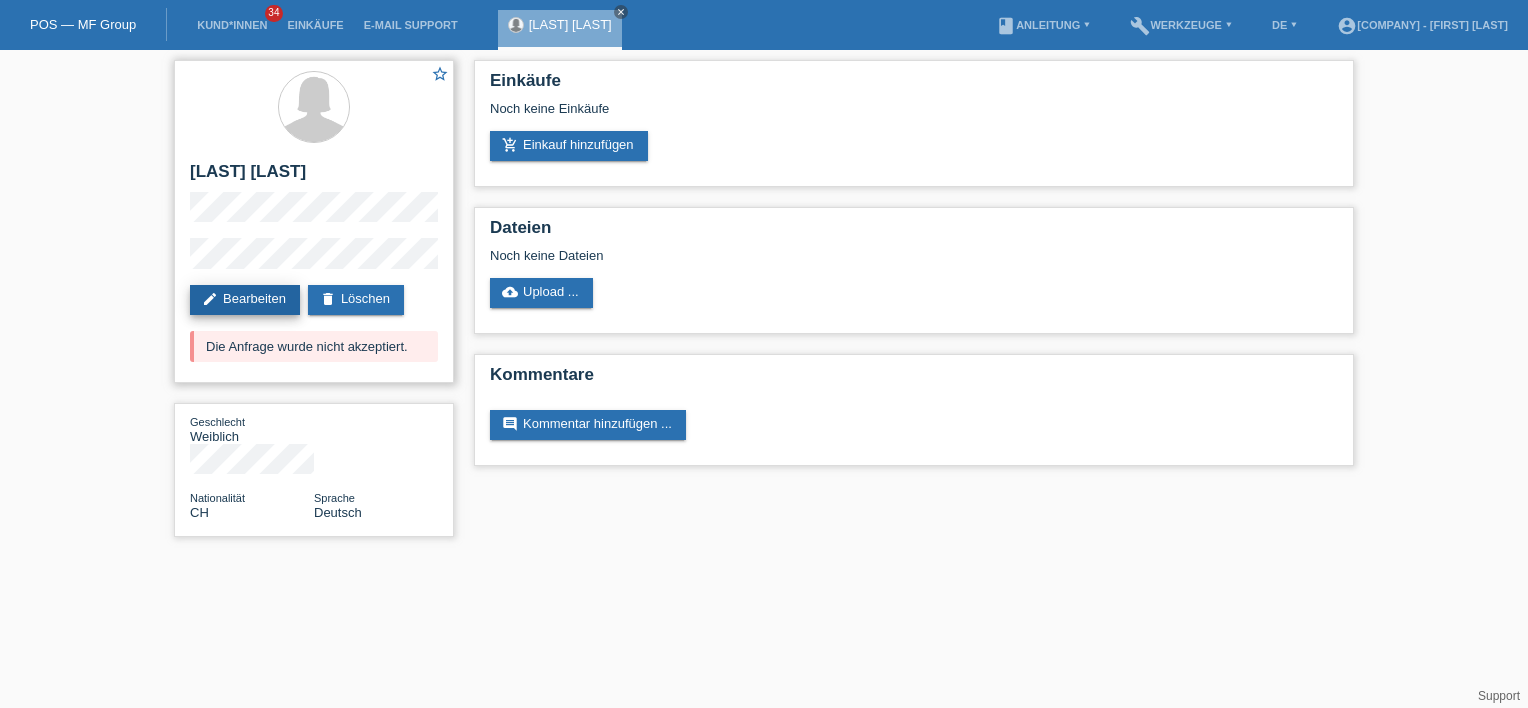 click on "edit  Bearbeiten" at bounding box center [245, 300] 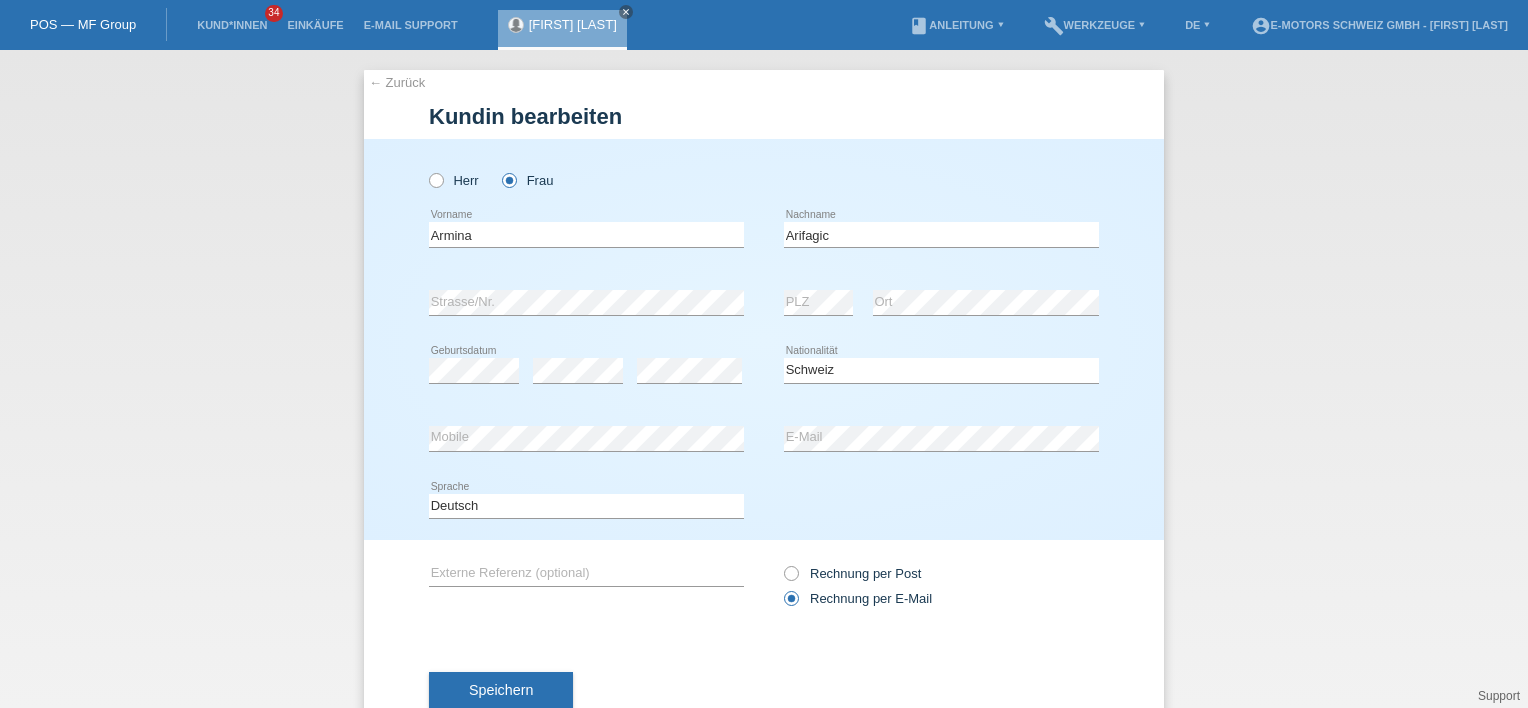 select on "CH" 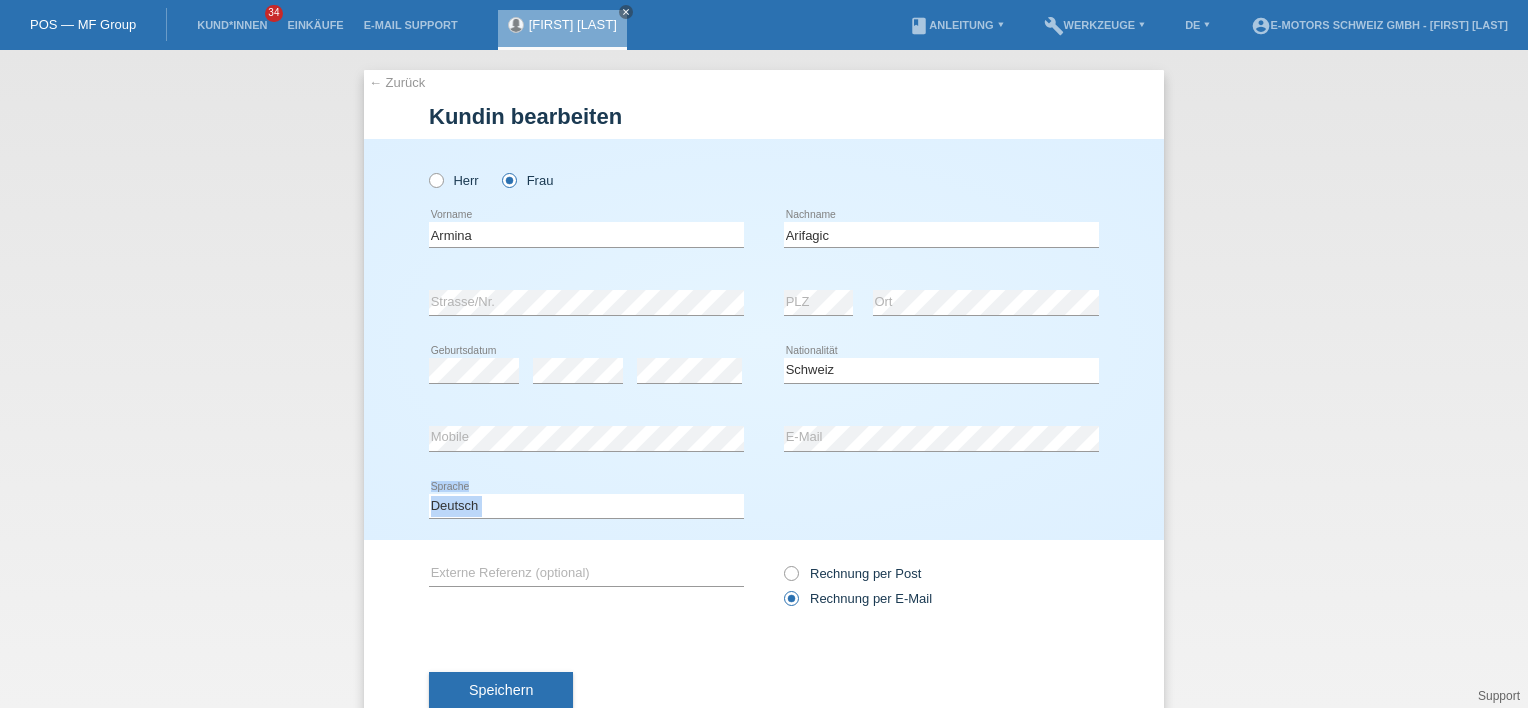 click on "Herr Frau [LAST] error Vorname [FIRST]" at bounding box center (764, 339) 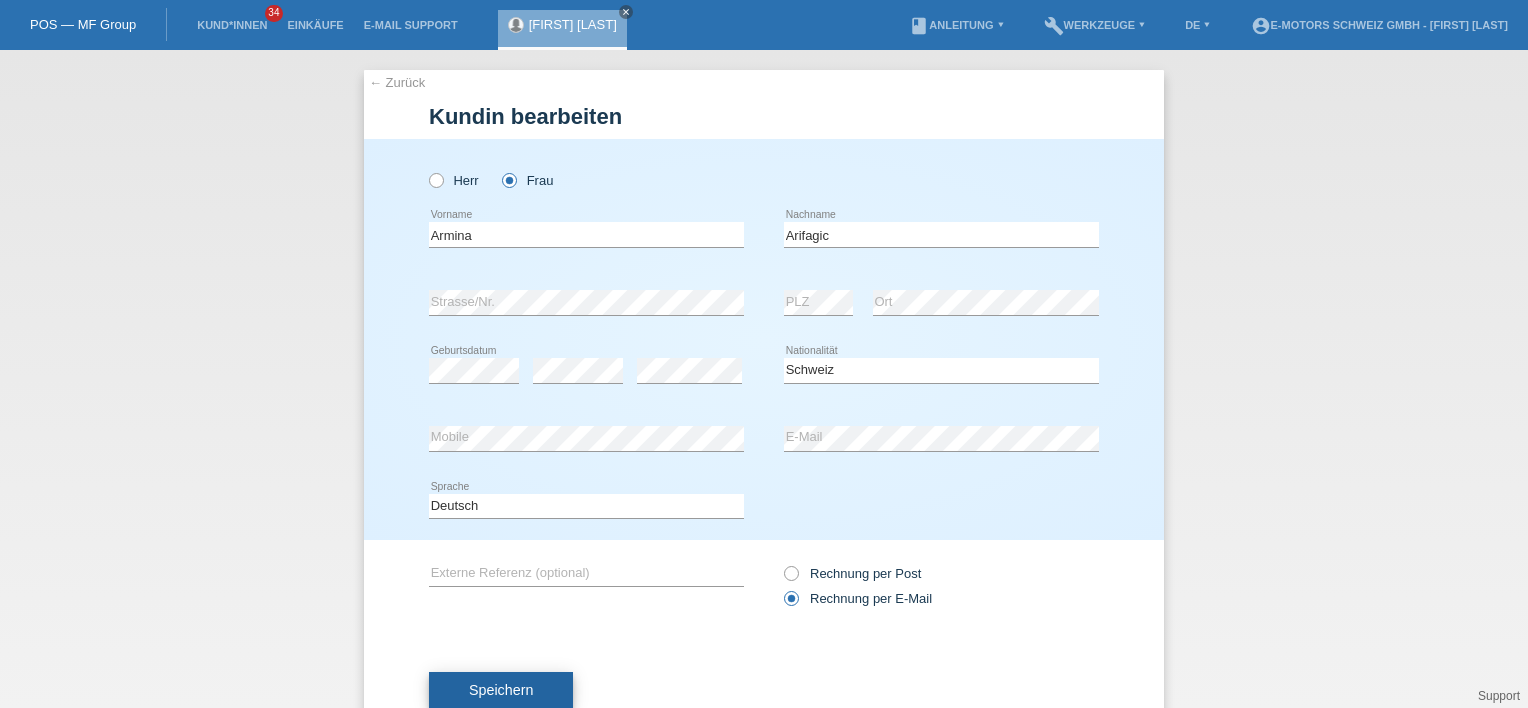 click on "Speichern" at bounding box center (501, 690) 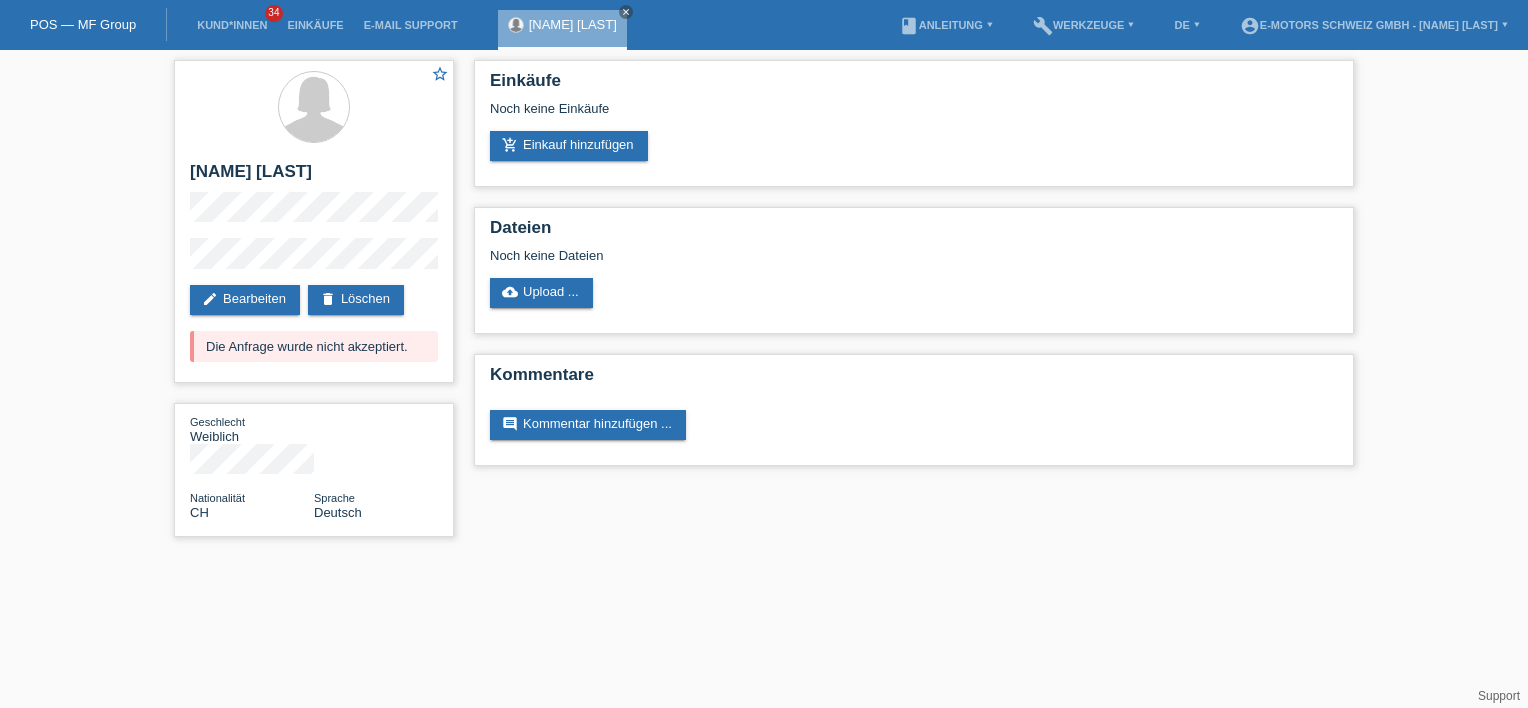scroll, scrollTop: 0, scrollLeft: 0, axis: both 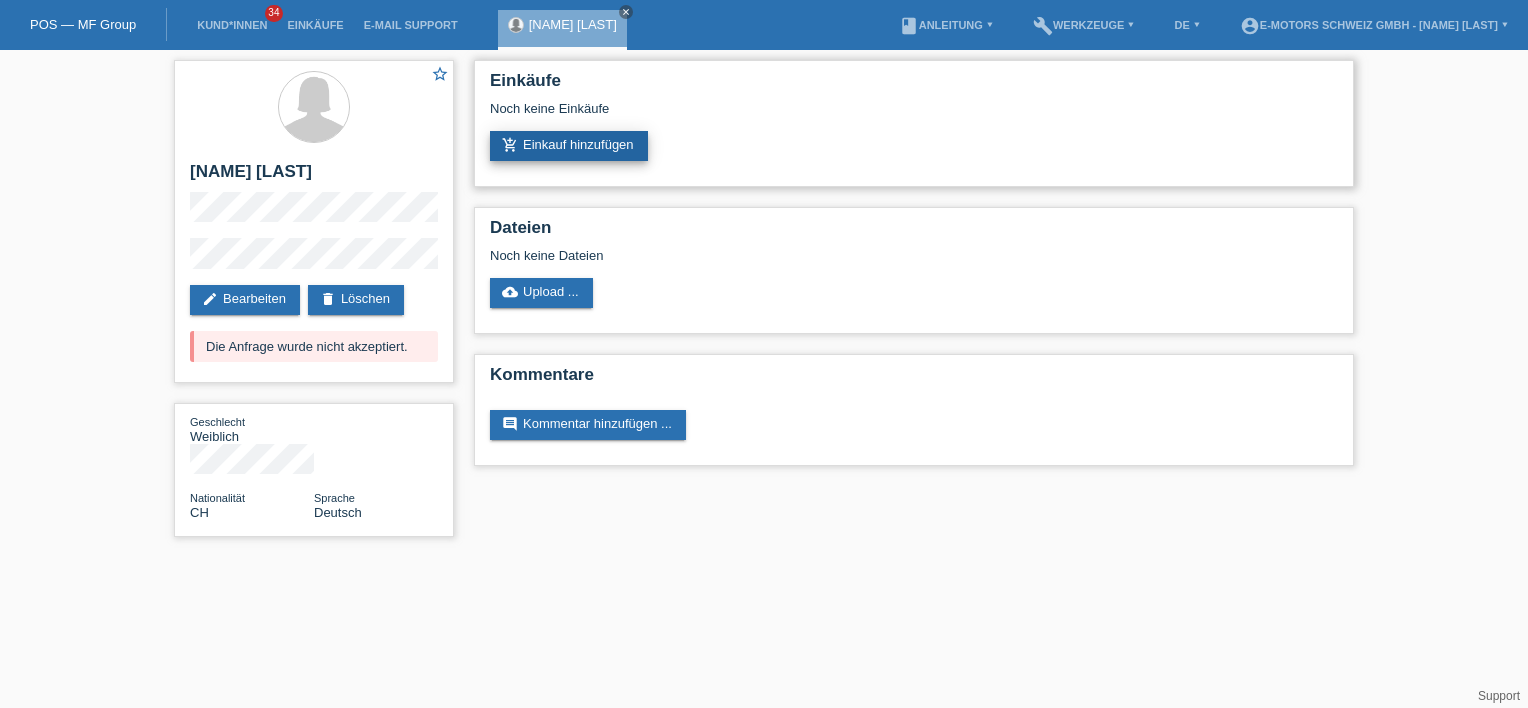 click on "add_shopping_cart  Einkauf hinzufügen" at bounding box center (569, 146) 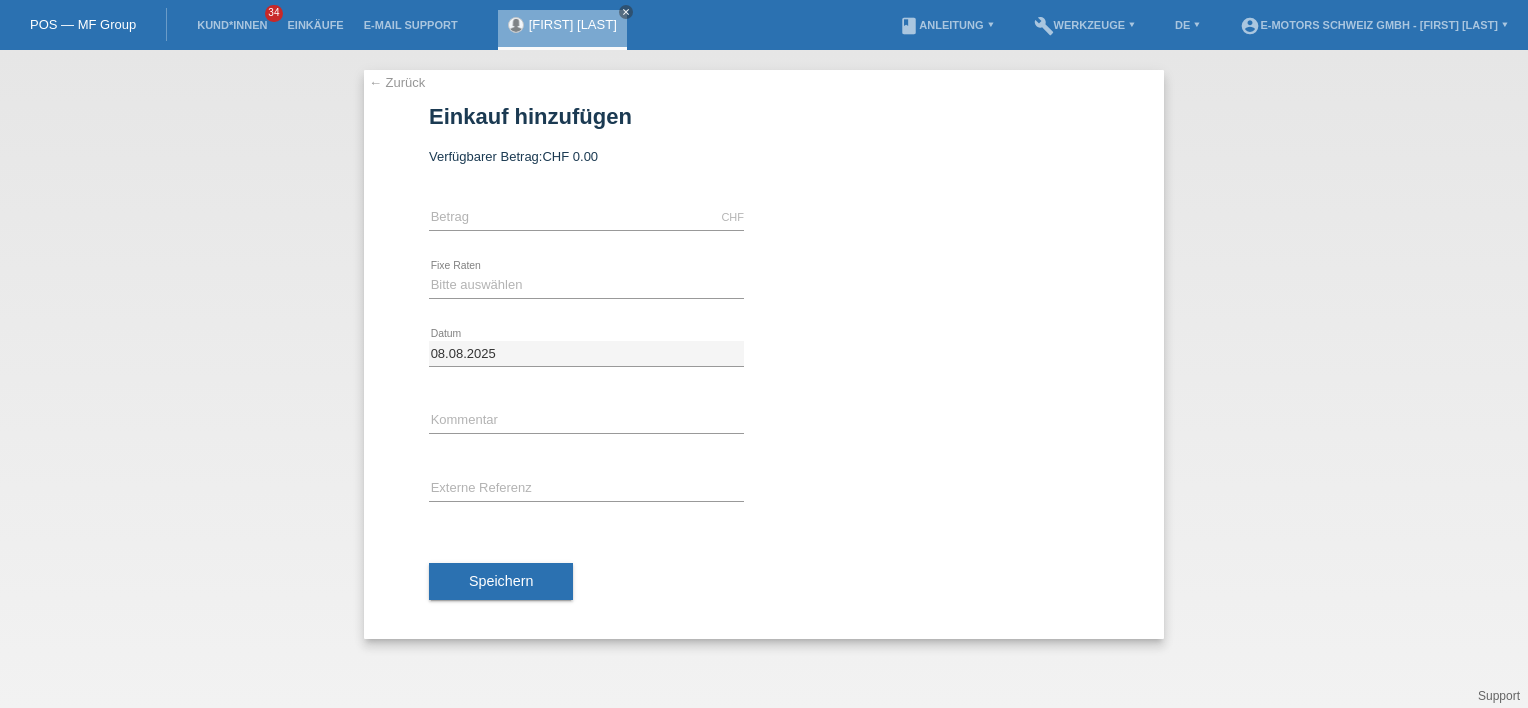 scroll, scrollTop: 0, scrollLeft: 0, axis: both 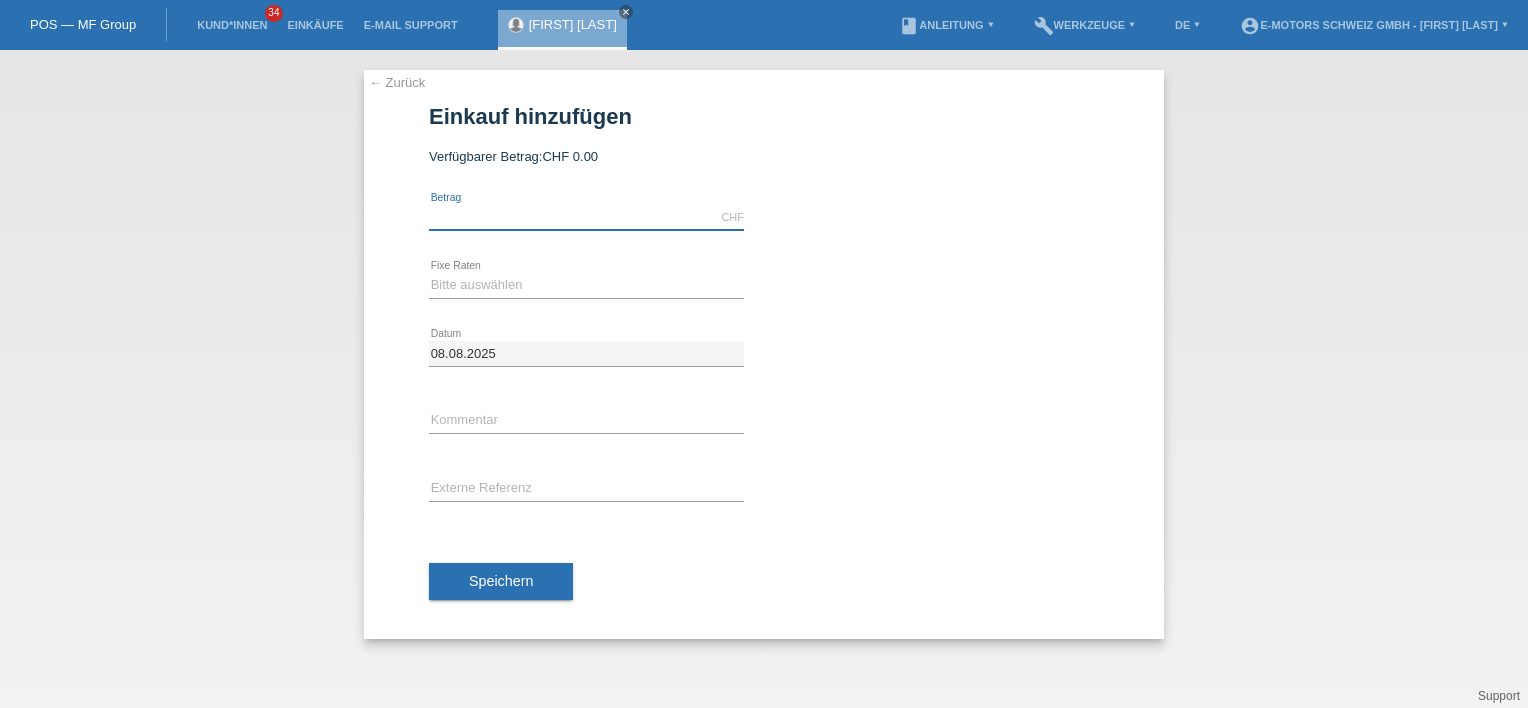 click at bounding box center [586, 217] 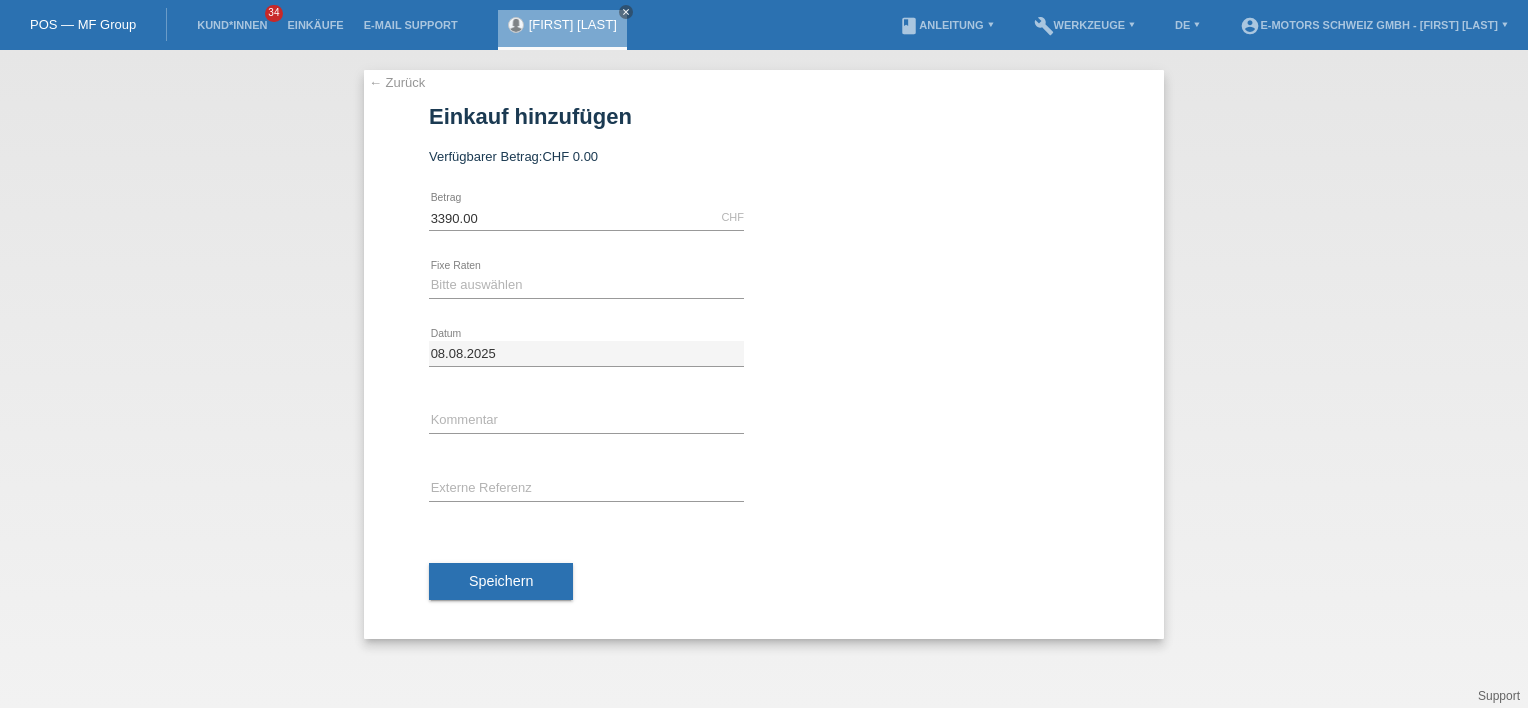 type on "Thun" 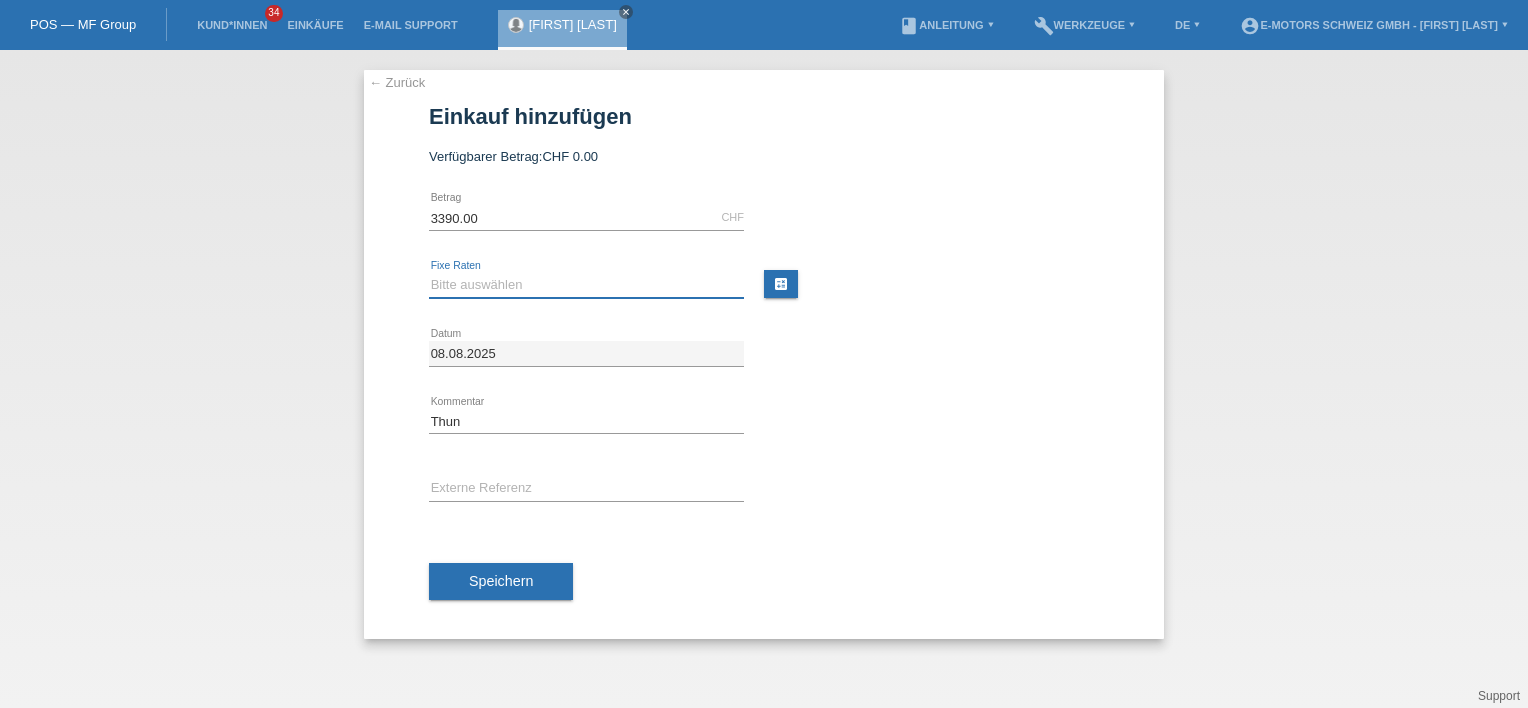 drag, startPoint x: 533, startPoint y: 276, endPoint x: 525, endPoint y: 284, distance: 11.313708 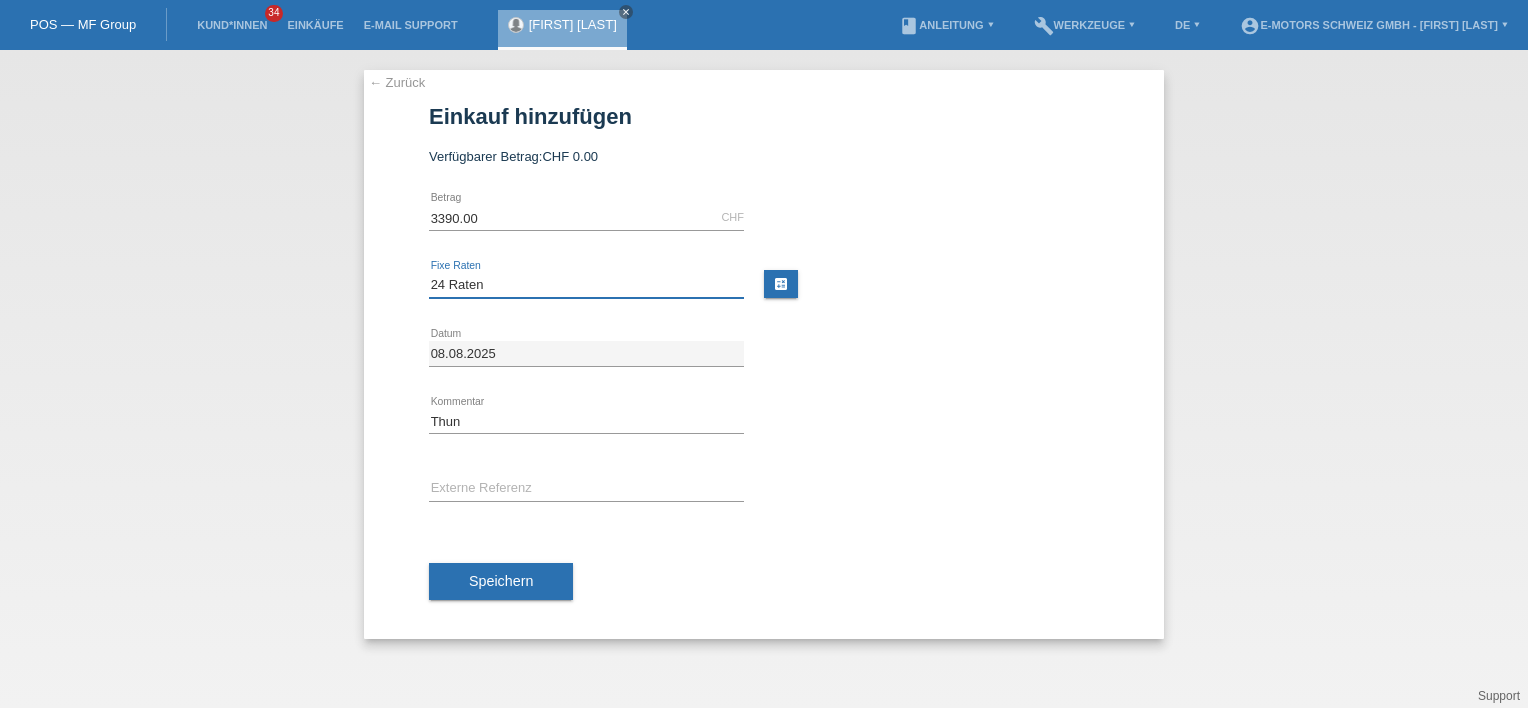 click on "Bitte auswählen
12 Raten
24 Raten
36 Raten
48 Raten" at bounding box center [586, 285] 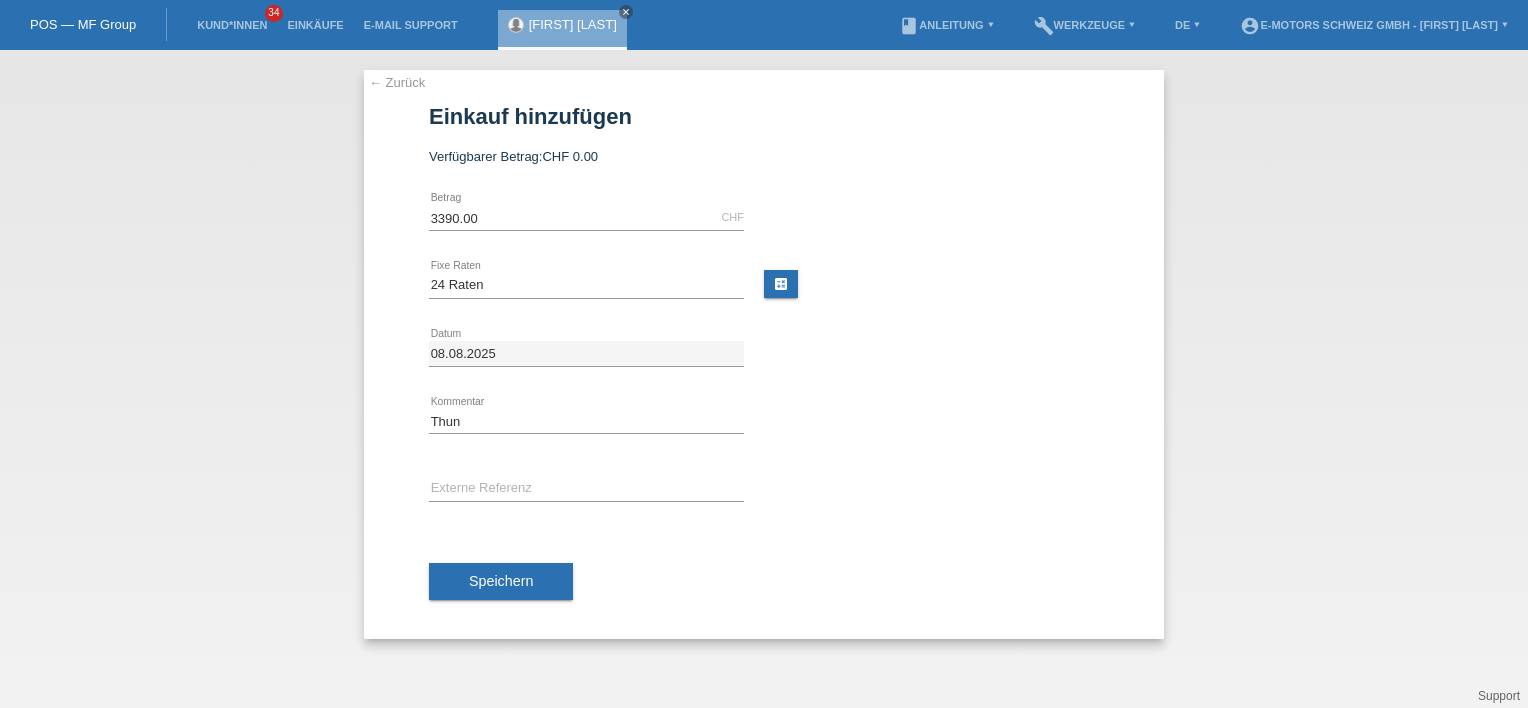 click on "Speichern" at bounding box center (764, 582) 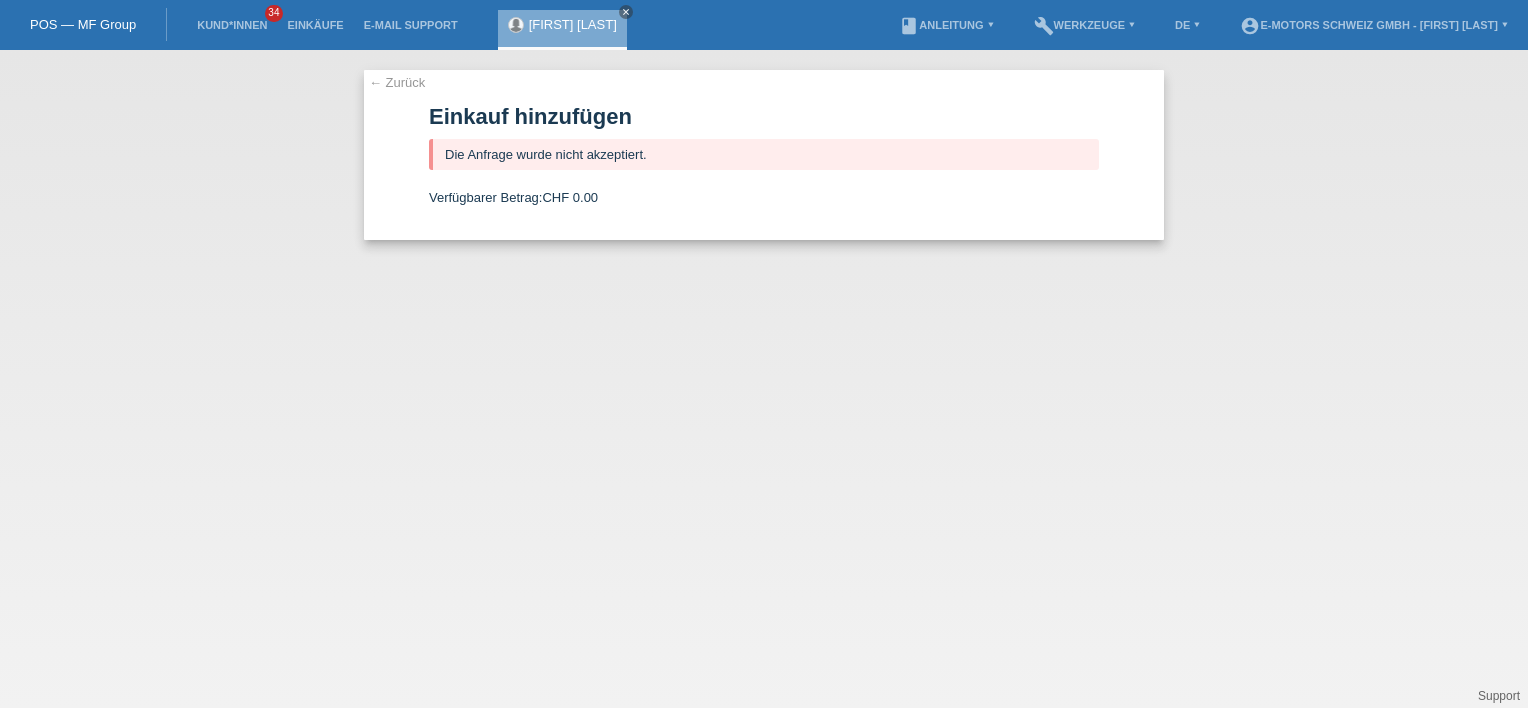 click on "← Zurück" at bounding box center (397, 82) 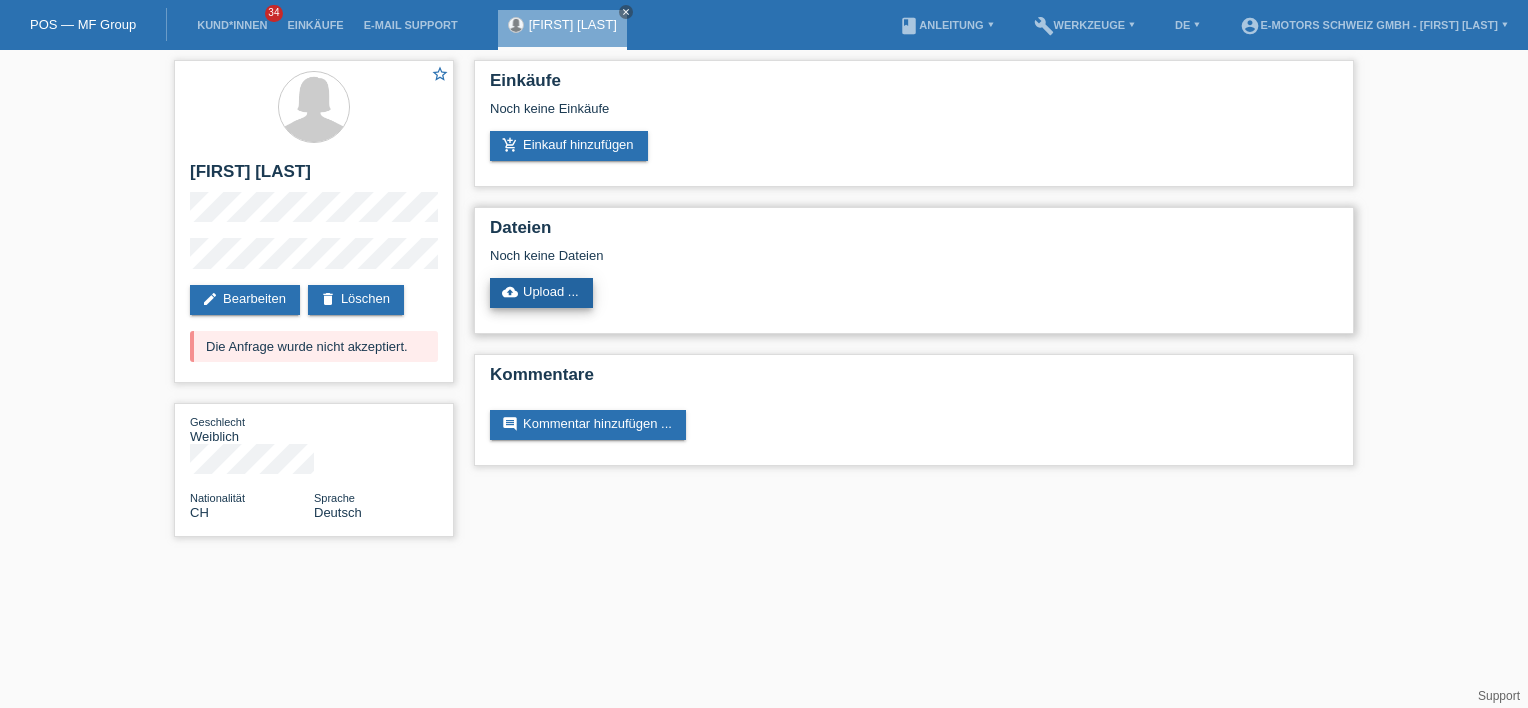scroll, scrollTop: 0, scrollLeft: 0, axis: both 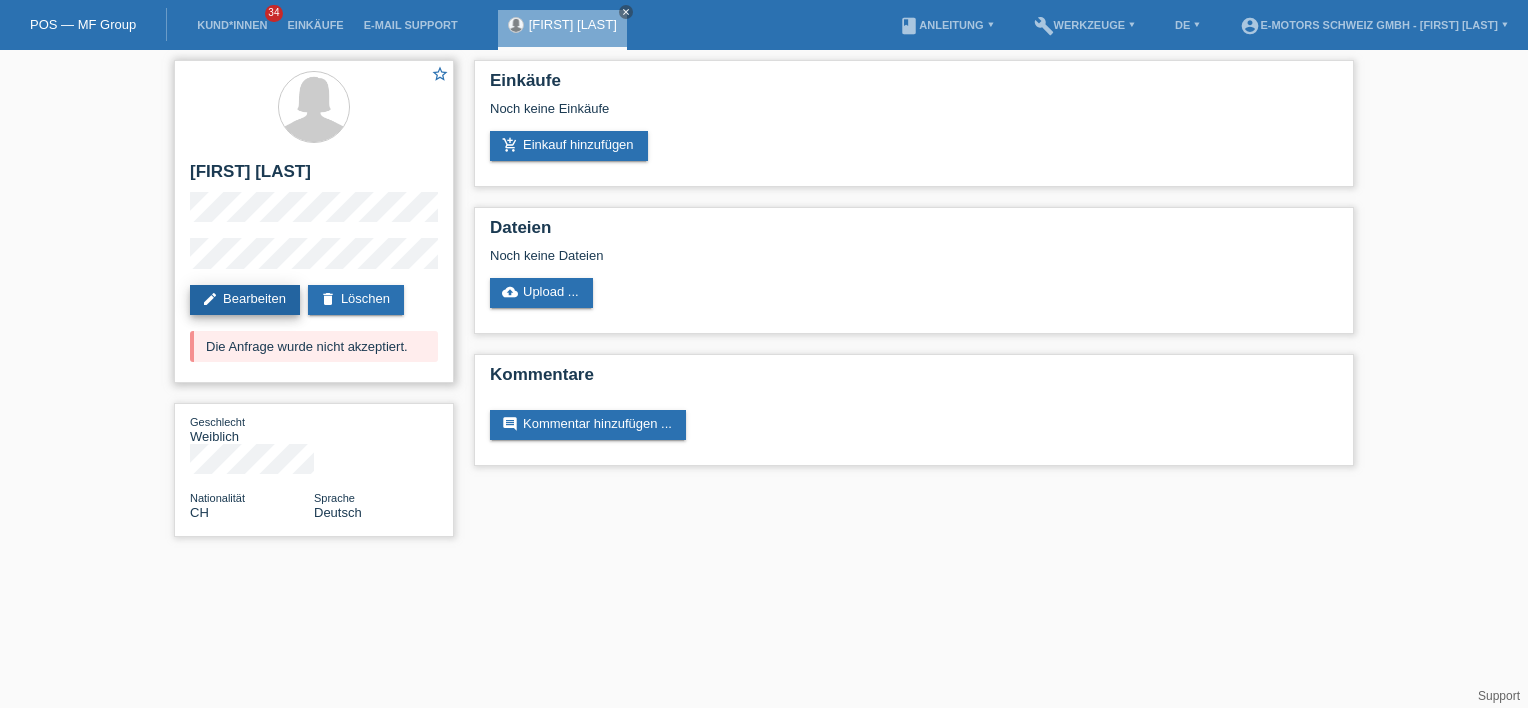 click on "edit  Bearbeiten" at bounding box center [245, 300] 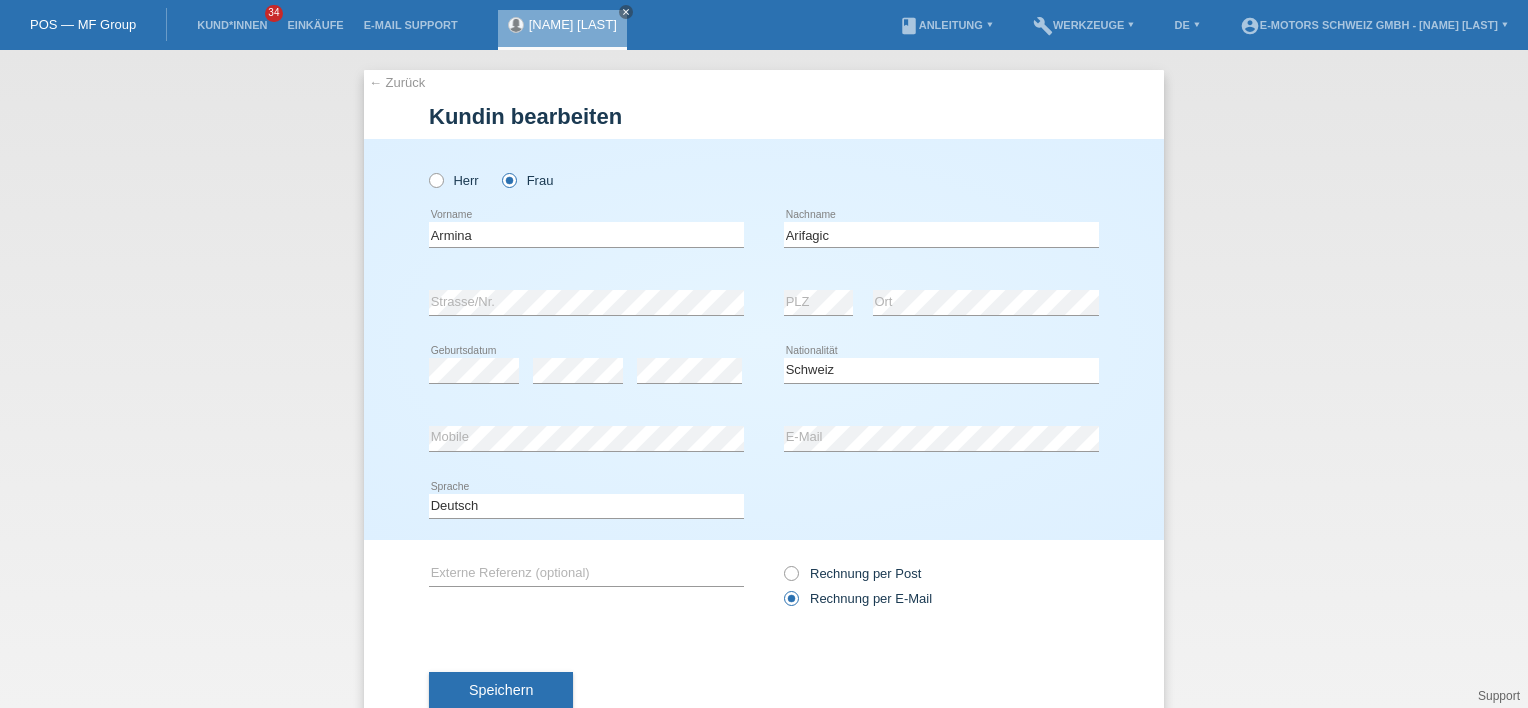 select on "CH" 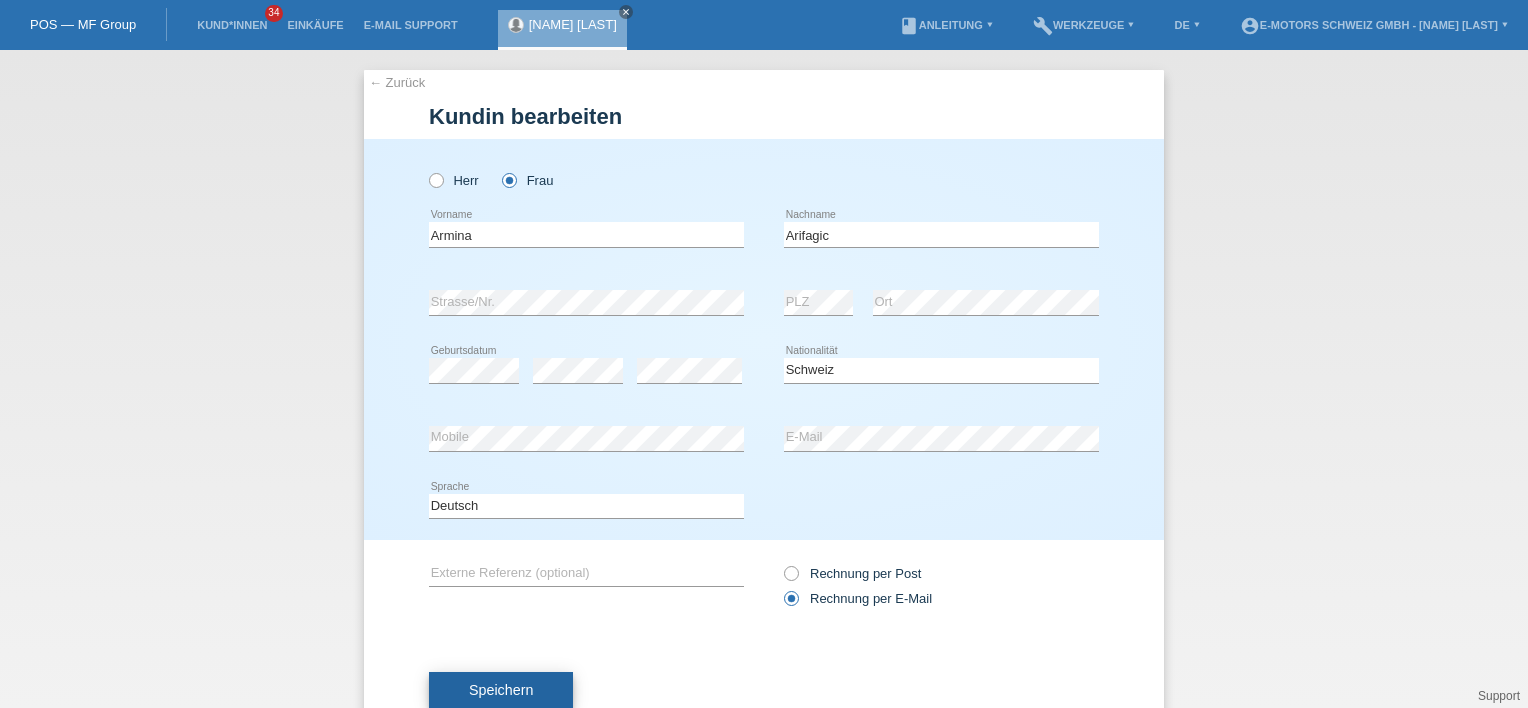 click on "Speichern" at bounding box center [501, 690] 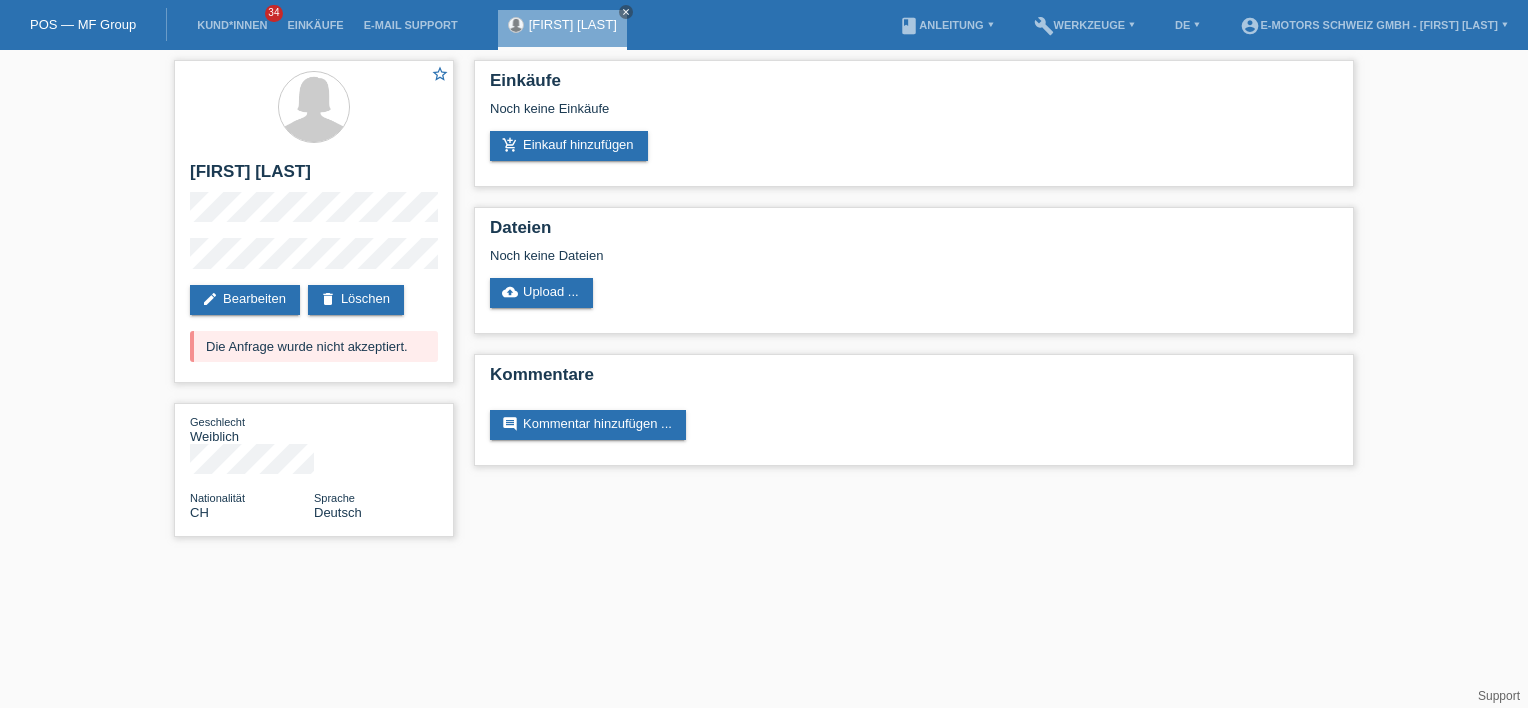 scroll, scrollTop: 0, scrollLeft: 0, axis: both 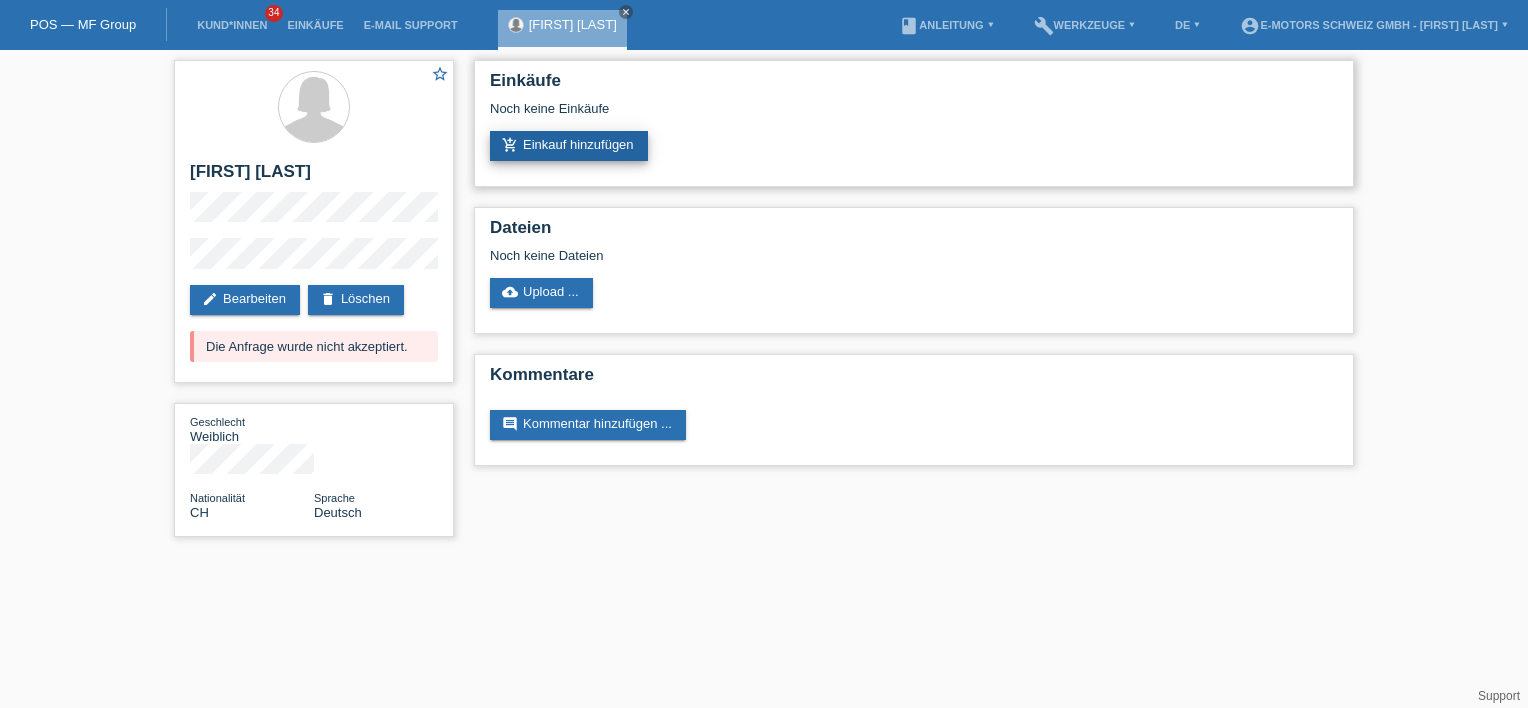 click on "add_shopping_cart  Einkauf hinzufügen" at bounding box center (569, 146) 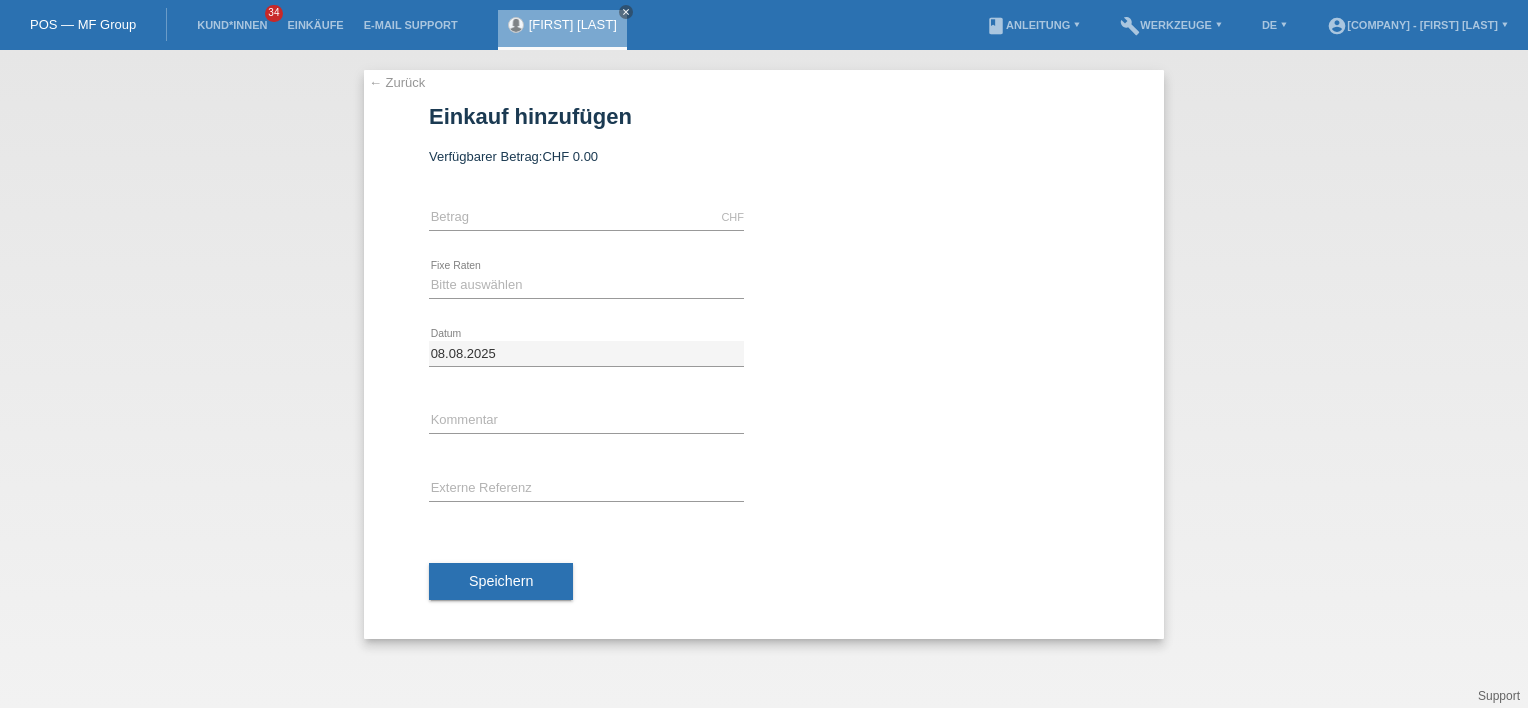 scroll, scrollTop: 0, scrollLeft: 0, axis: both 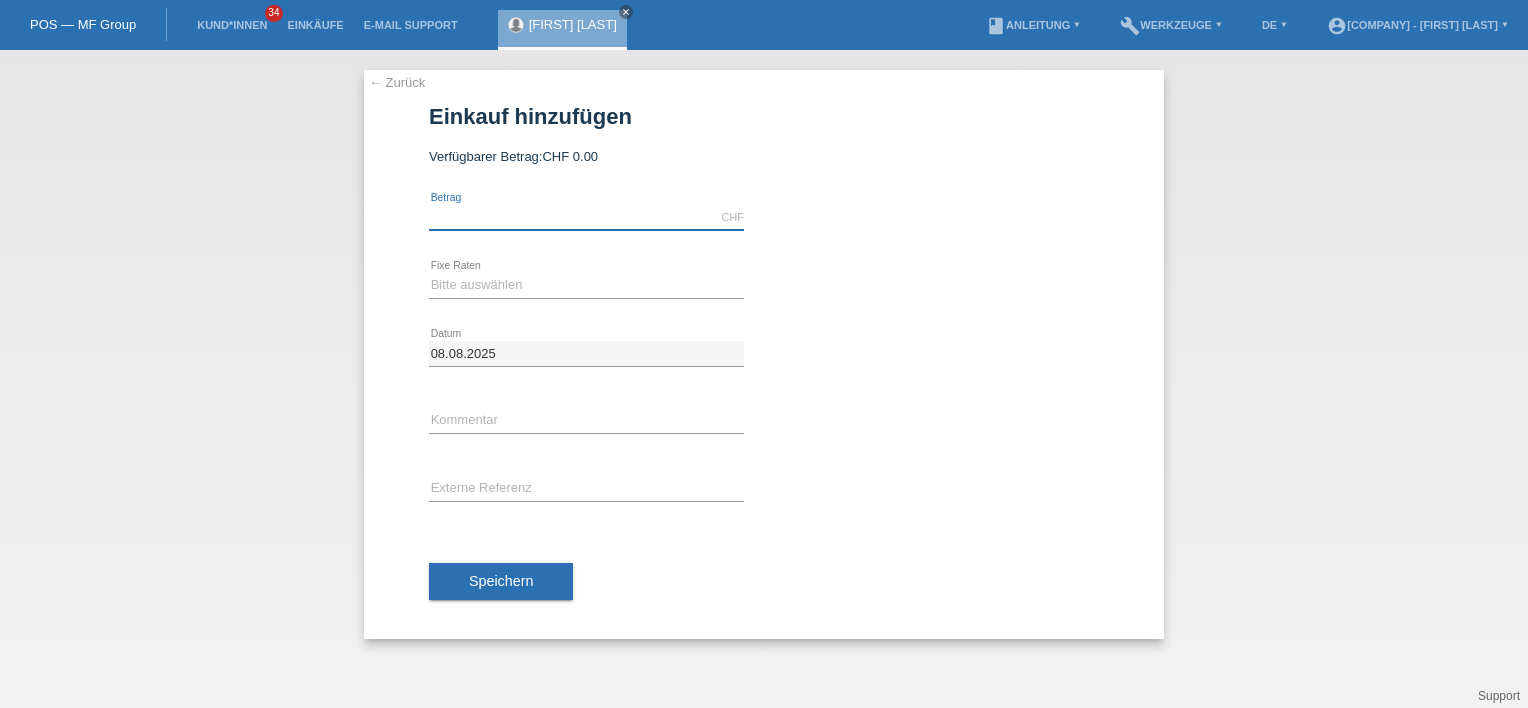 click at bounding box center [586, 217] 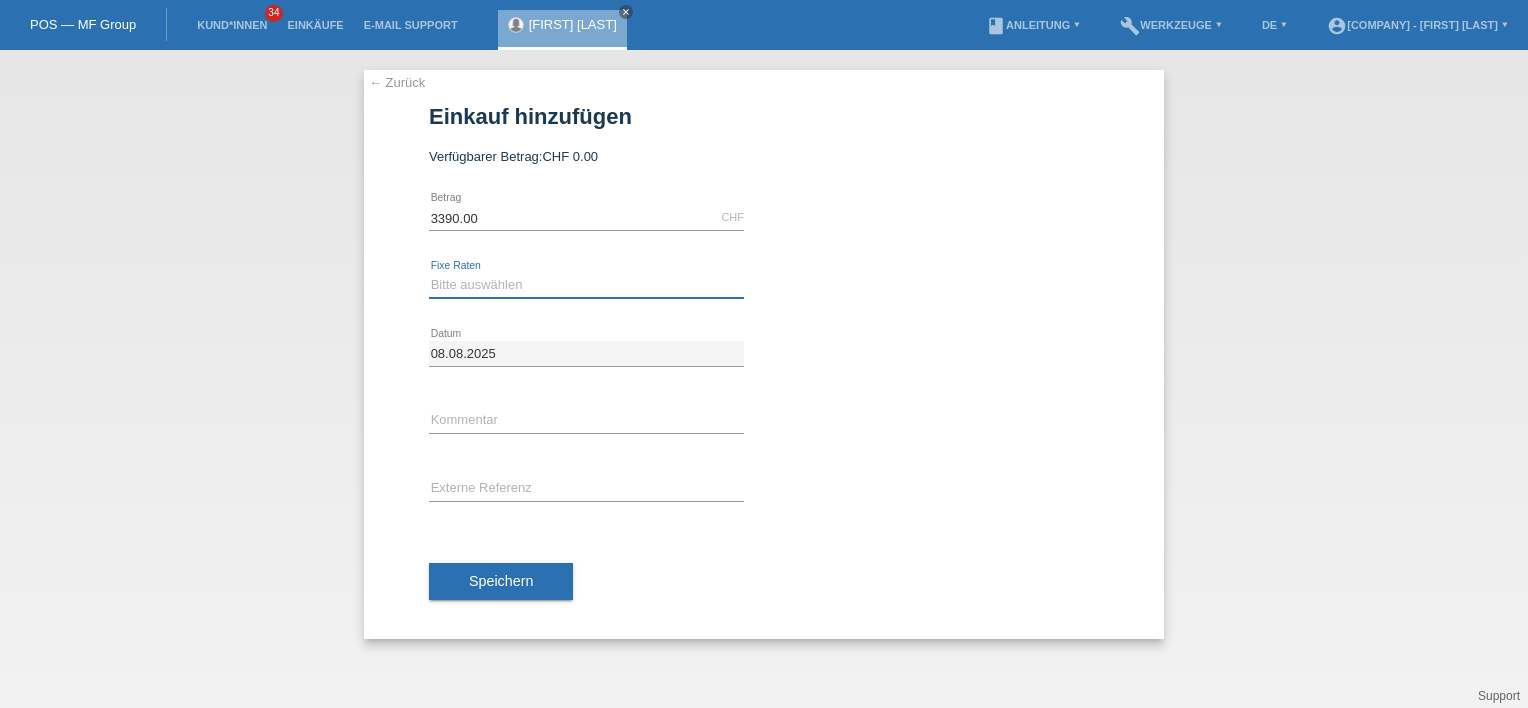type on "Thun" 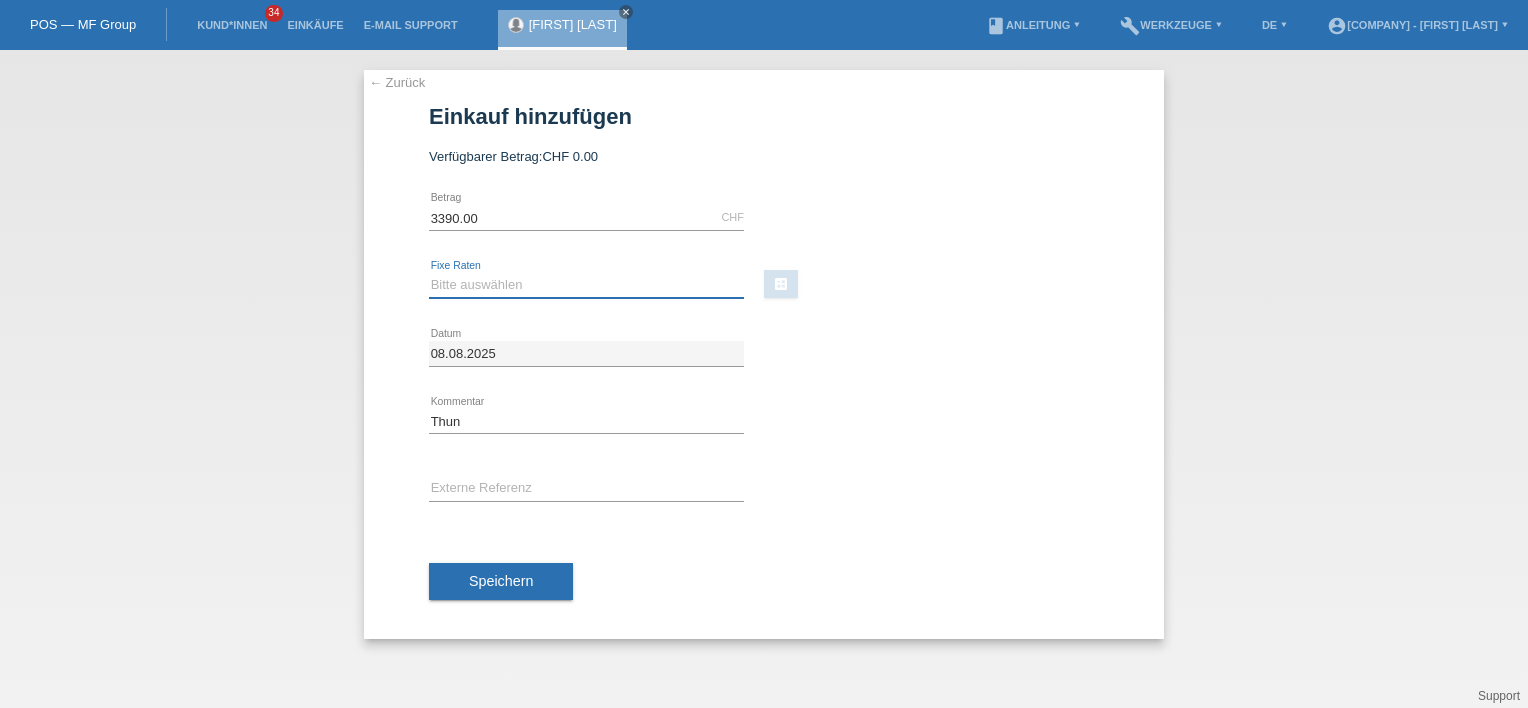 click on "Bitte auswählen
12 Raten
24 Raten
36 Raten
48 Raten" at bounding box center (586, 285) 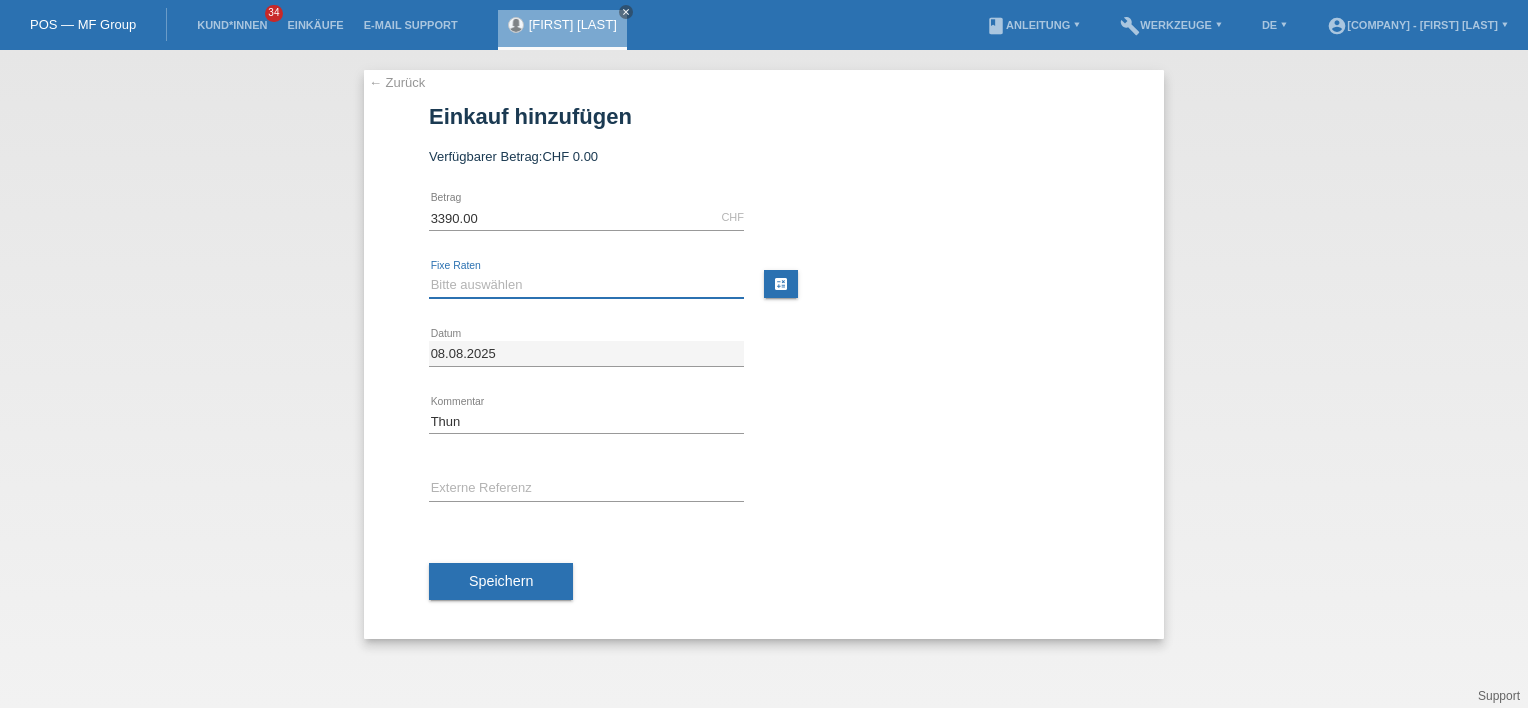 select on "214" 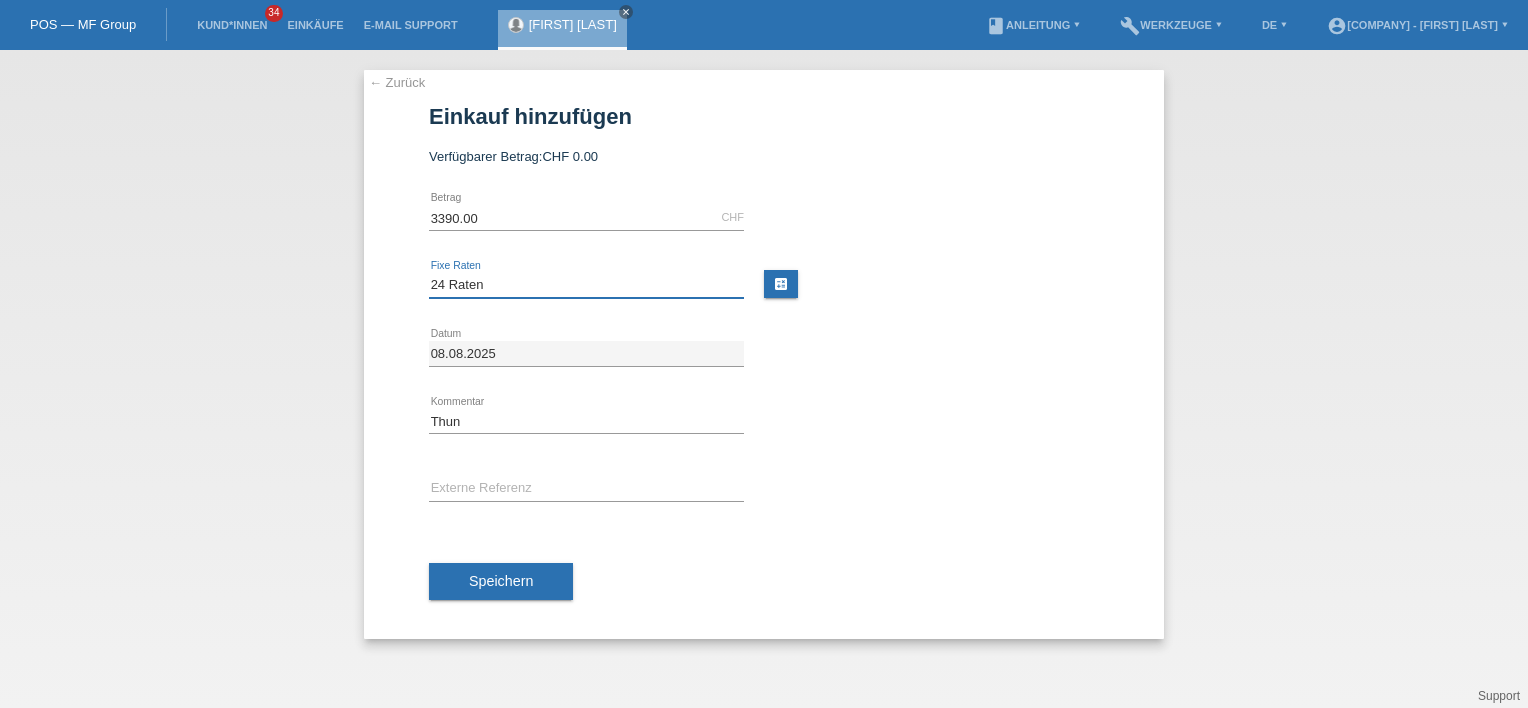 click on "Bitte auswählen
12 Raten
24 Raten
36 Raten
48 Raten" at bounding box center [586, 285] 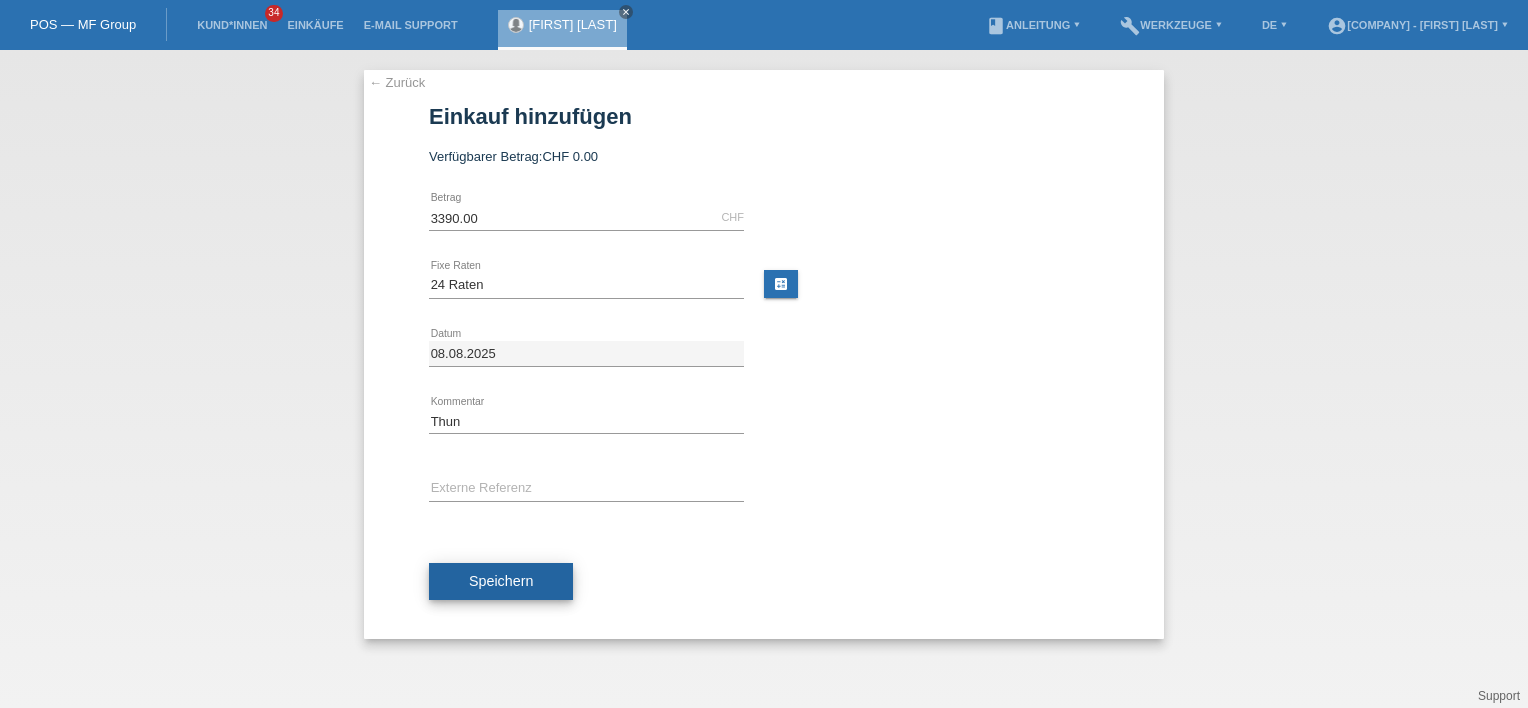 click on "Speichern" at bounding box center [501, 582] 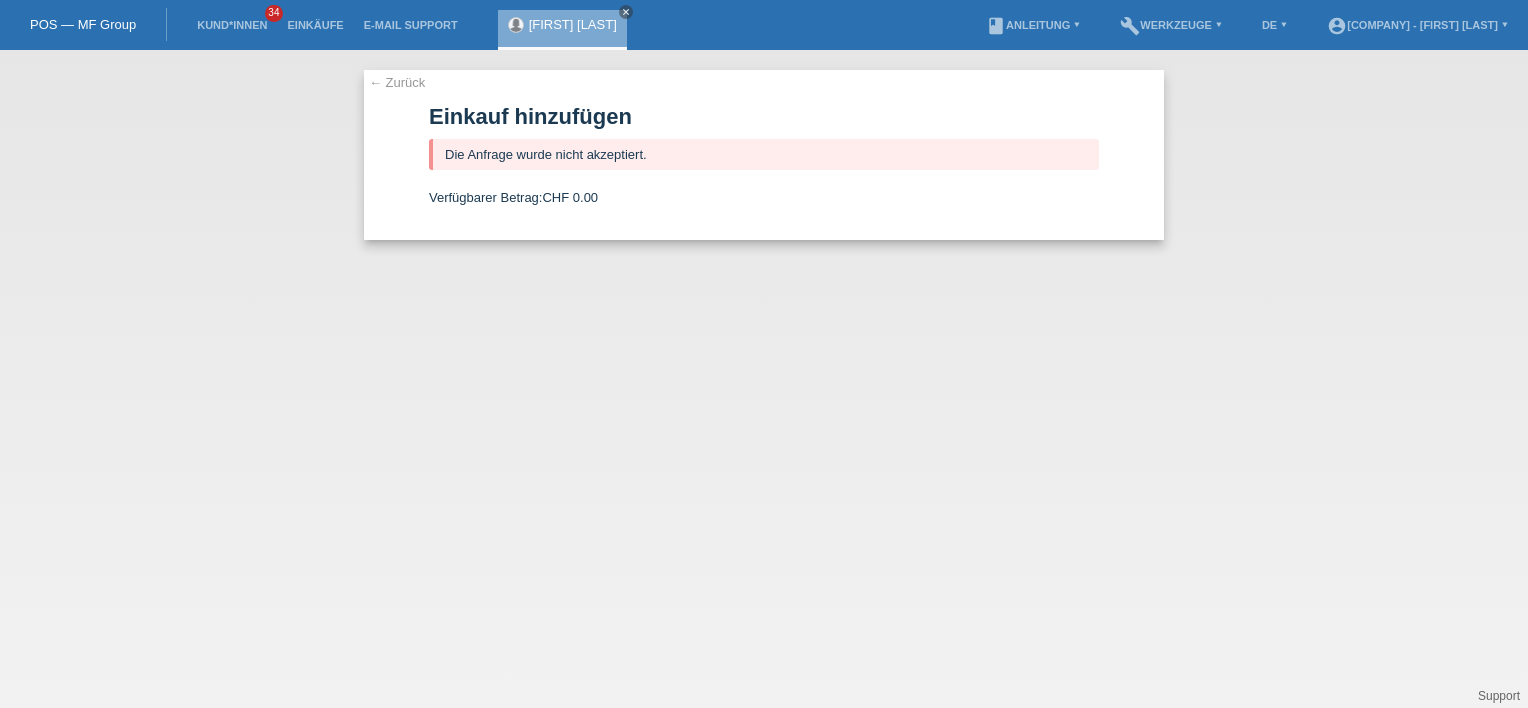 click on "← Zurück
Einkauf hinzufügen
Die Anfrage wurde nicht akzeptiert.
Verfügbarer Betrag:
CHF 0.00
3390.00
CHF                                 error Betrag 12 Raten" at bounding box center [764, 155] 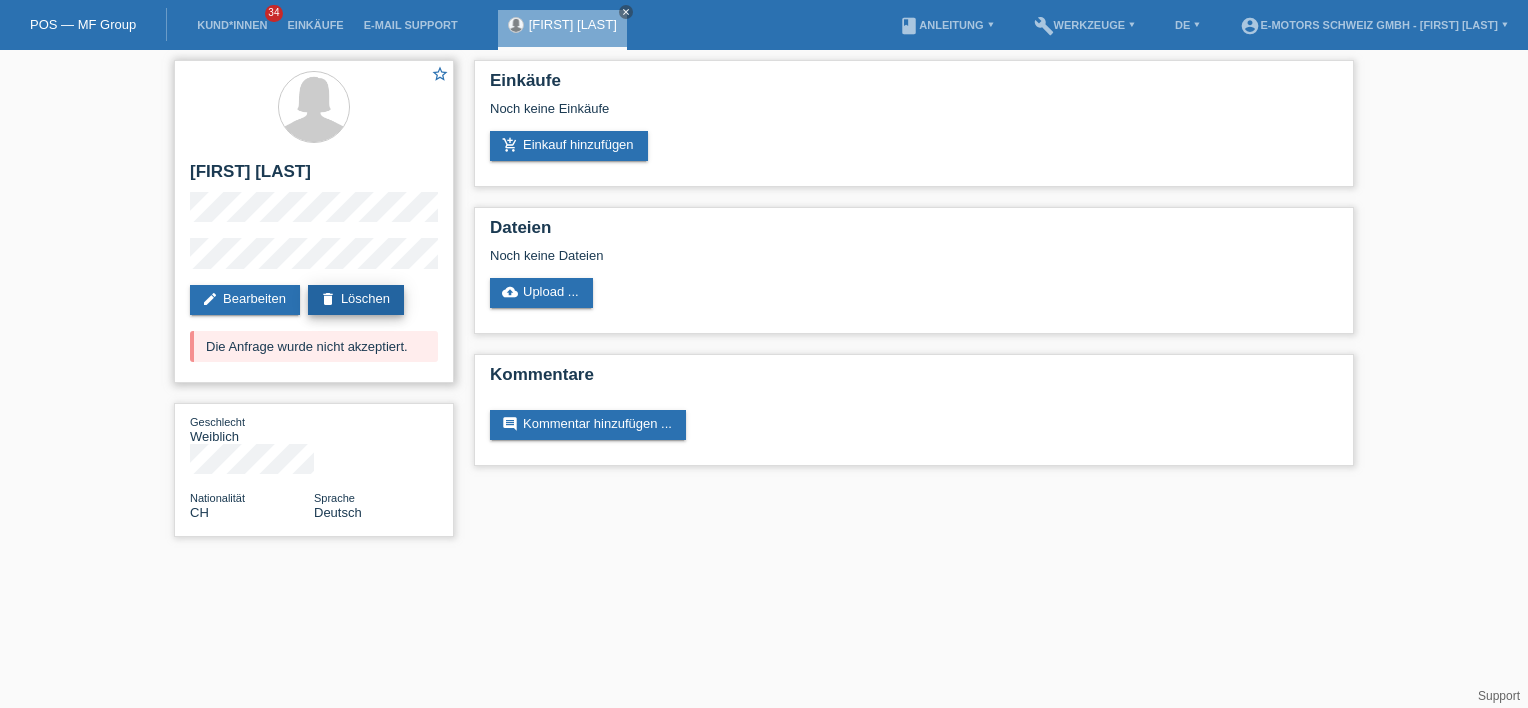 scroll, scrollTop: 0, scrollLeft: 0, axis: both 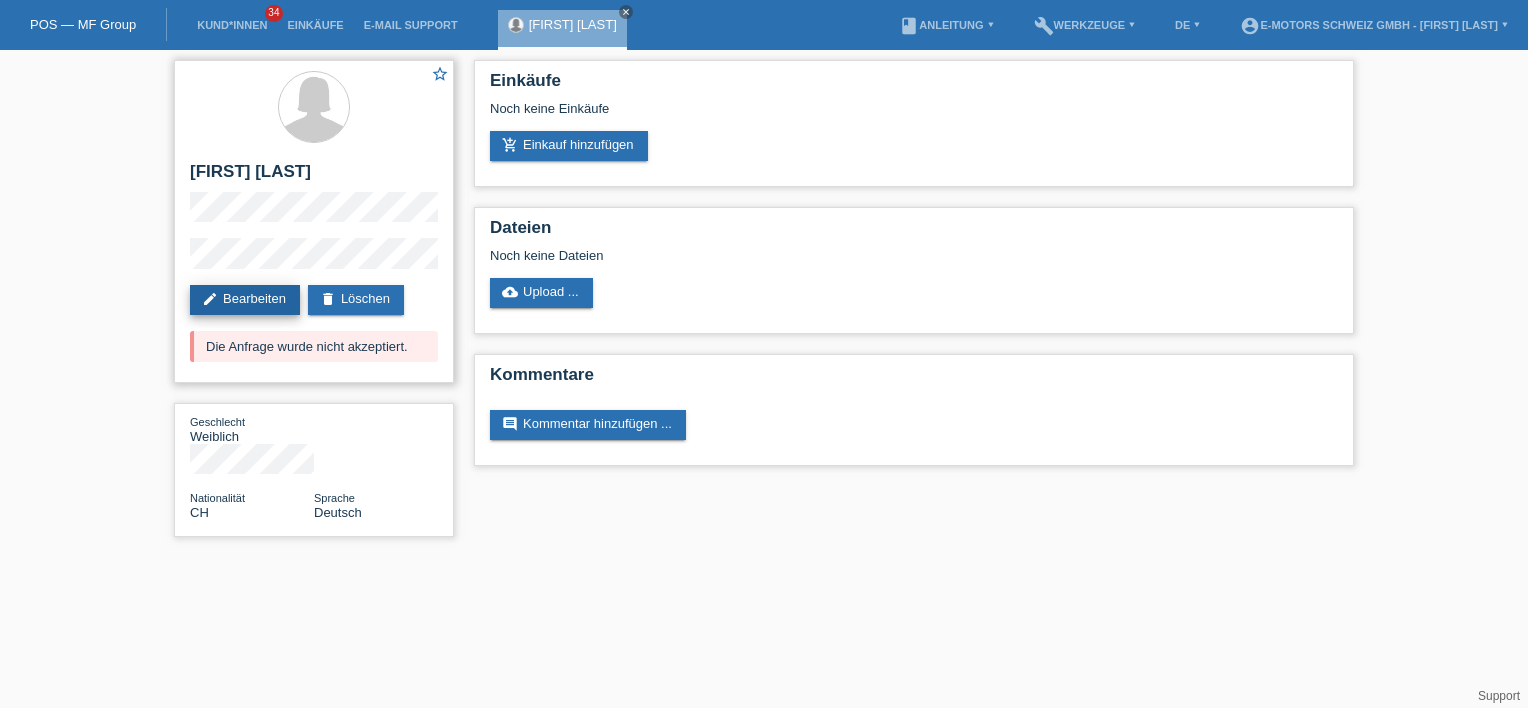 click on "edit  Bearbeiten" at bounding box center [245, 300] 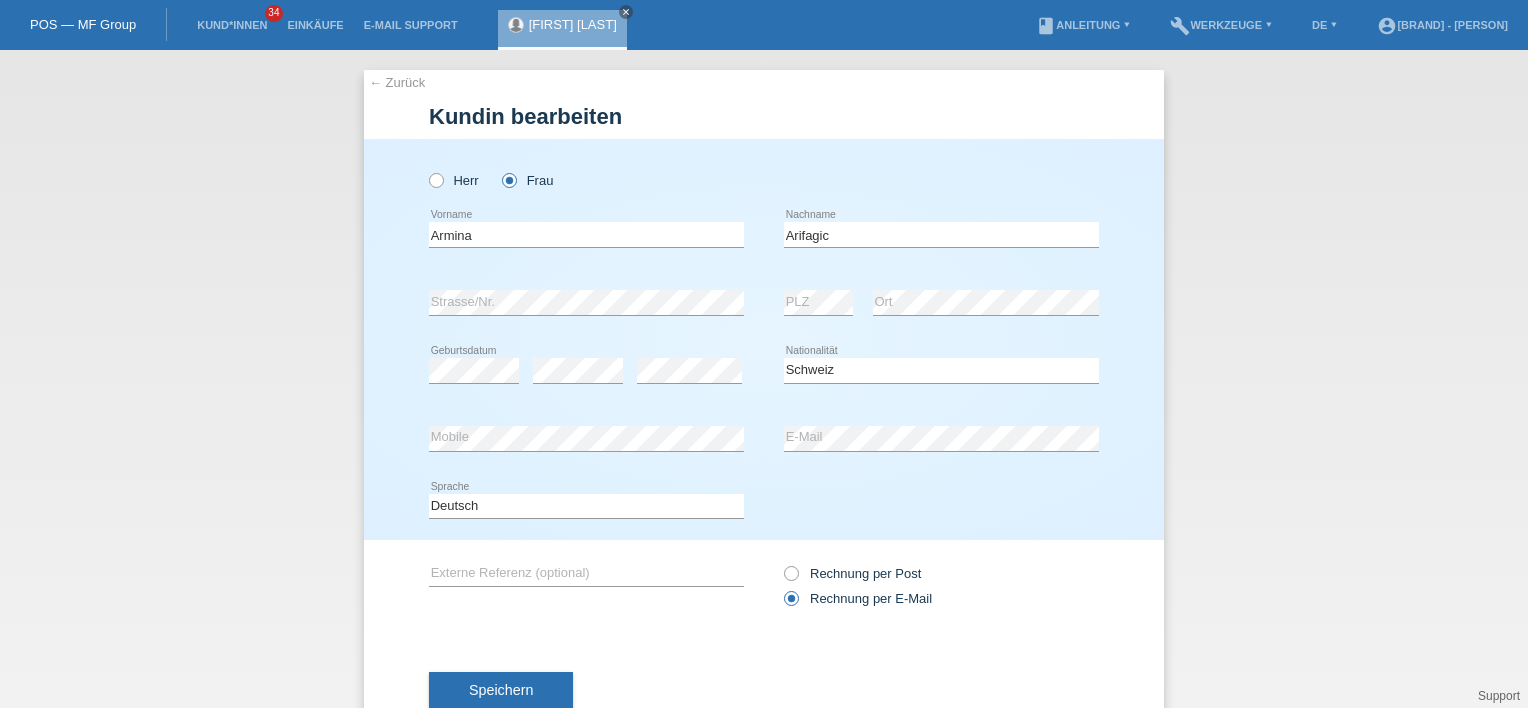 scroll, scrollTop: 0, scrollLeft: 0, axis: both 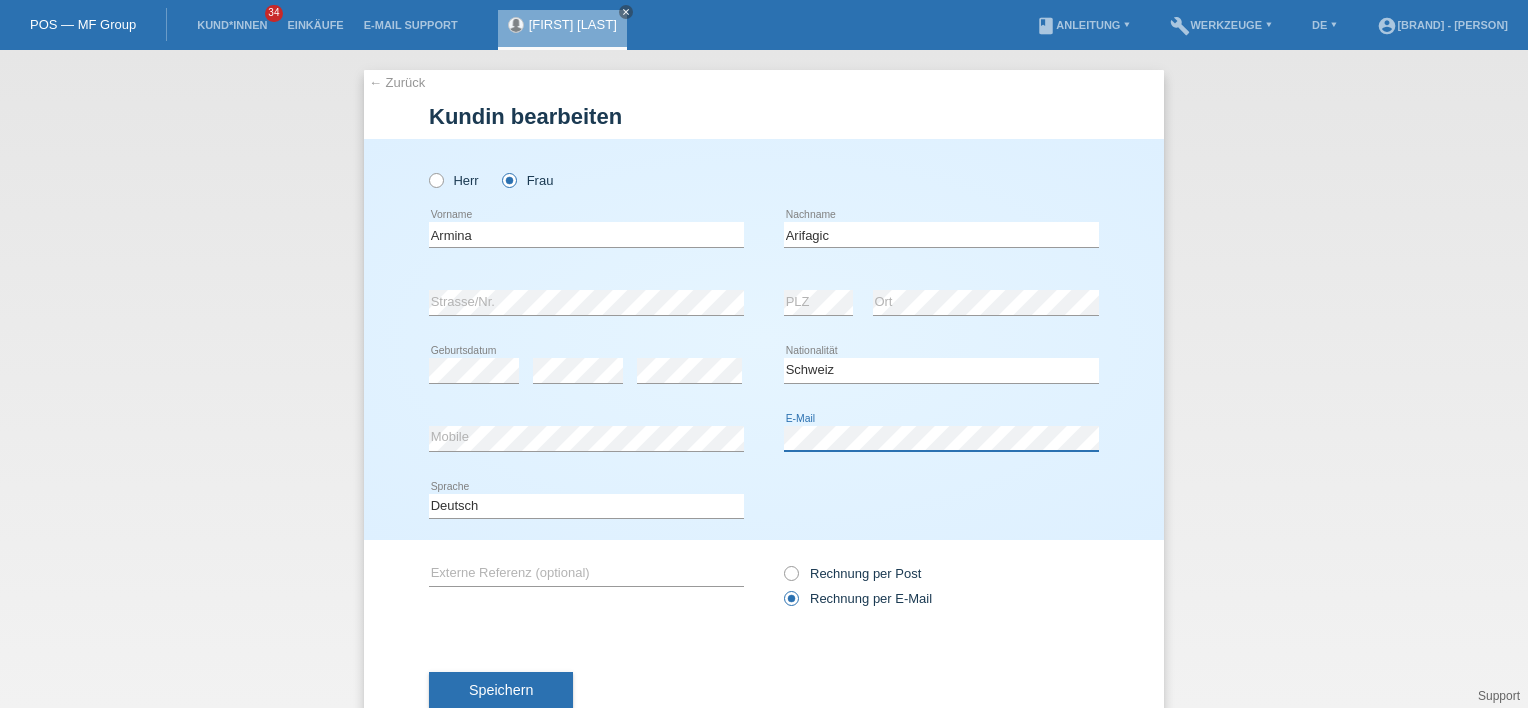 click on "← Zurück
Kundin bearbeiten
Herr
Frau
Armina error Vorname error" at bounding box center [764, 379] 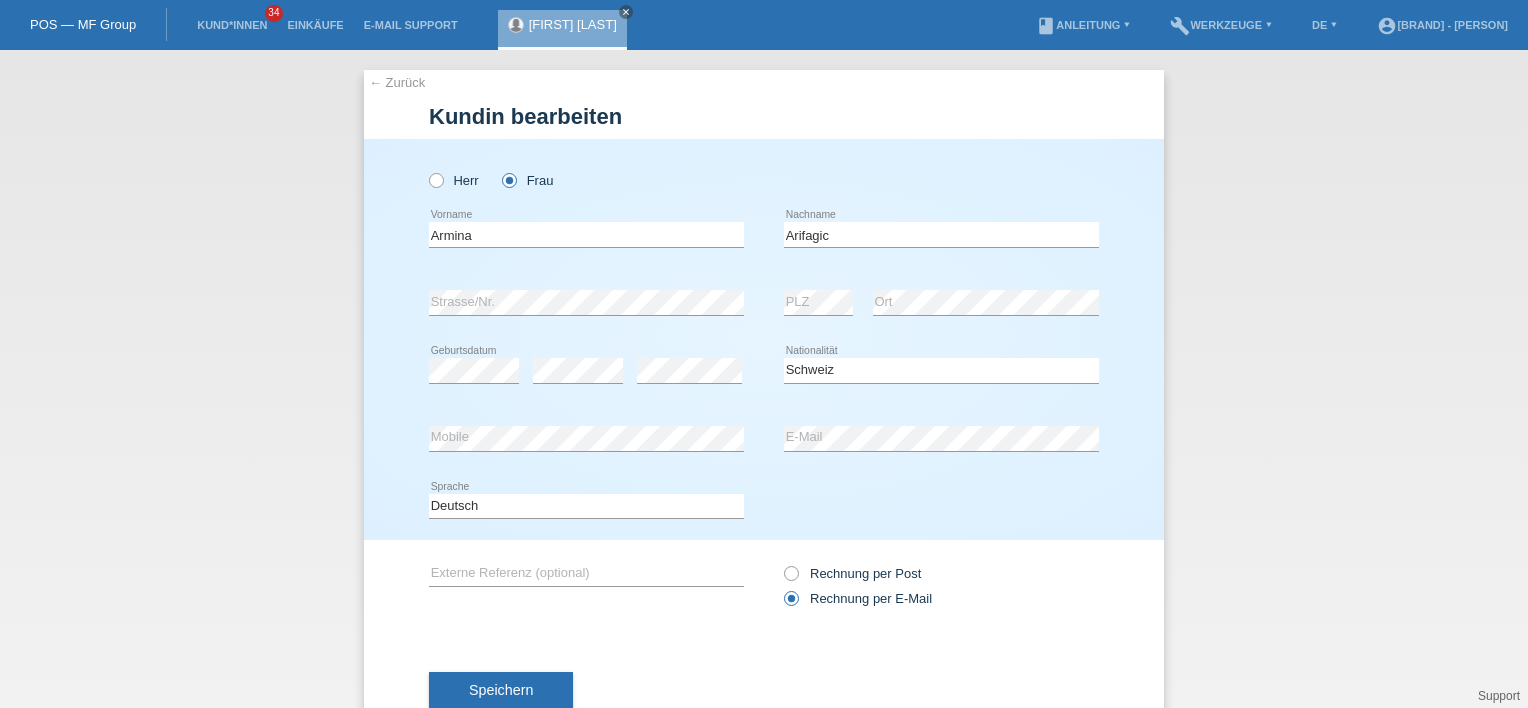 click on "Speichern" at bounding box center [764, 691] 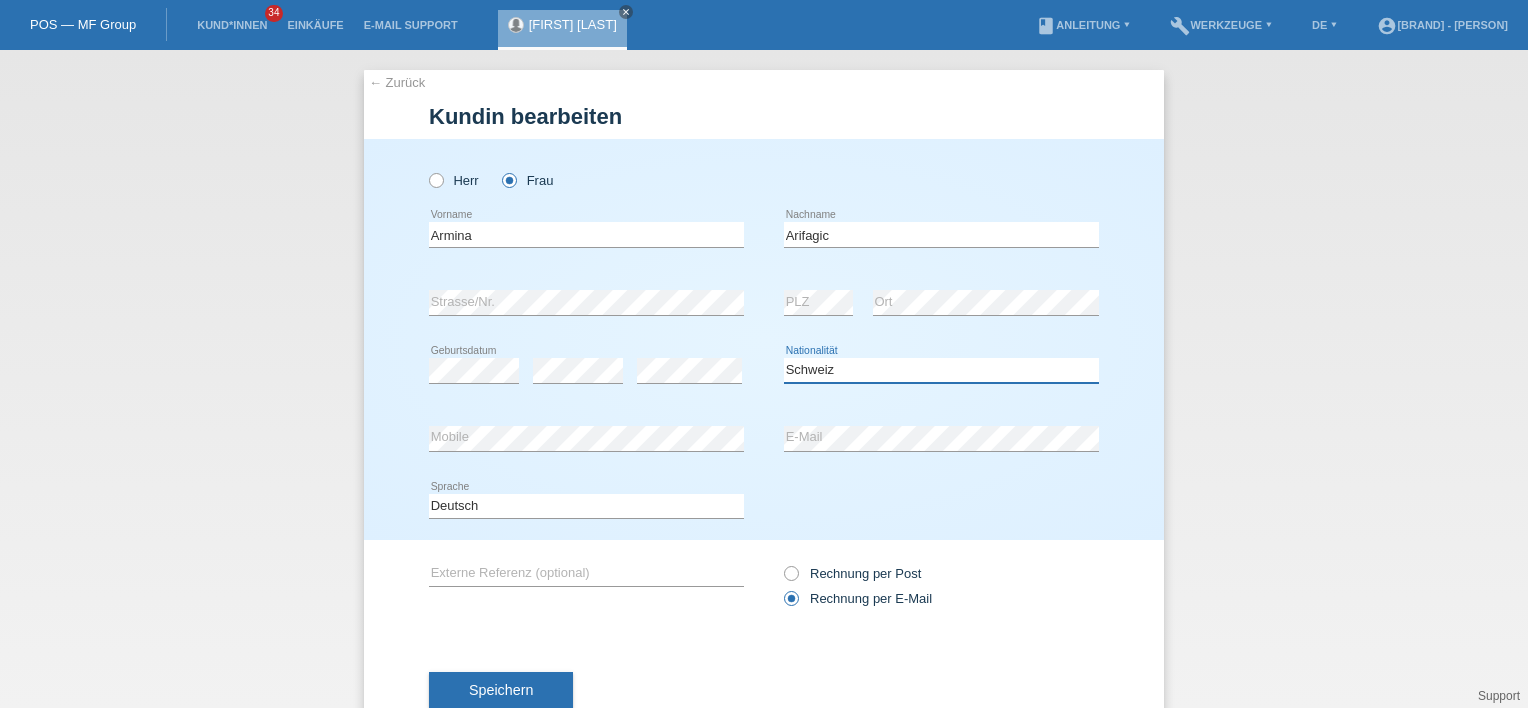 select on "CH" 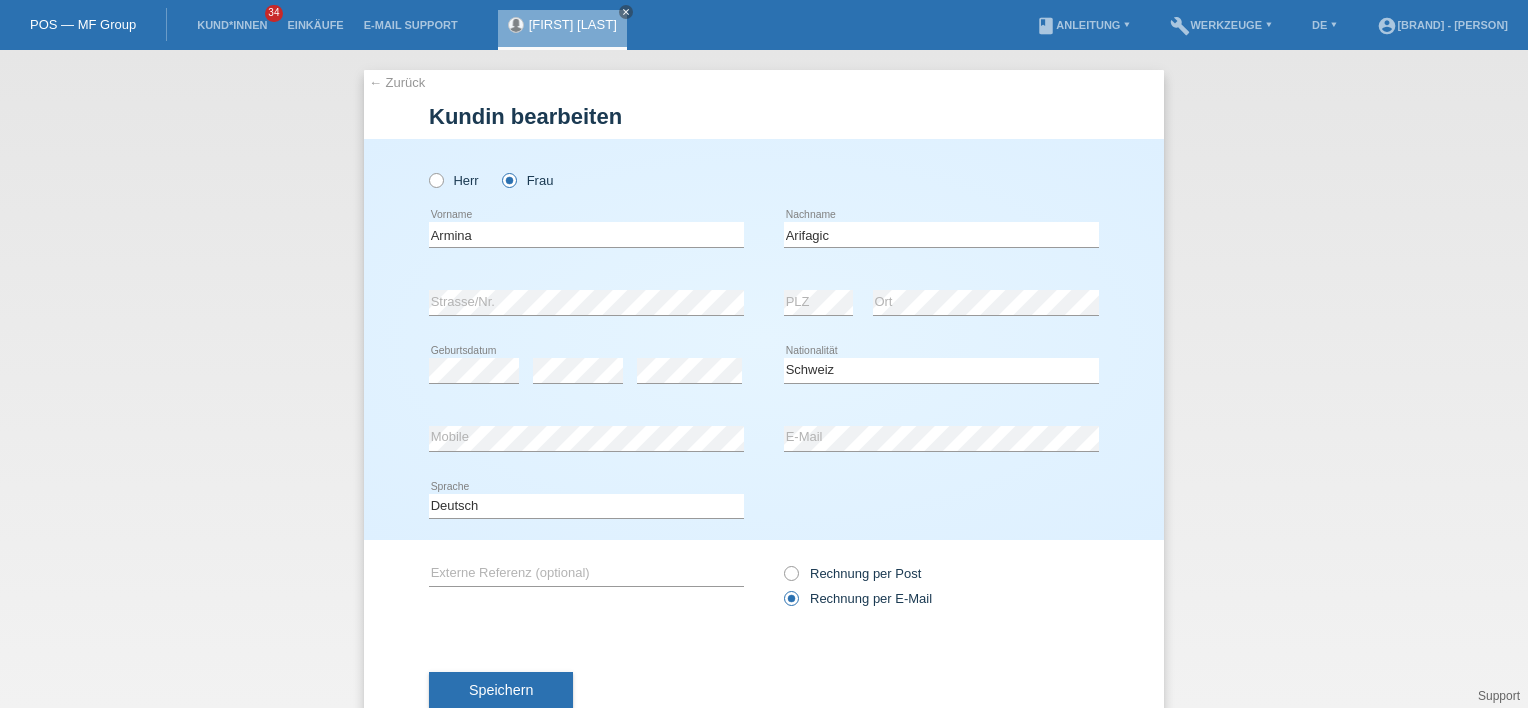 drag, startPoint x: 1102, startPoint y: 556, endPoint x: 1084, endPoint y: 568, distance: 21.633308 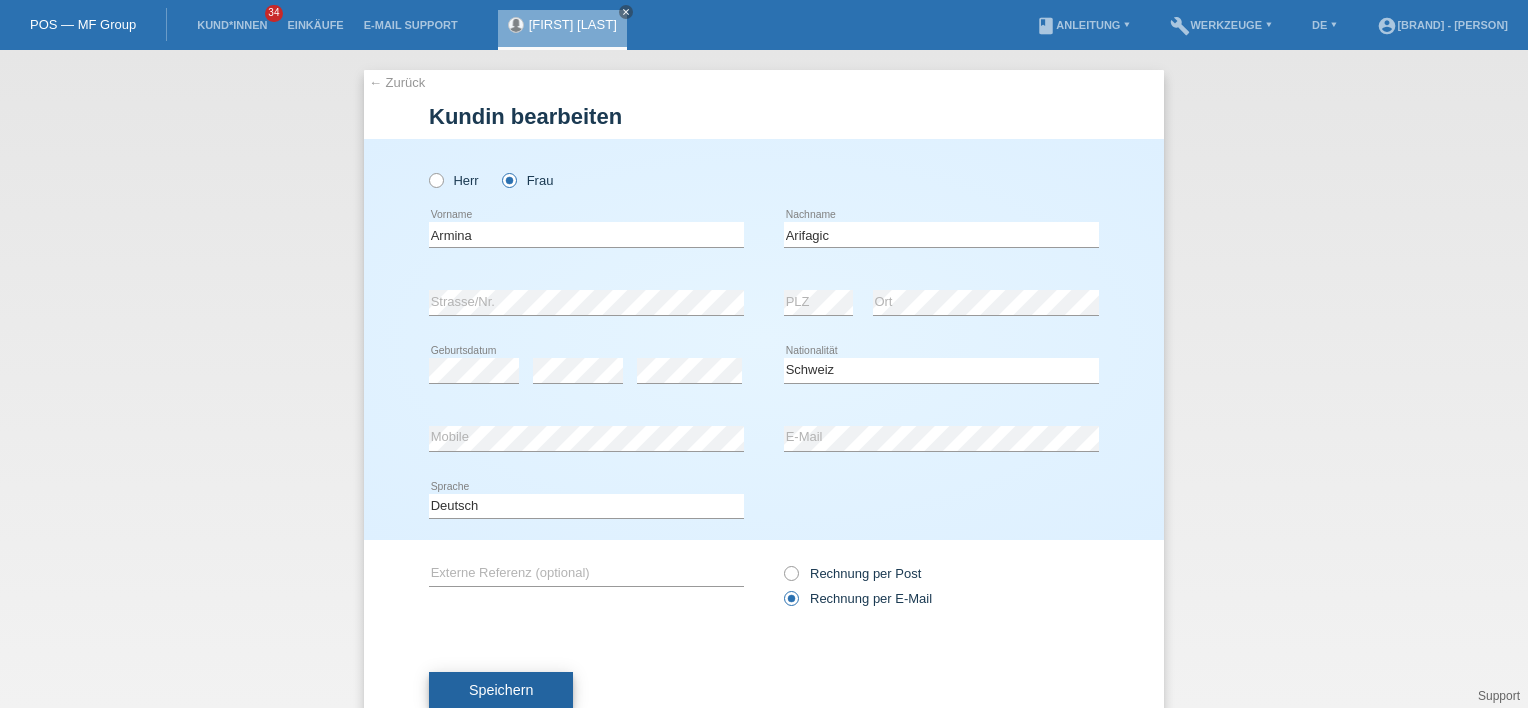 click on "Speichern" at bounding box center [501, 691] 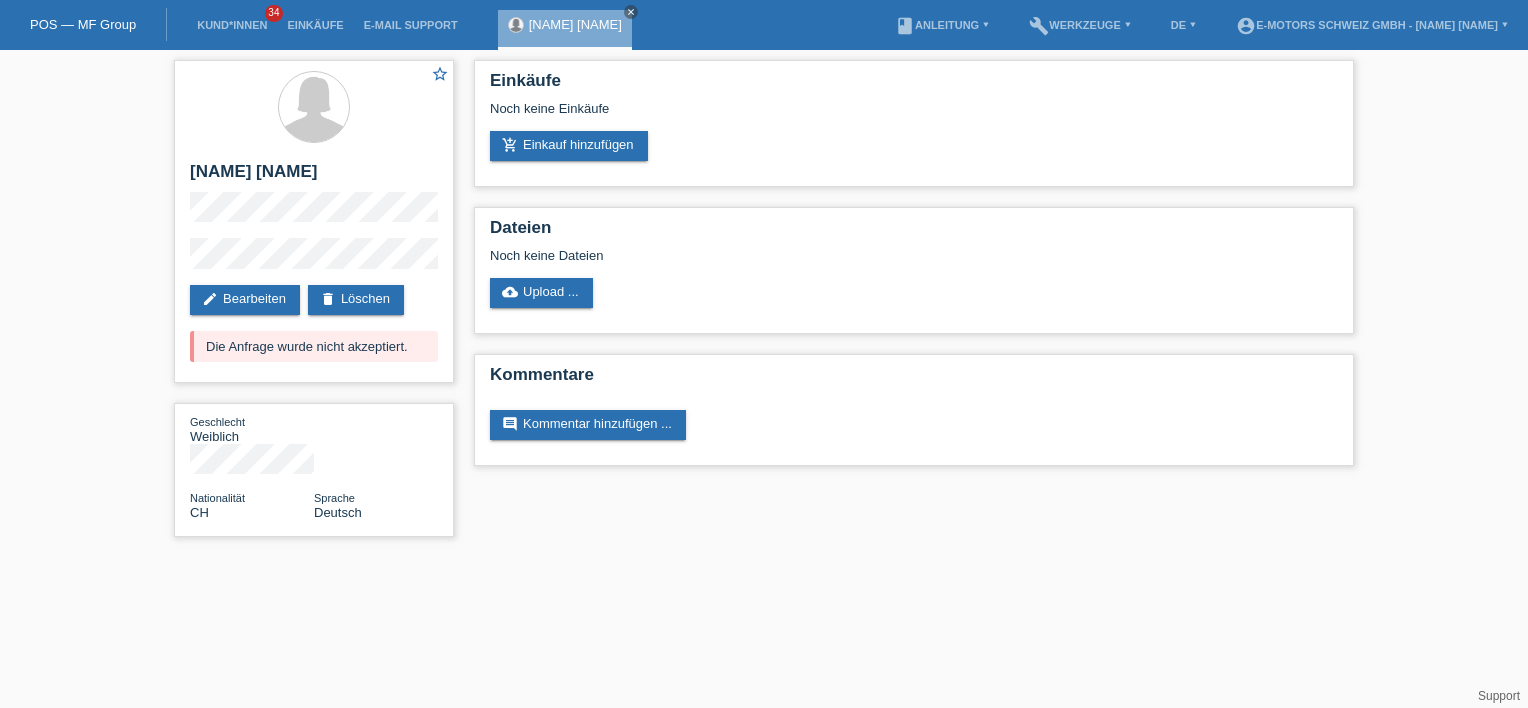 scroll, scrollTop: 0, scrollLeft: 0, axis: both 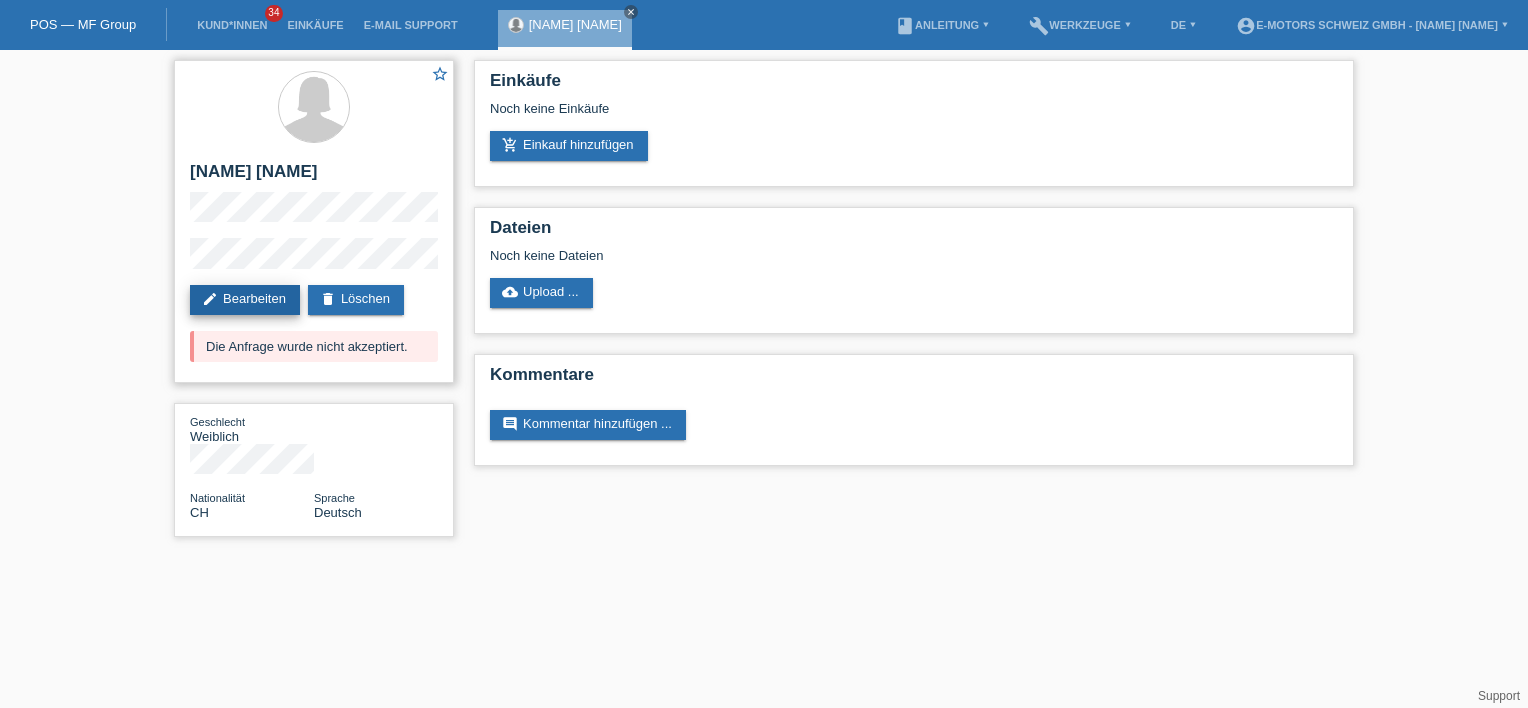 click on "edit  Bearbeiten" at bounding box center [245, 300] 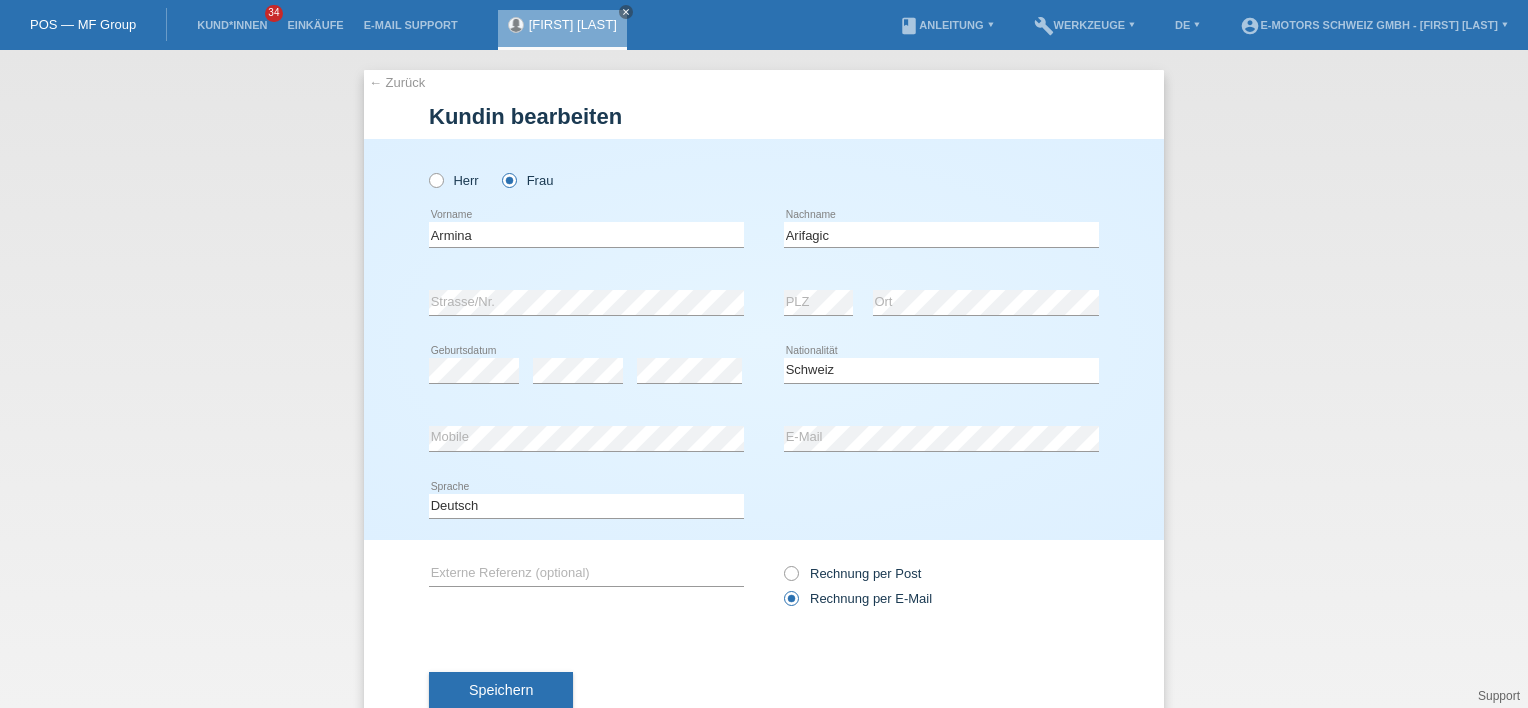 select on "CH" 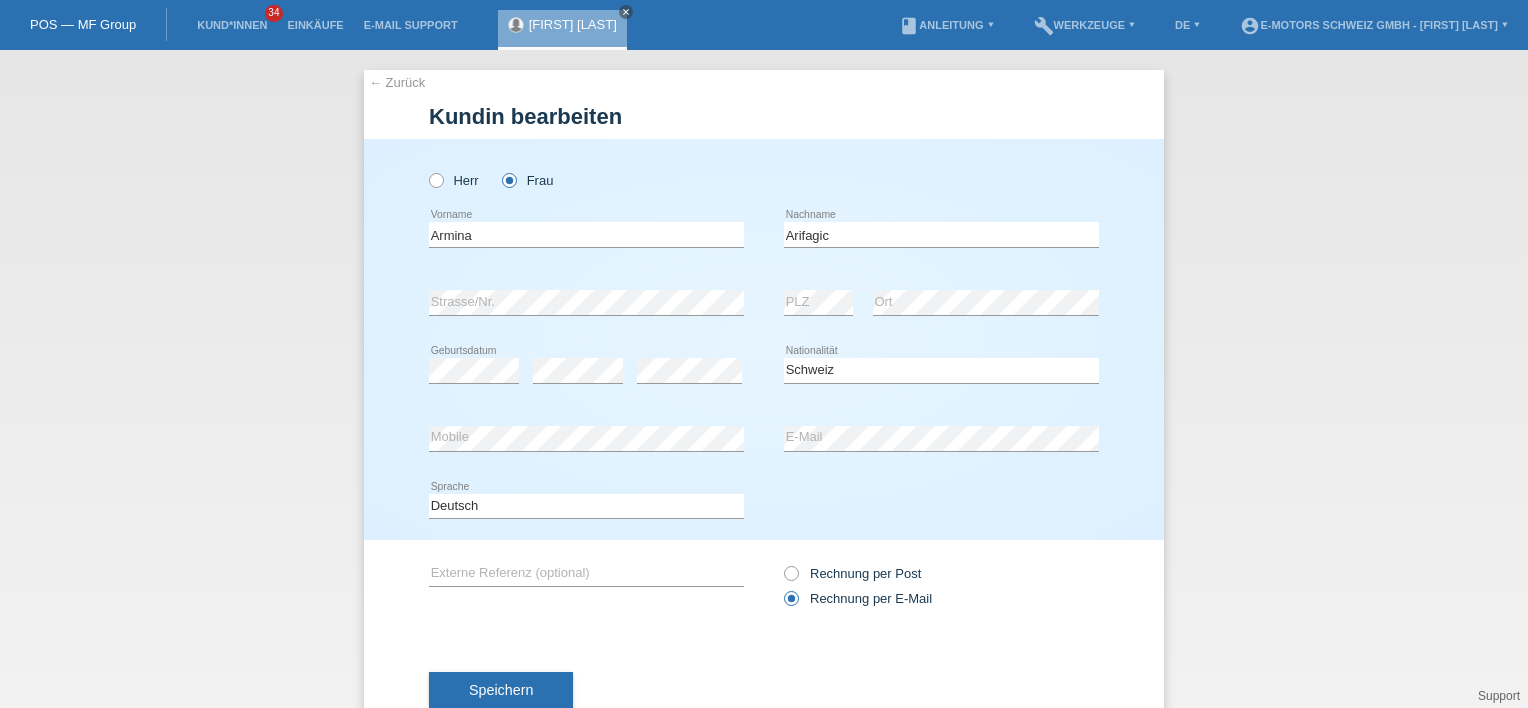 click on "Deutsch
Français
Italiano
English
error
Sprache" at bounding box center [764, 507] 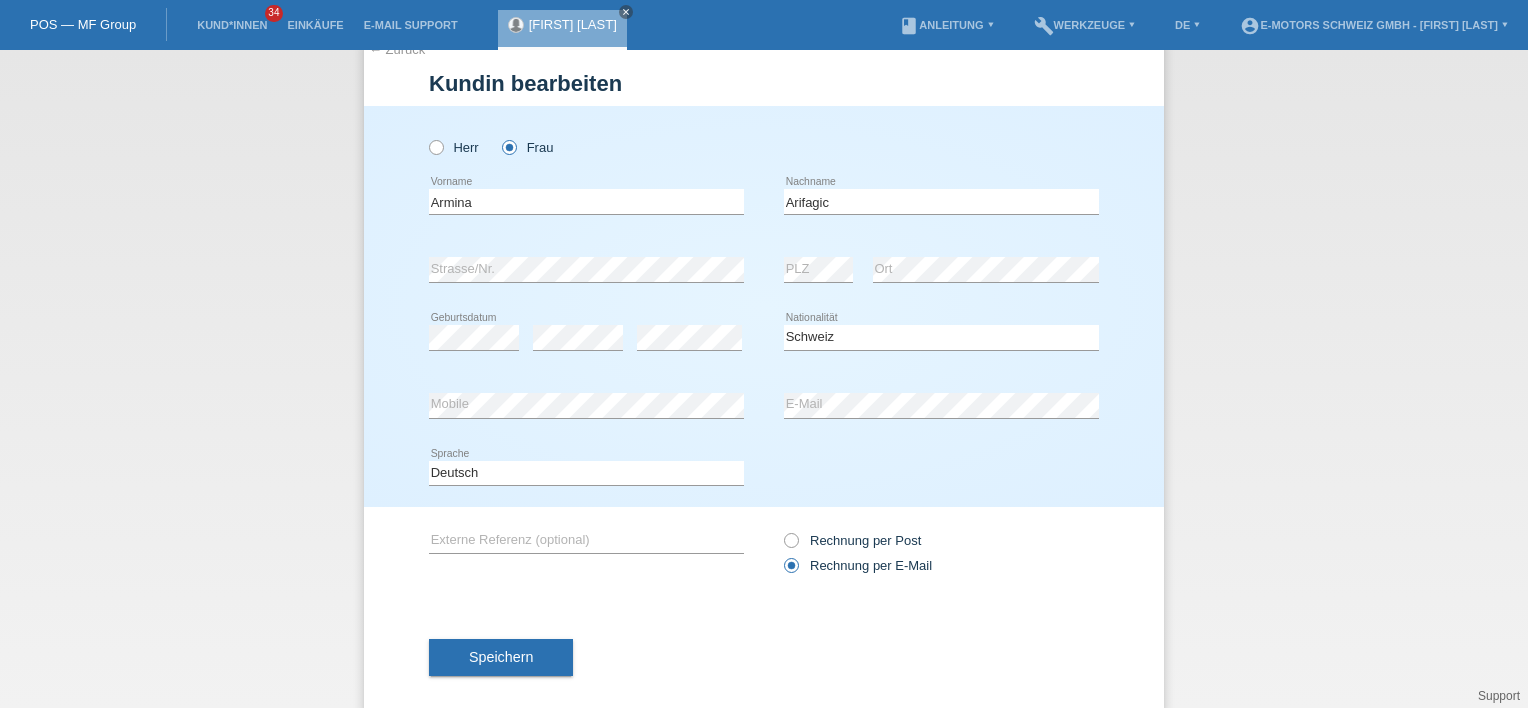 scroll, scrollTop: 60, scrollLeft: 0, axis: vertical 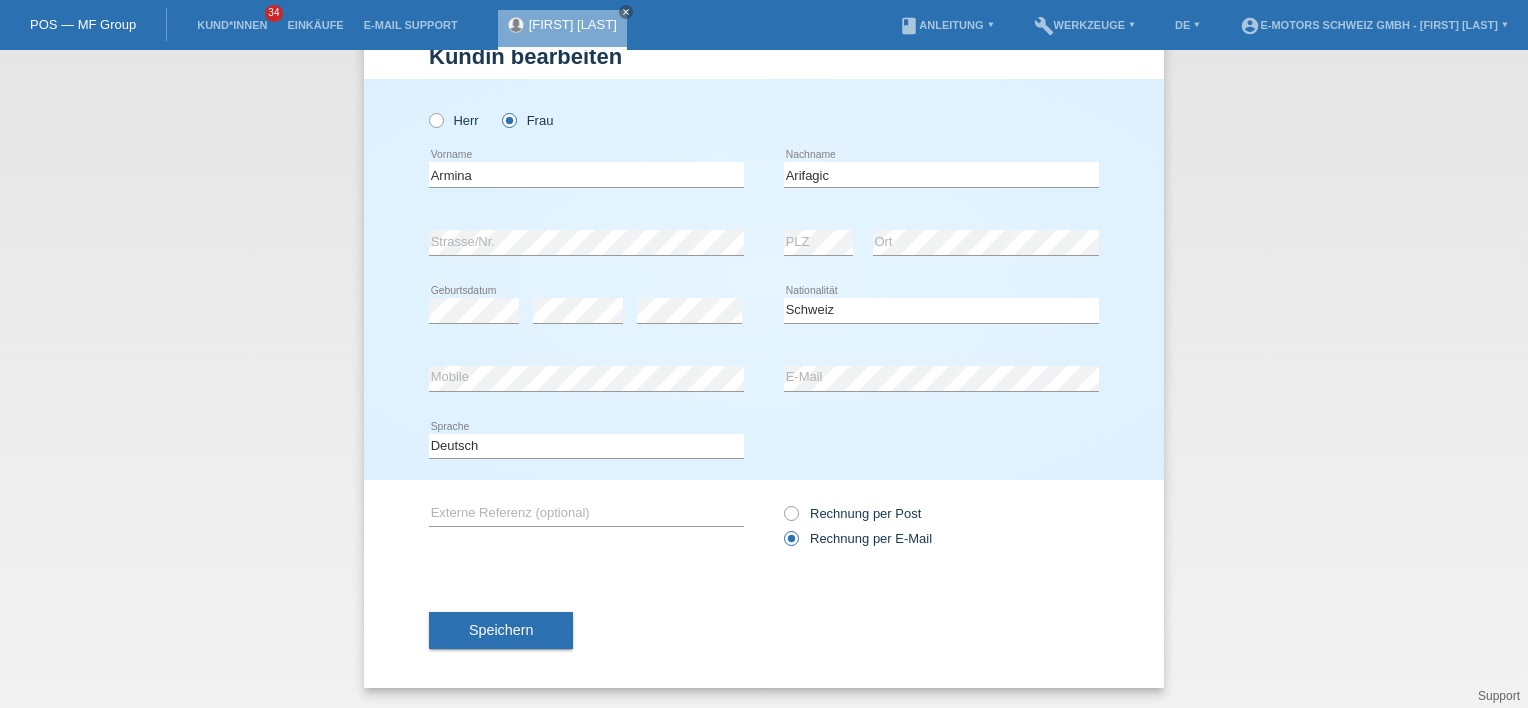 click on "Speichern" at bounding box center [501, 631] 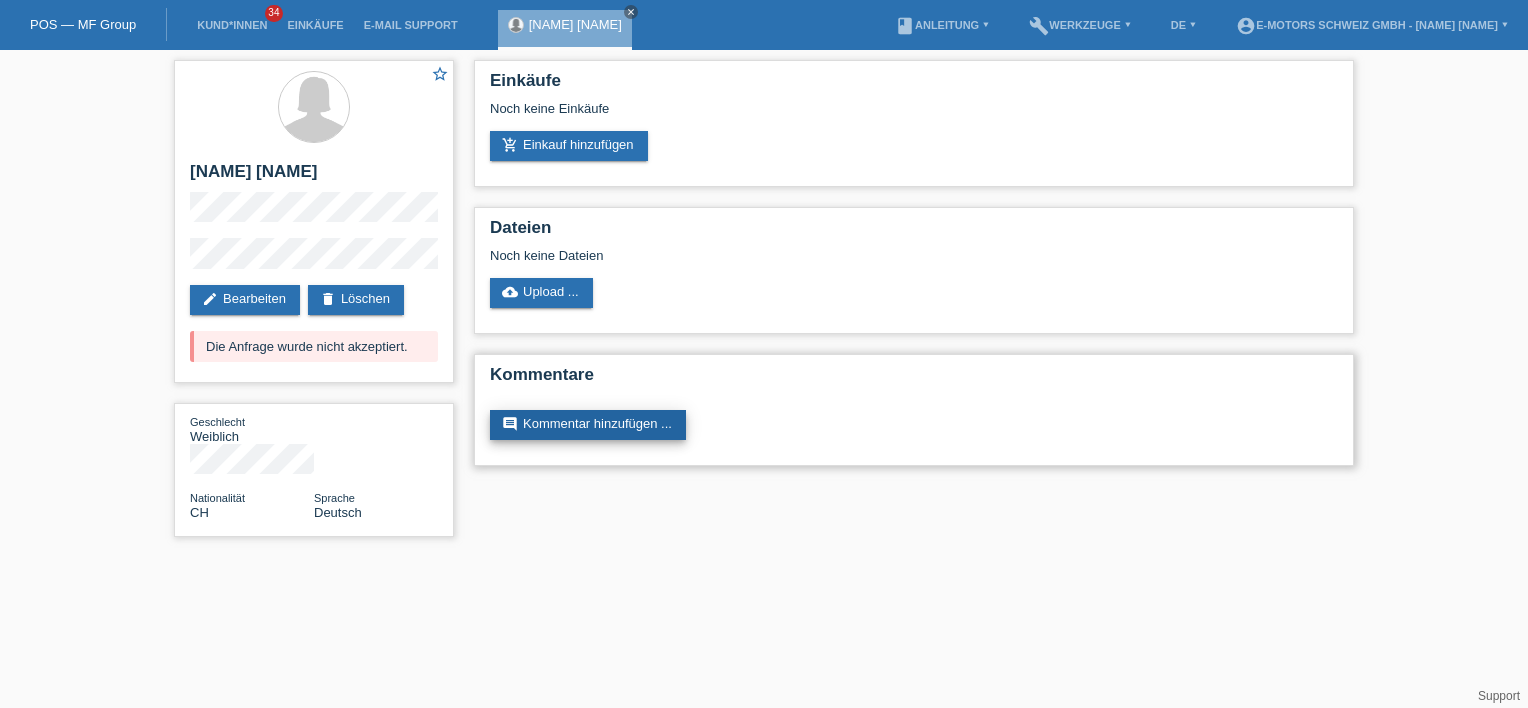 scroll, scrollTop: 0, scrollLeft: 0, axis: both 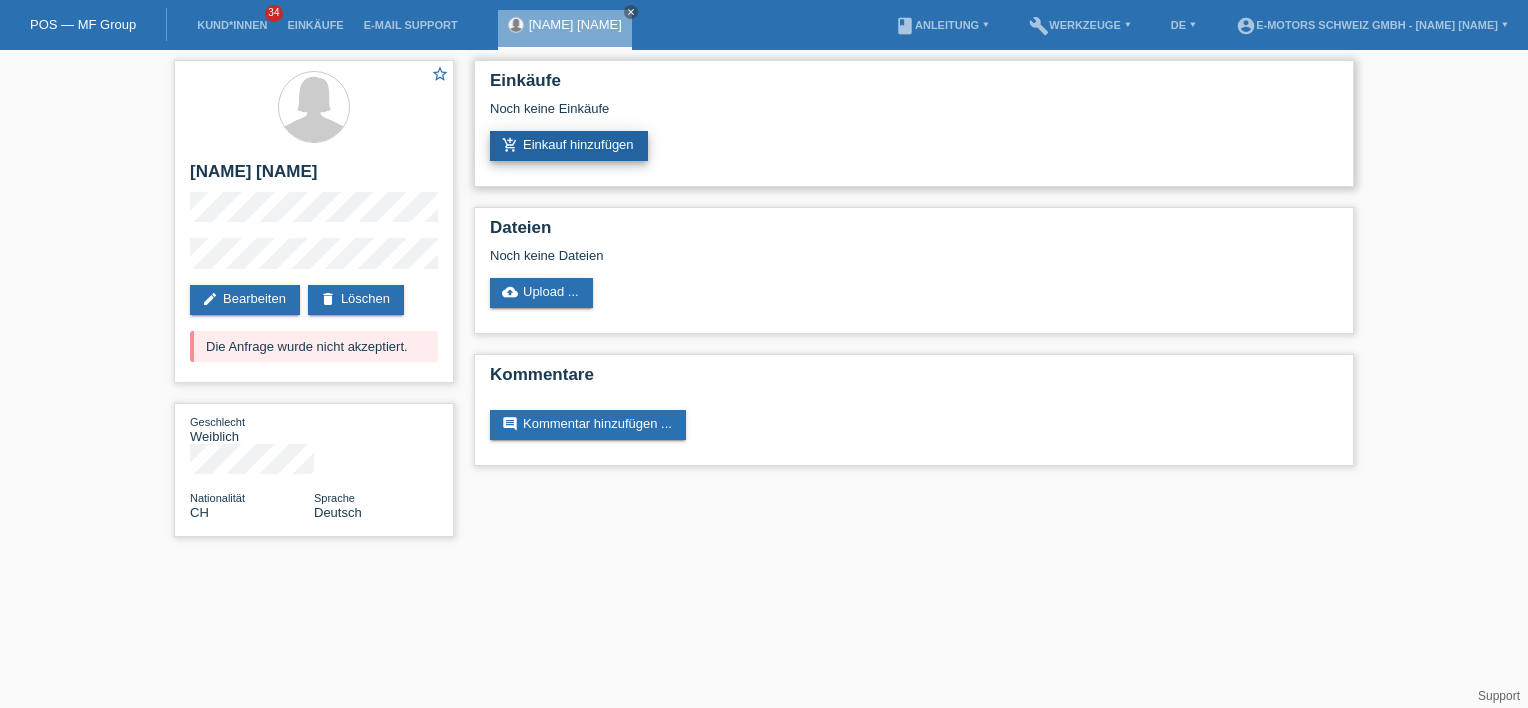click on "add_shopping_cart  Einkauf hinzufügen" at bounding box center [569, 146] 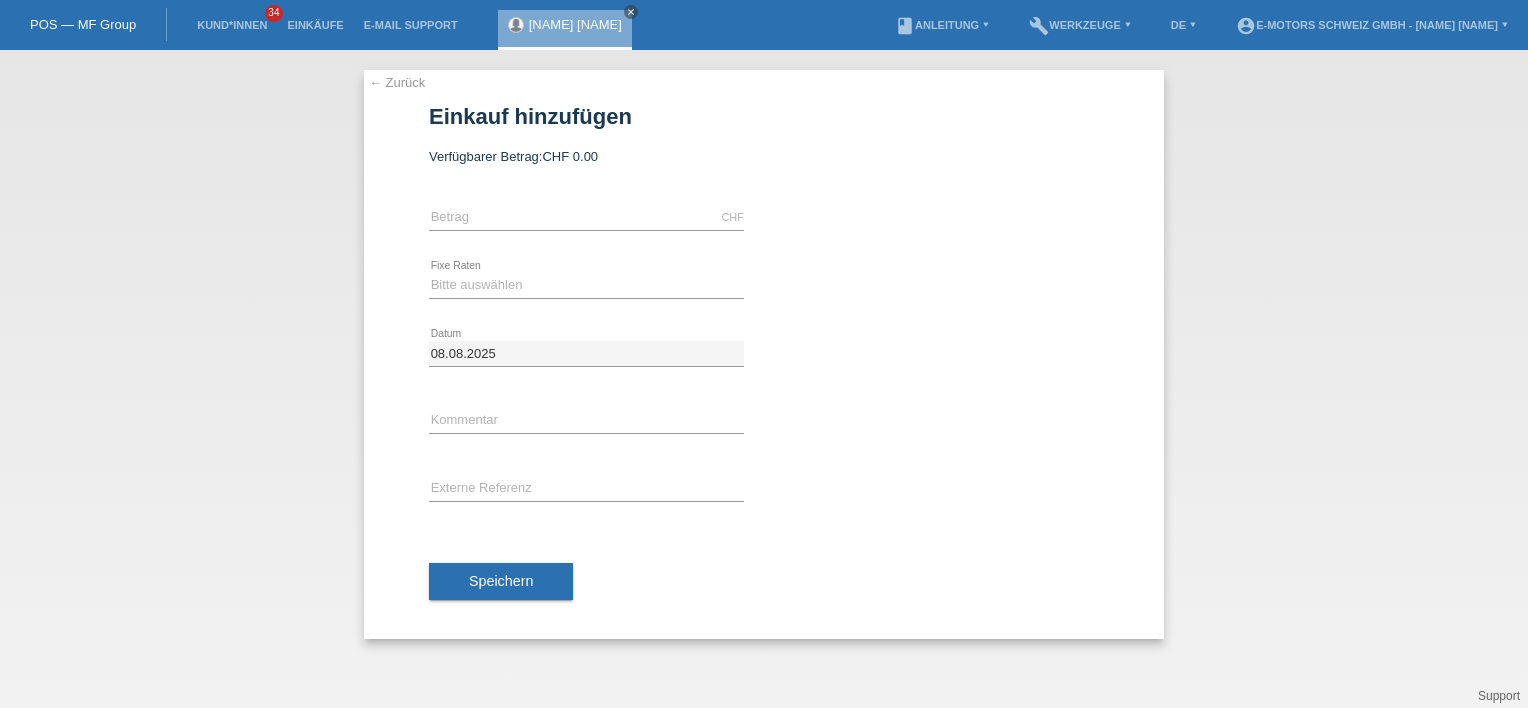scroll, scrollTop: 0, scrollLeft: 0, axis: both 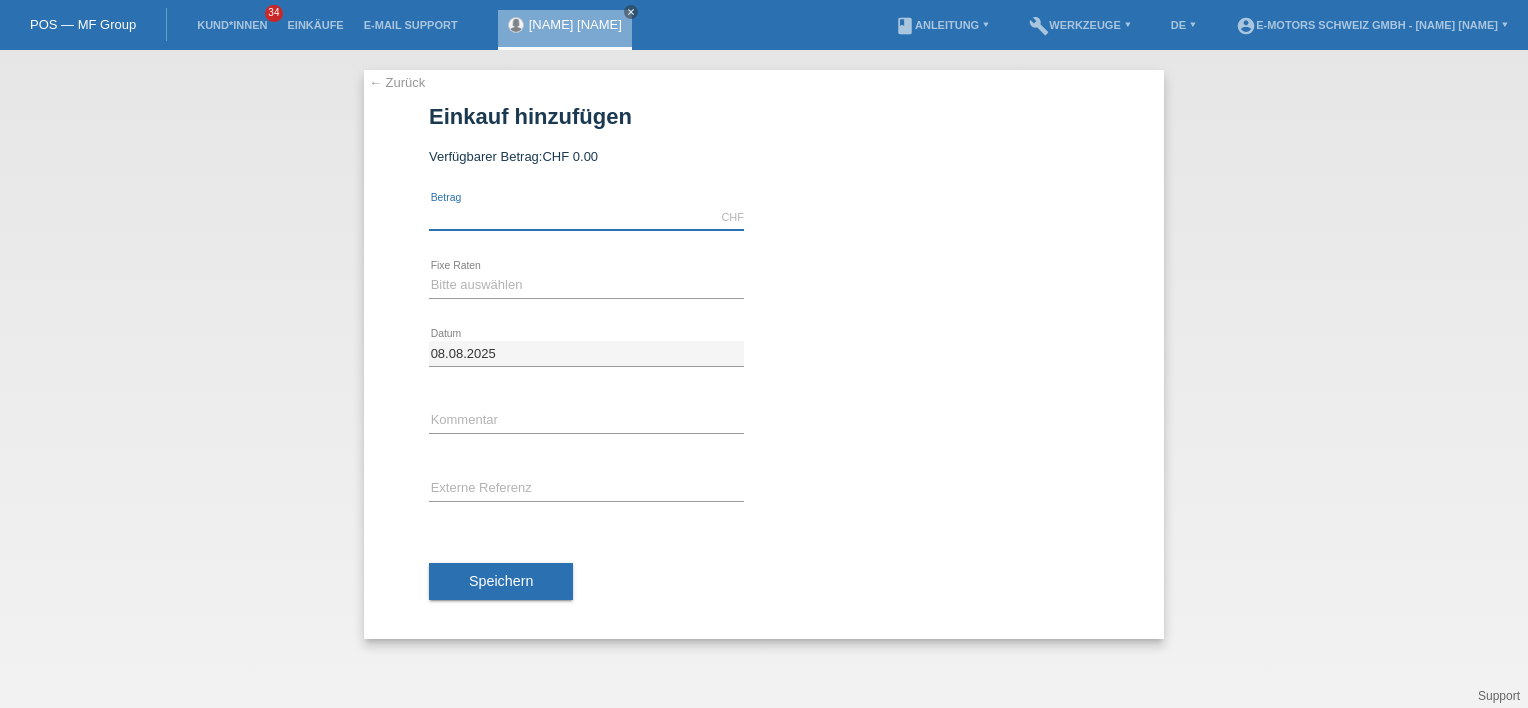 click at bounding box center (586, 217) 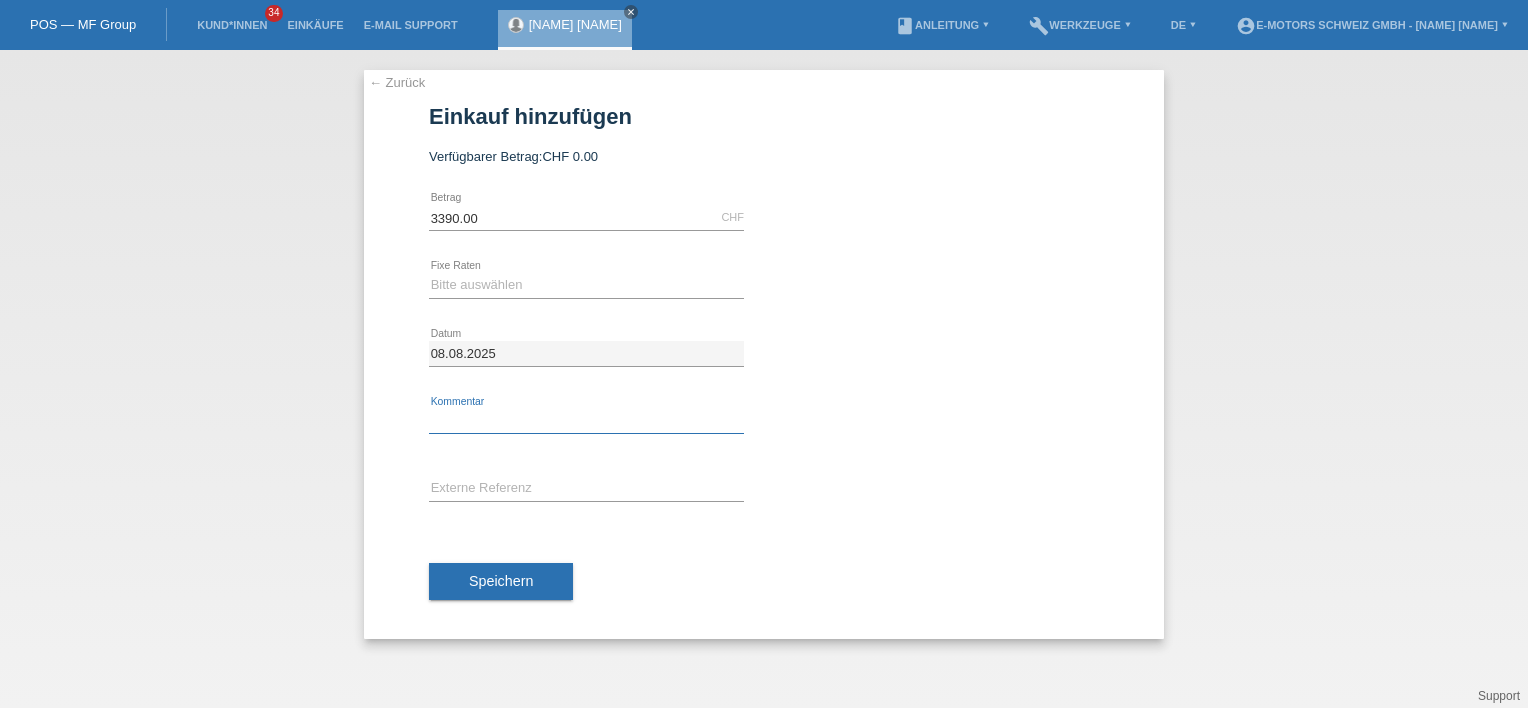 type on "Thun" 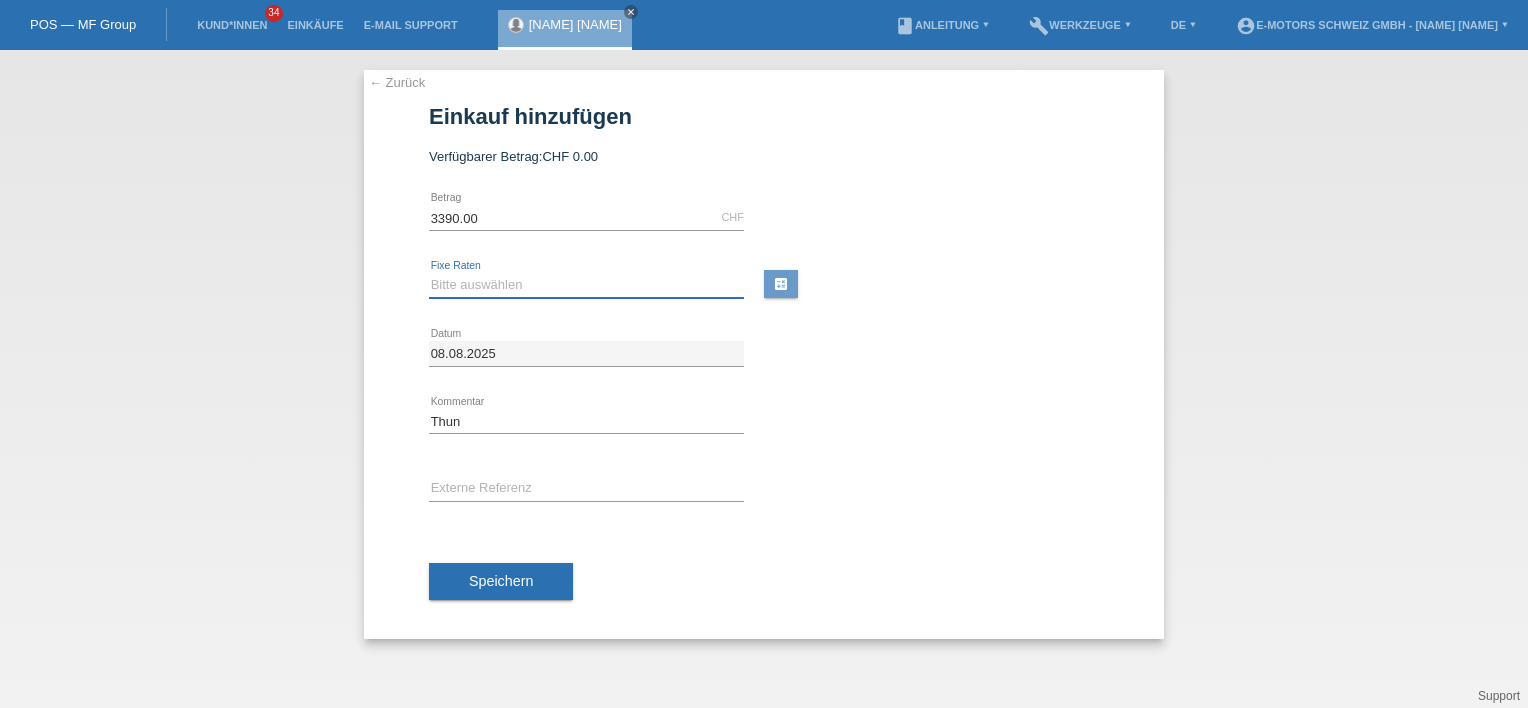 click on "Bitte auswählen
12 Raten
24 Raten
36 Raten
48 Raten" at bounding box center (586, 285) 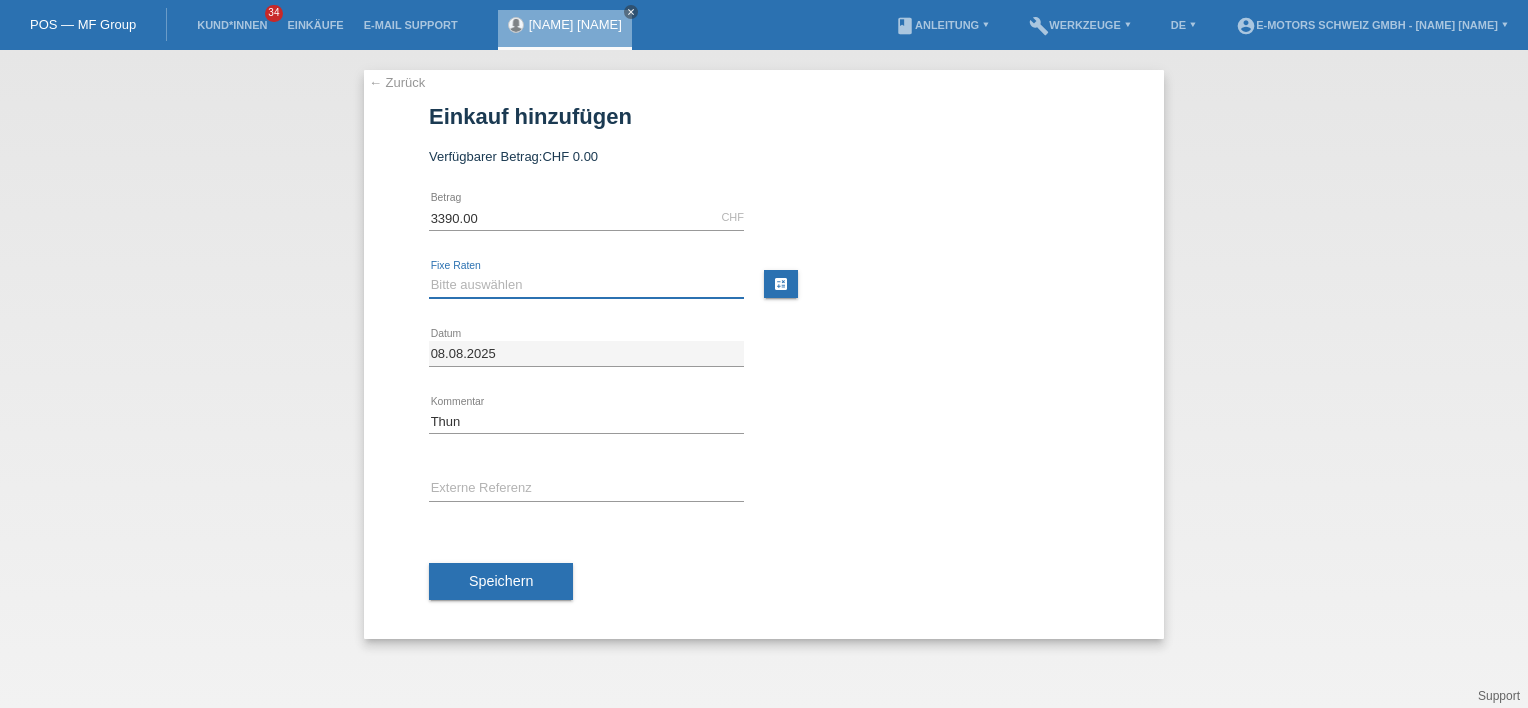 select on "214" 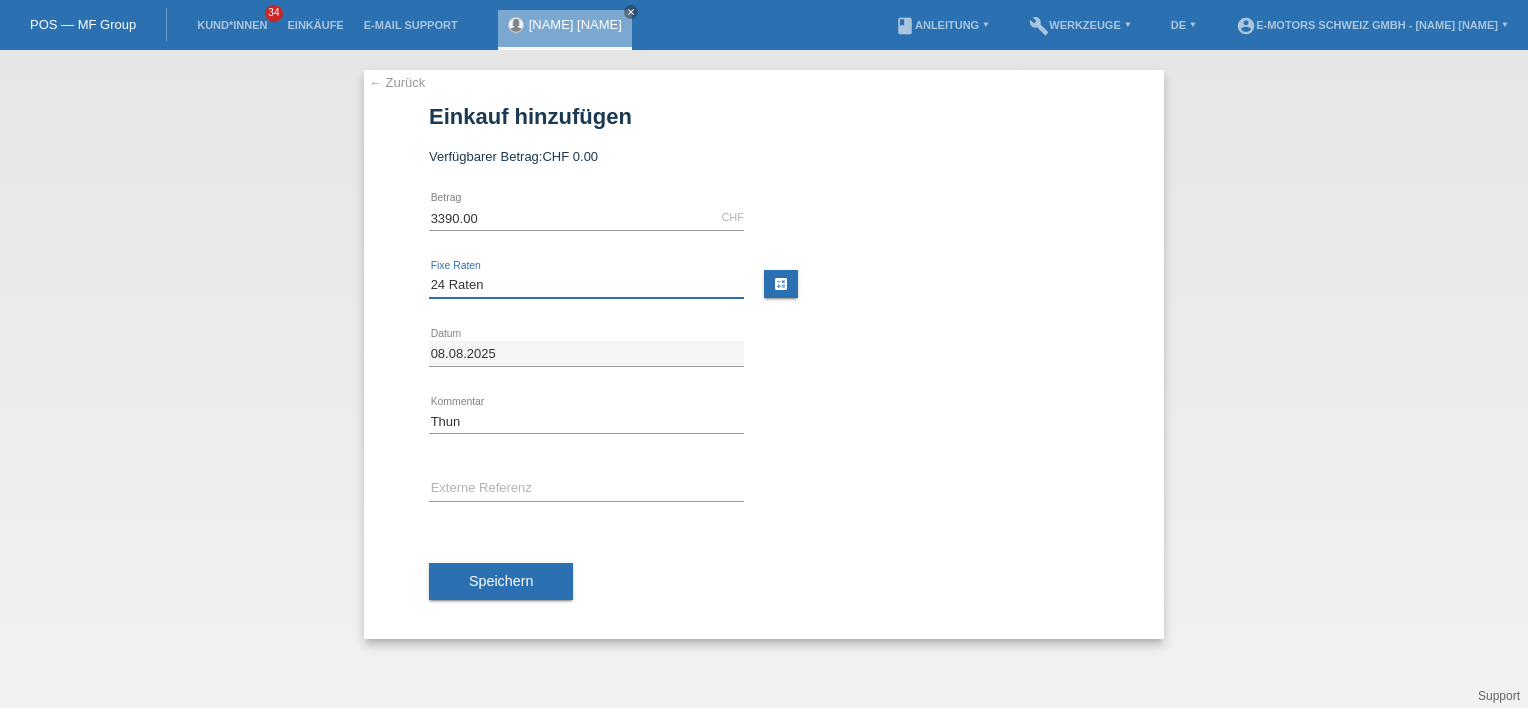 click on "Bitte auswählen
12 Raten
24 Raten
36 Raten
48 Raten" at bounding box center (586, 285) 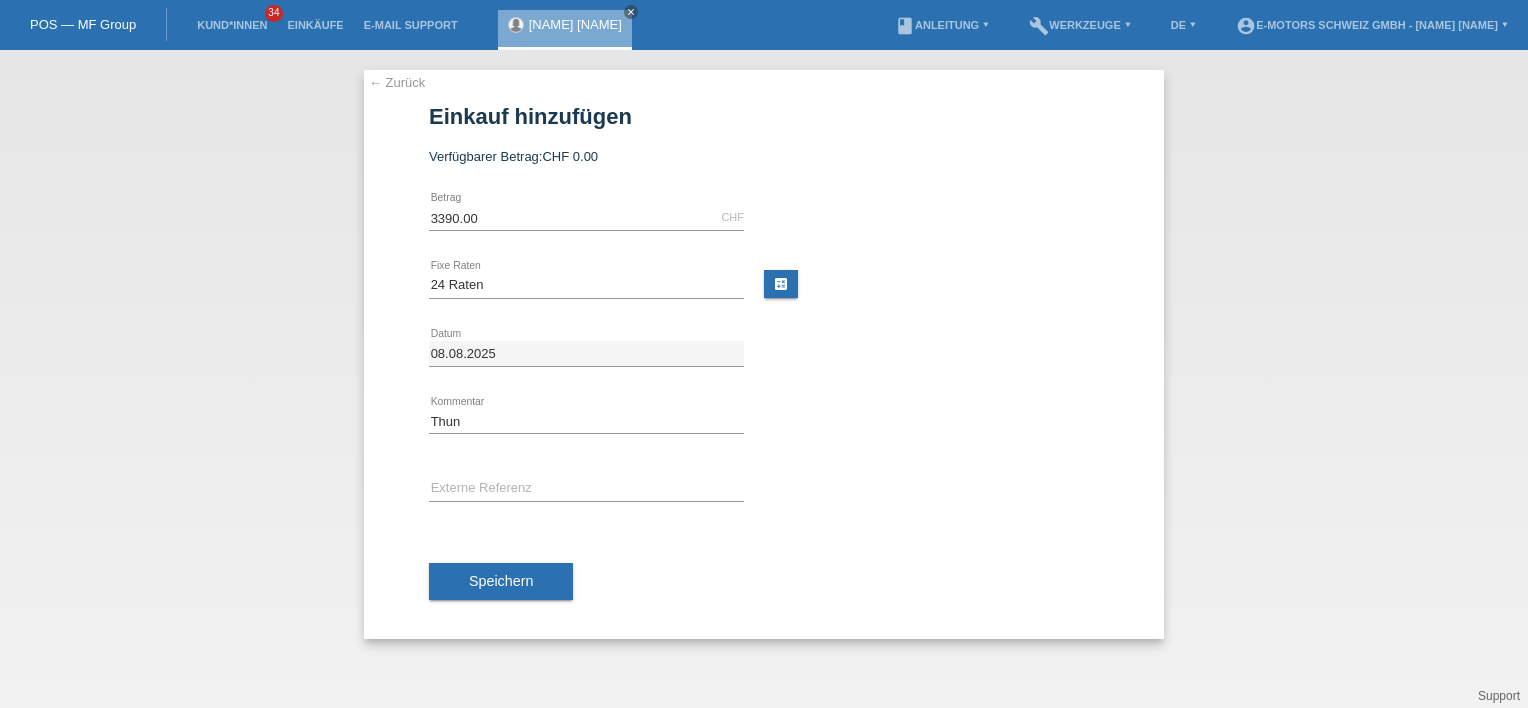 click on "Speichern" at bounding box center (764, 582) 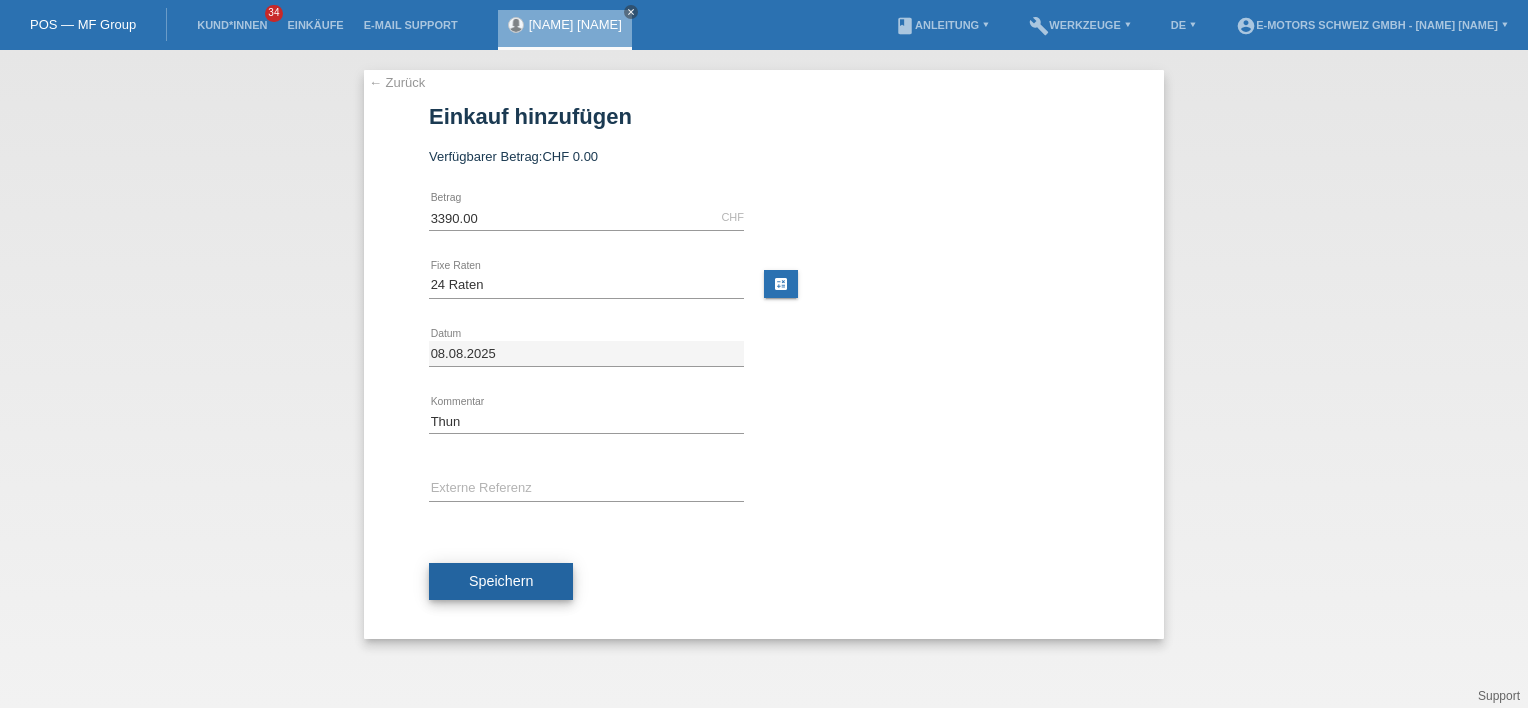 click on "Speichern" at bounding box center [501, 581] 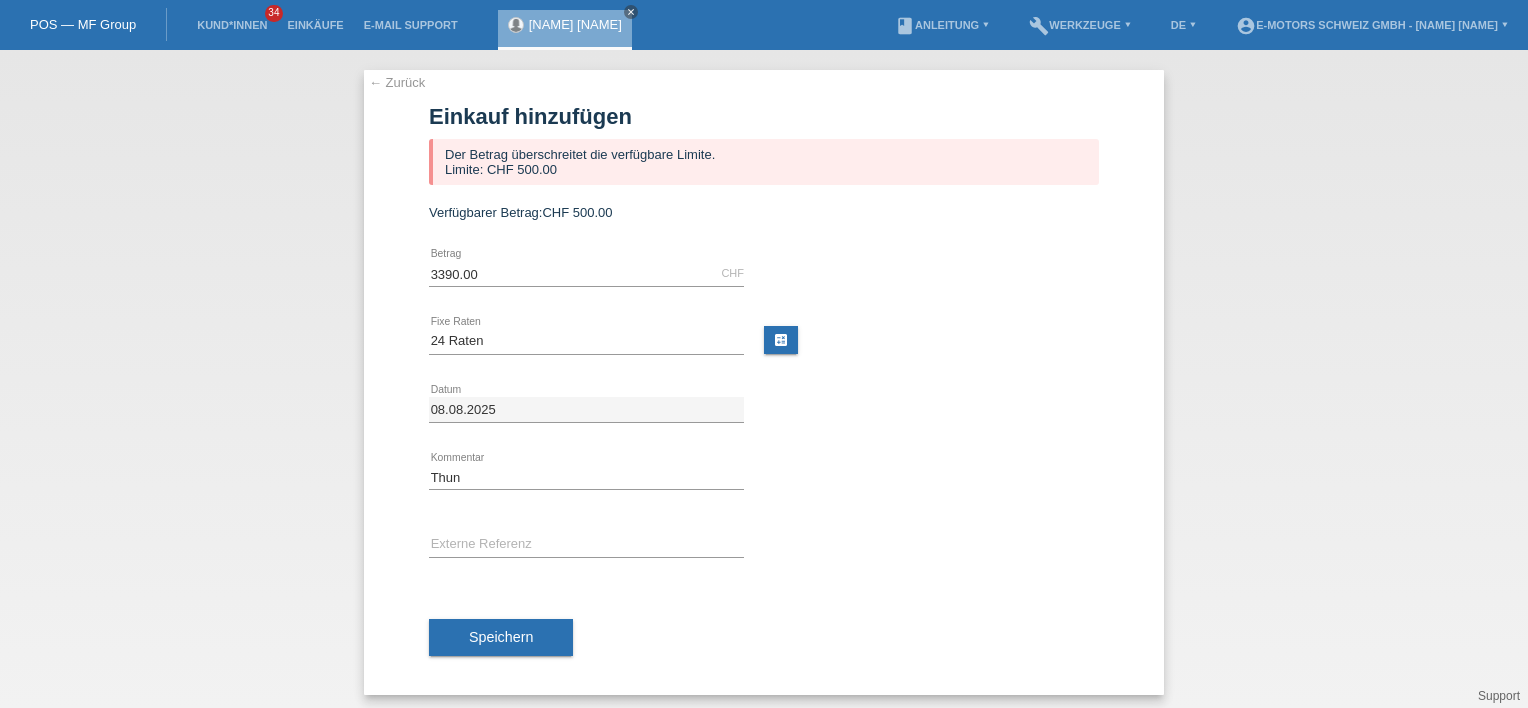 click on "← Zurück" at bounding box center [397, 82] 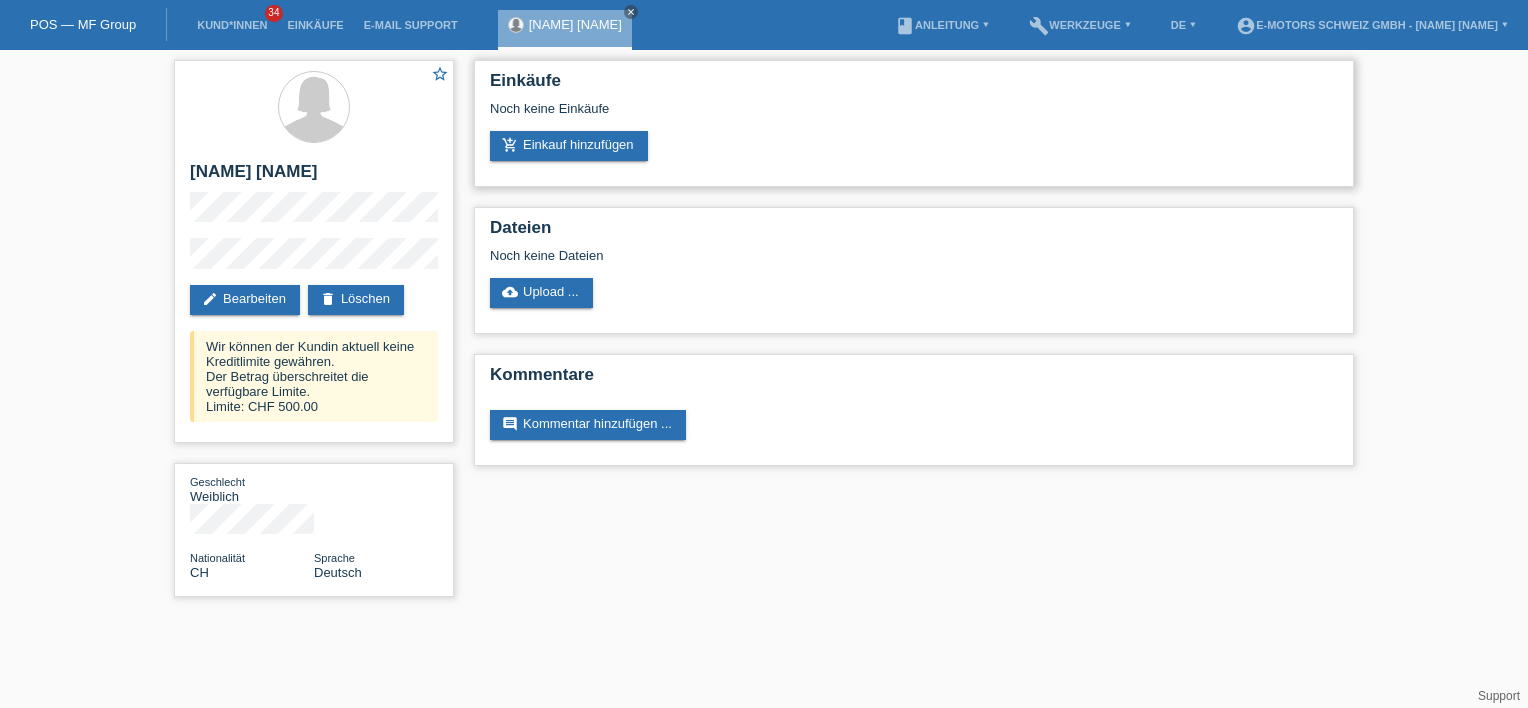 scroll, scrollTop: 0, scrollLeft: 0, axis: both 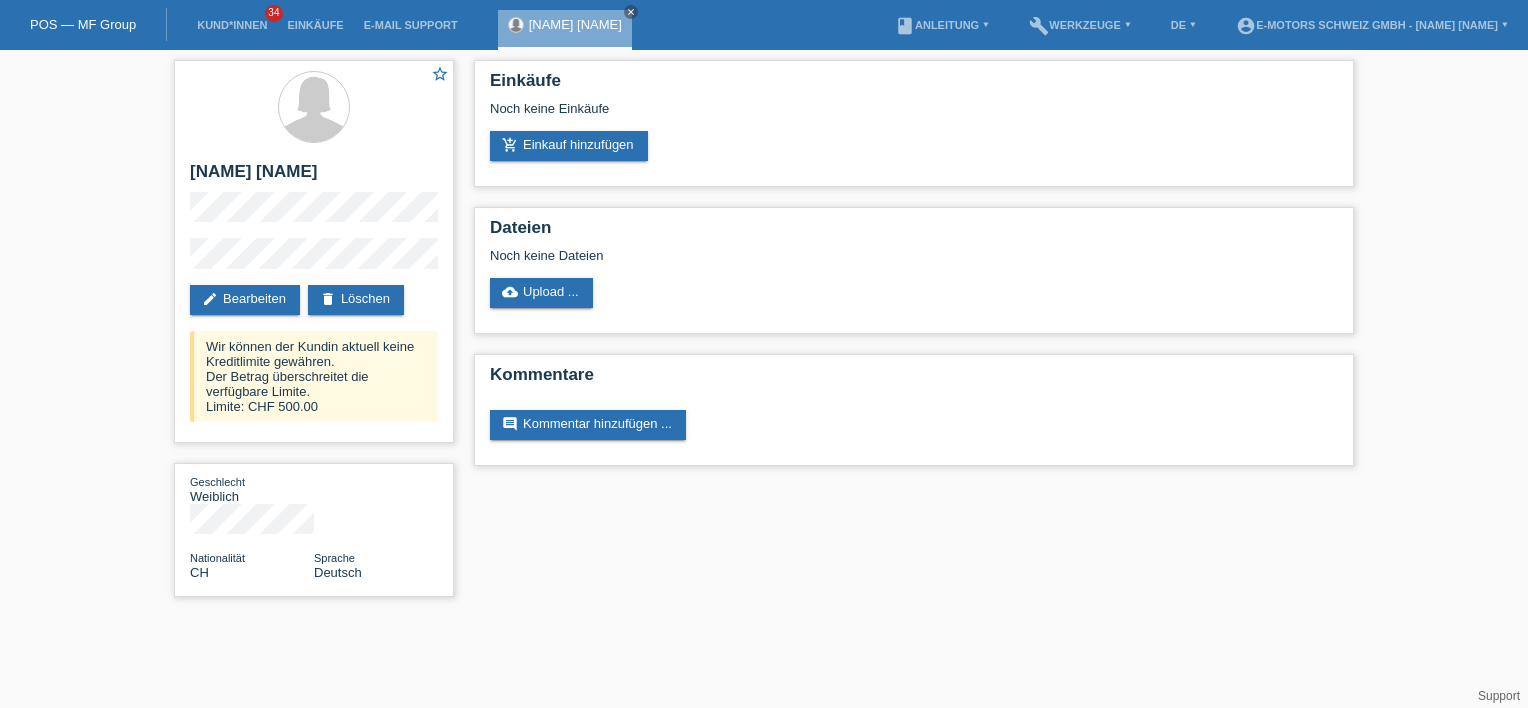 click on "[NAME] [NAME]
close" at bounding box center (570, 25) 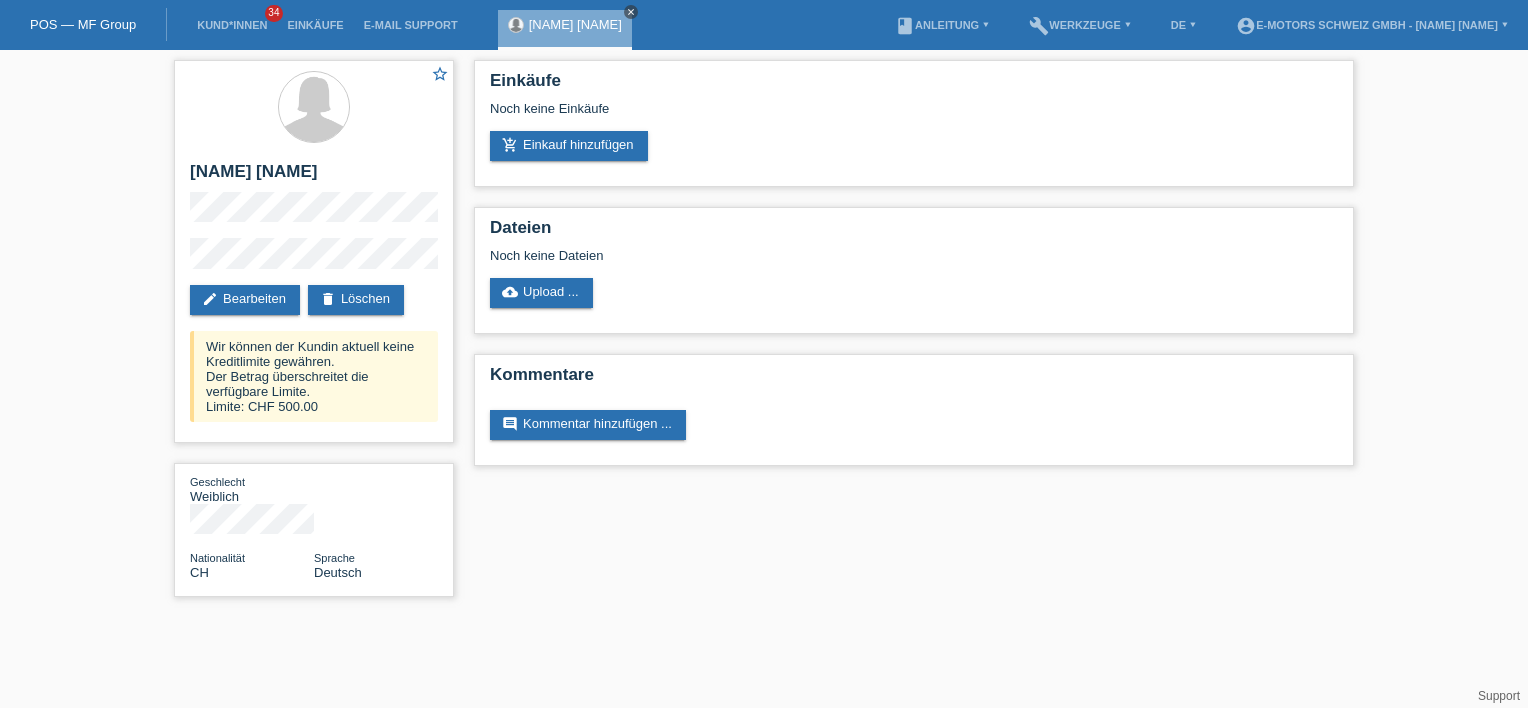 click on "close" at bounding box center [631, 12] 